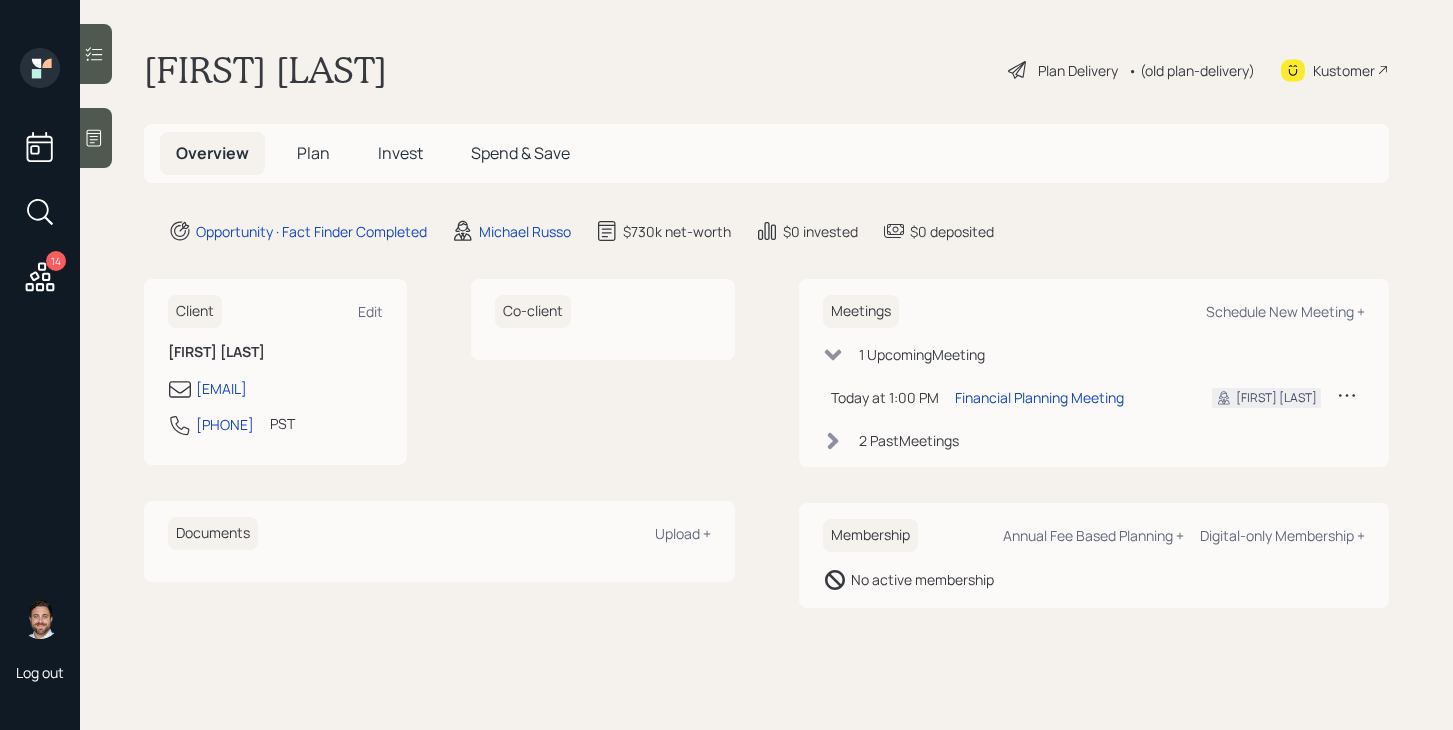 scroll, scrollTop: 0, scrollLeft: 0, axis: both 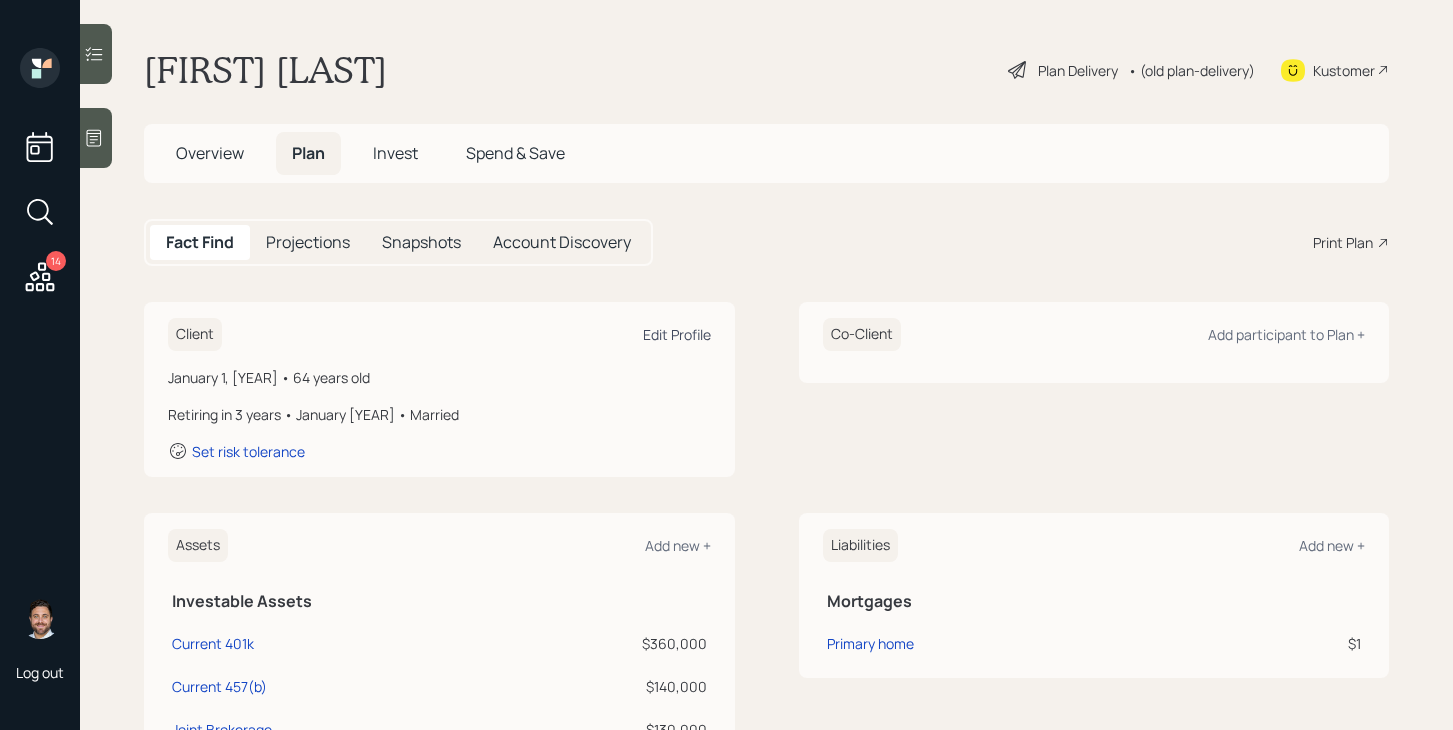 click on "Edit Profile" at bounding box center (677, 334) 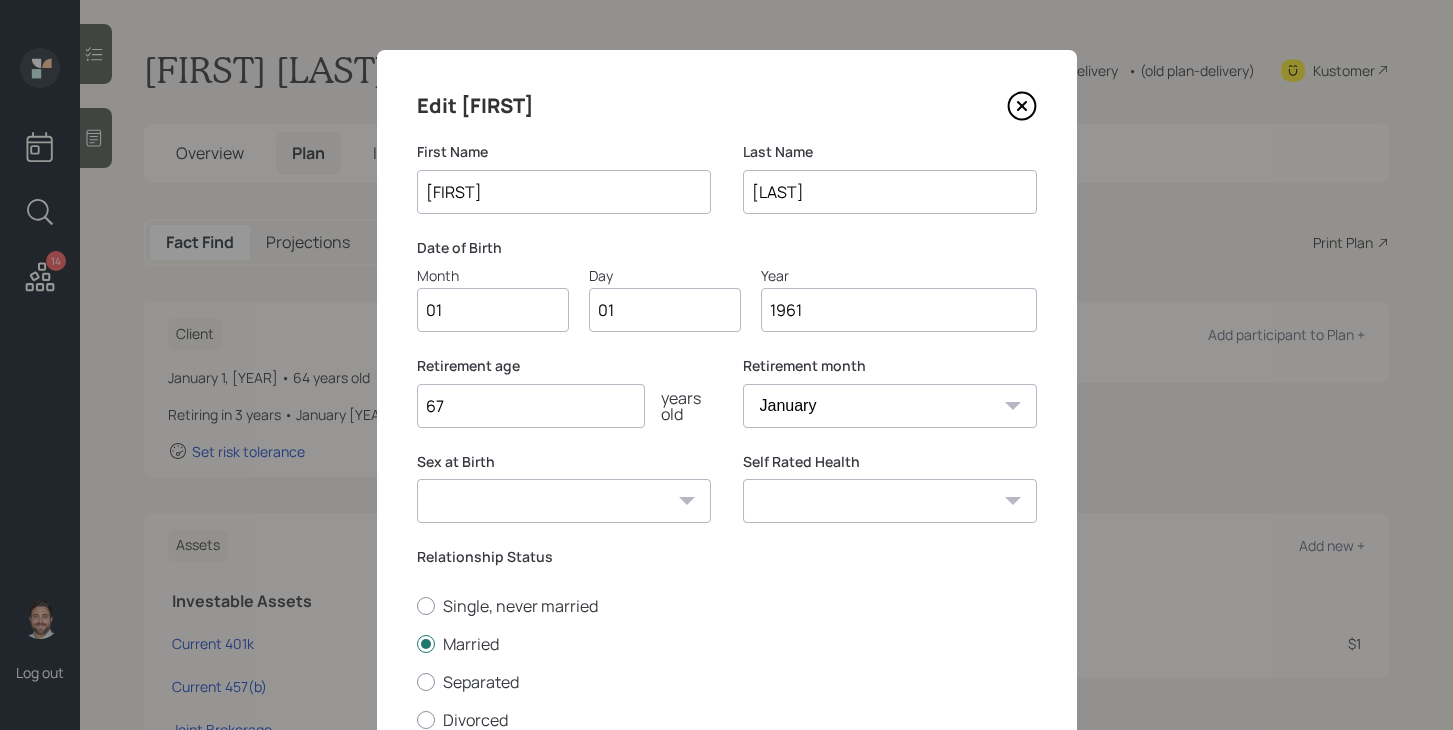 click on "01" at bounding box center (493, 310) 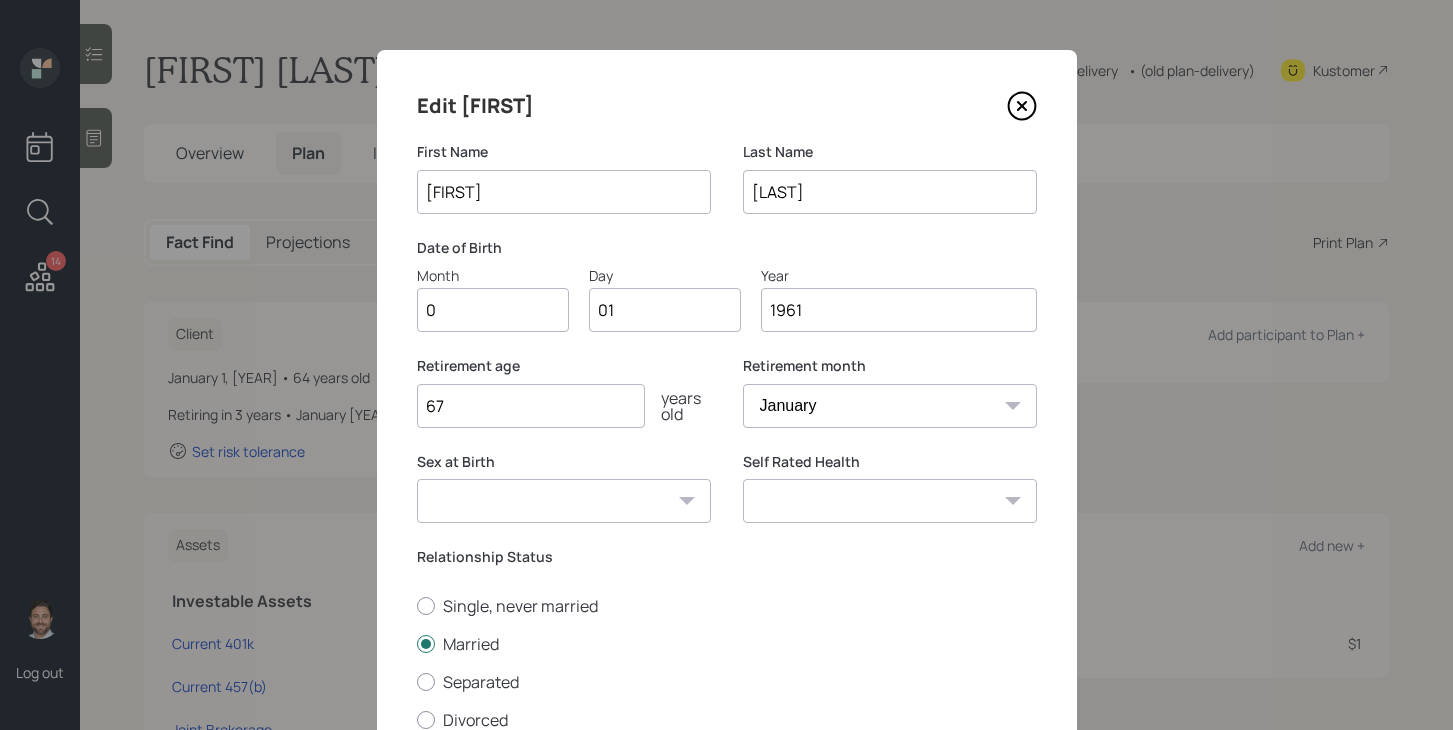 type on "06" 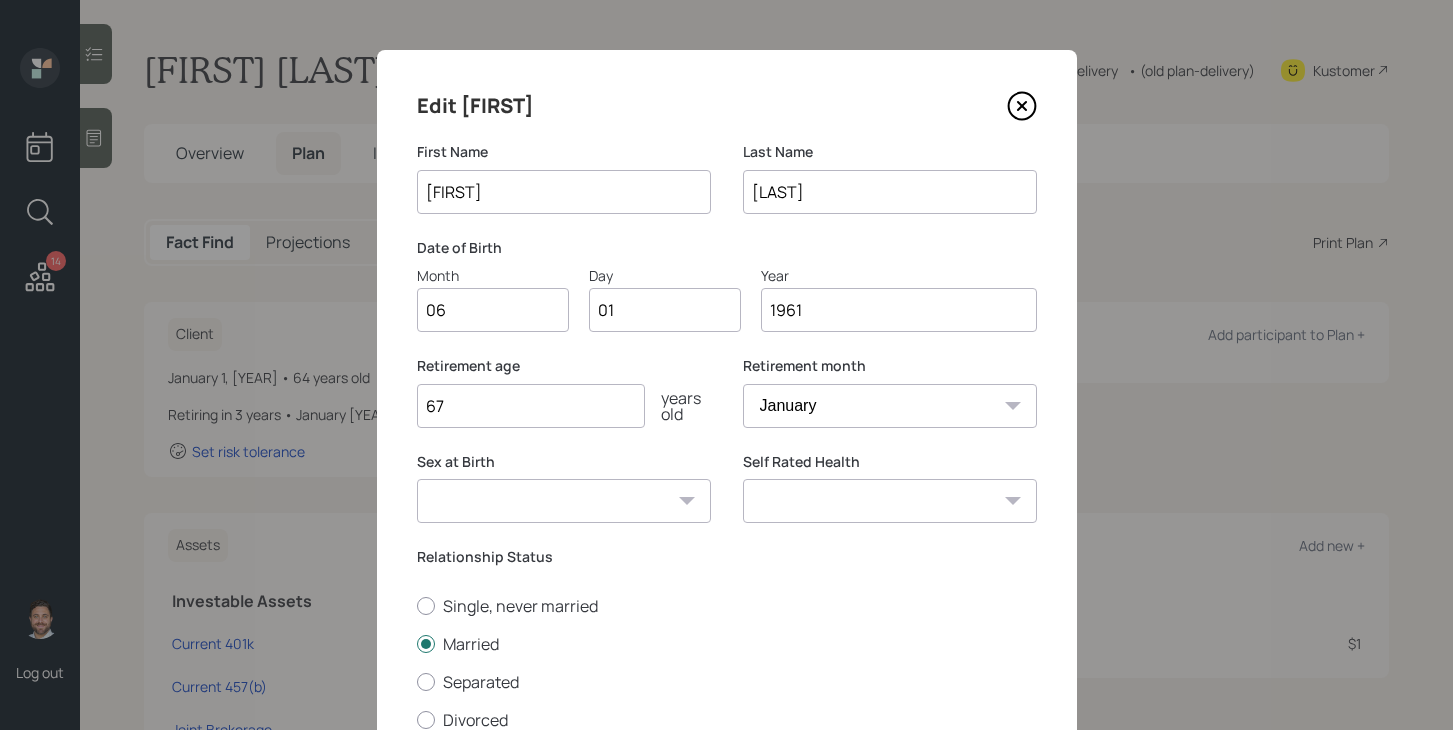 type on "0" 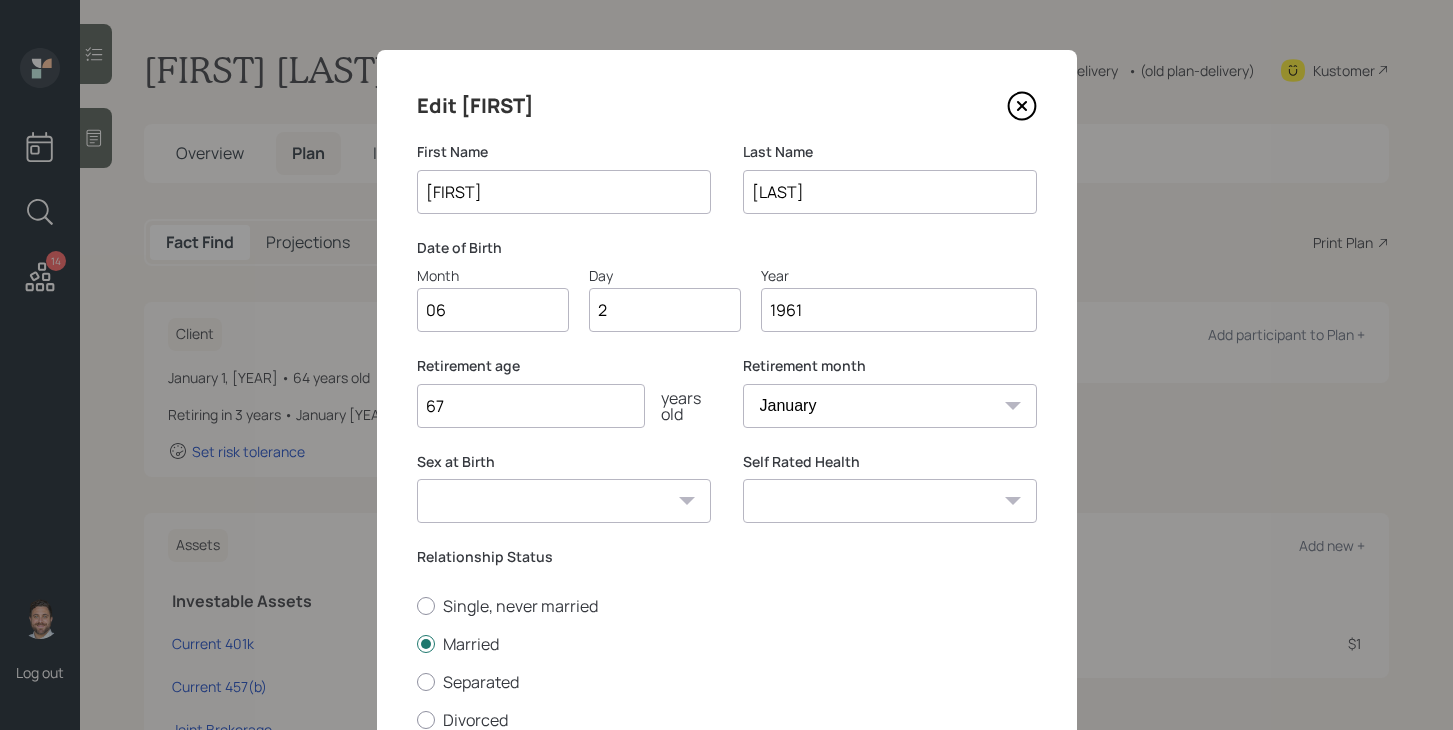 type on "21" 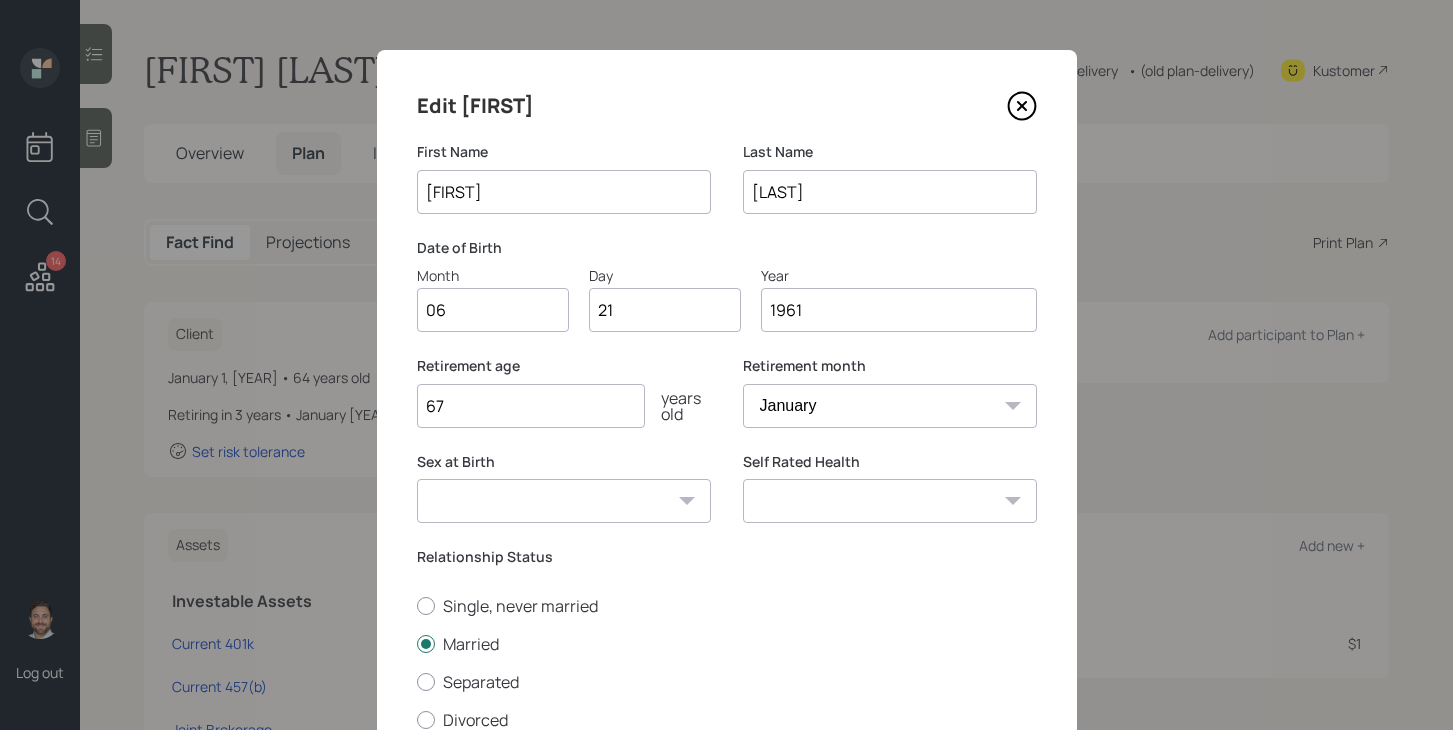 click on "Male Female Other / Prefer not to say" at bounding box center (564, 501) 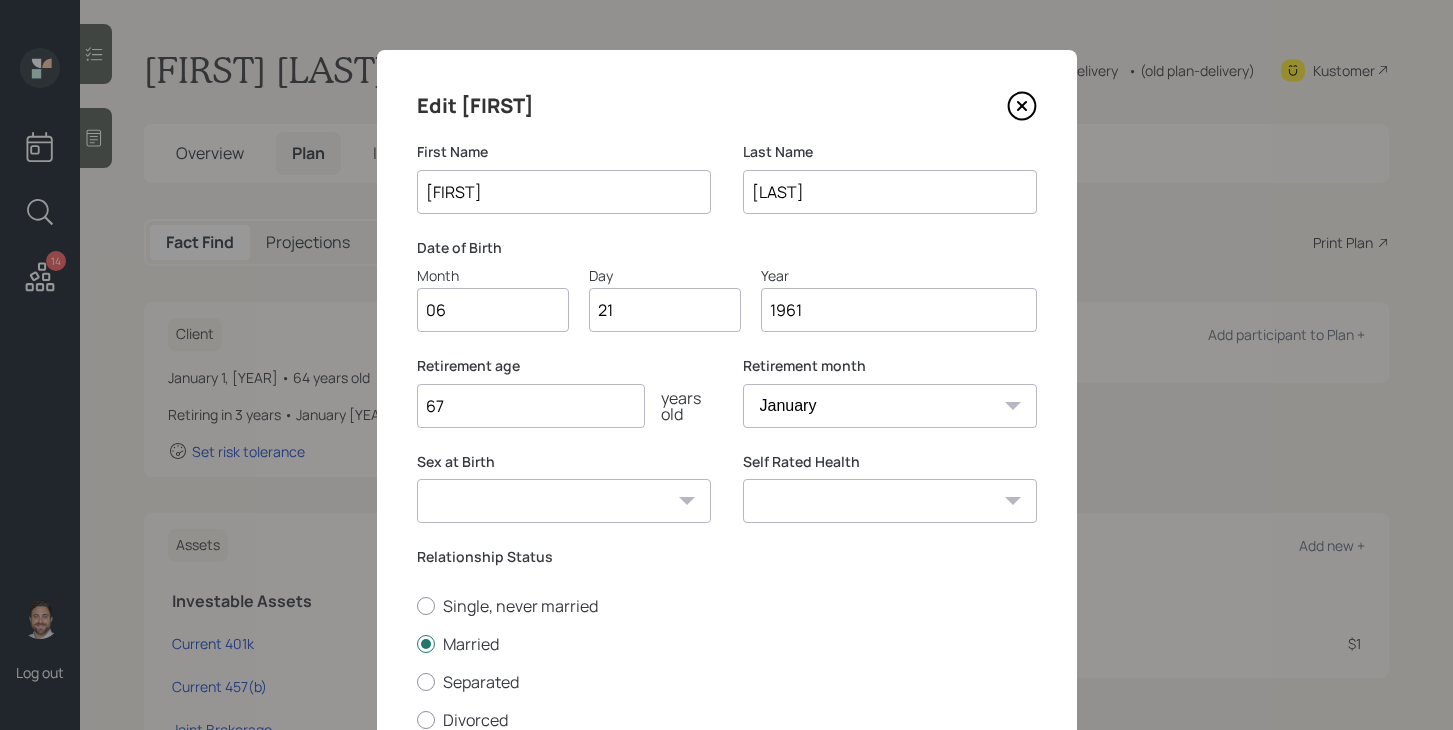 select on "male" 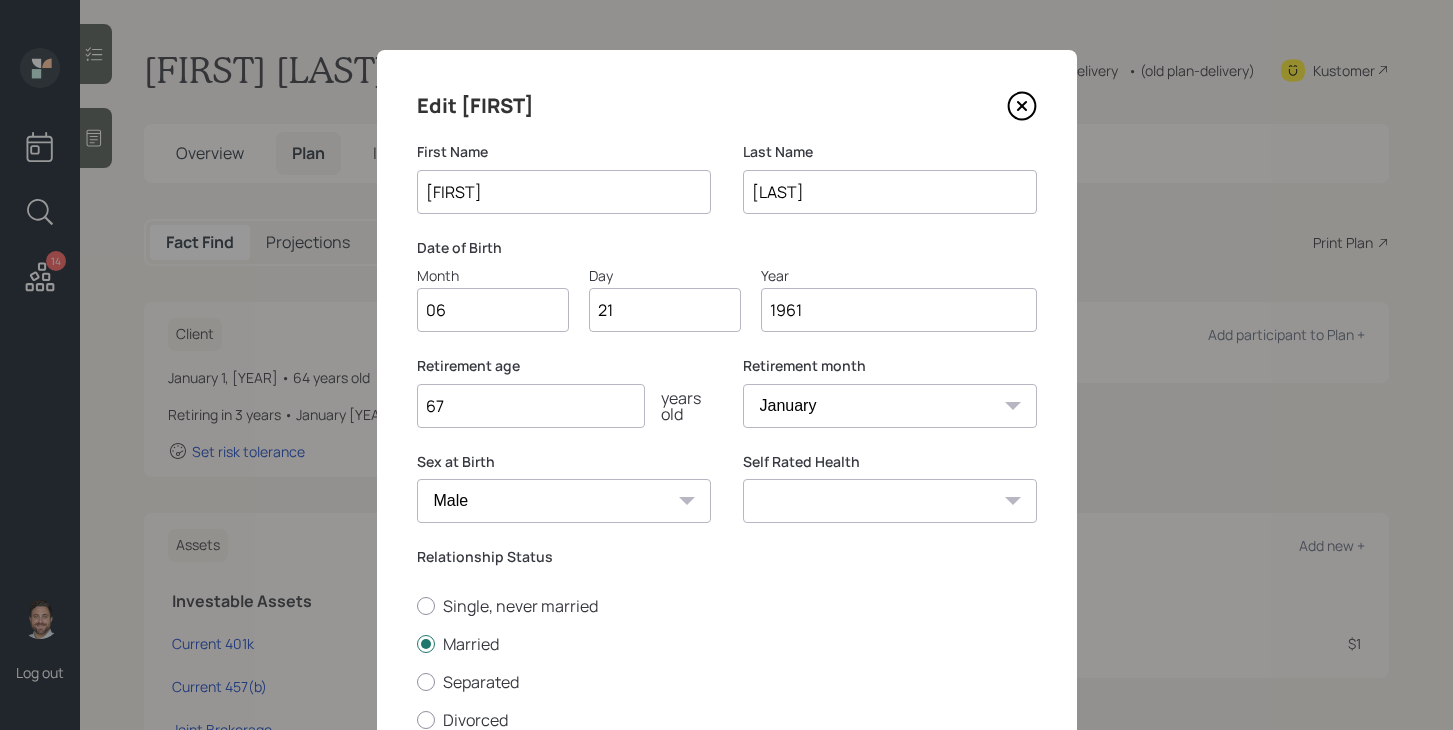 click on "Excellent Very Good Good Fair Poor" at bounding box center [890, 501] 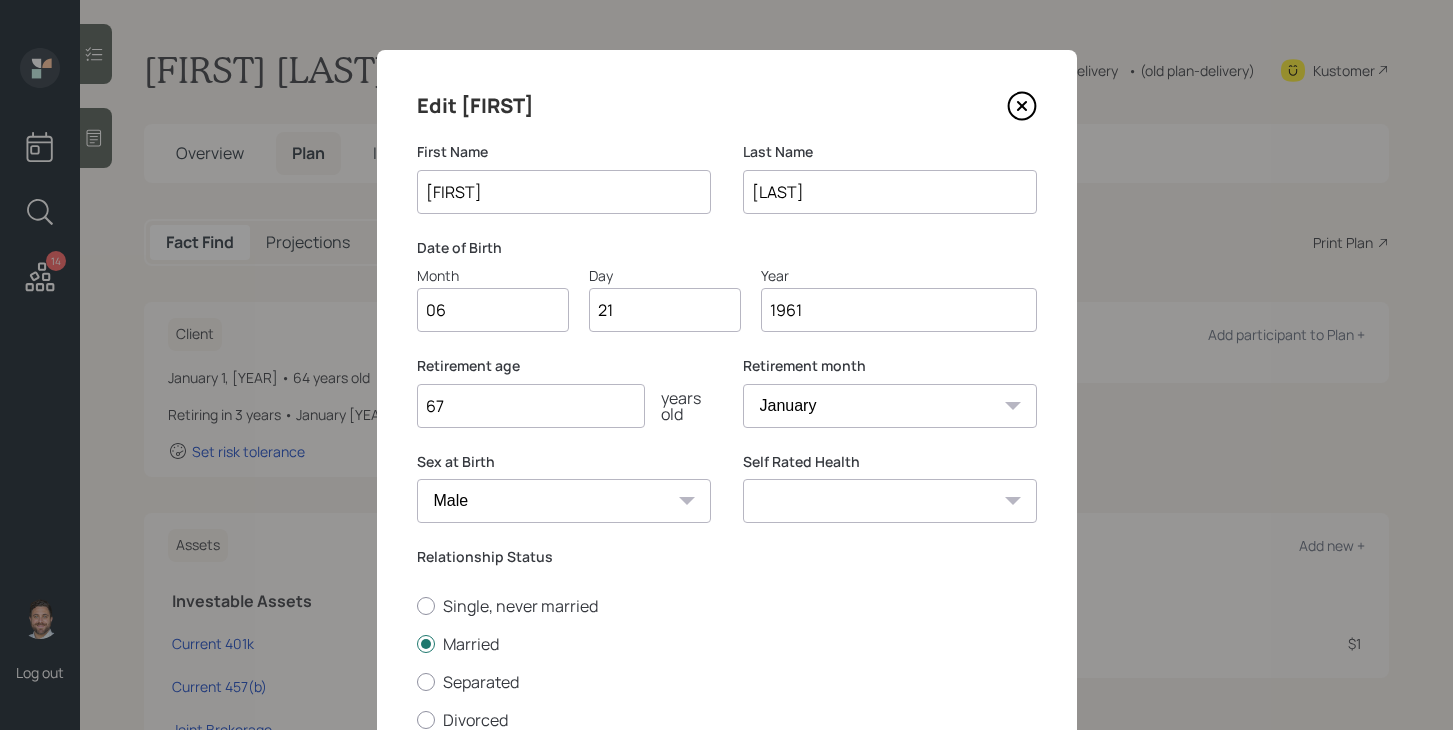 select on "very_good" 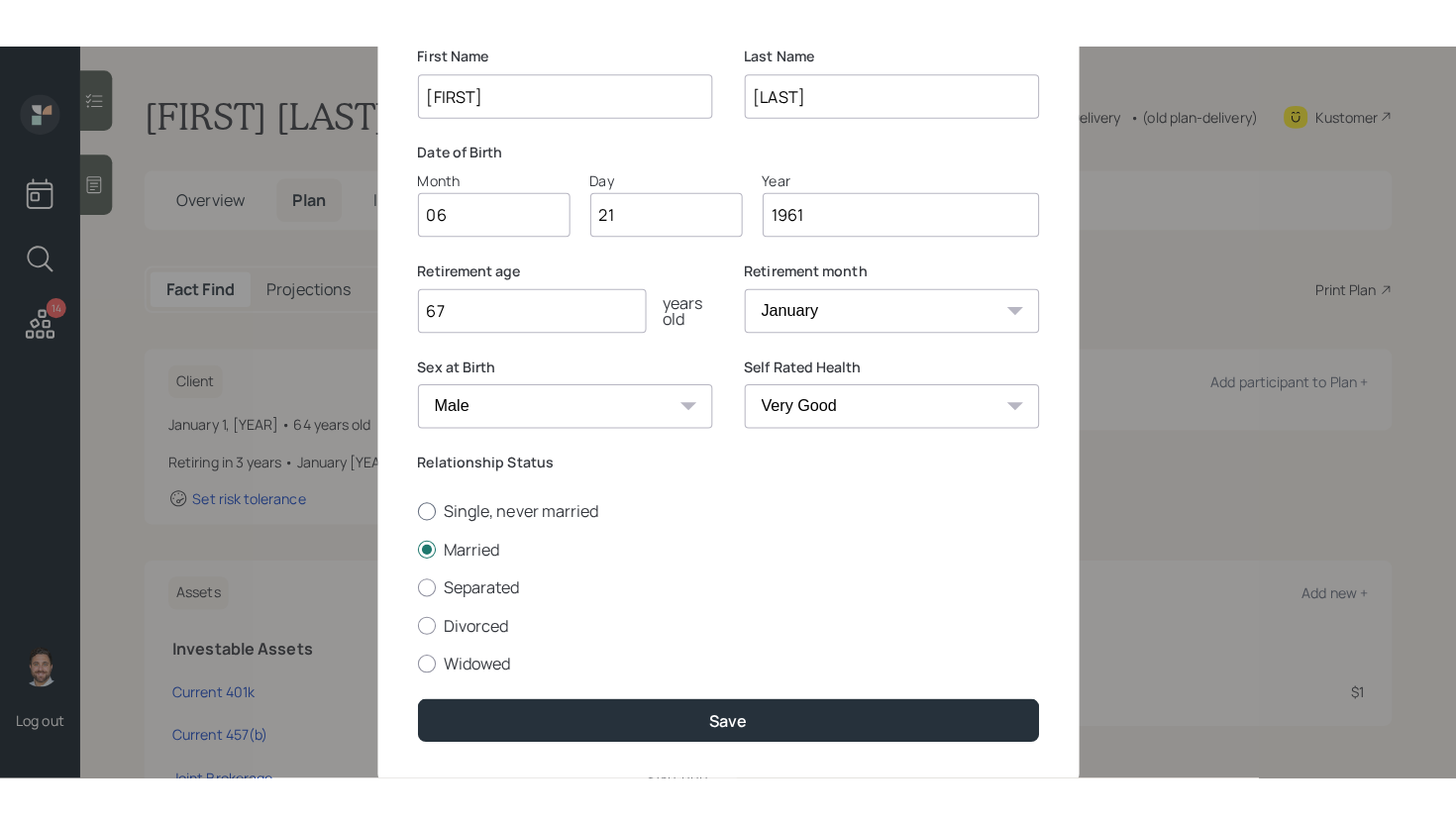 scroll, scrollTop: 195, scrollLeft: 0, axis: vertical 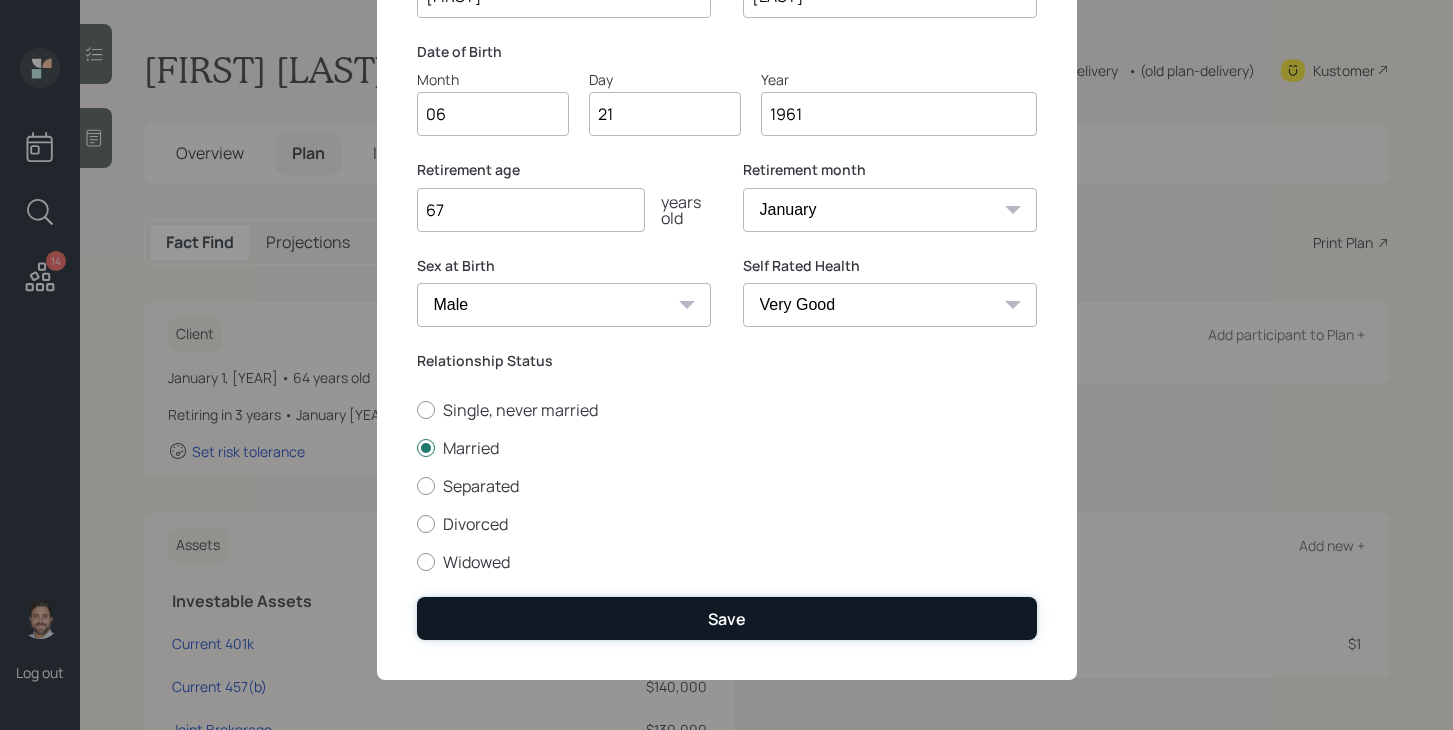 click on "Save" at bounding box center (727, 618) 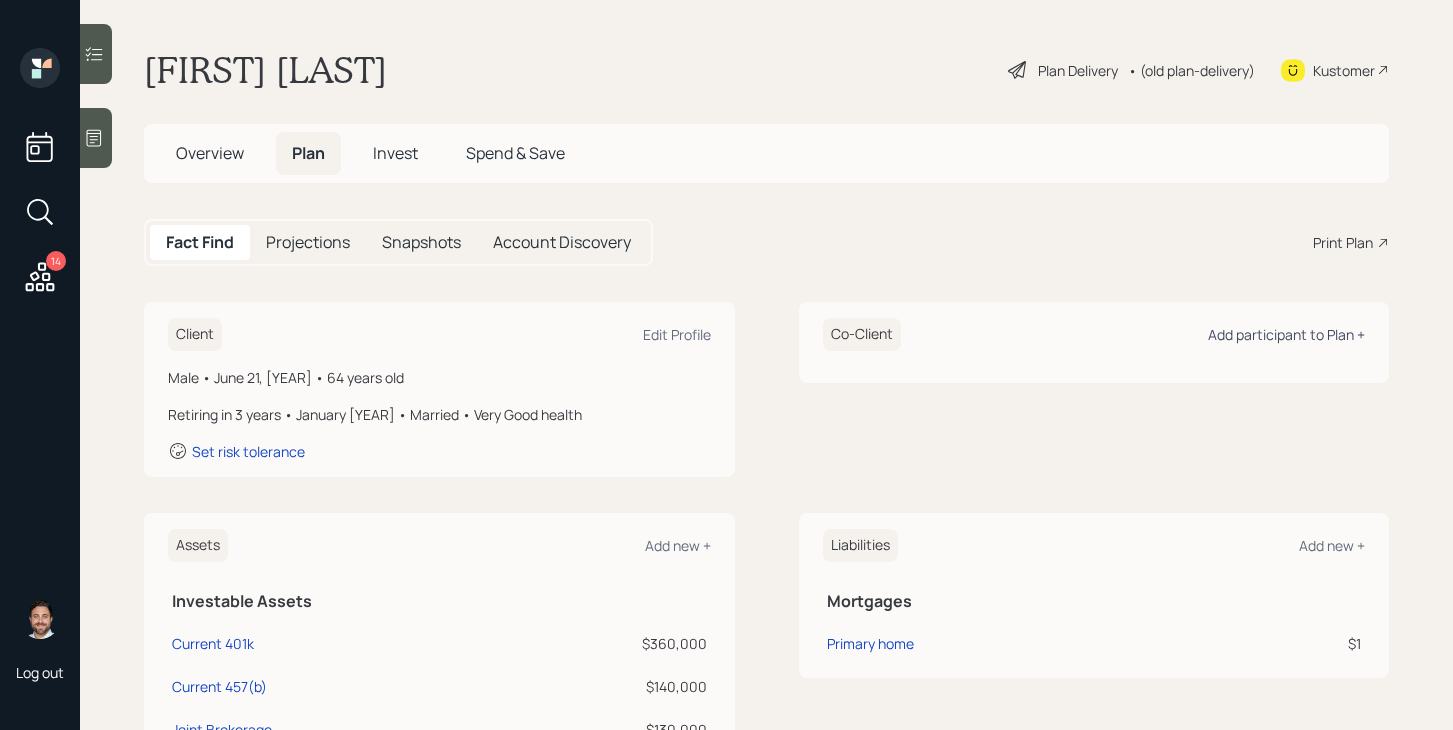 click on "Add participant to Plan +" at bounding box center [1286, 334] 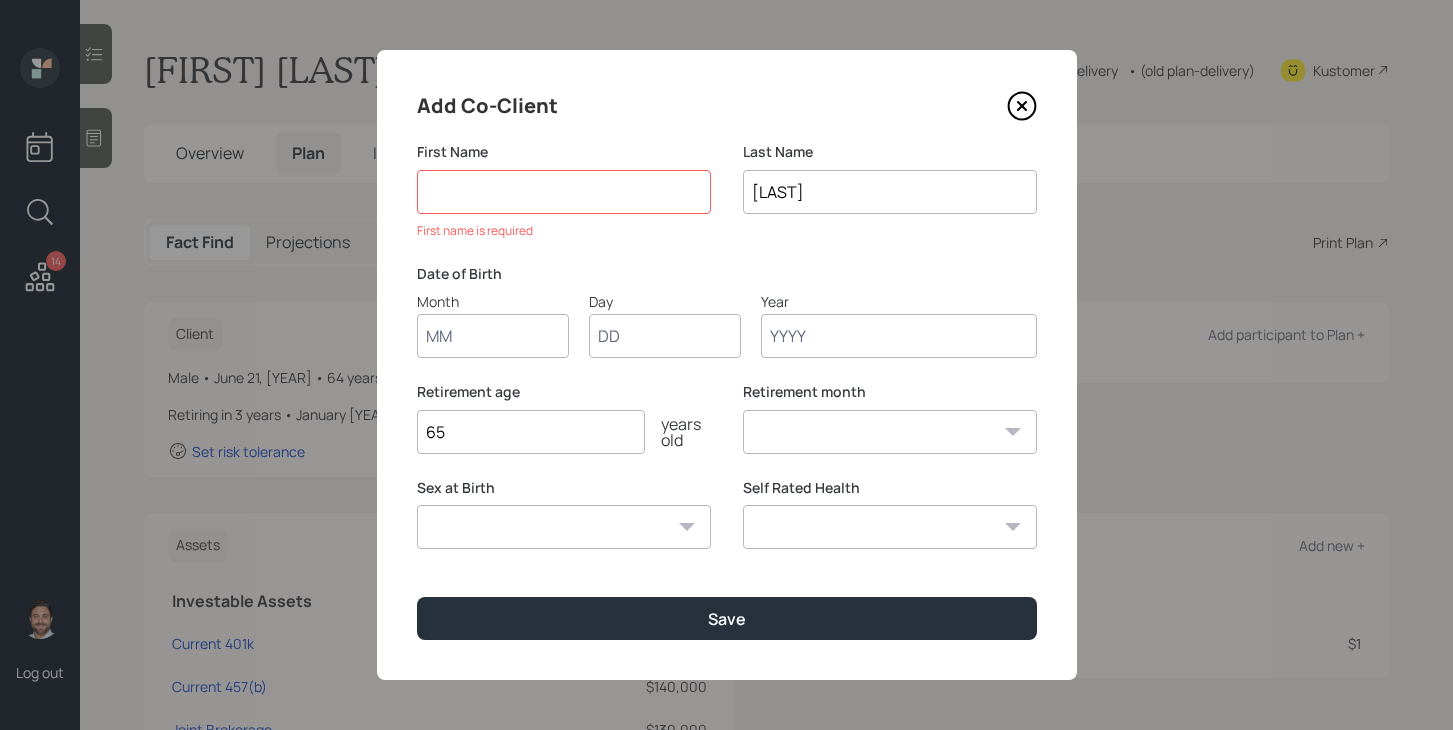 type on "W" 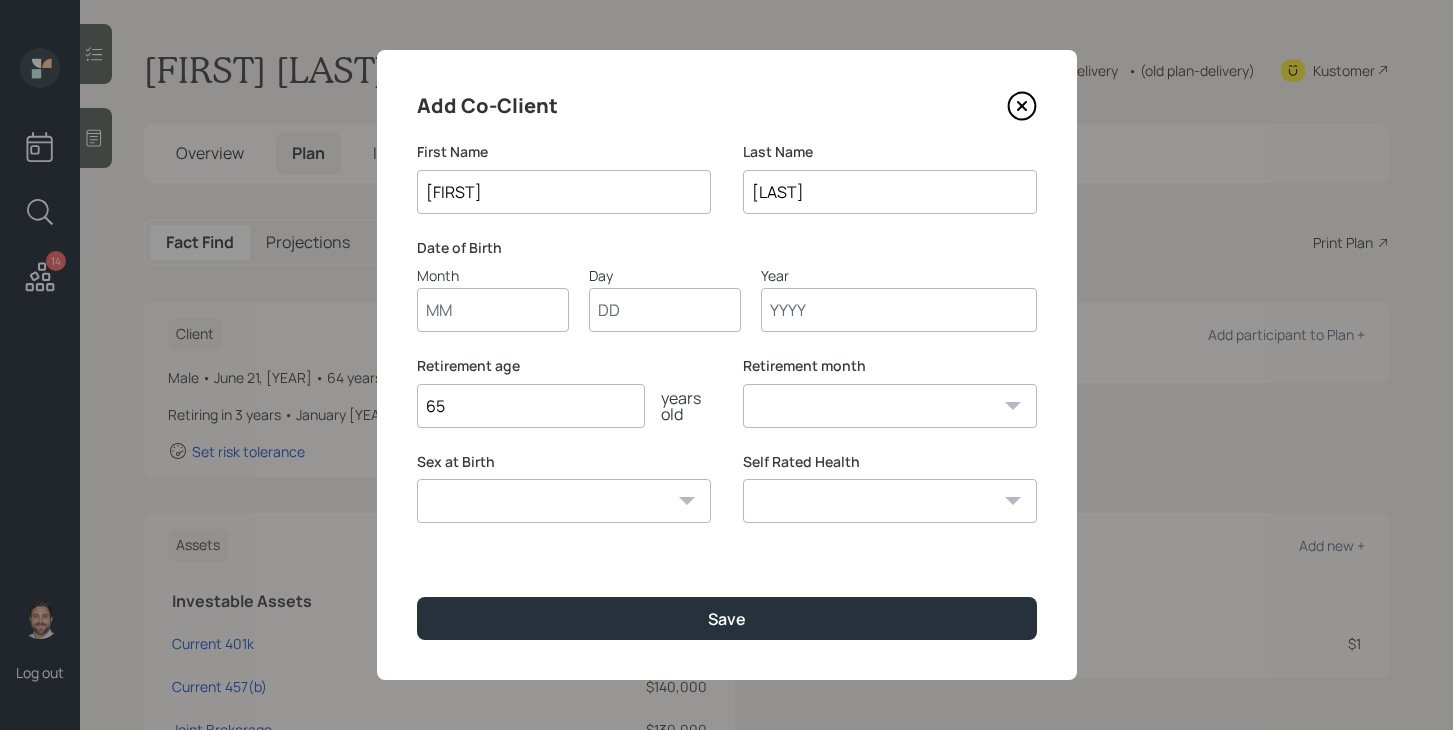 type on "[FIRST]" 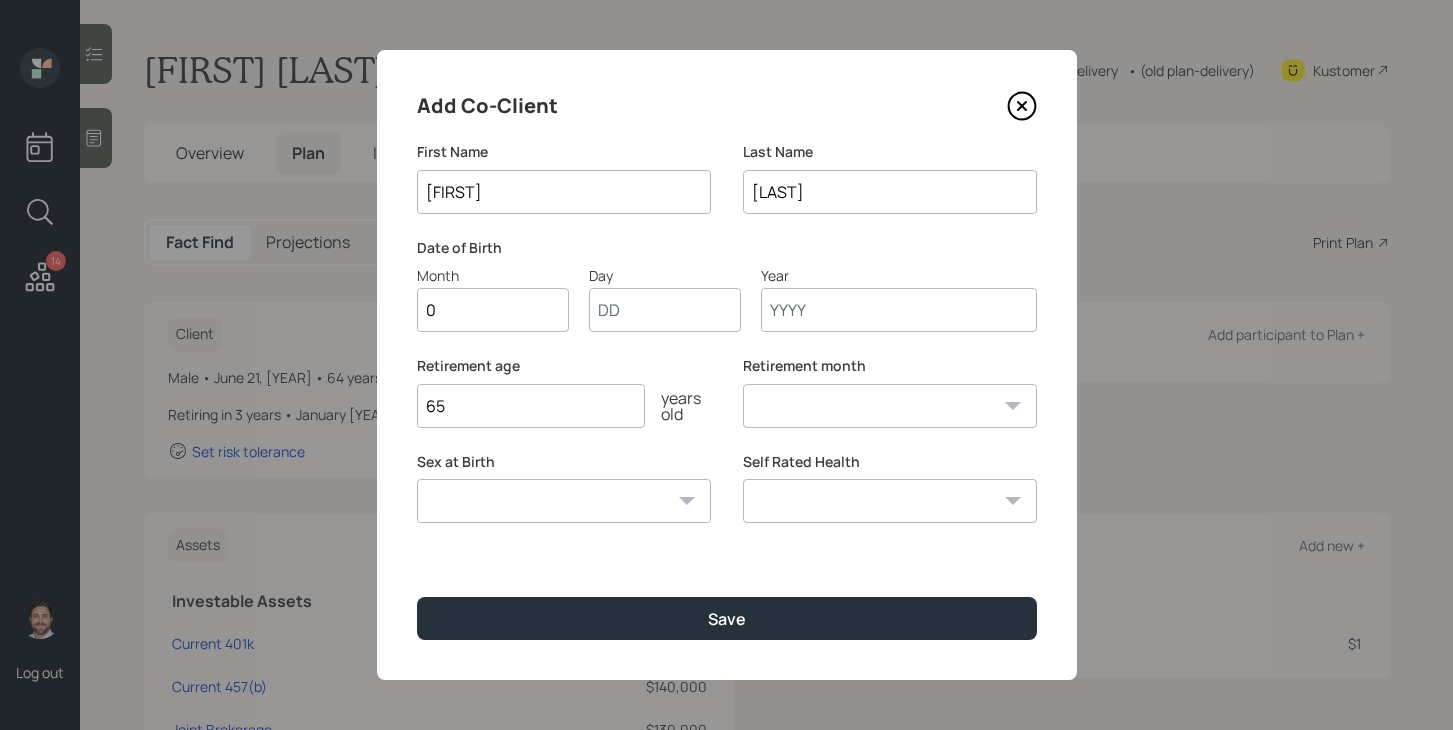 type on "06" 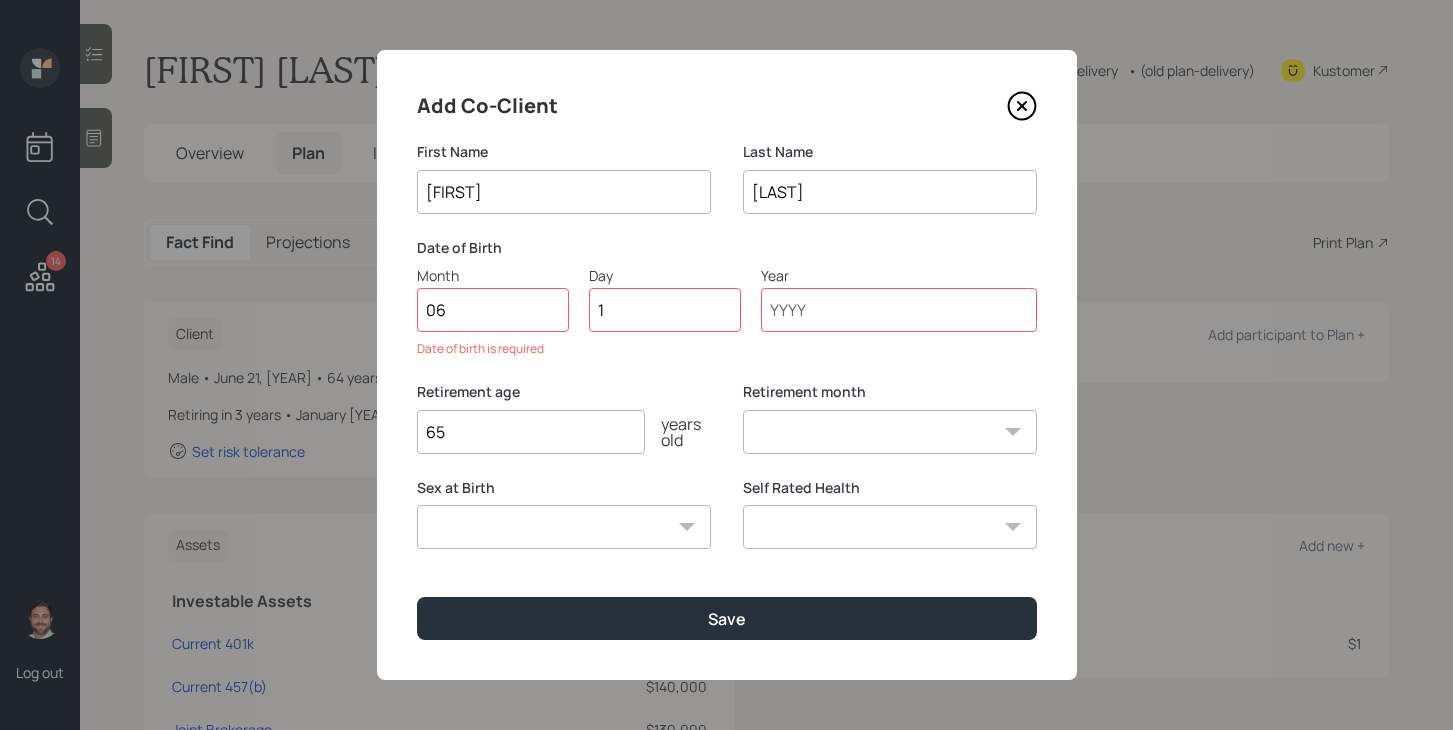 type on "14" 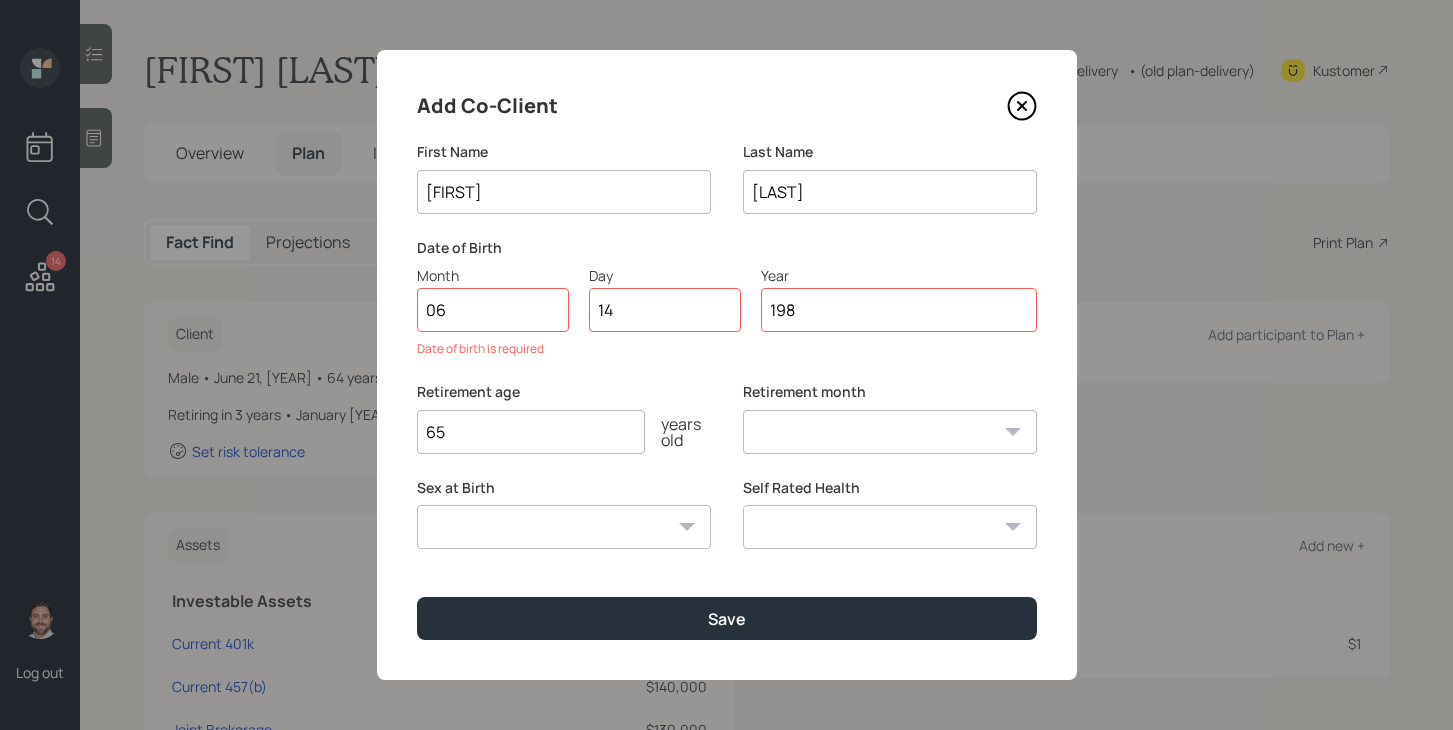 type on "[YEAR]" 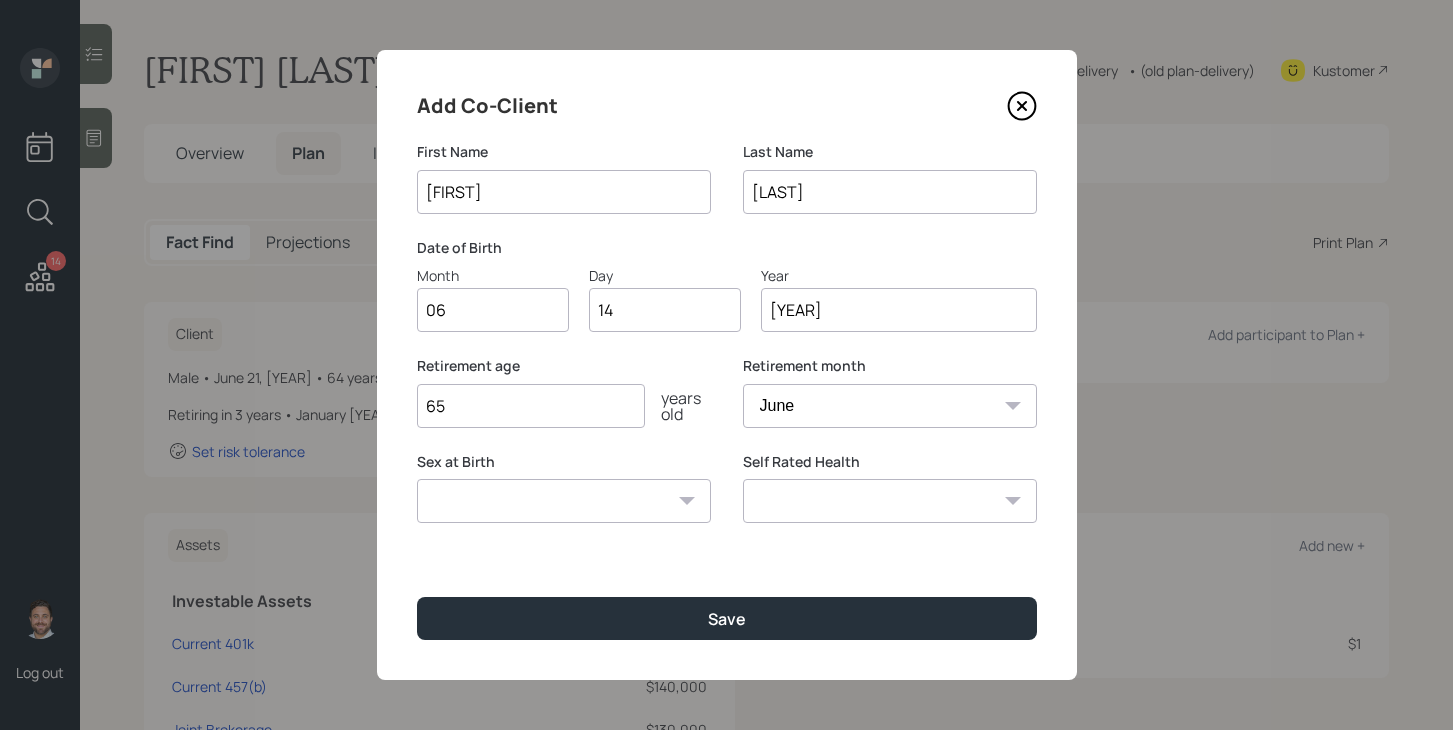type on "[YEAR]" 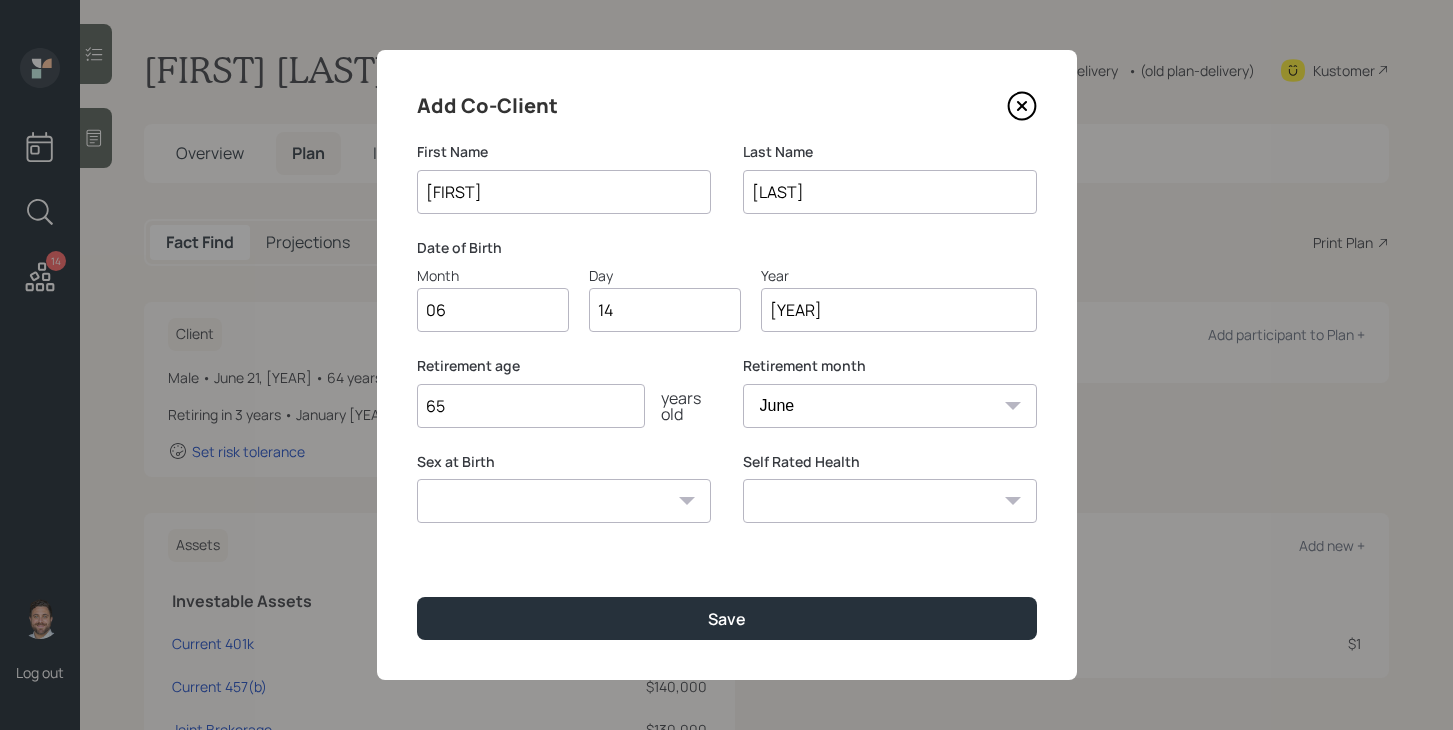 click on "Male Female Other / Prefer not to say" at bounding box center [564, 501] 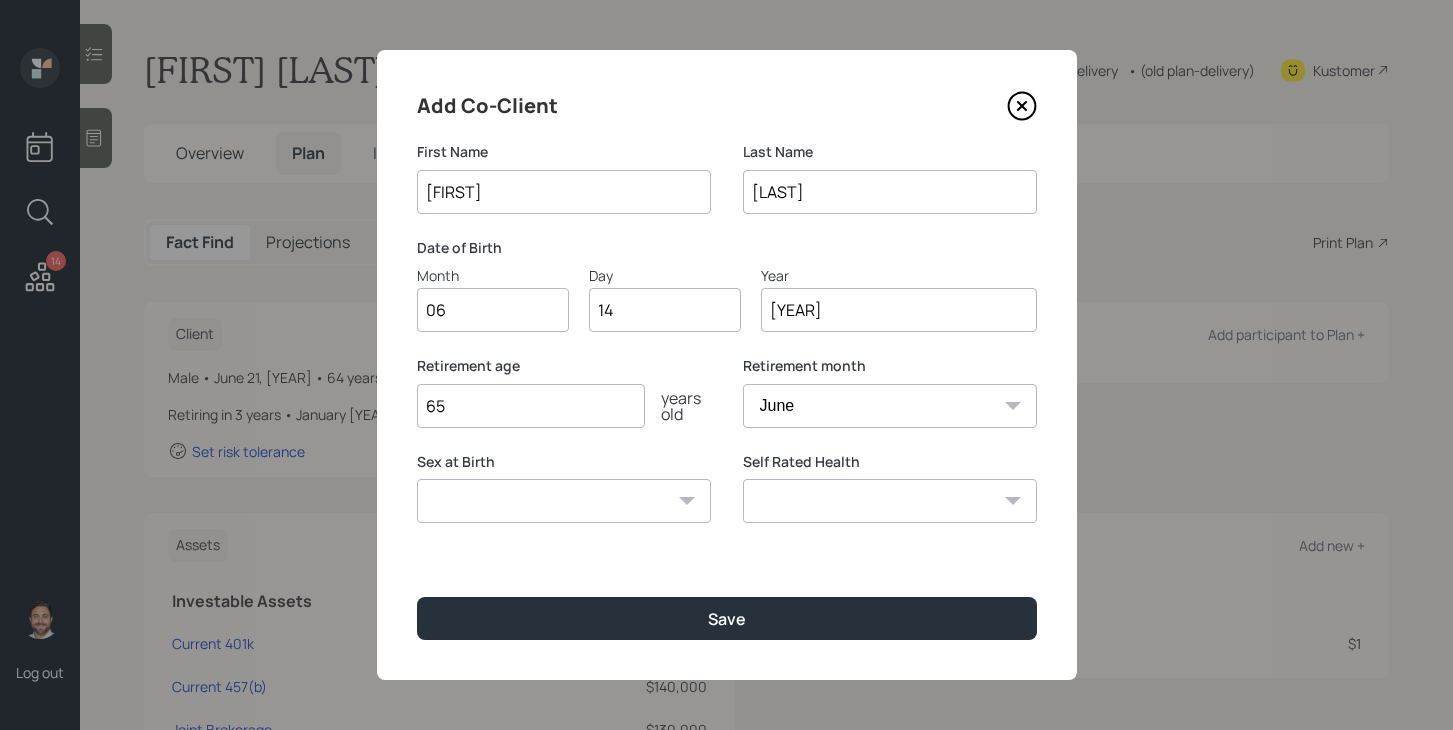 select on "female" 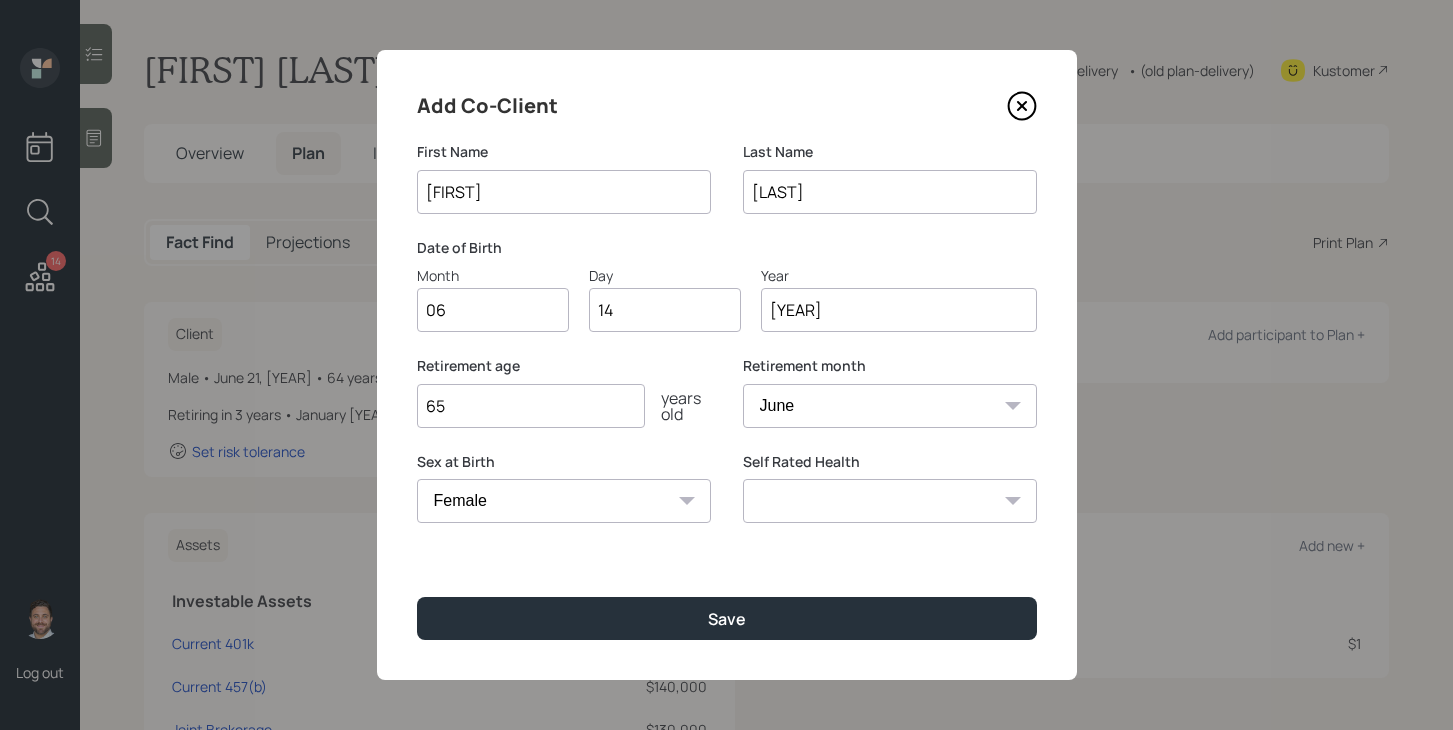 click on "Excellent Very Good Good Fair Poor" at bounding box center (890, 501) 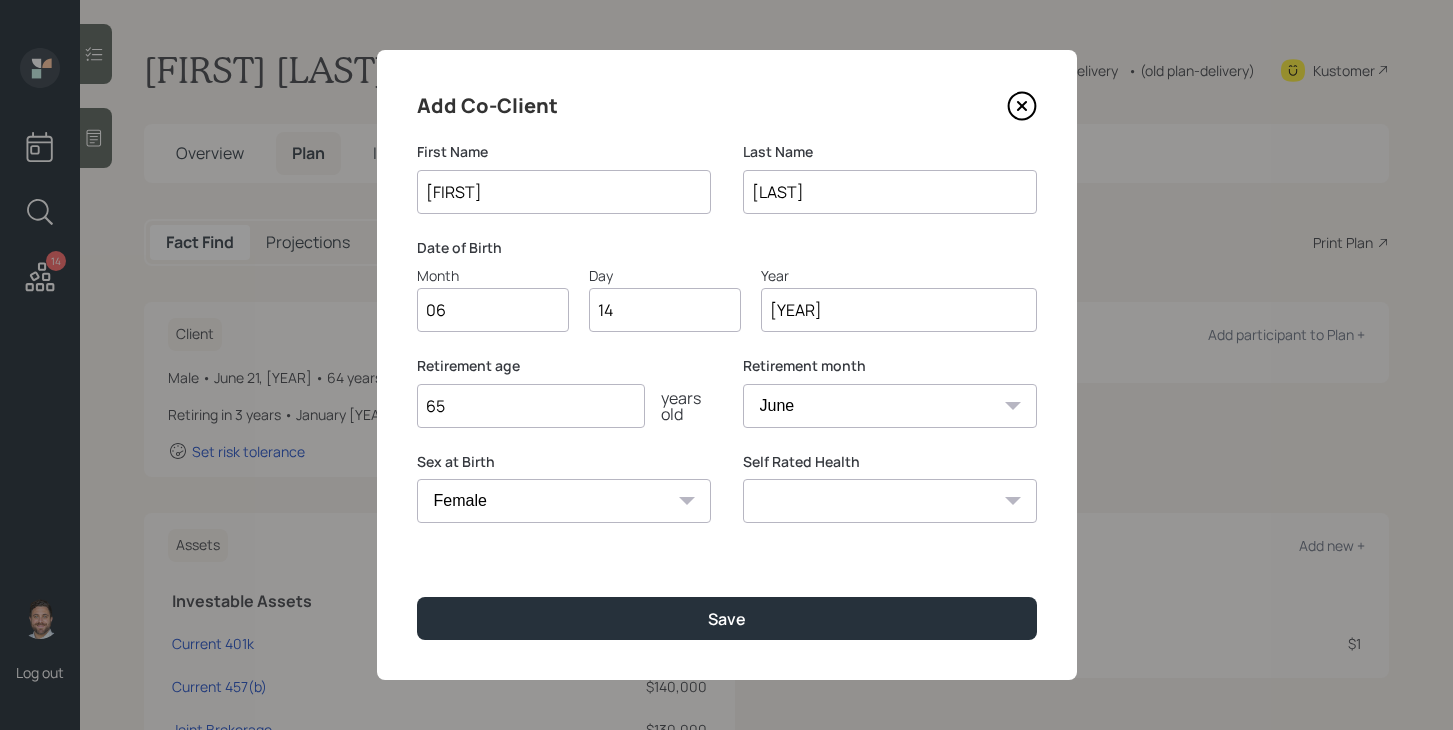 select on "good" 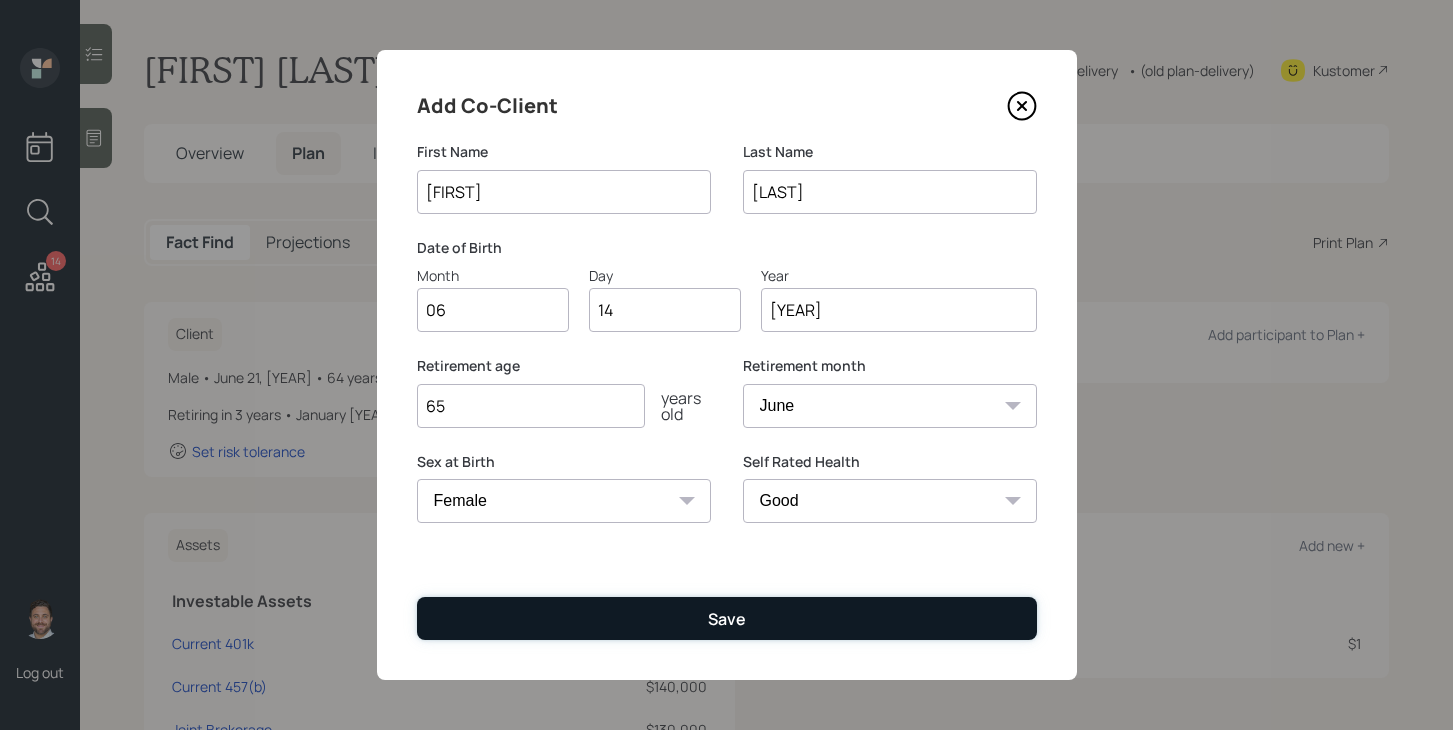 click on "Save" at bounding box center [727, 618] 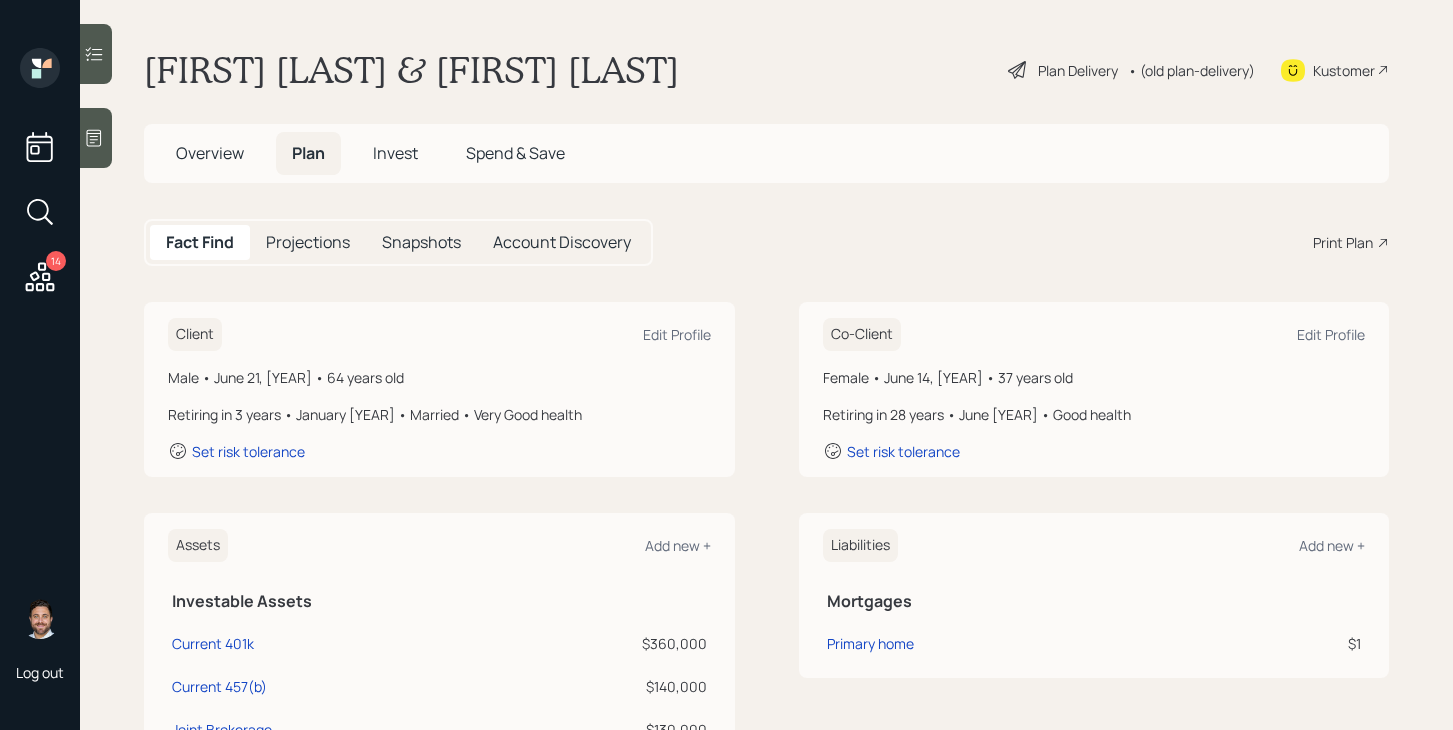 click on "Overview" at bounding box center [210, 153] 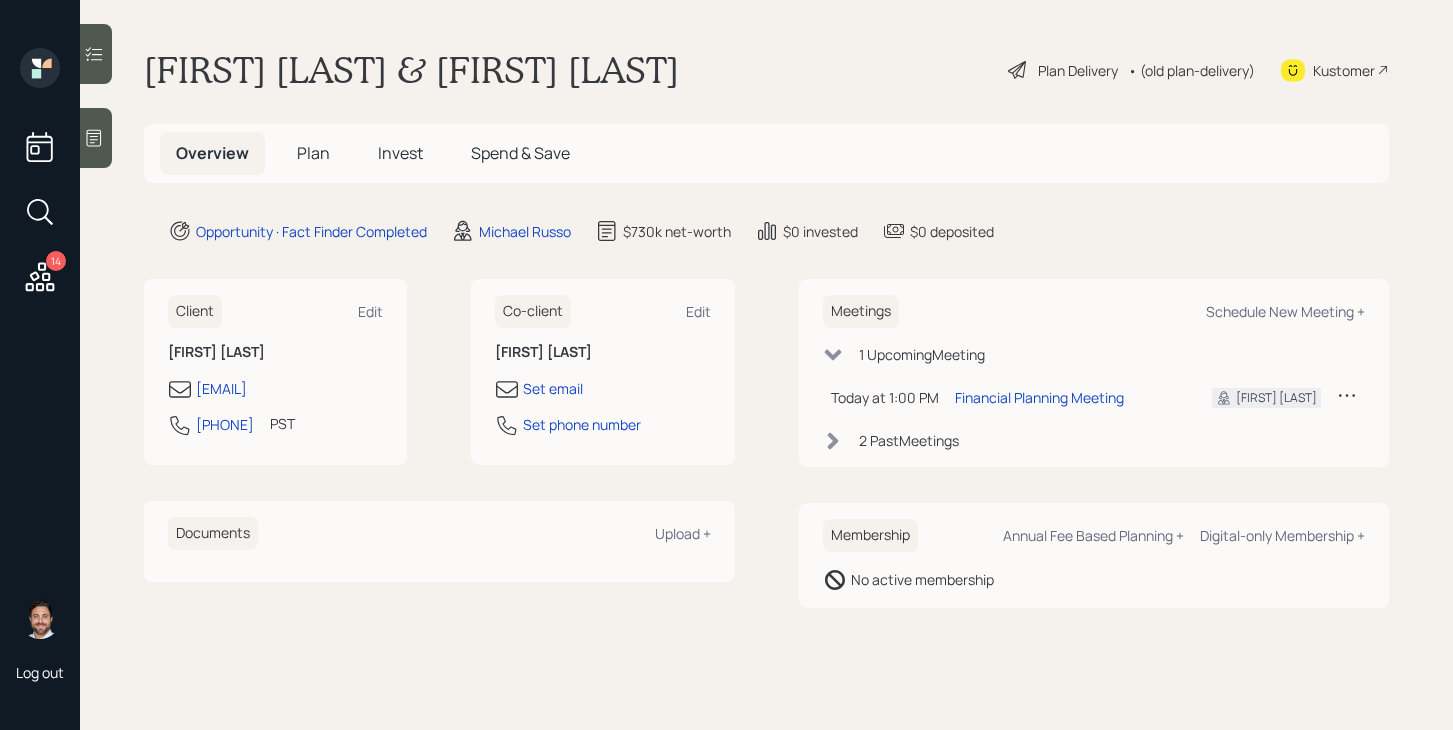 click on "Plan" at bounding box center [313, 153] 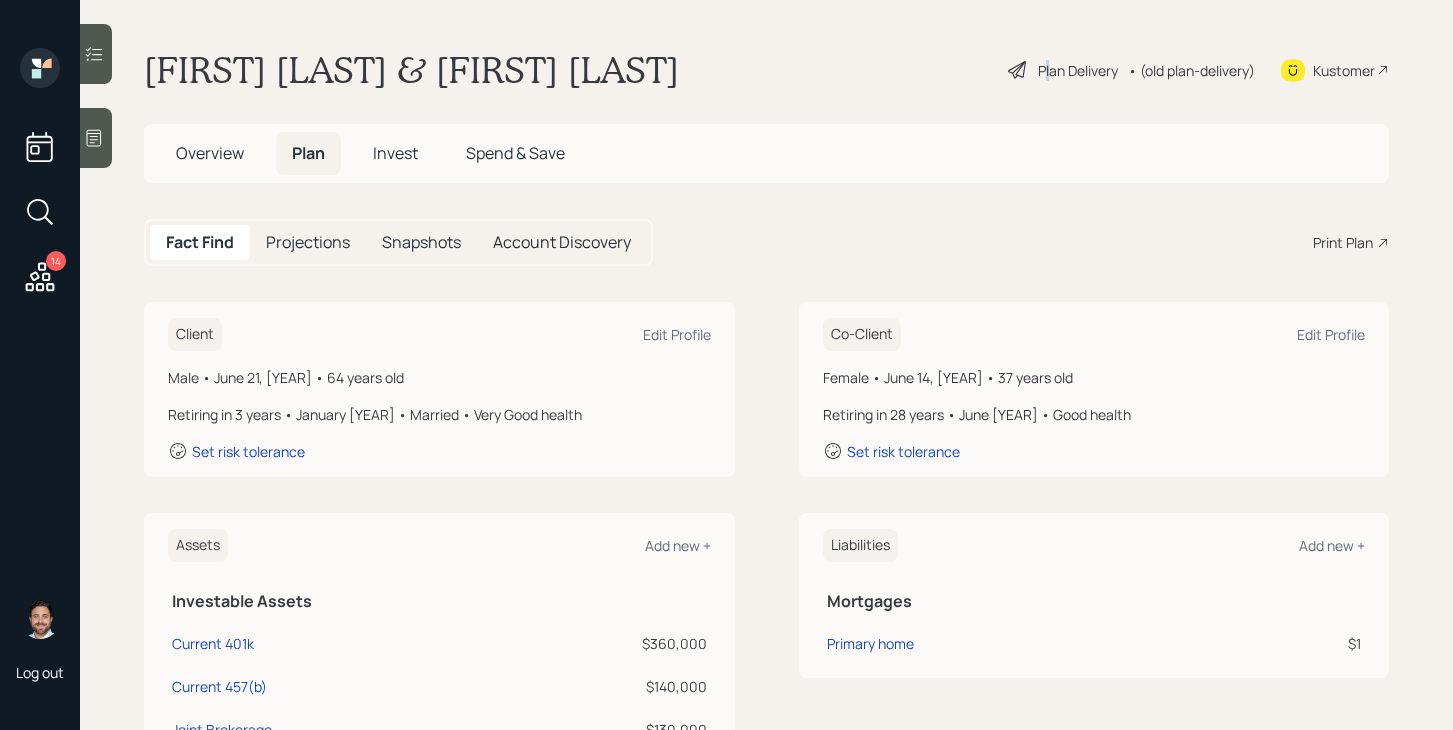 click on "Plan Delivery" at bounding box center [1078, 70] 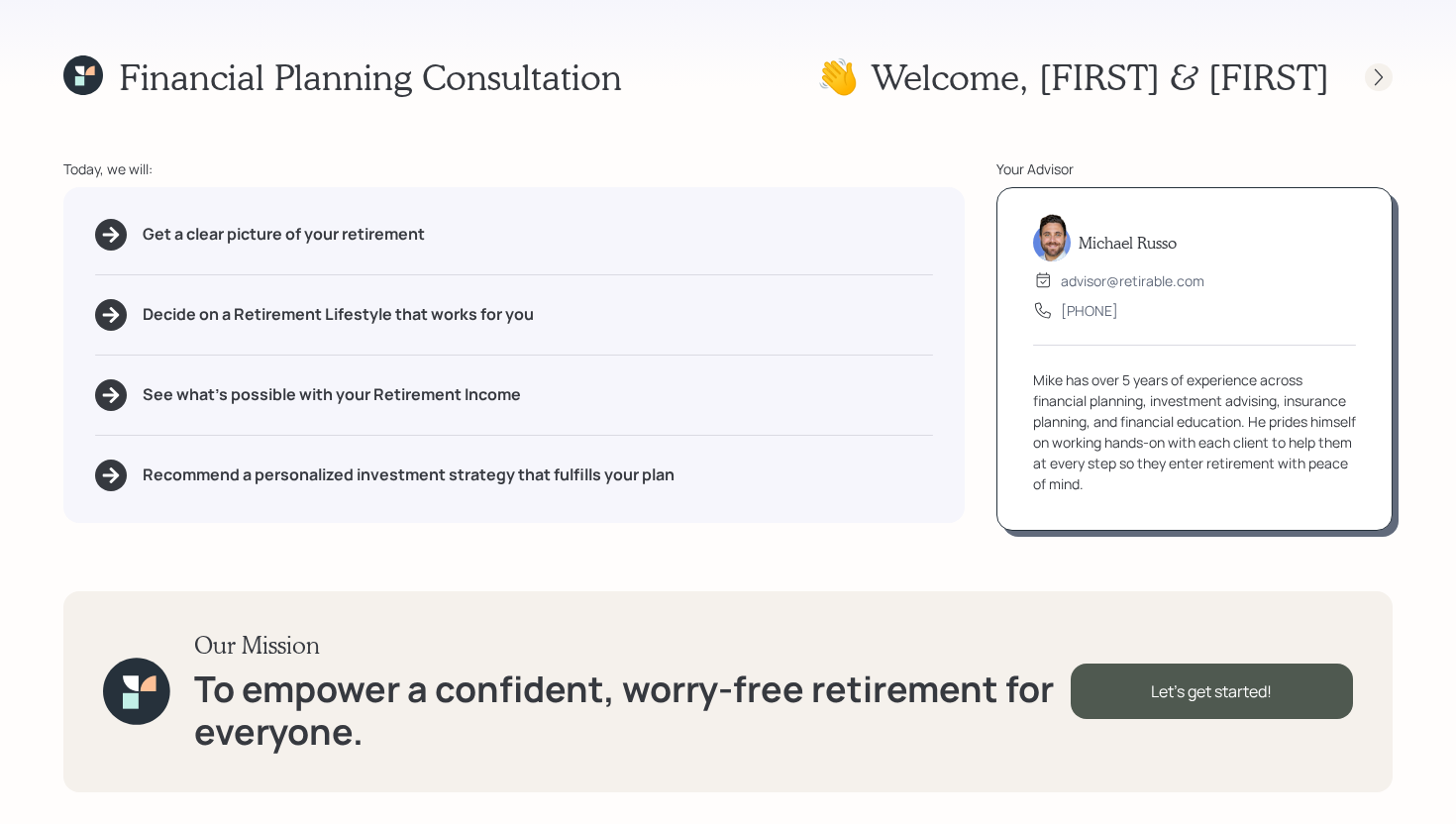 click 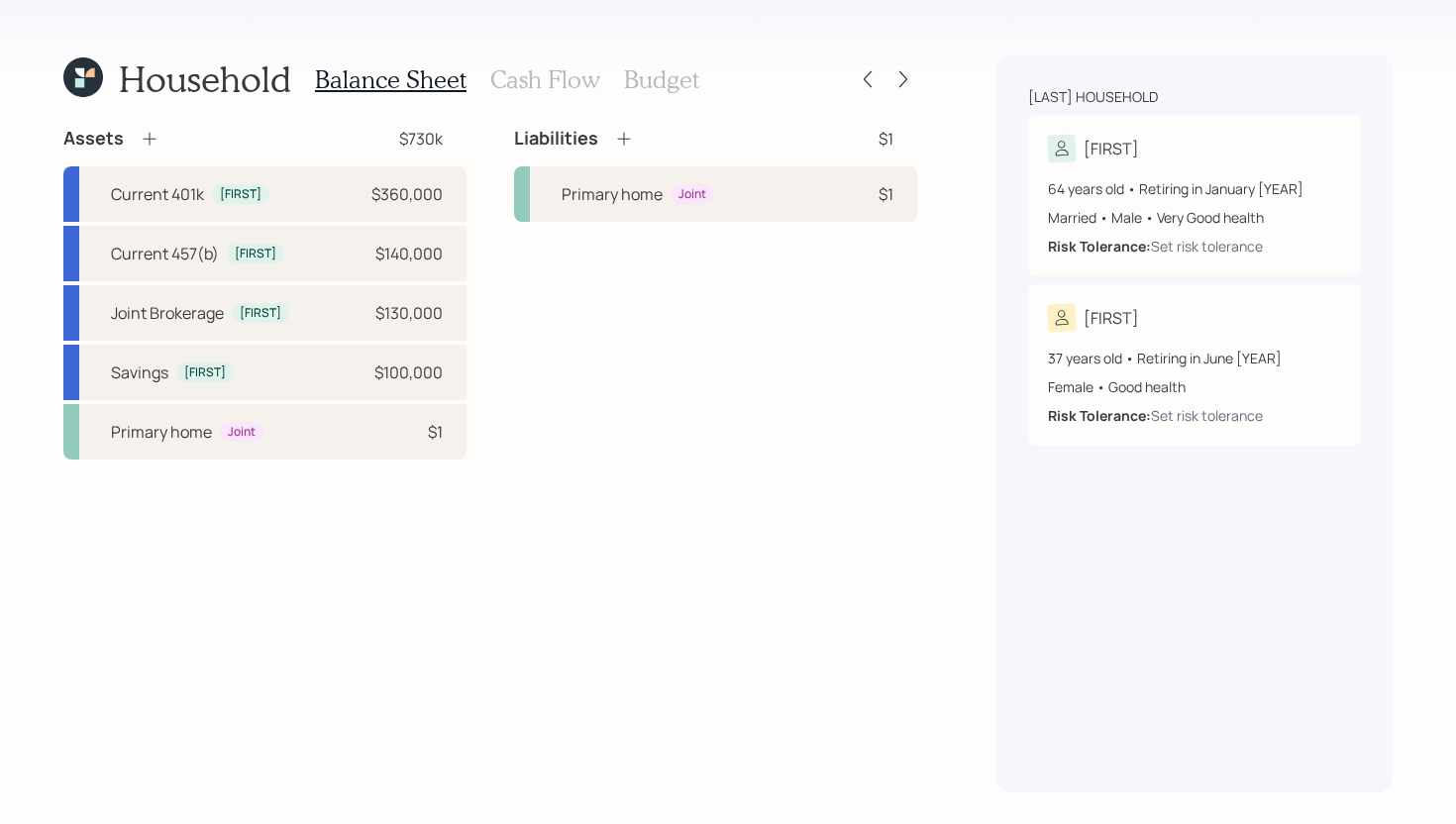 click 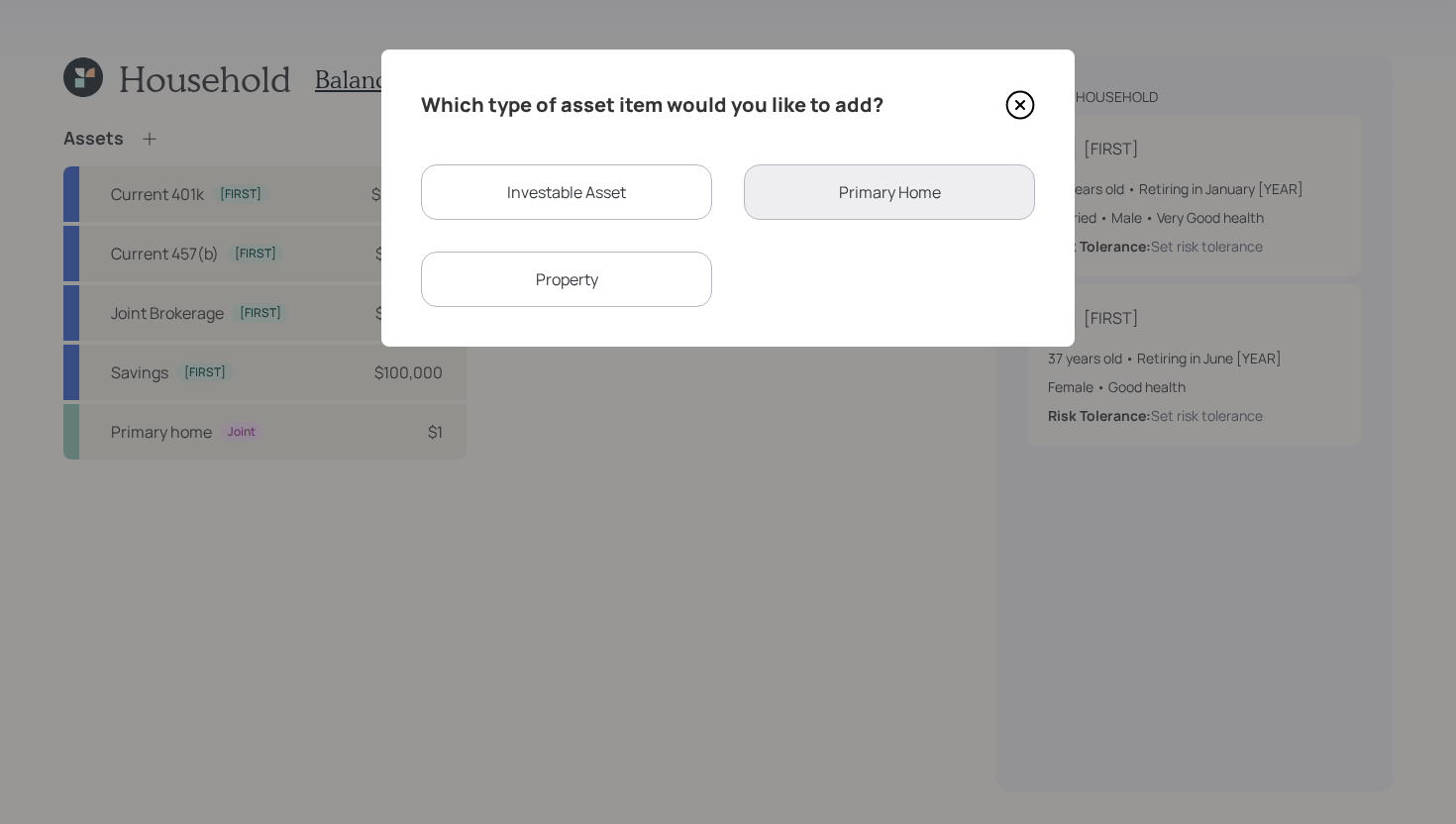 click on "Property" at bounding box center [567, 279] 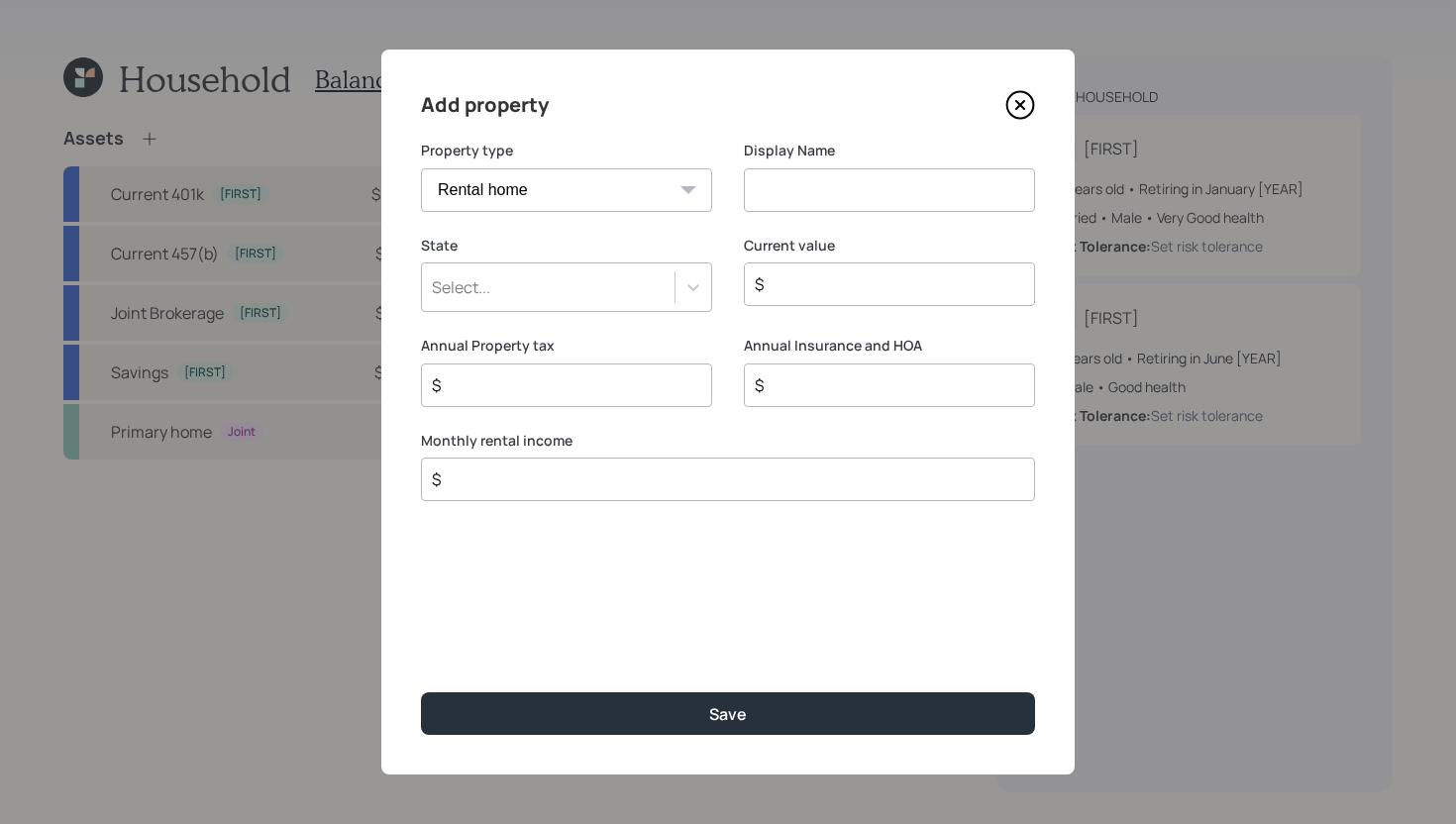 click at bounding box center (889, 190) 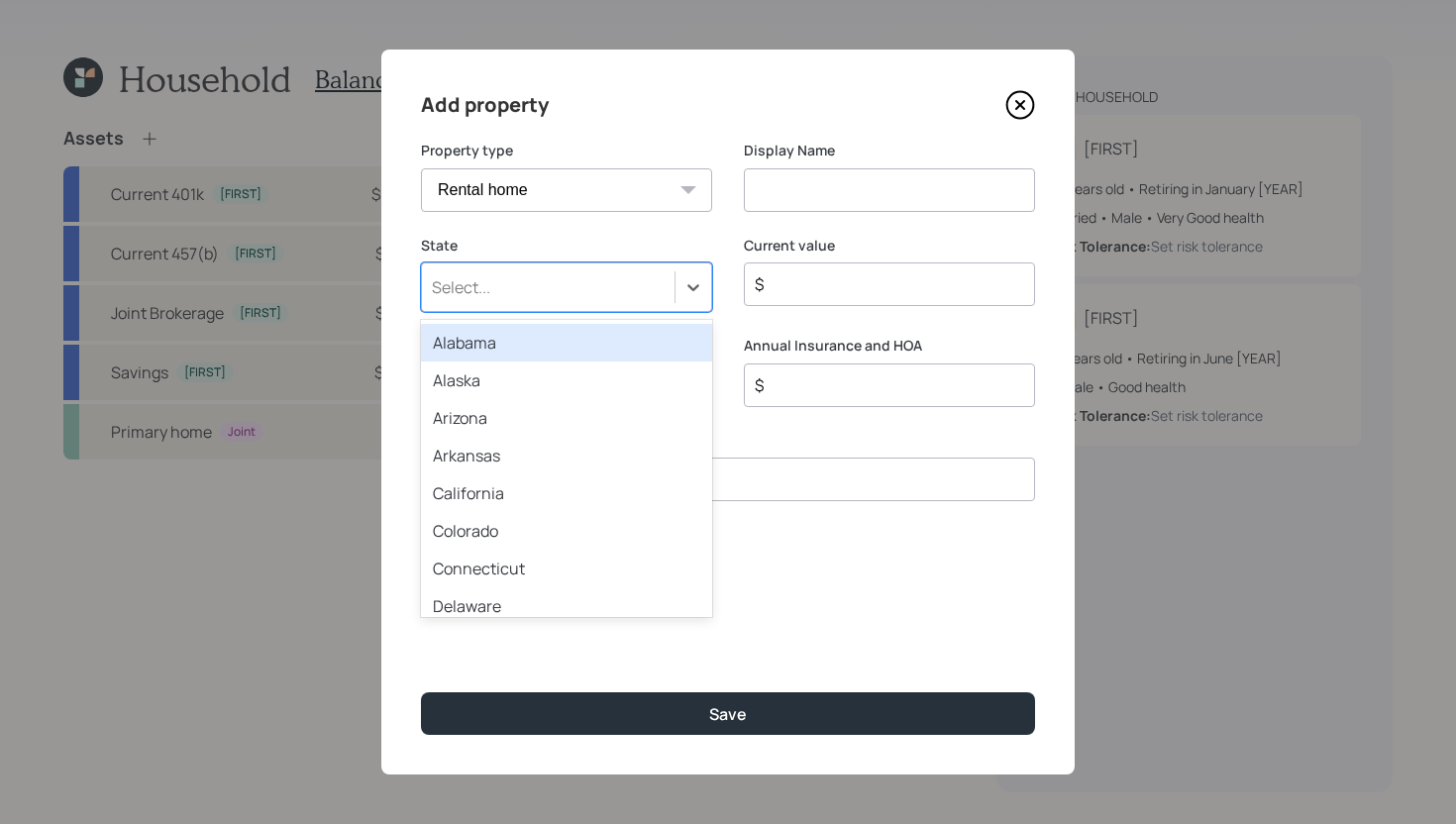 click on "Select..." at bounding box center [548, 287] 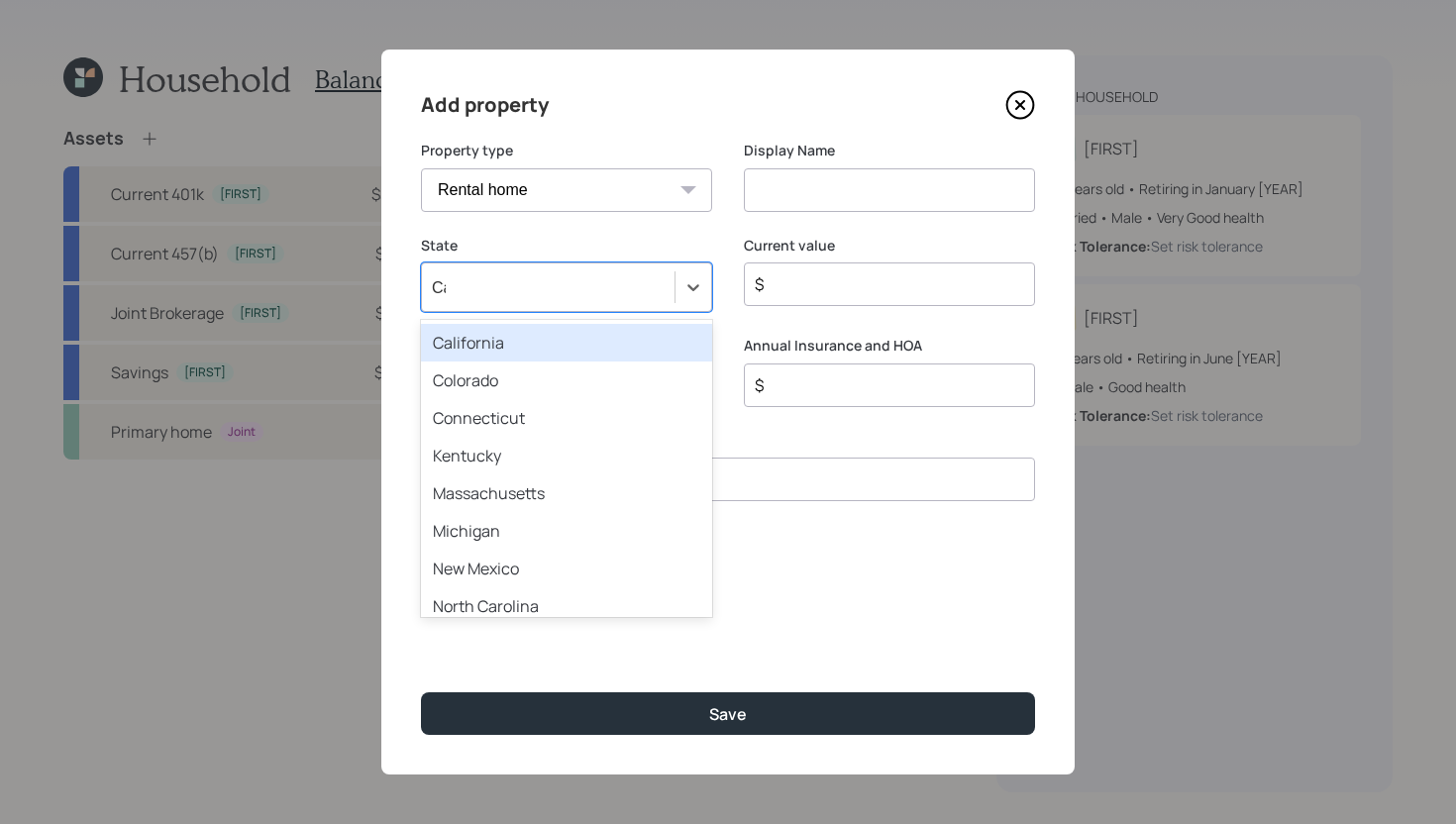 type on "[FIRST]" 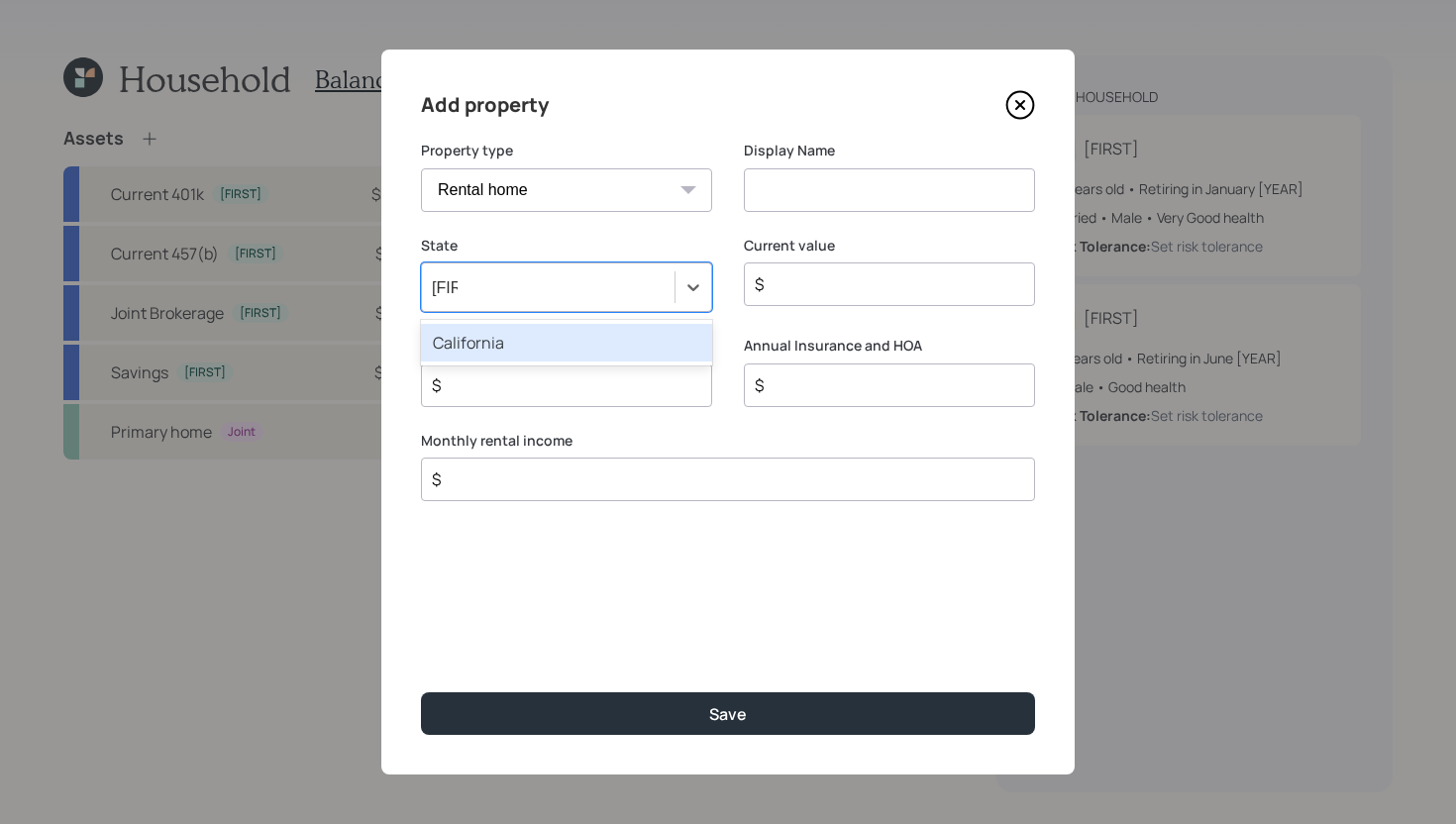 click on "California" at bounding box center (567, 343) 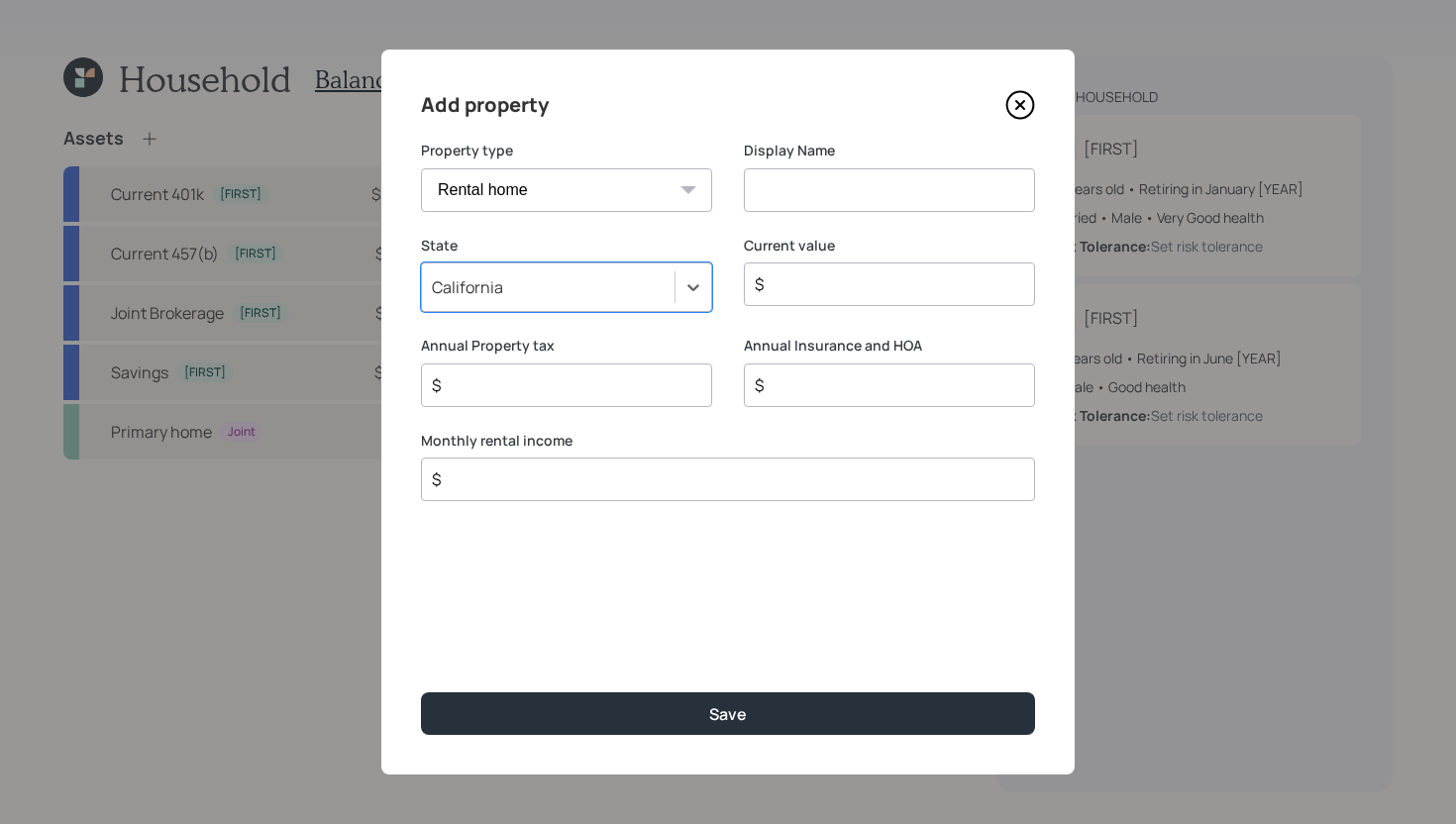 click at bounding box center [889, 190] 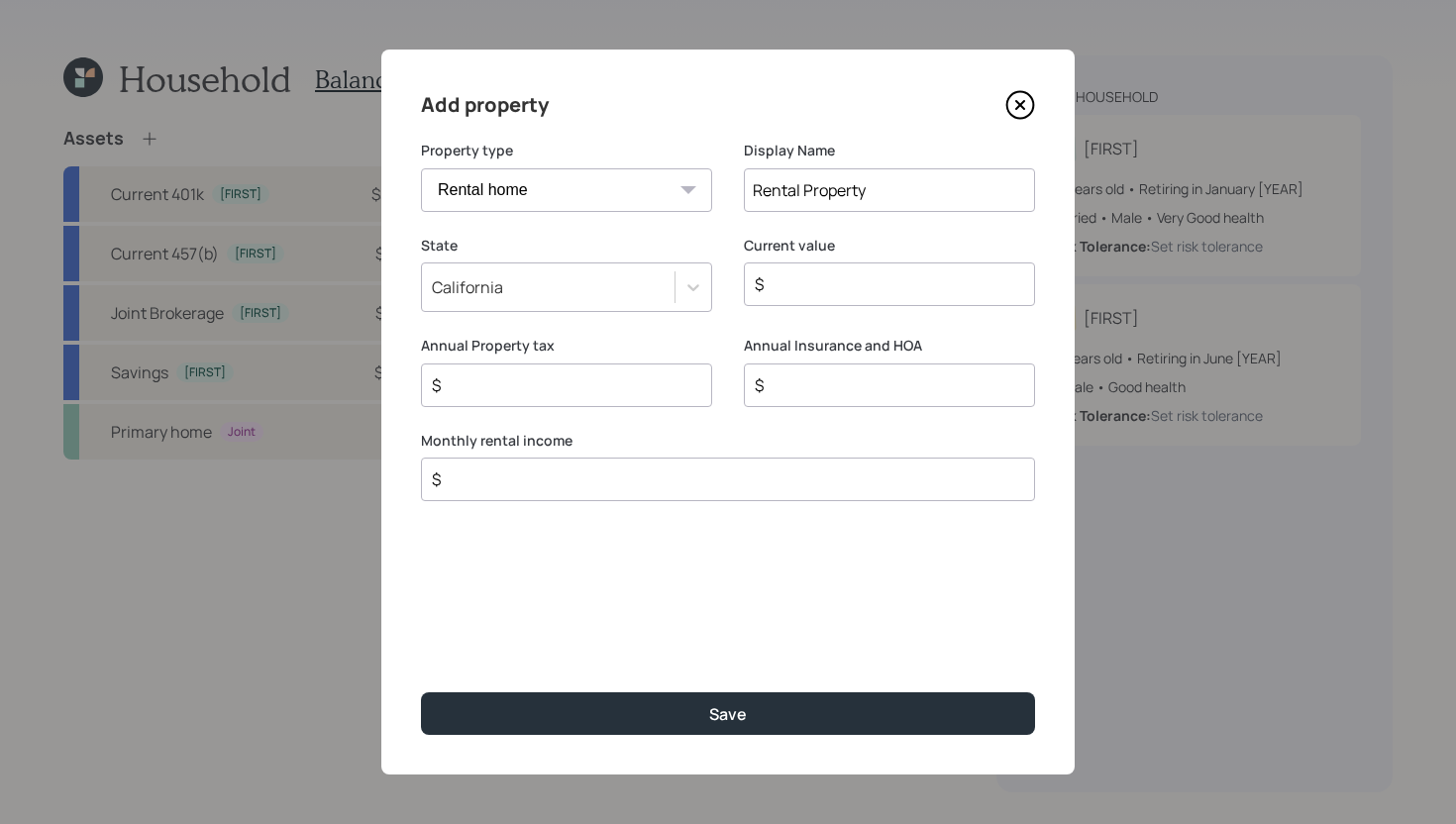 type on "Rental Property" 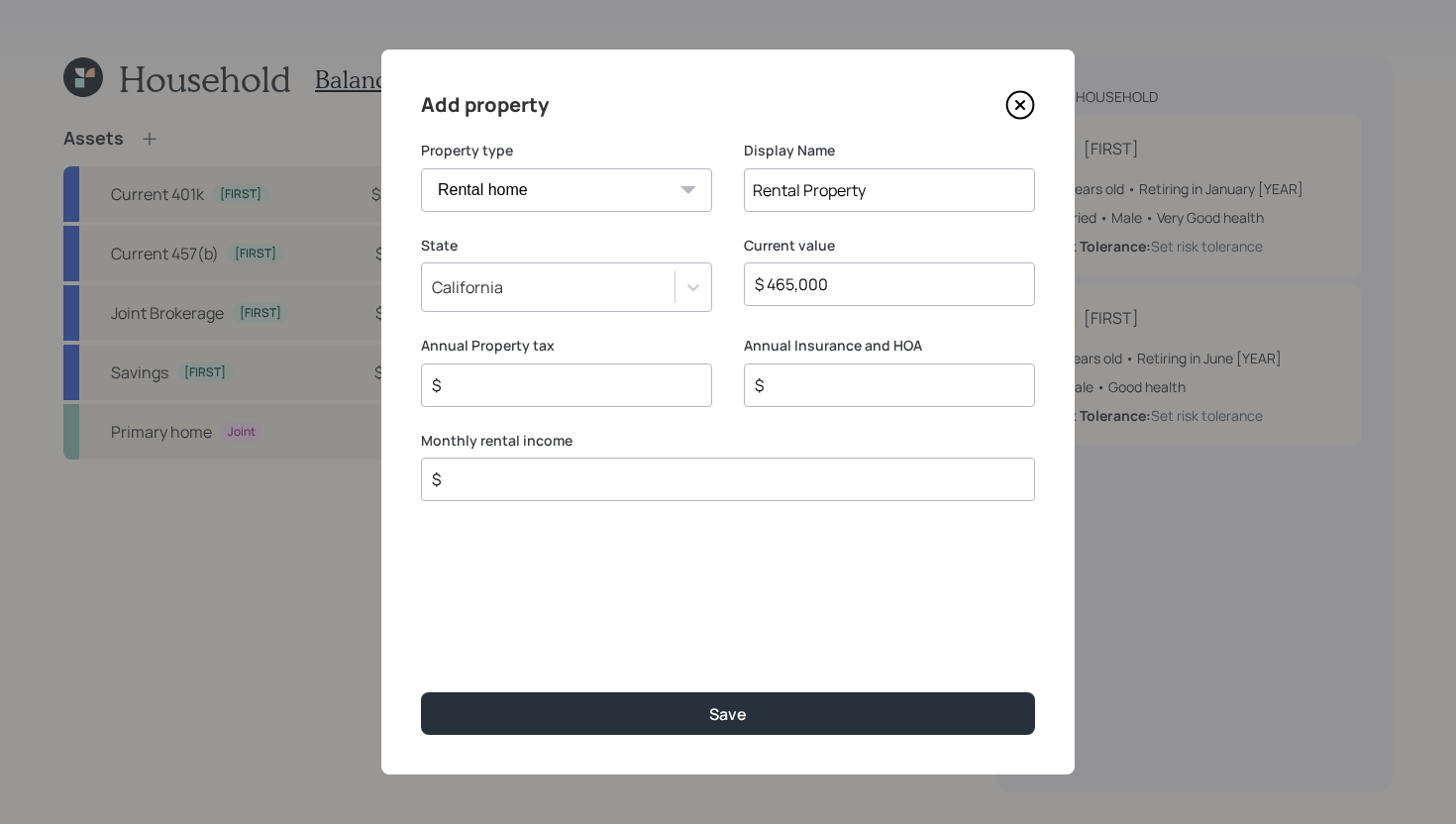 type on "$ 465,000" 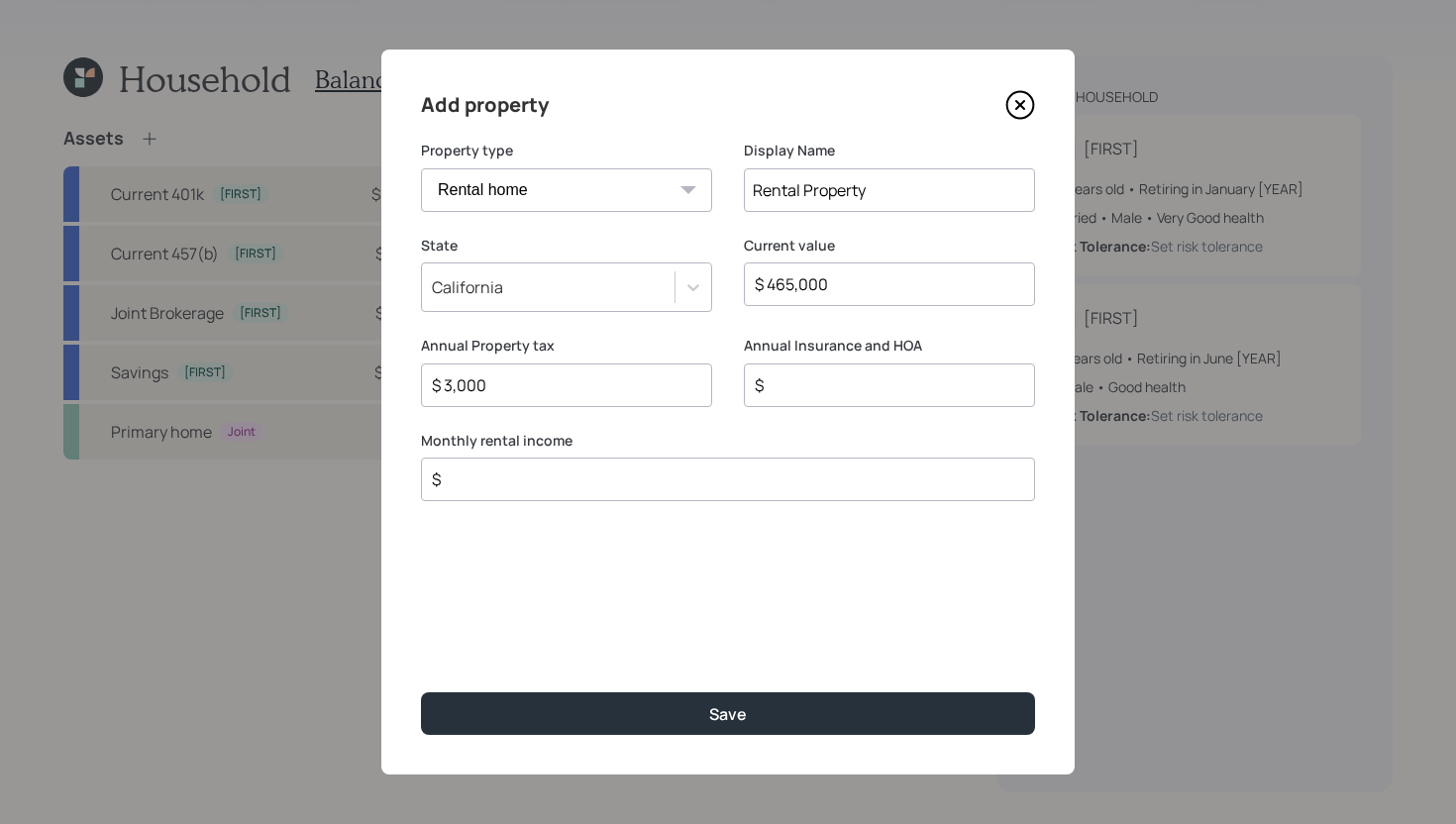 type on "$ 3,000" 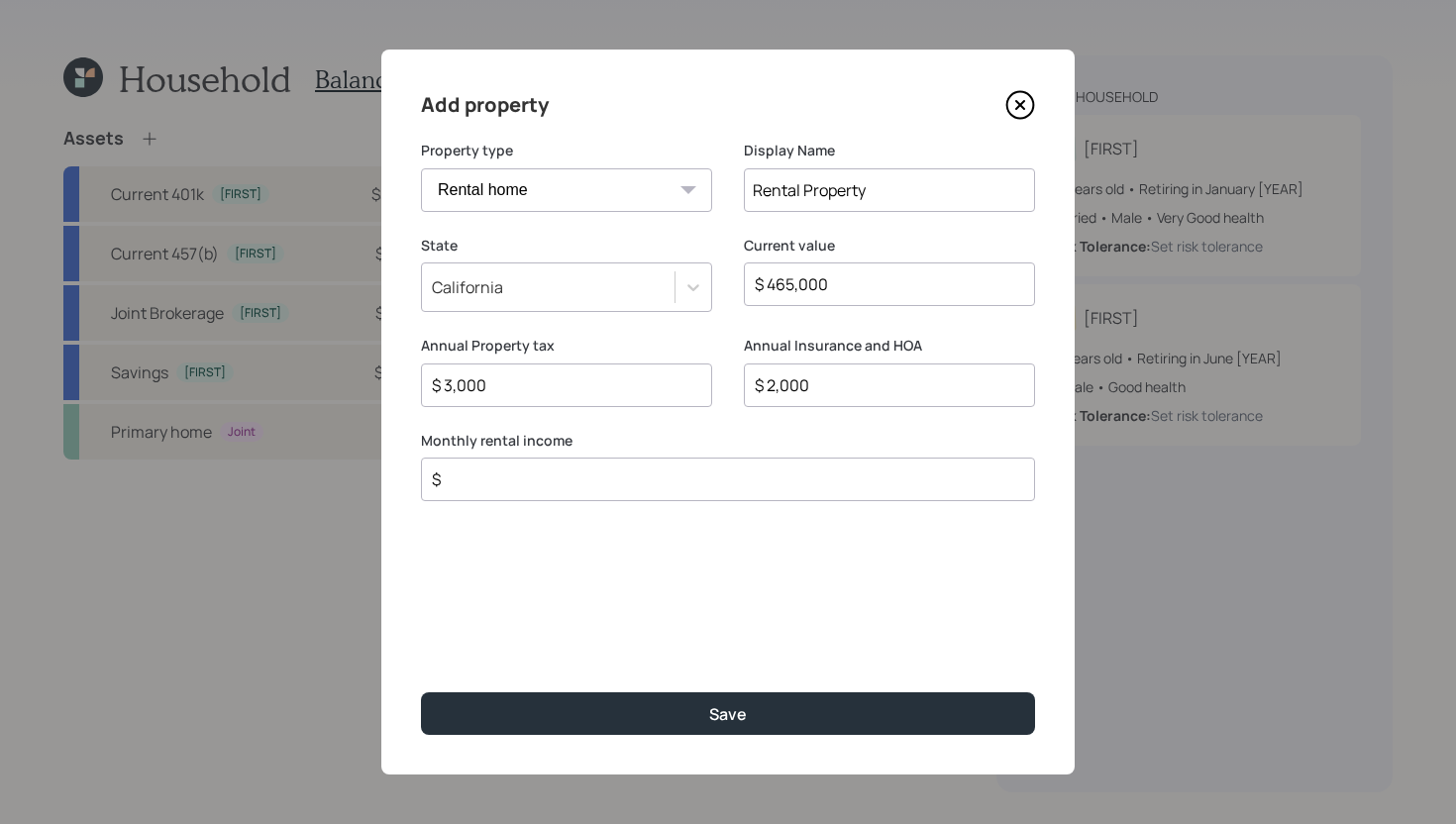 type on "$ 2,000" 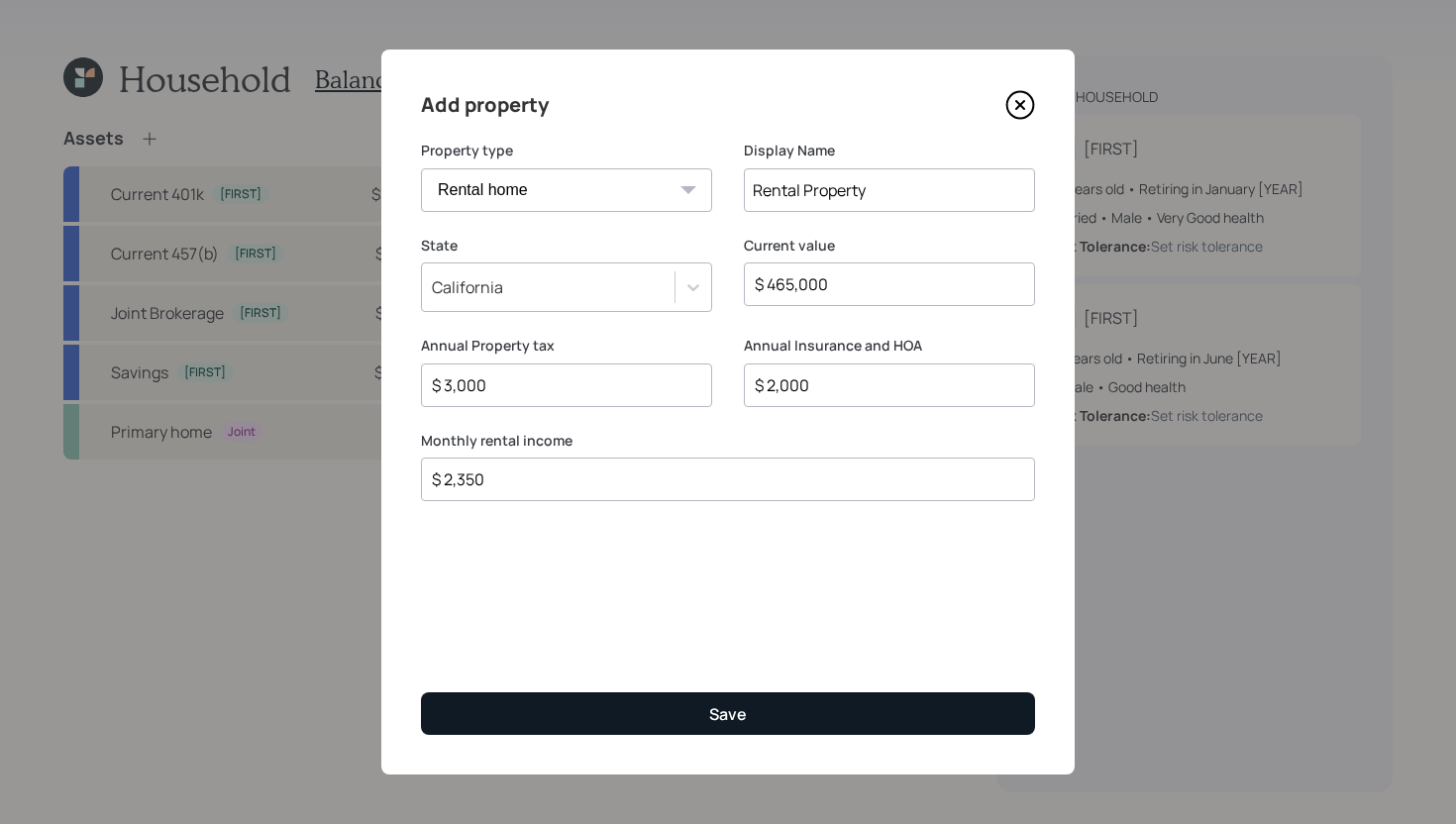 type on "$ 2,350" 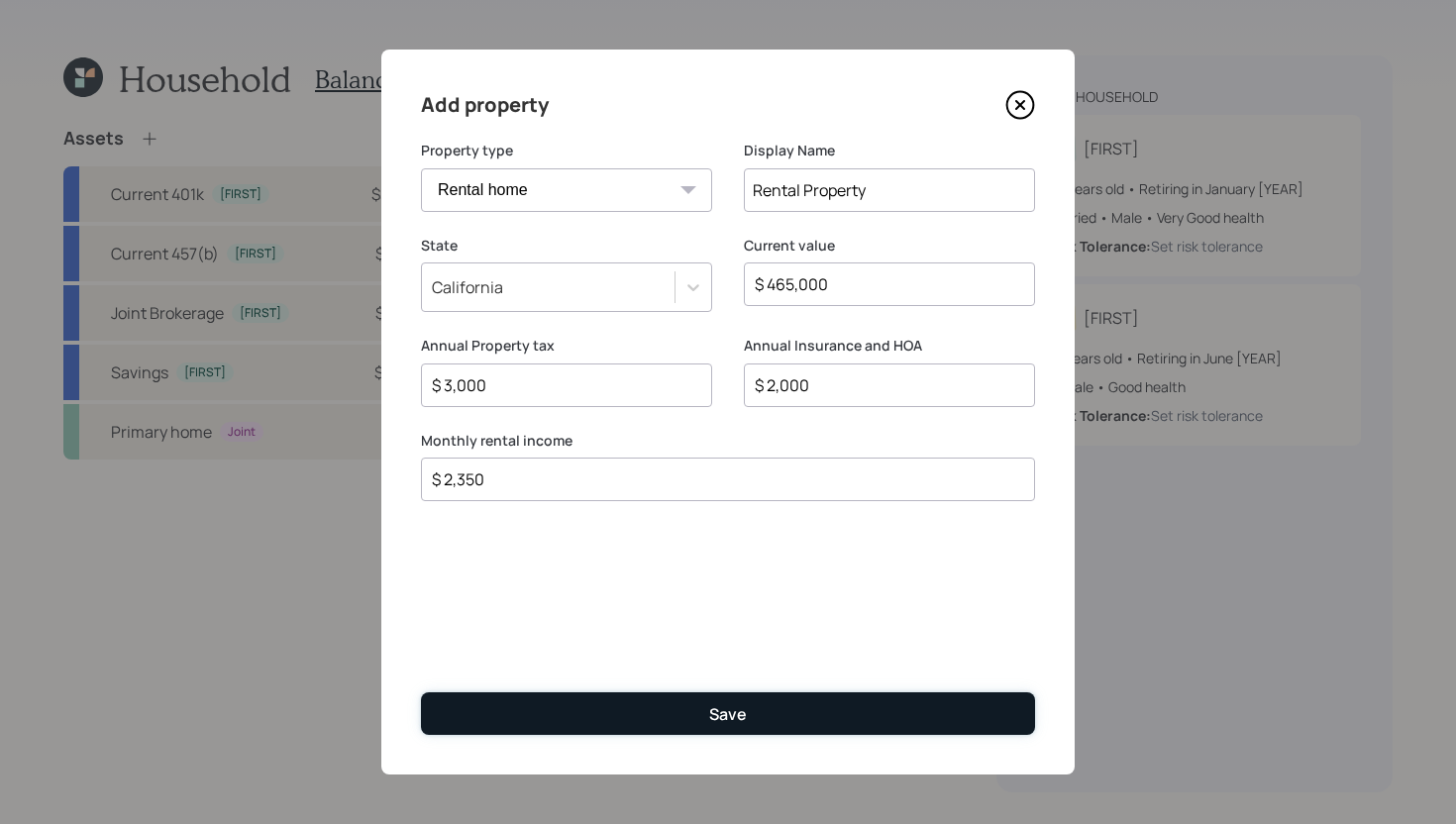 click on "Save" at bounding box center [728, 713] 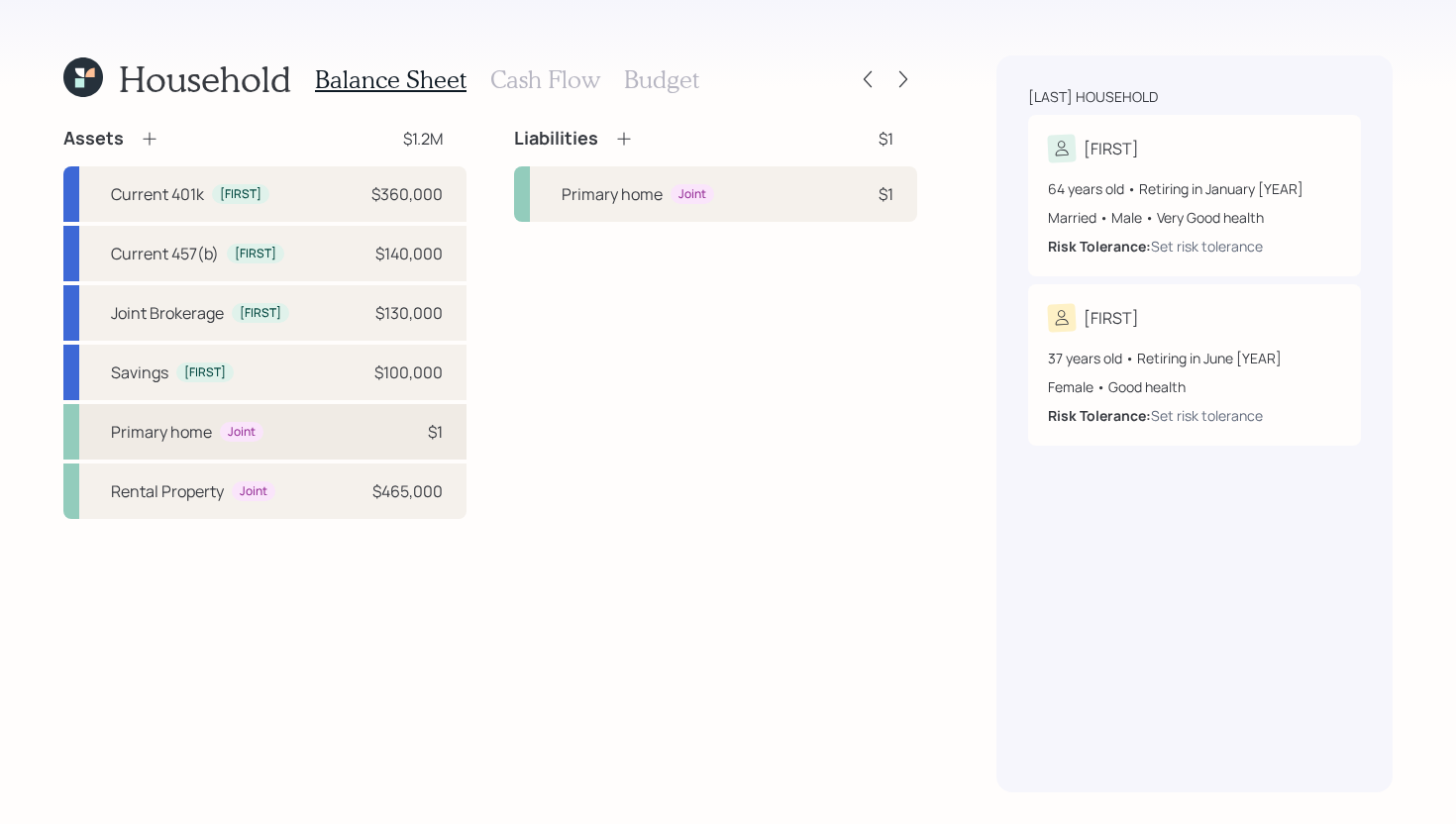 click on "Primary home Joint $1" at bounding box center (264, 432) 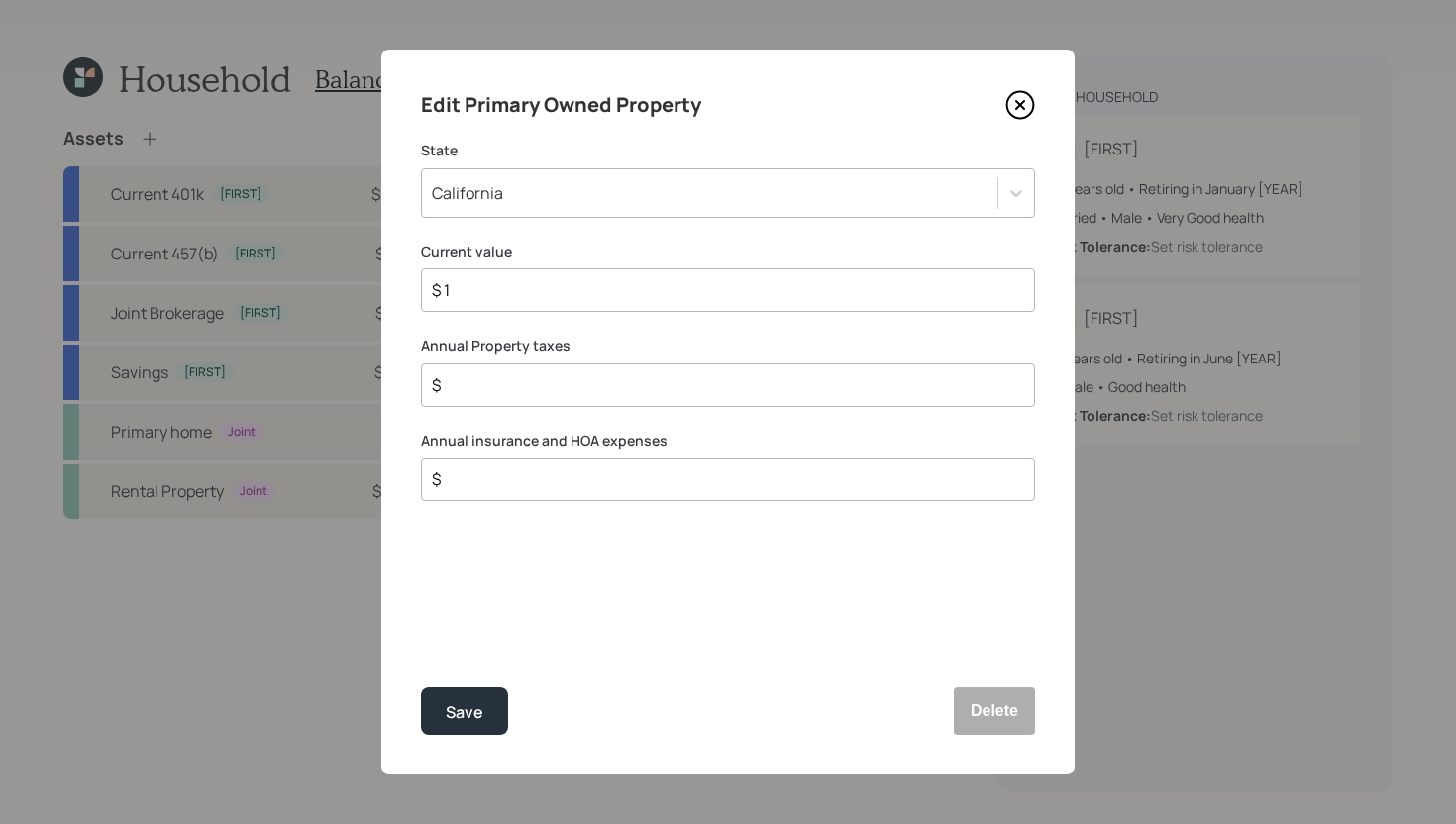 click on "$ 1" at bounding box center (720, 290) 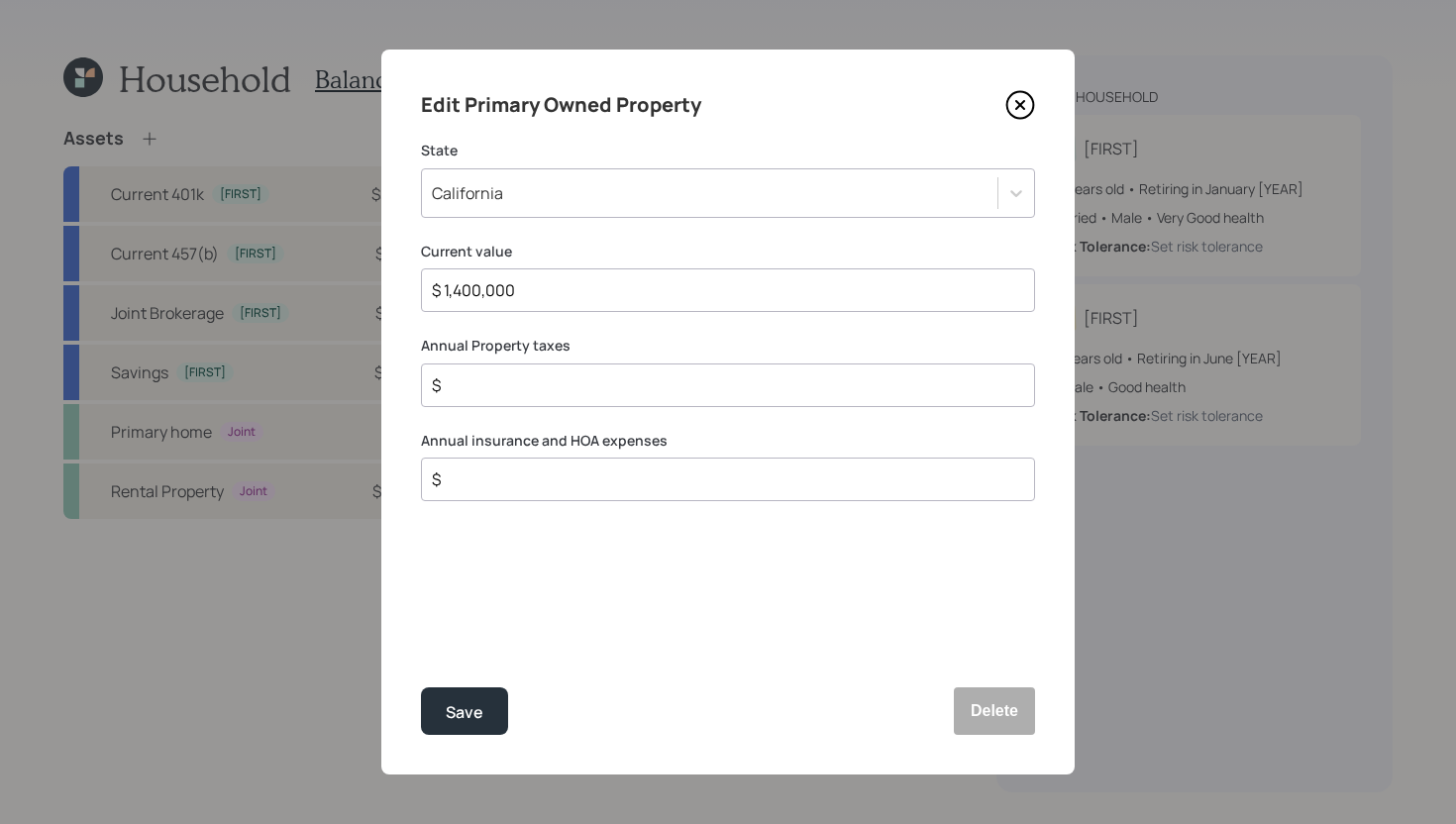 type on "$ 1,400,000" 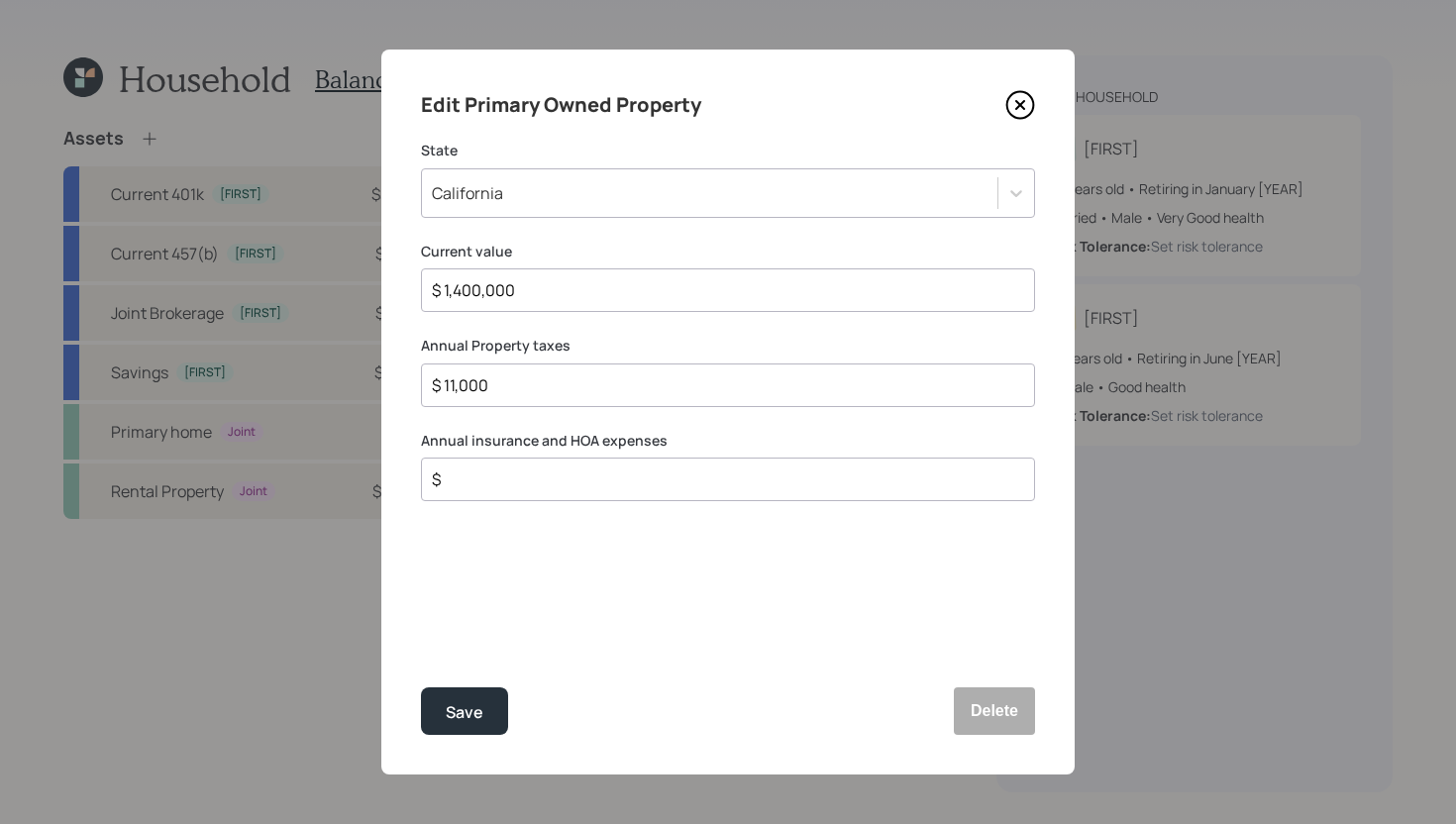 type on "$ 11,000" 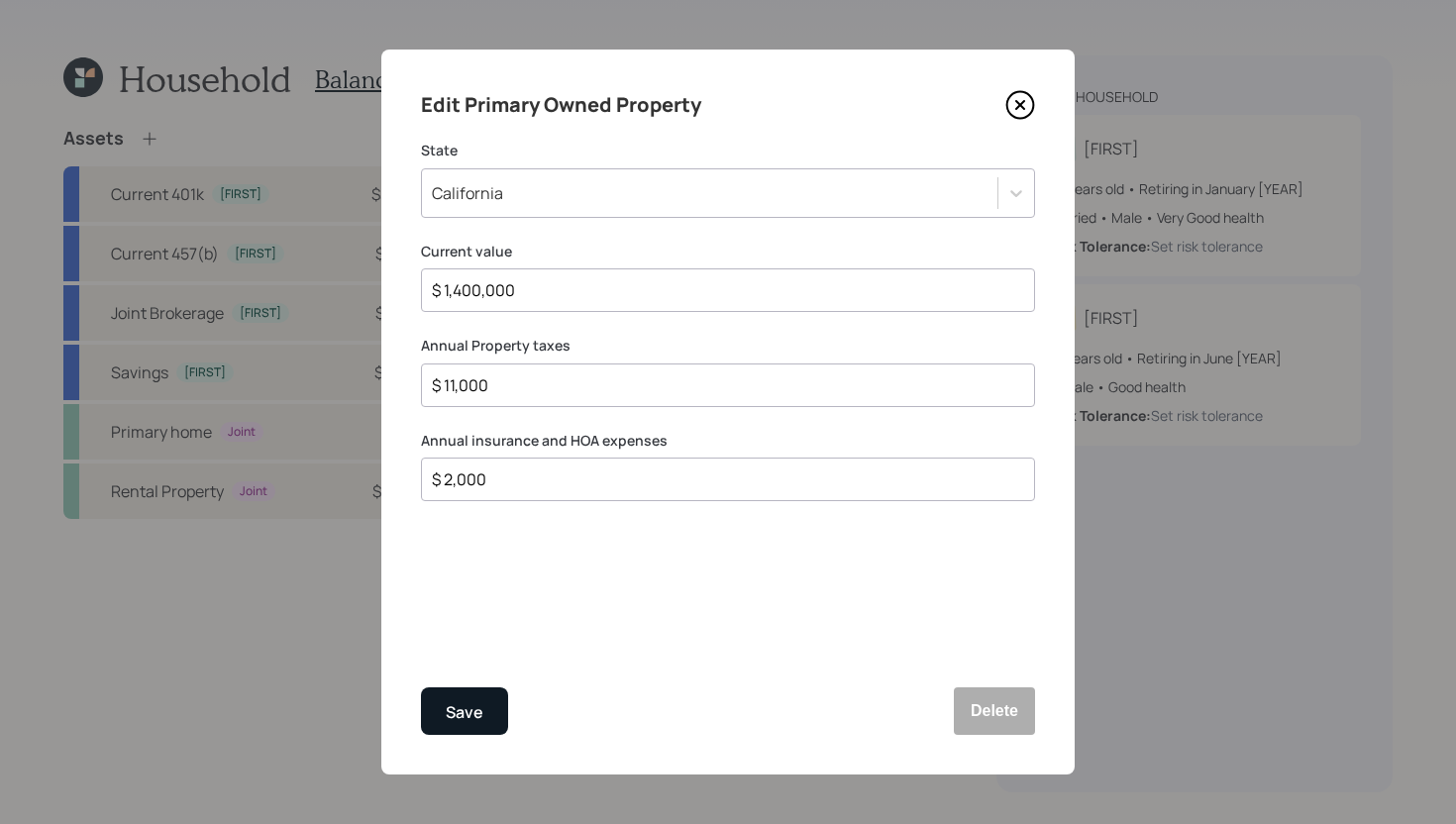 type on "$ 2,000" 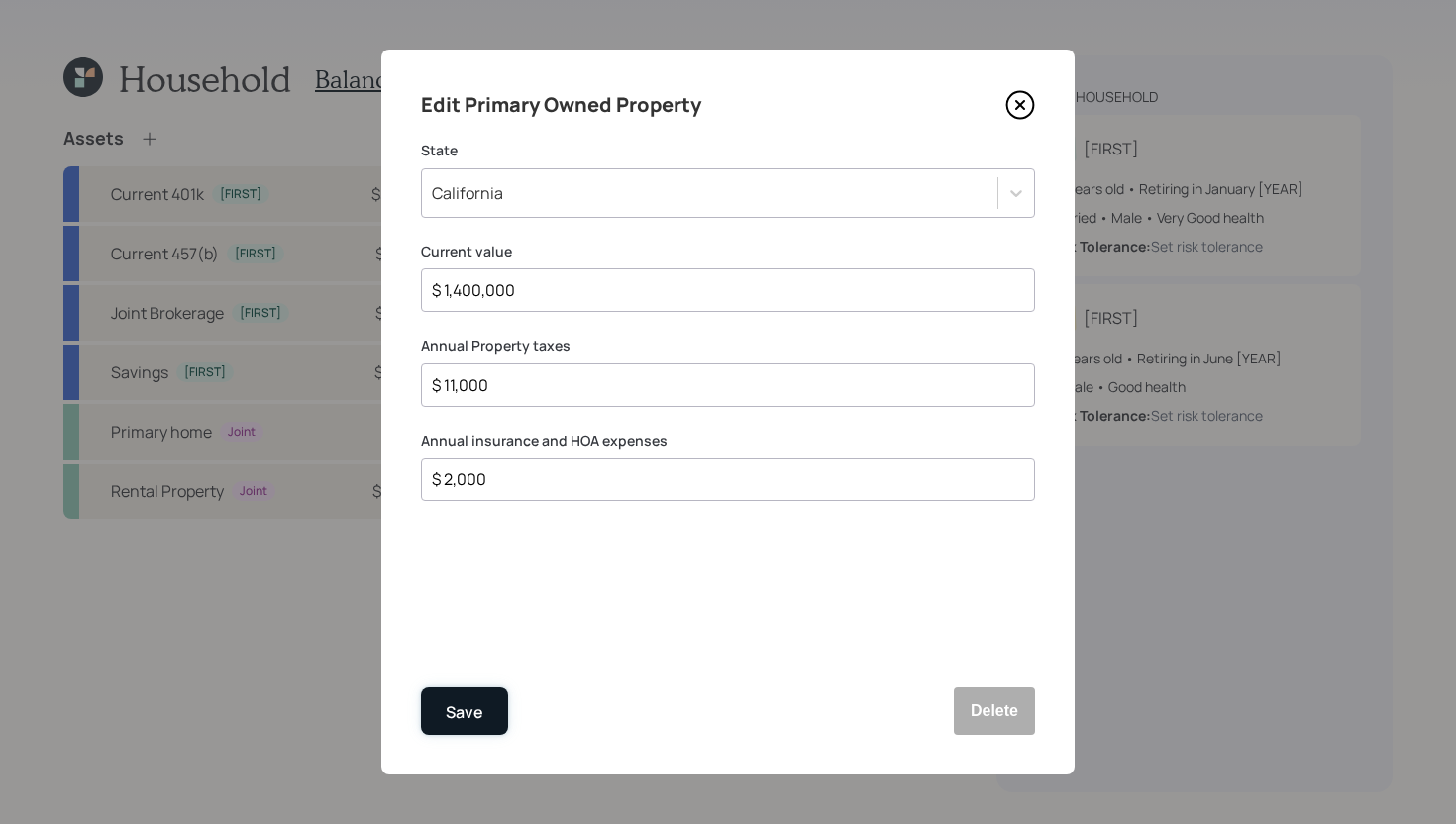 click on "Save" at bounding box center (465, 712) 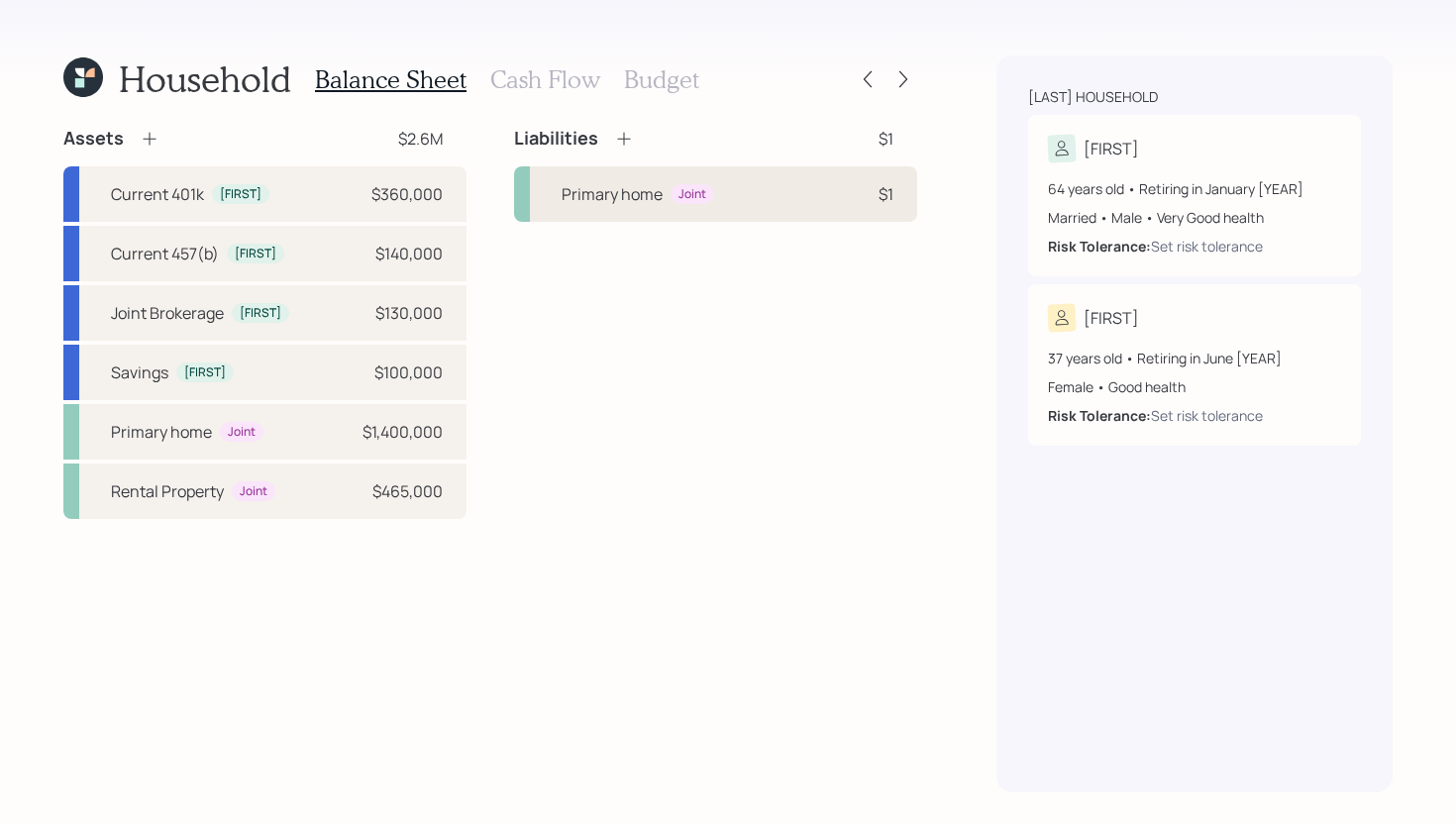 click on "Primary home Joint $1" at bounding box center (715, 194) 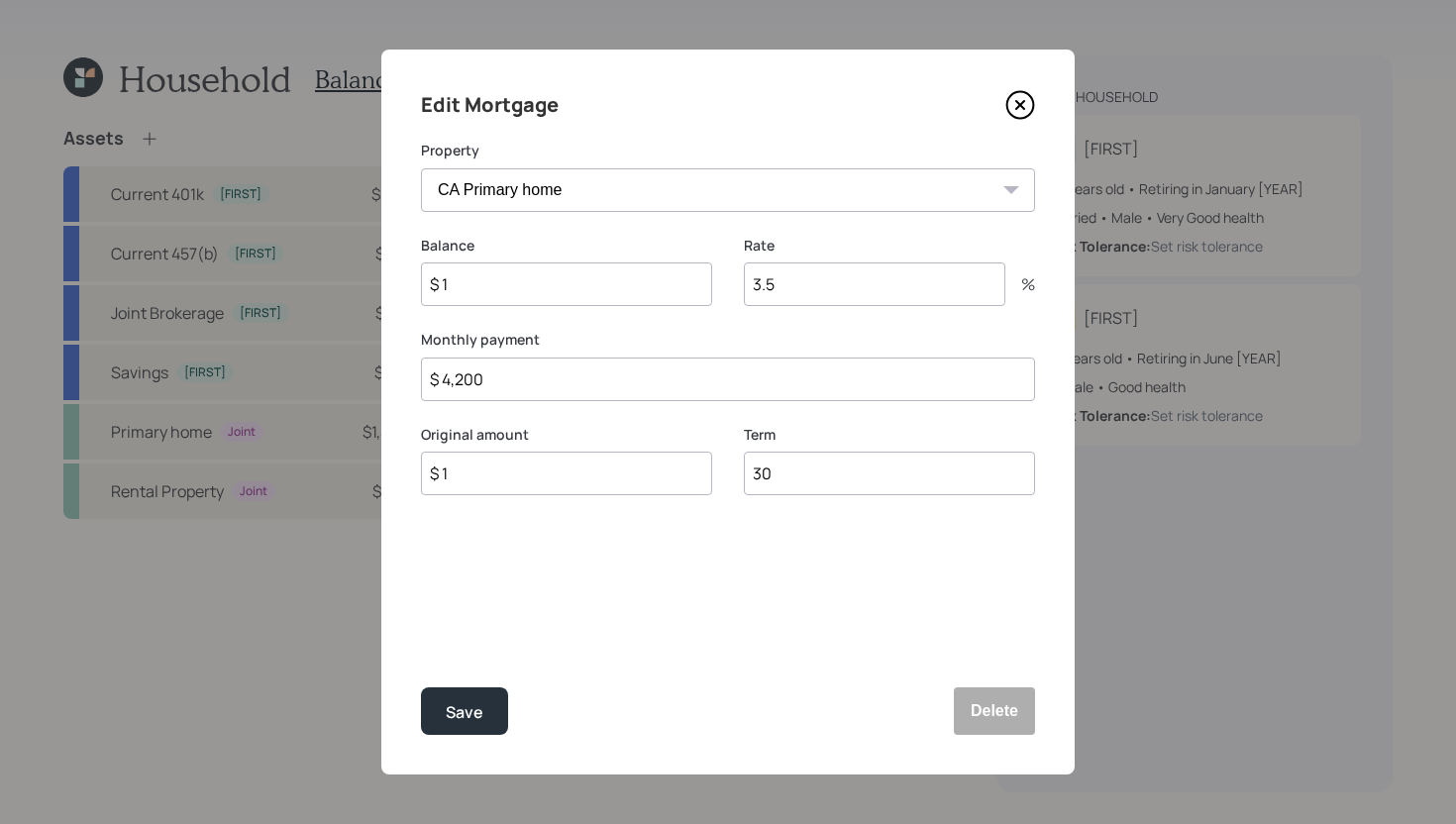 click on "$ 1" at bounding box center [567, 284] 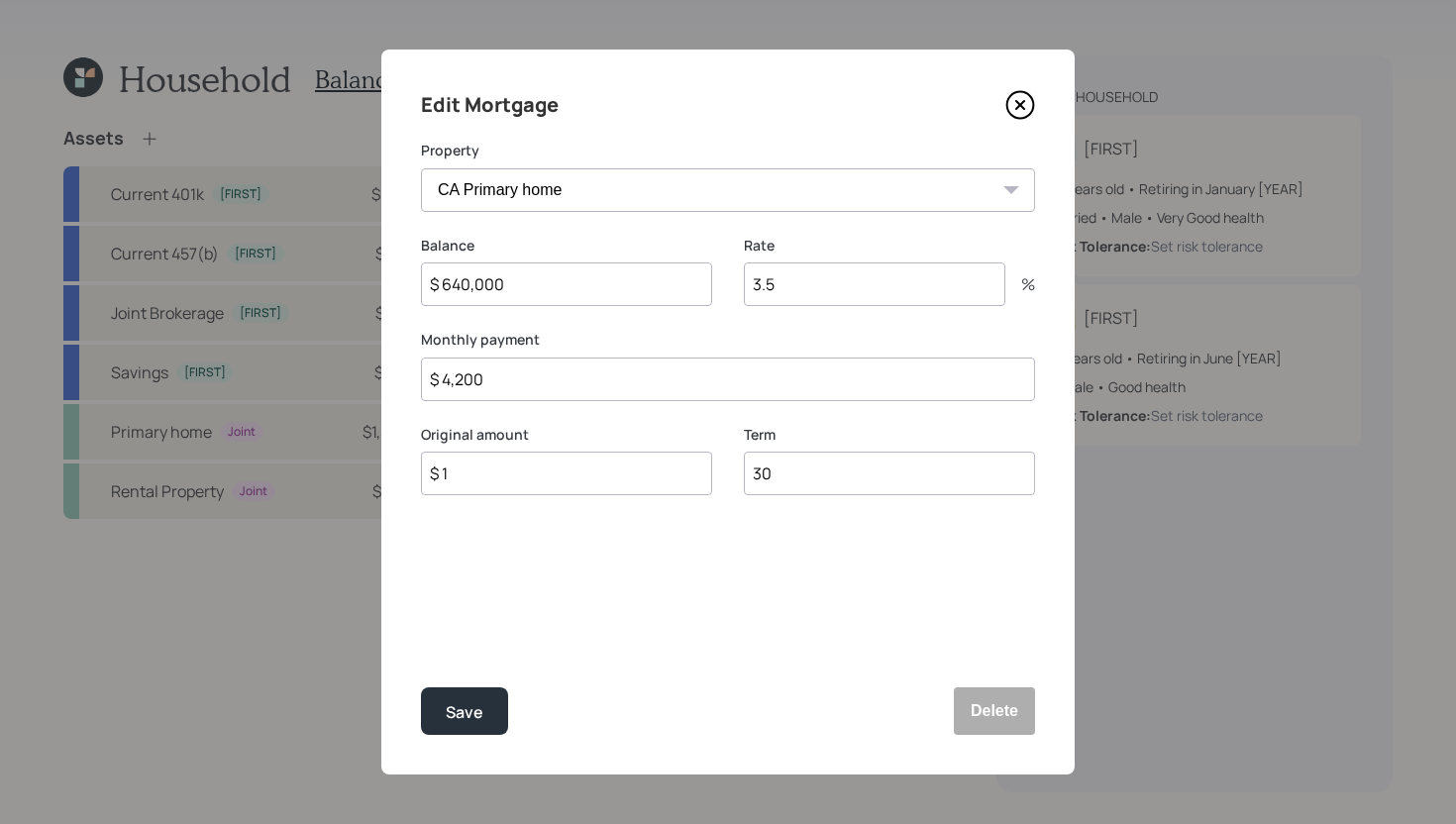 type on "$ 640,000" 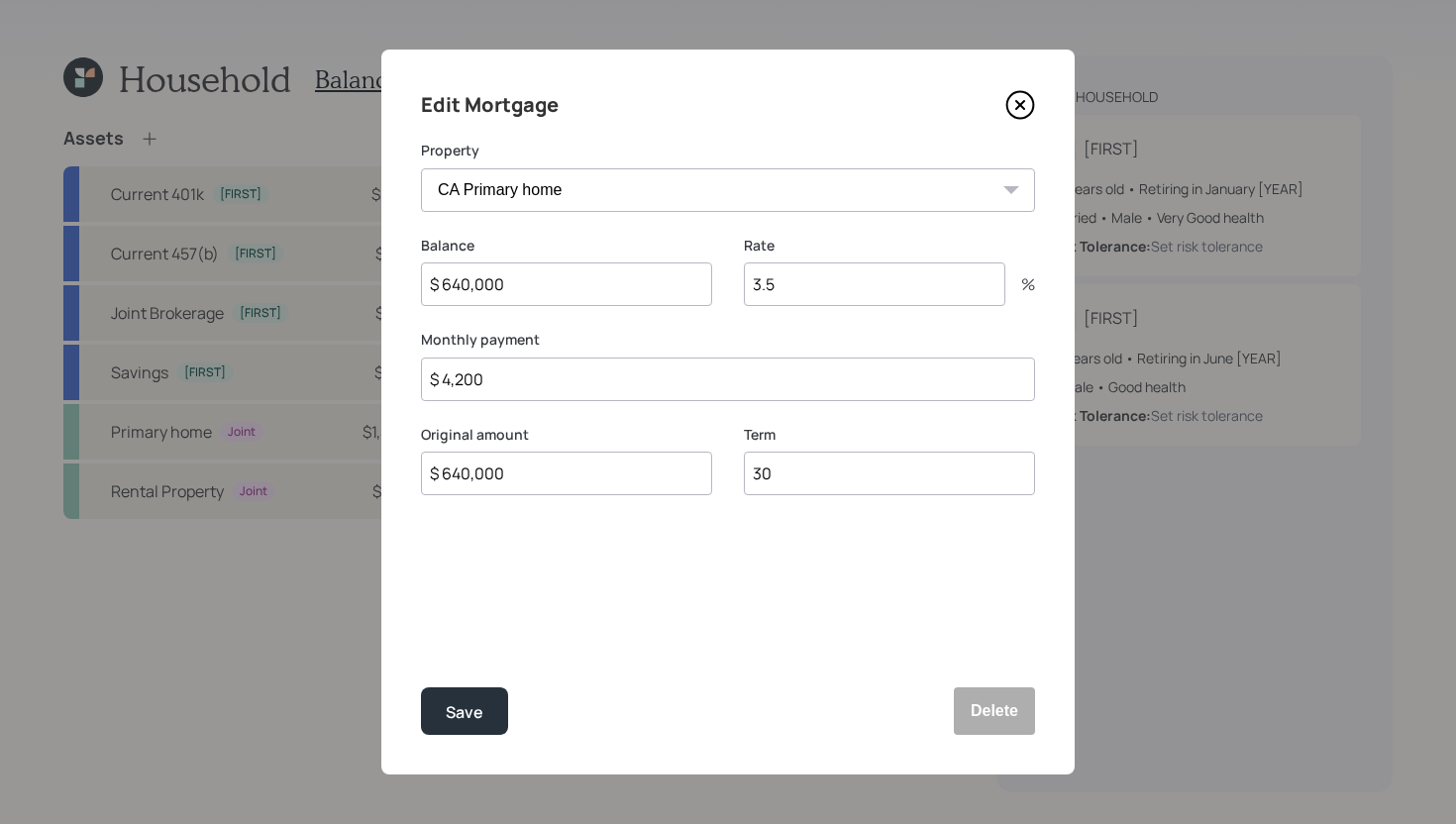 type on "$ 640,000" 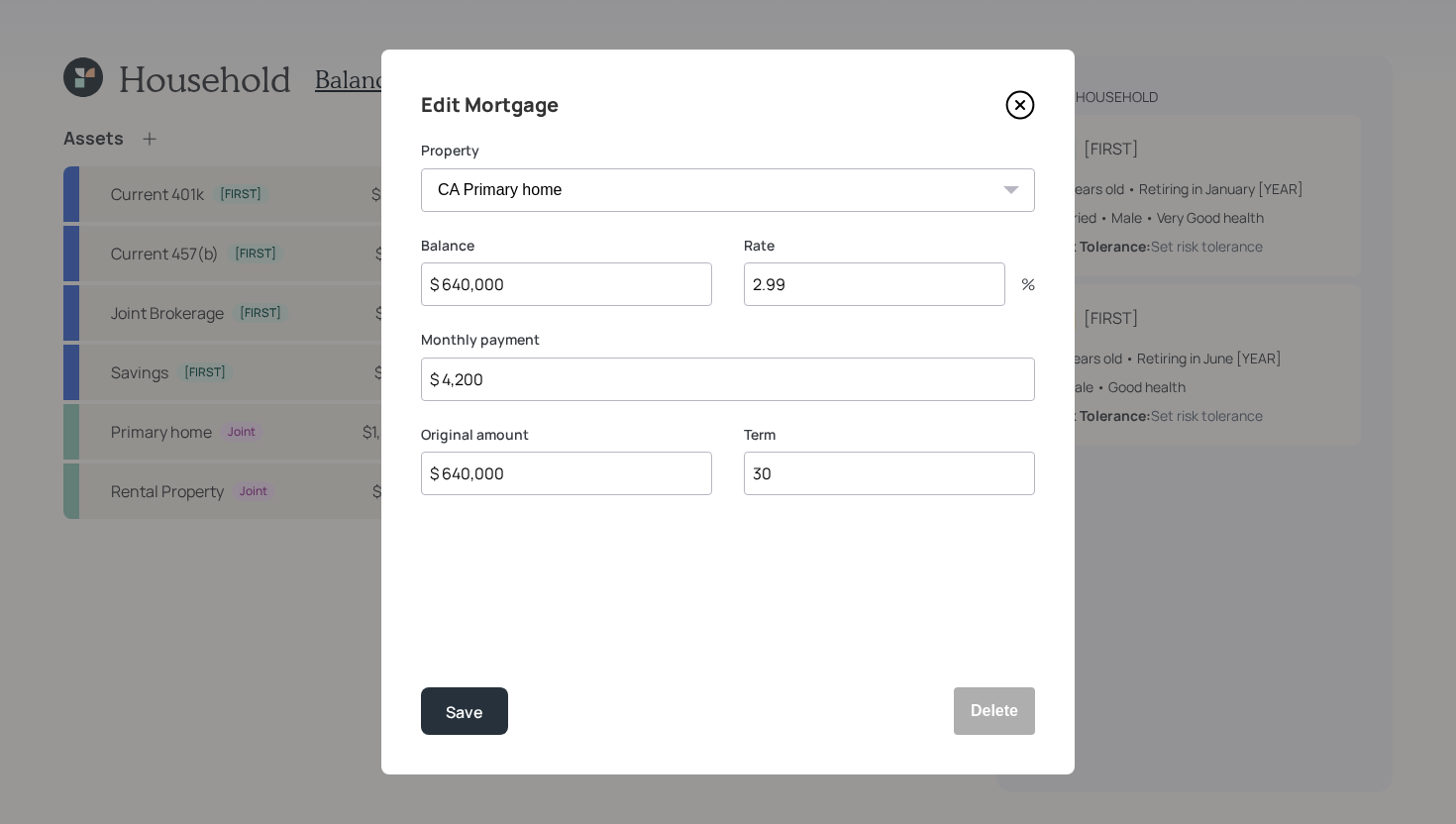 type on "2.99" 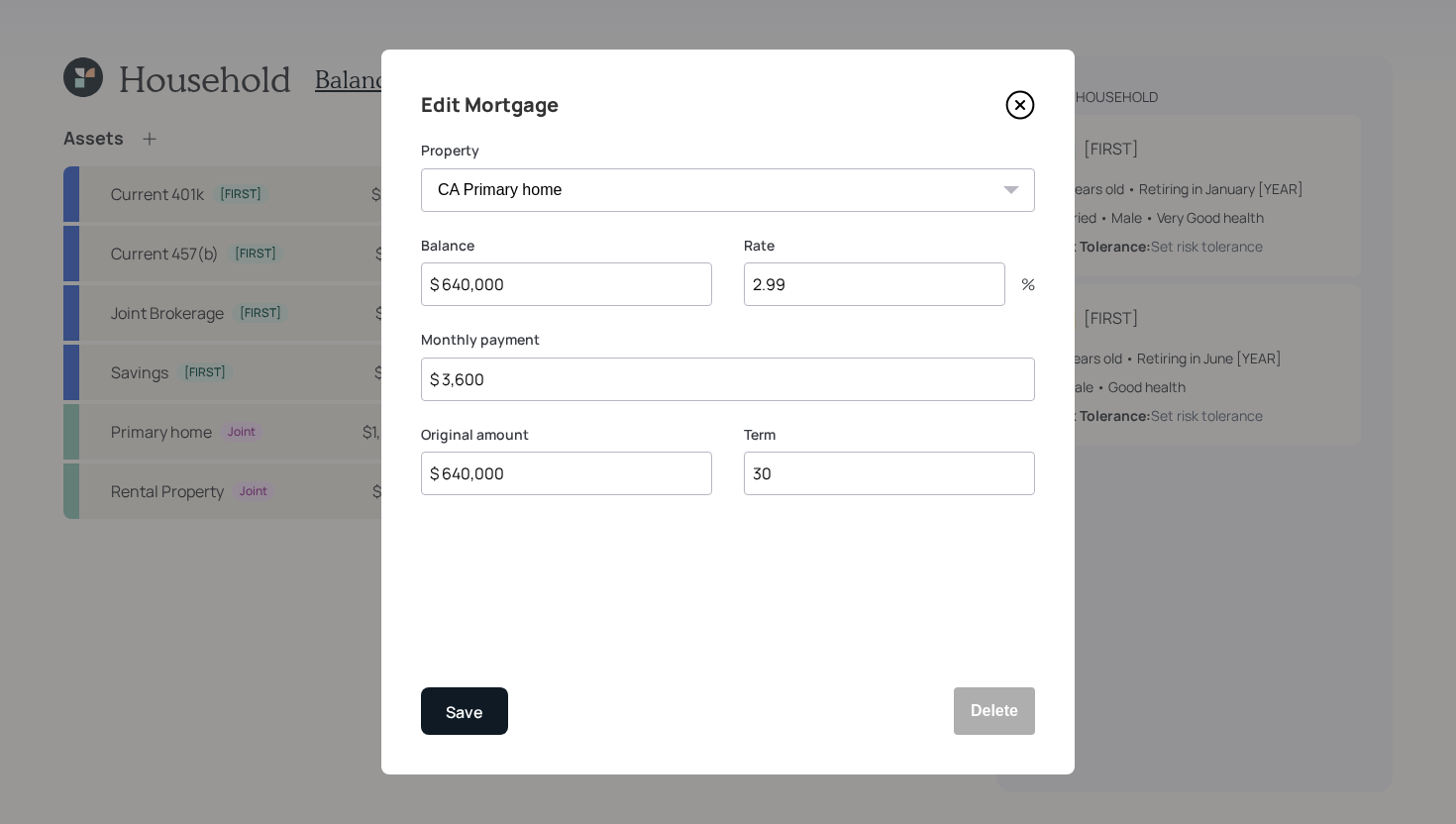 type on "$ 3,600" 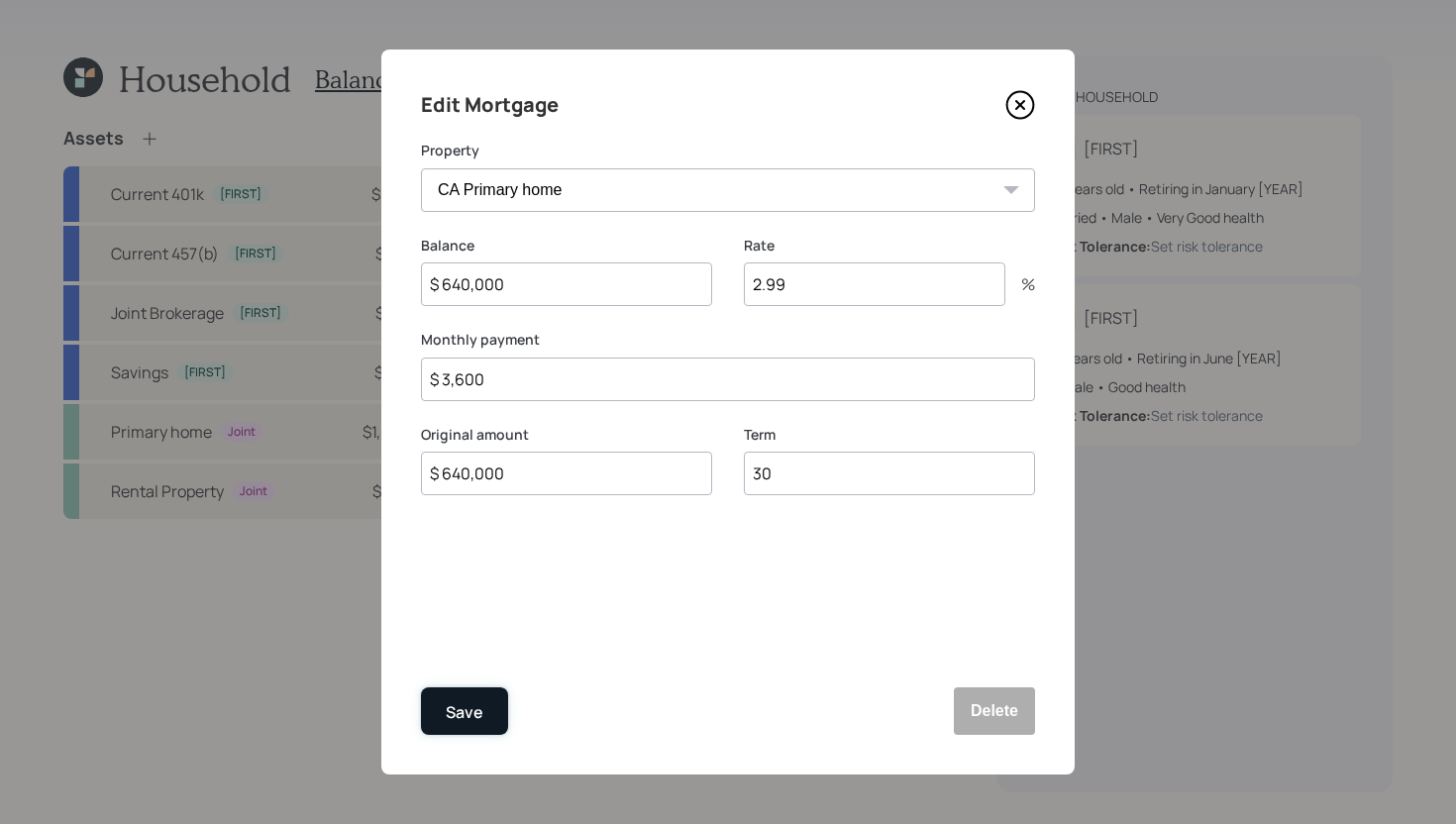 click on "Save" at bounding box center (465, 712) 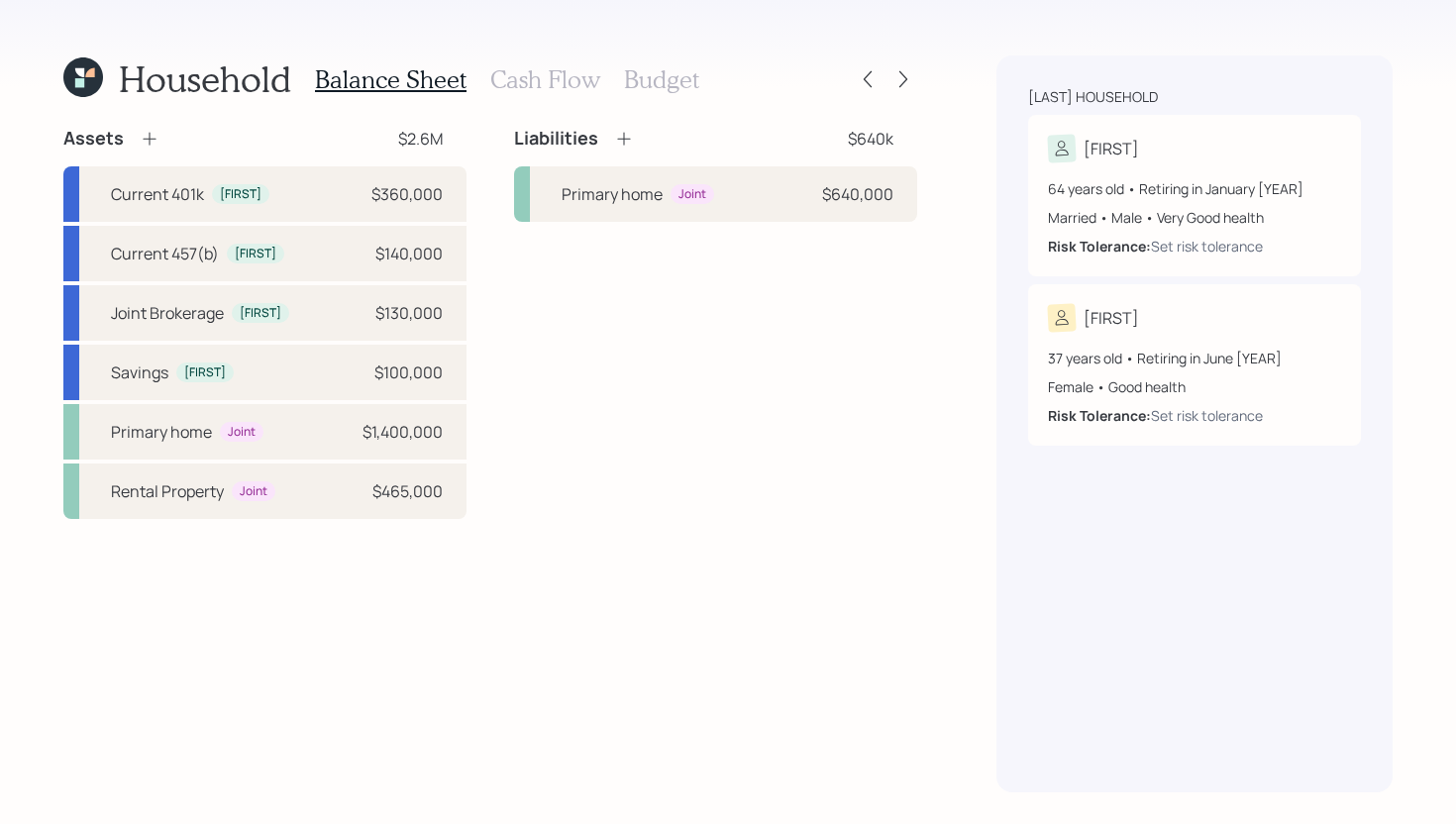 click 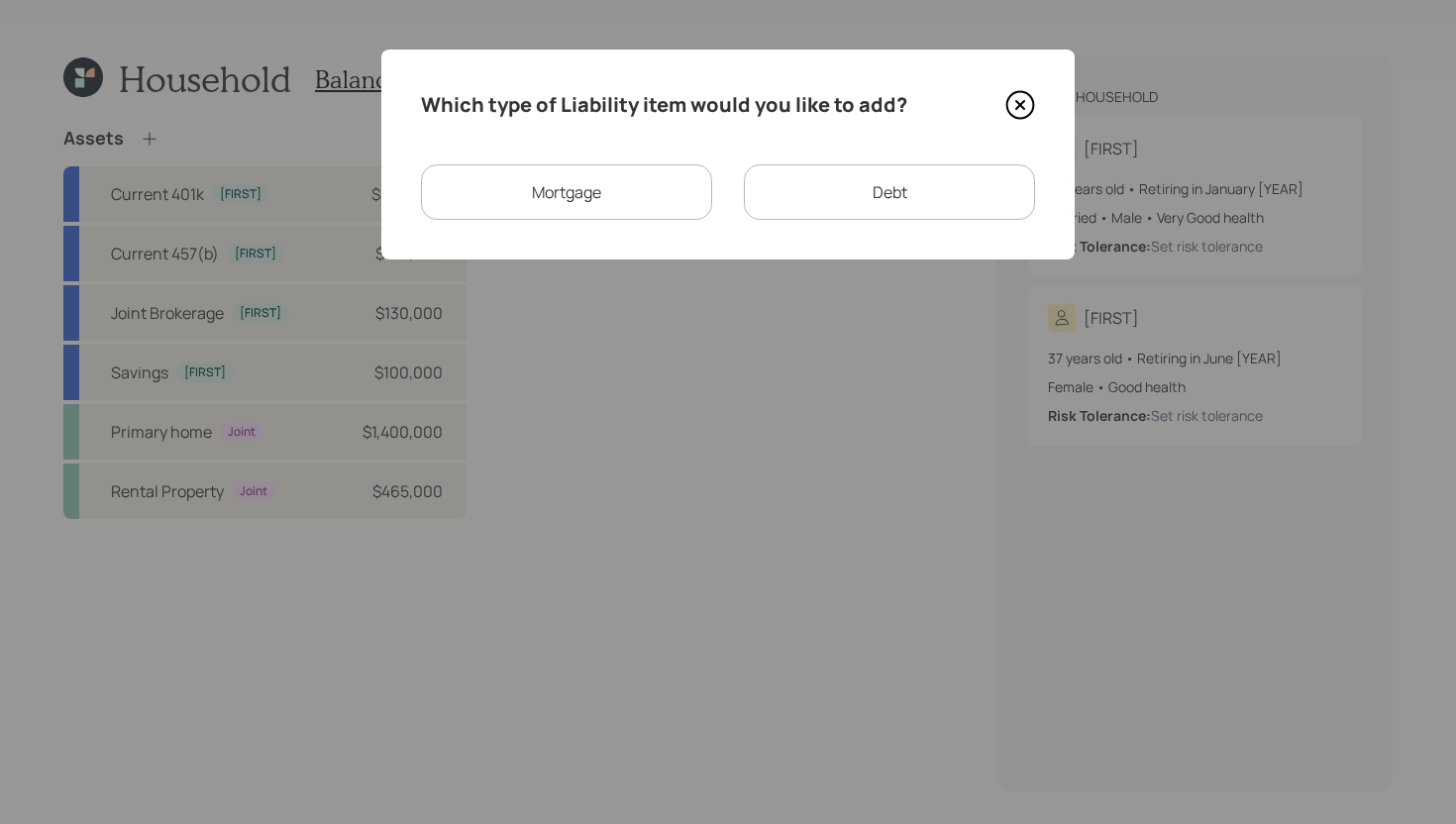 click on "Mortgage" at bounding box center (567, 192) 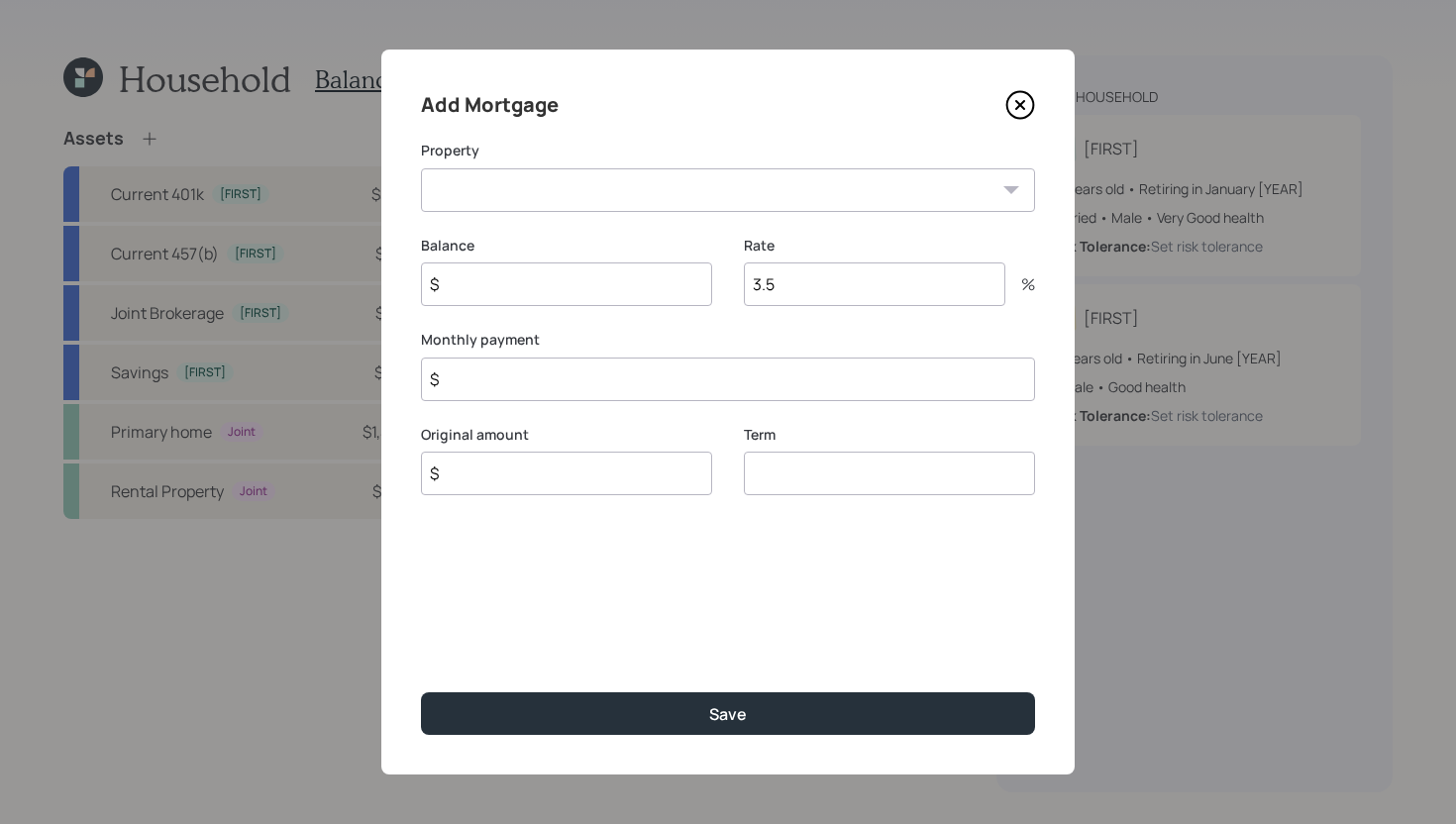 click on "Rental Property" at bounding box center (728, 190) 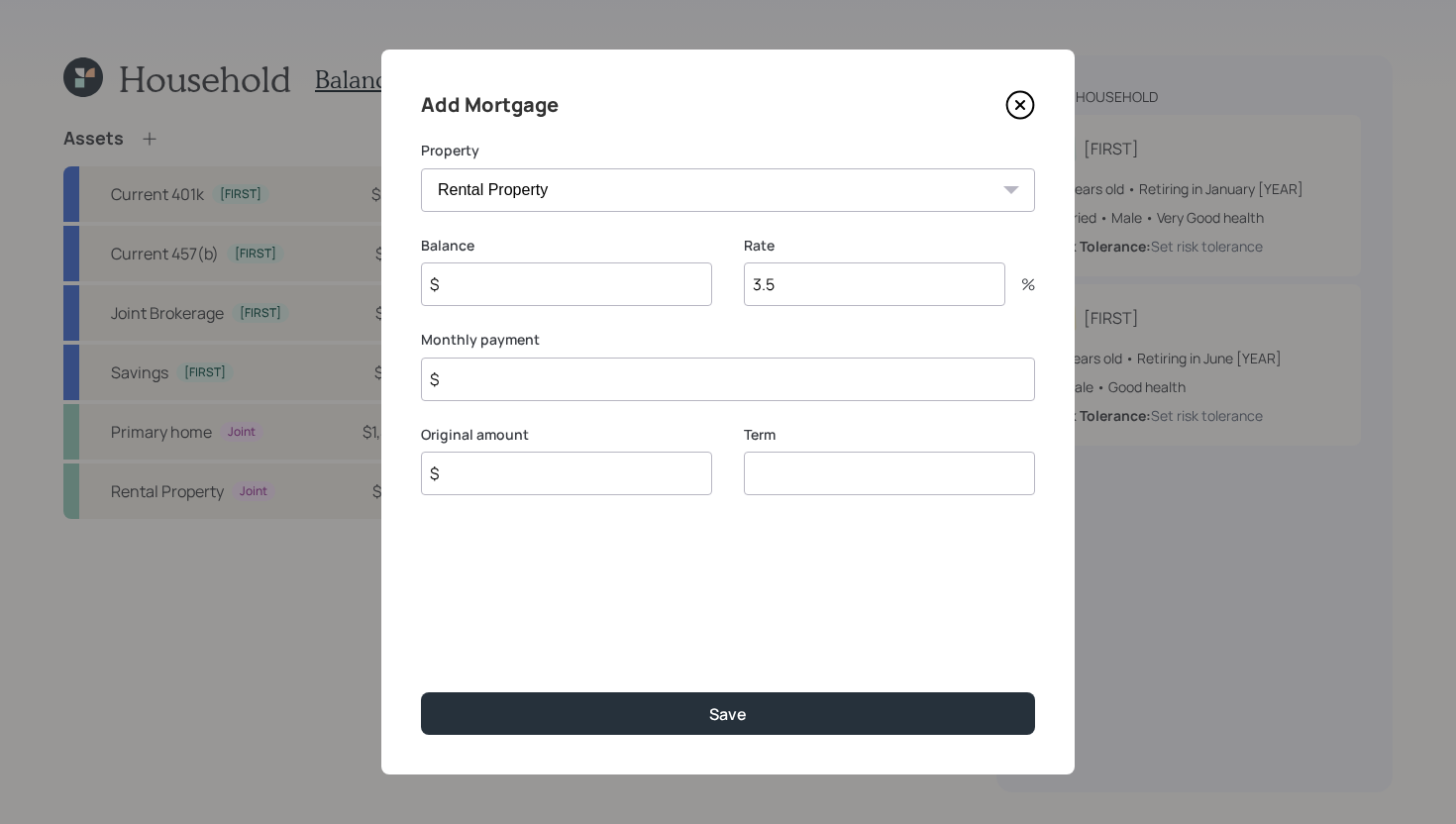 click on "$" at bounding box center [567, 284] 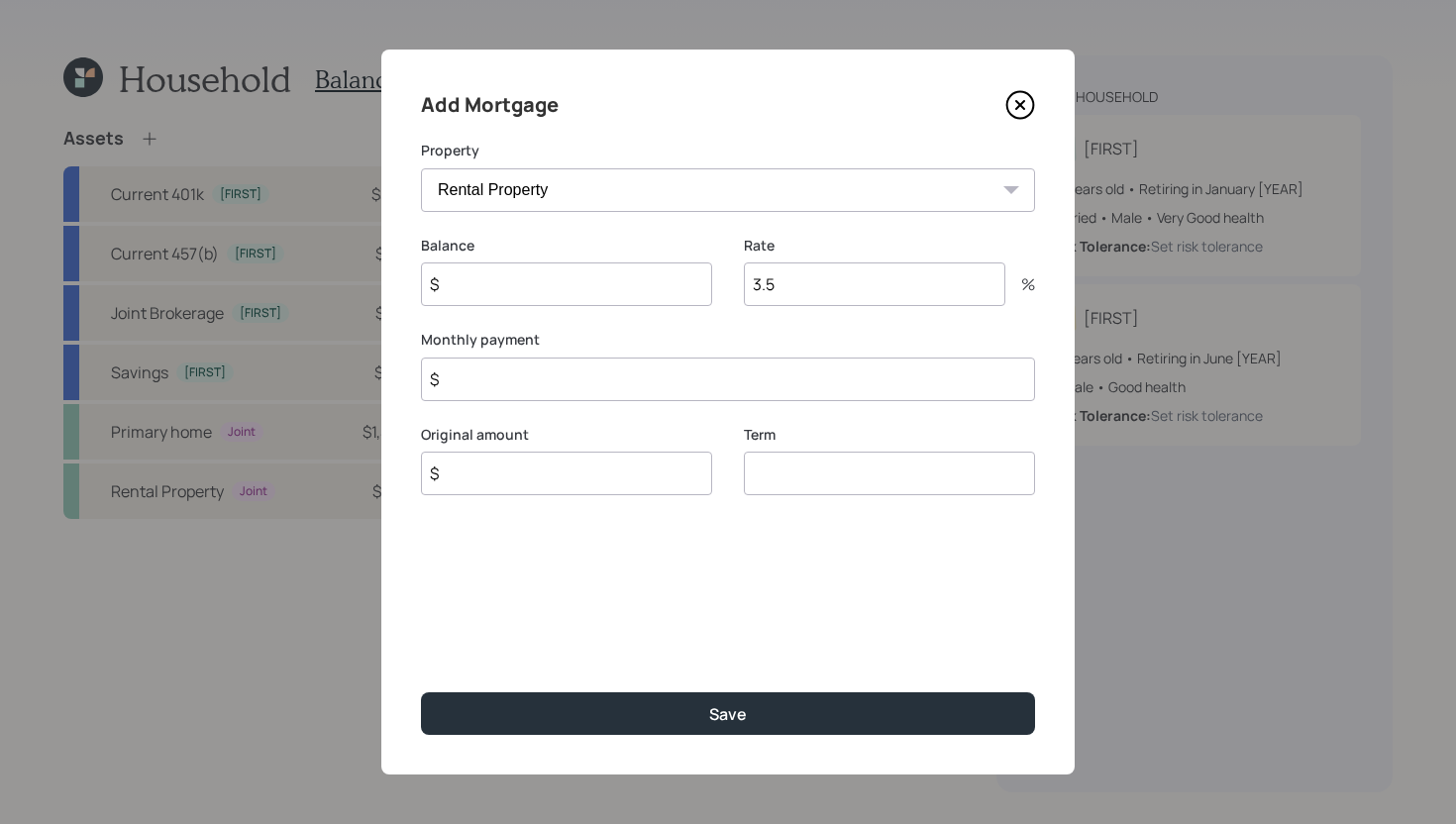 click on "$" at bounding box center (567, 284) 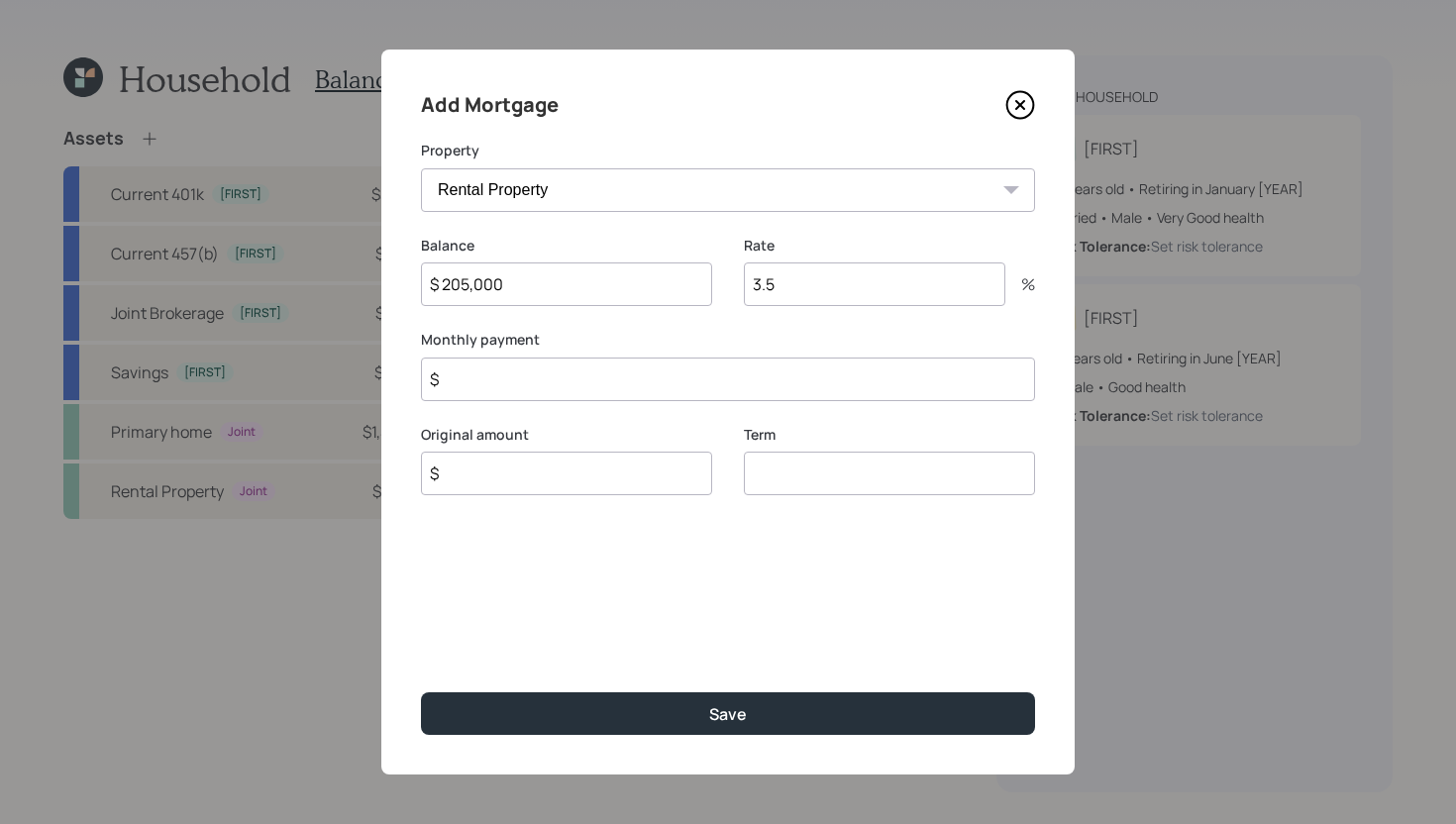 type on "$ 205,000" 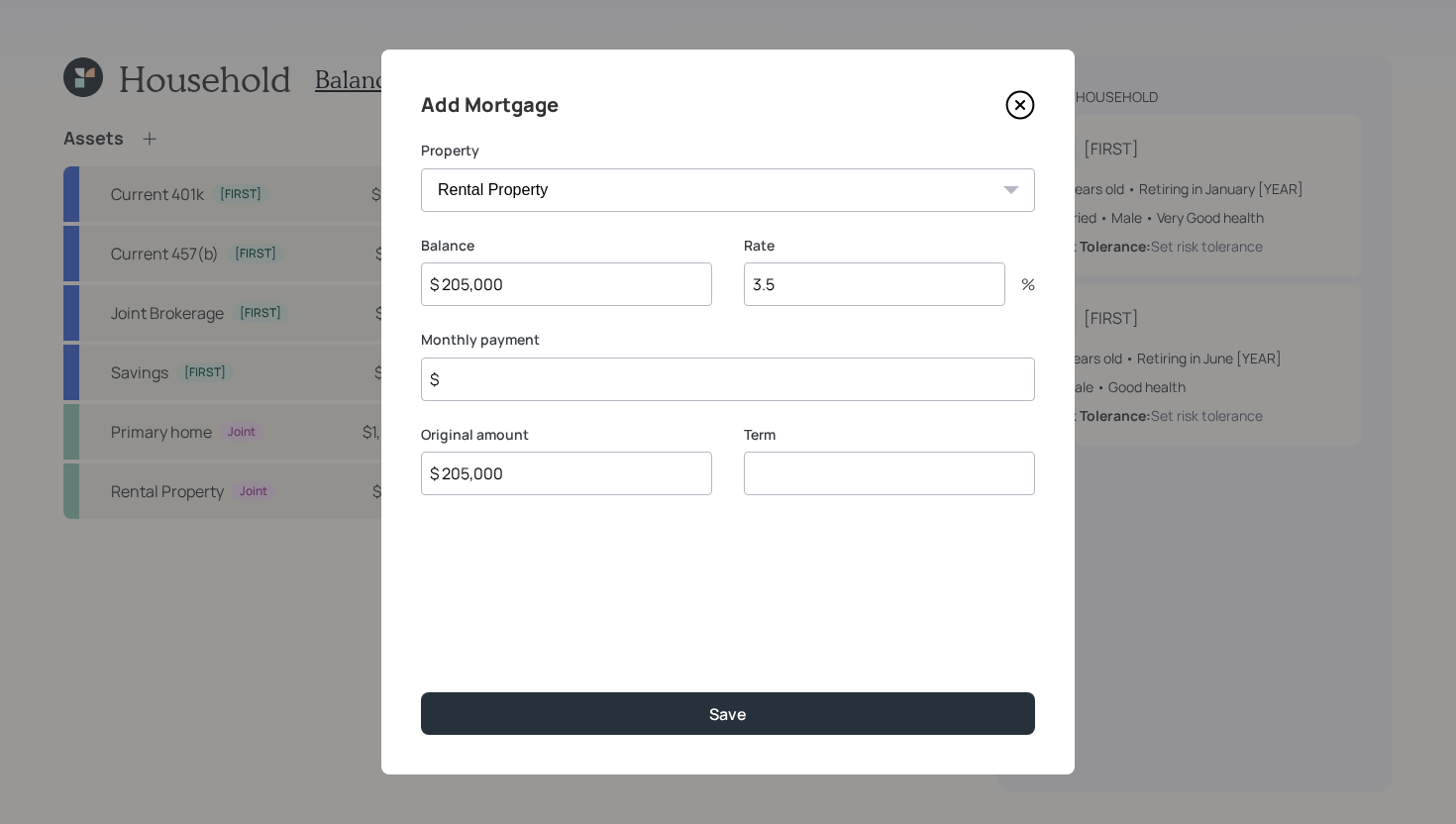 type on "$ 205,000" 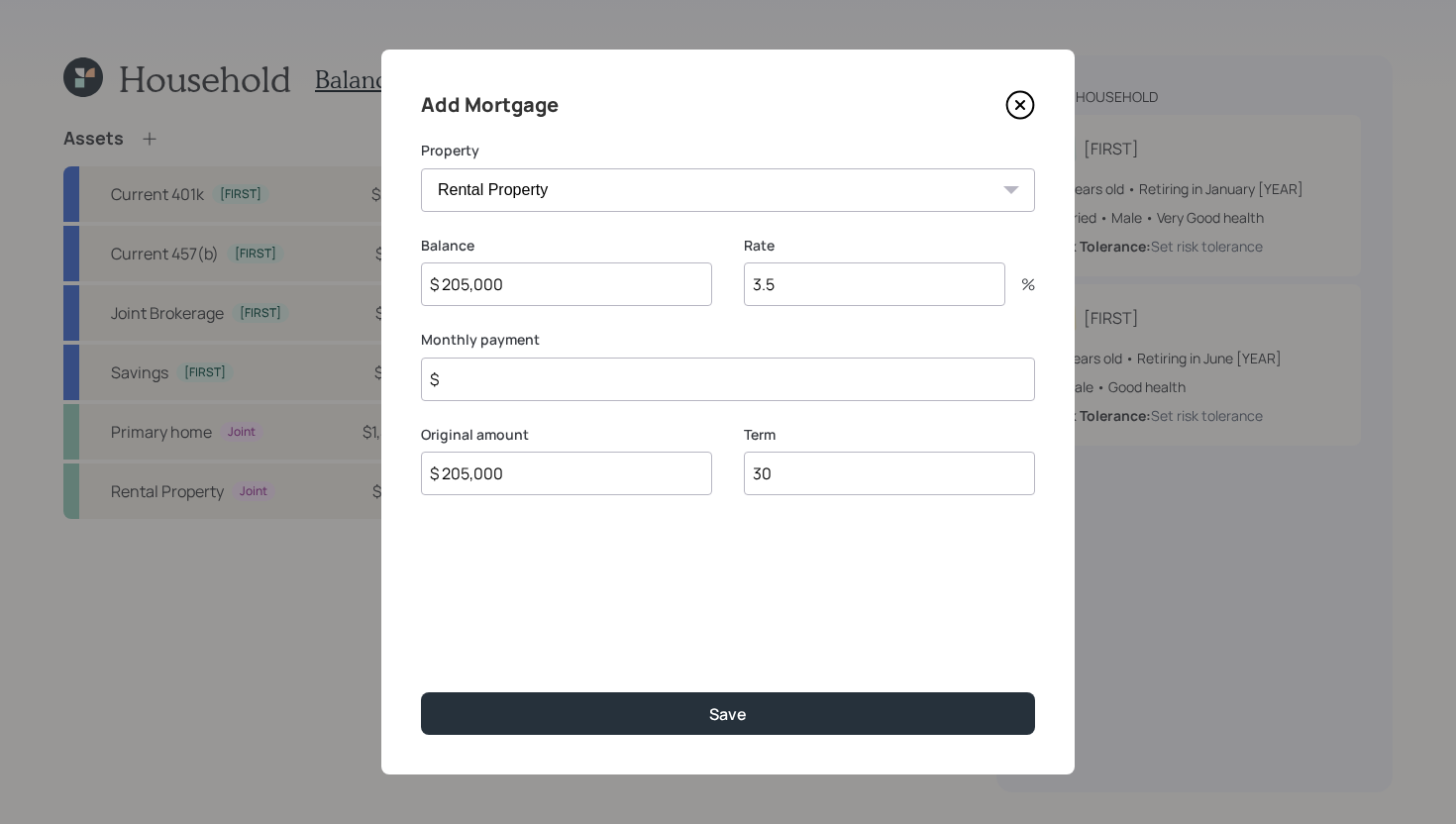type on "30" 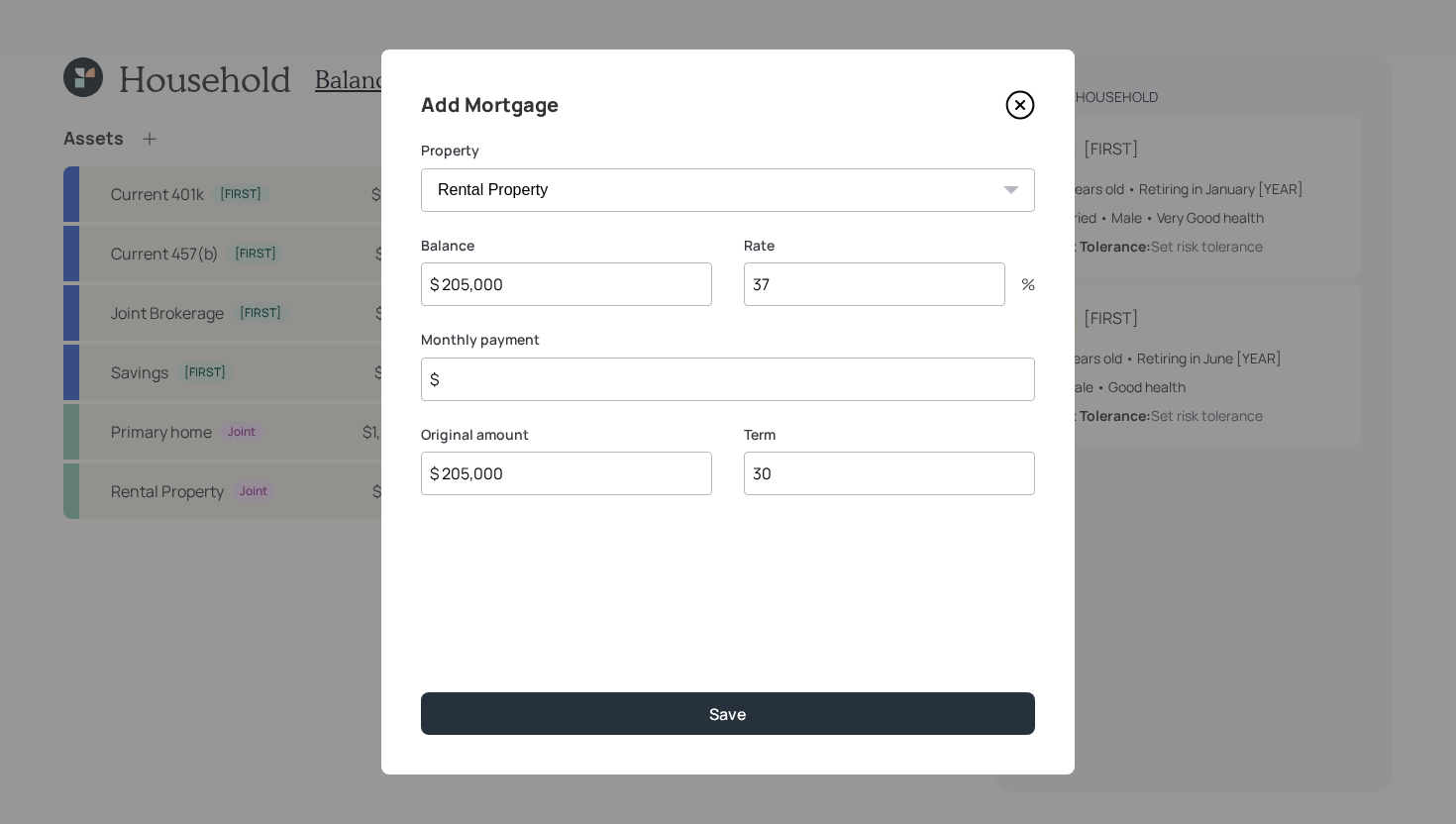 type on "3" 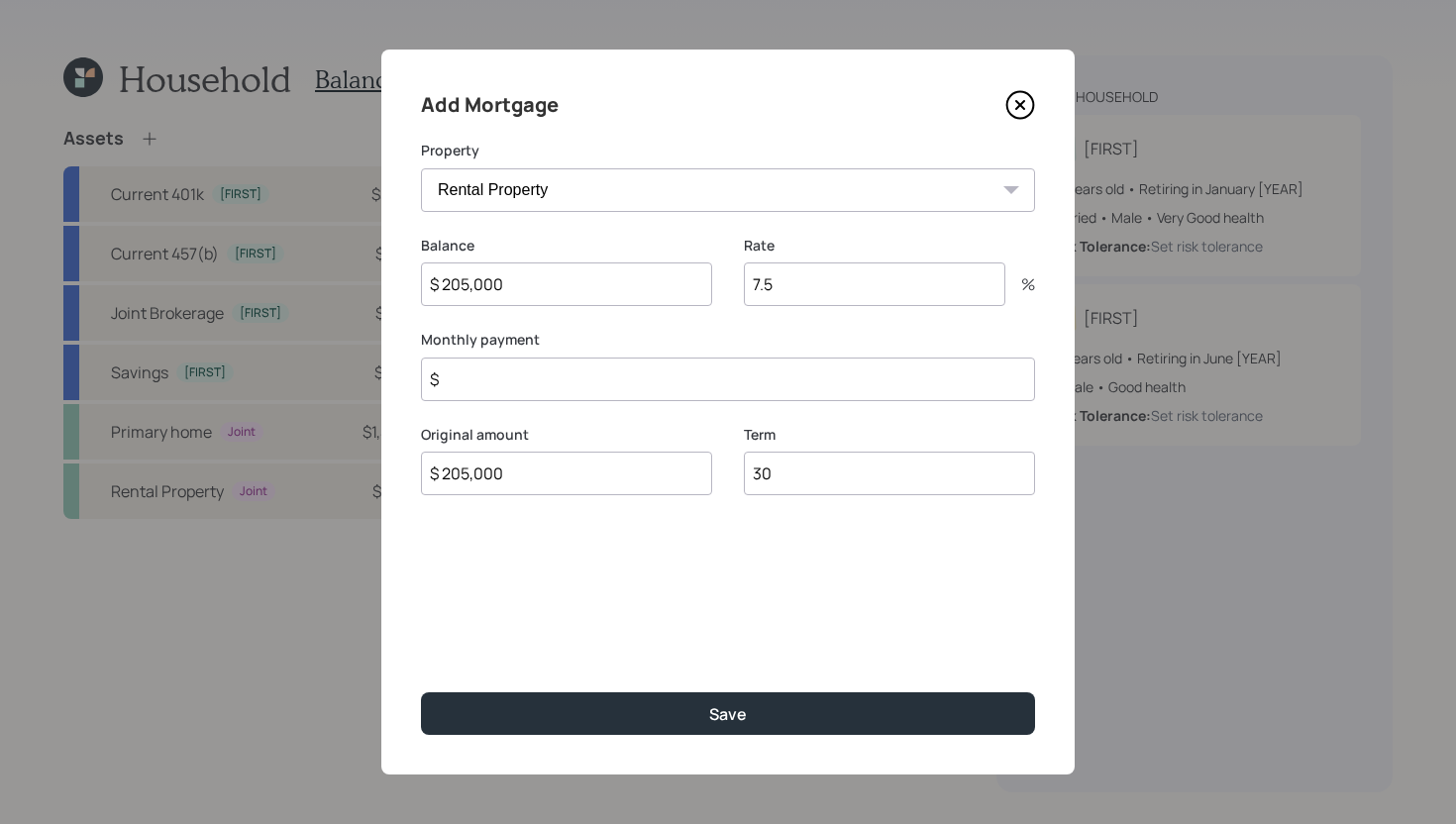 type on "7.5" 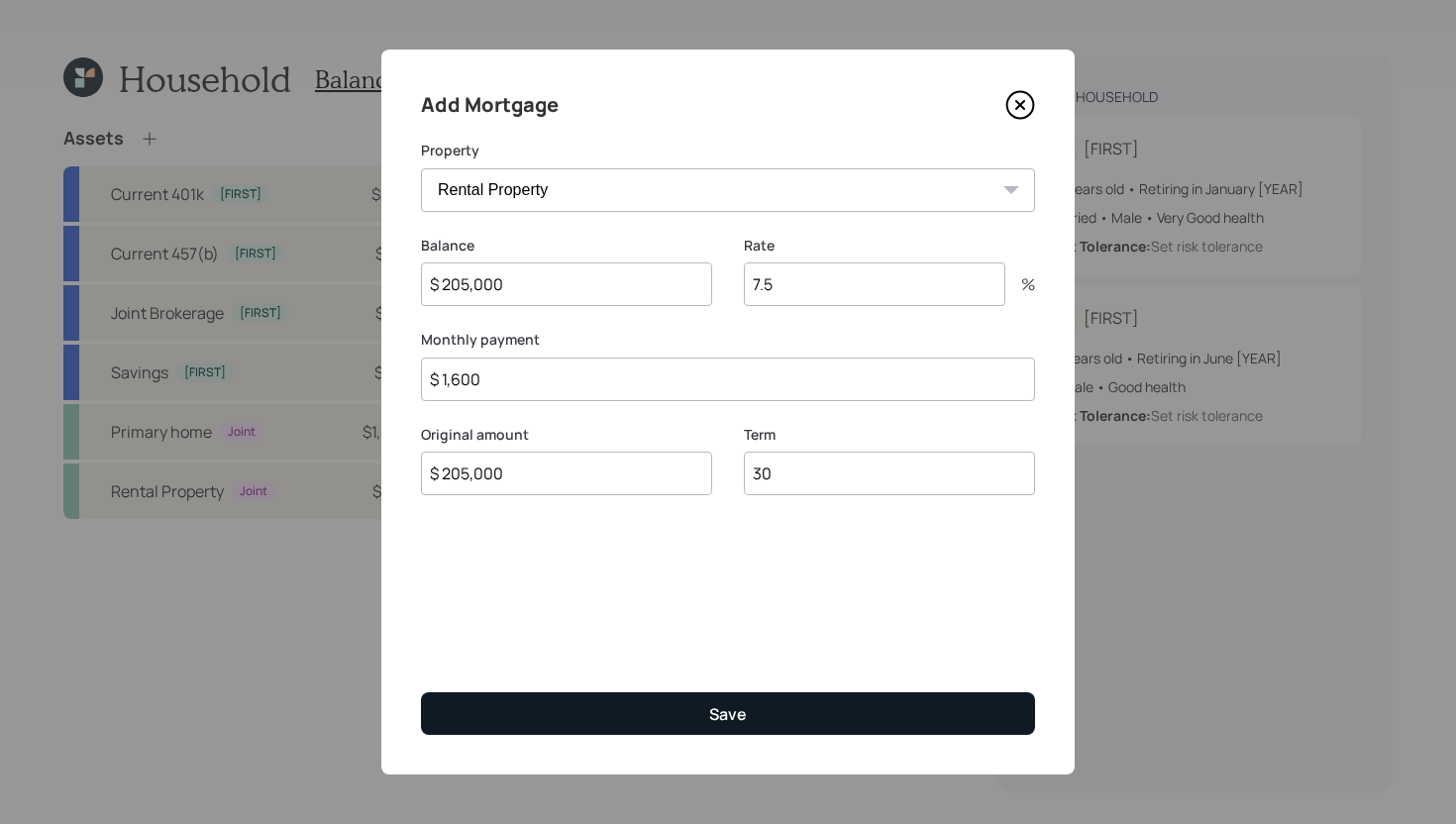 type on "$ 1,600" 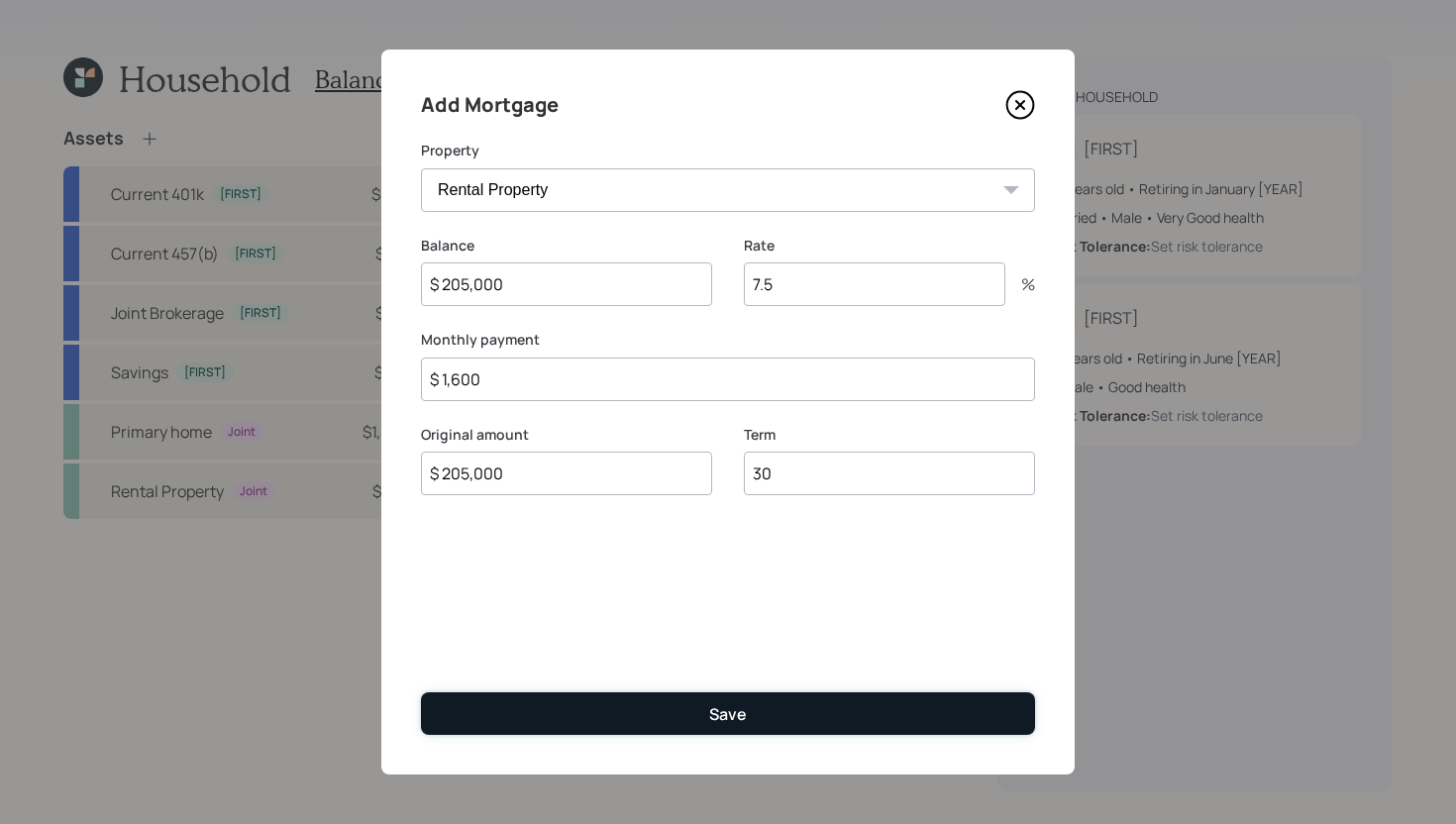 click on "Save" at bounding box center [728, 713] 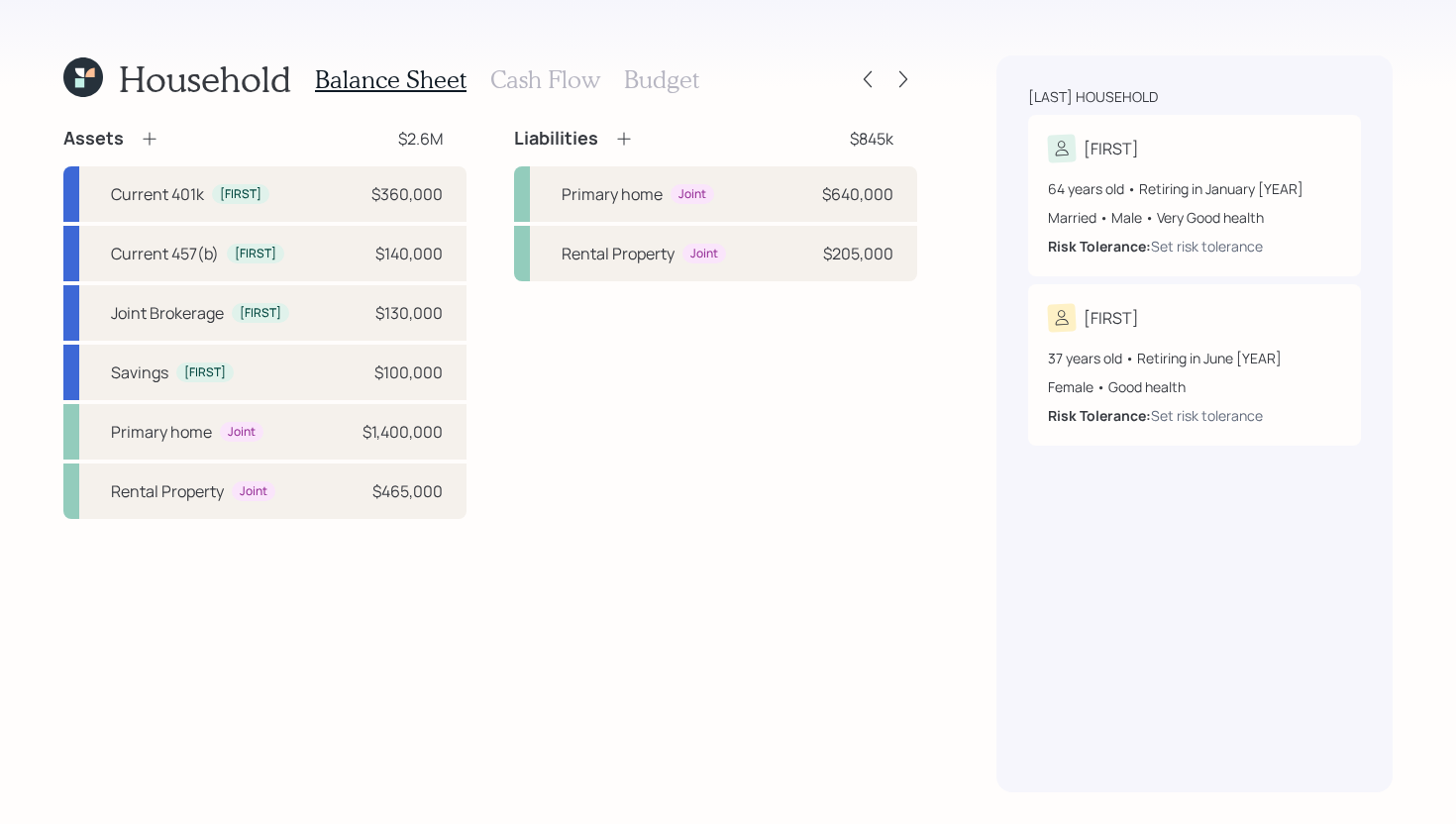 click on "Cash Flow" at bounding box center [545, 79] 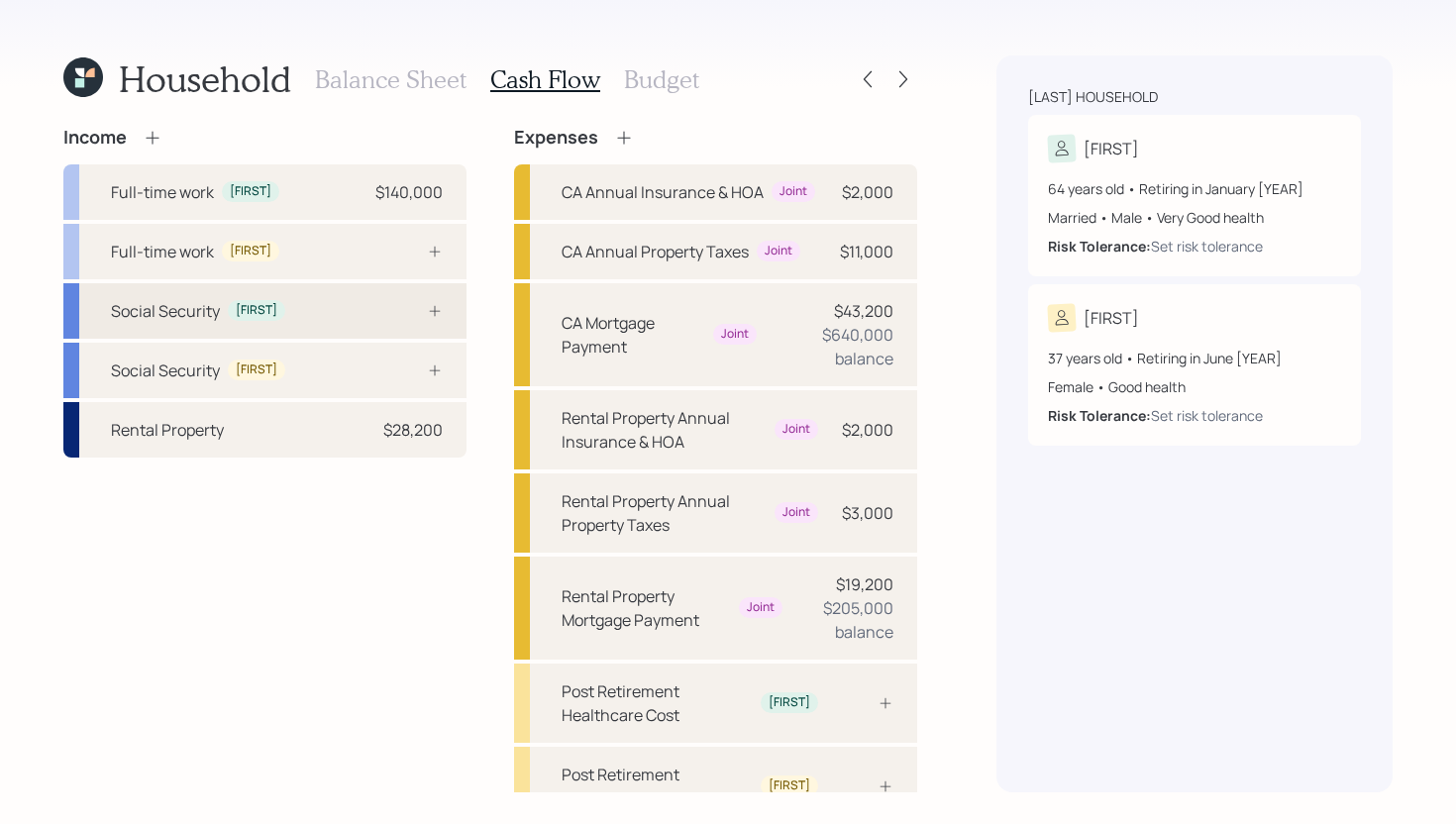 click on "Social Security [FIRST]" at bounding box center (264, 311) 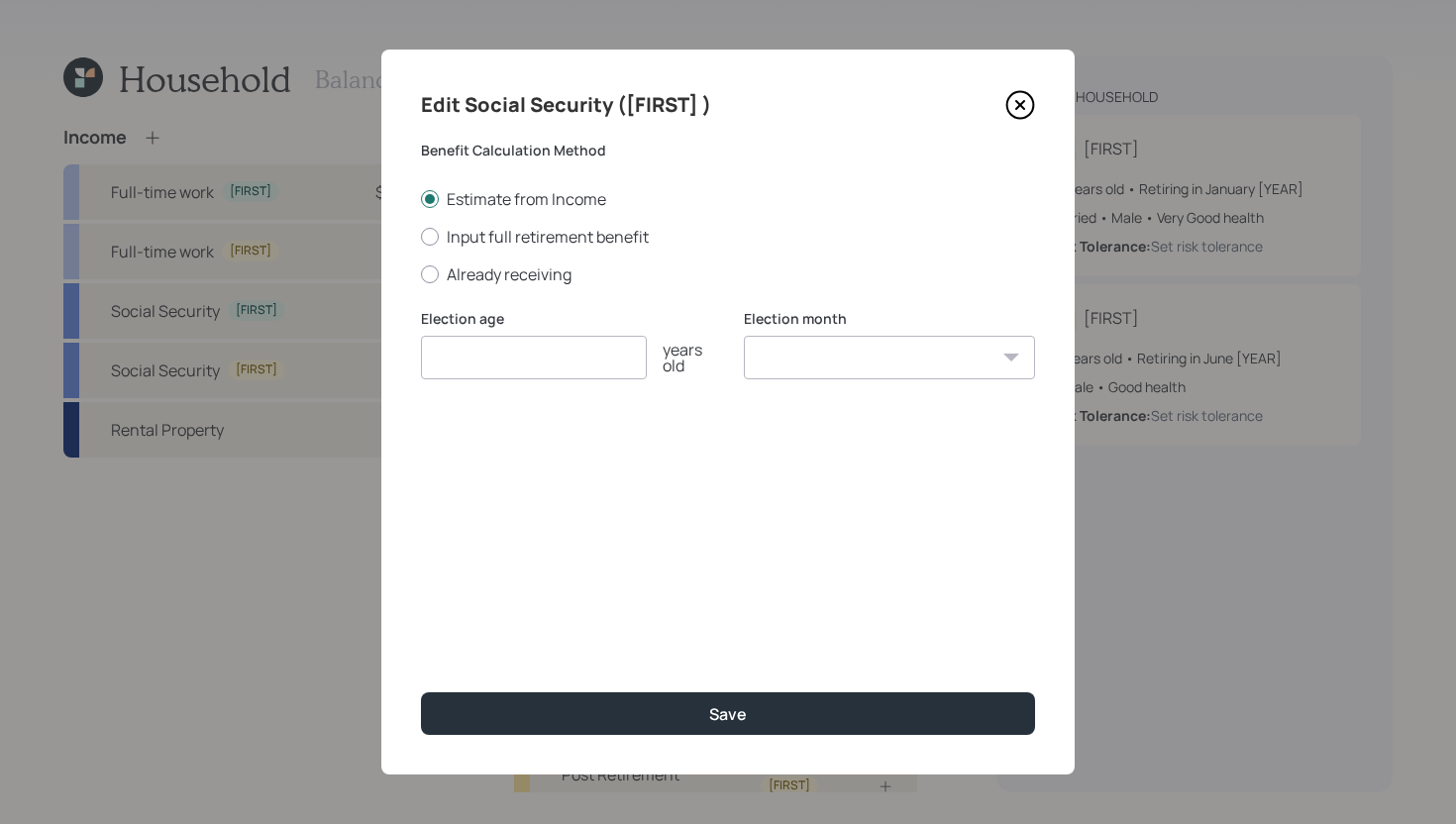 click at bounding box center [534, 358] 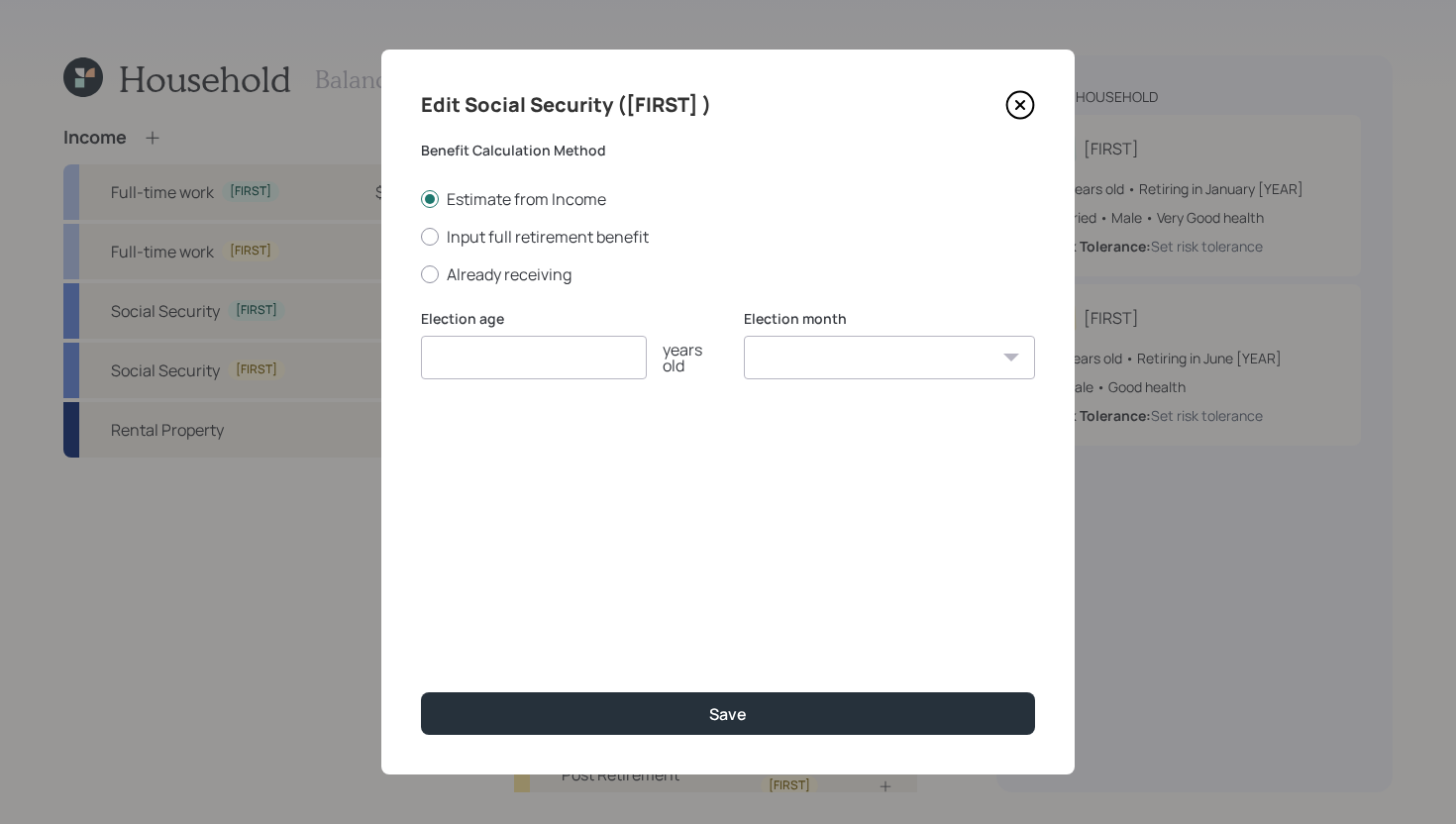 click 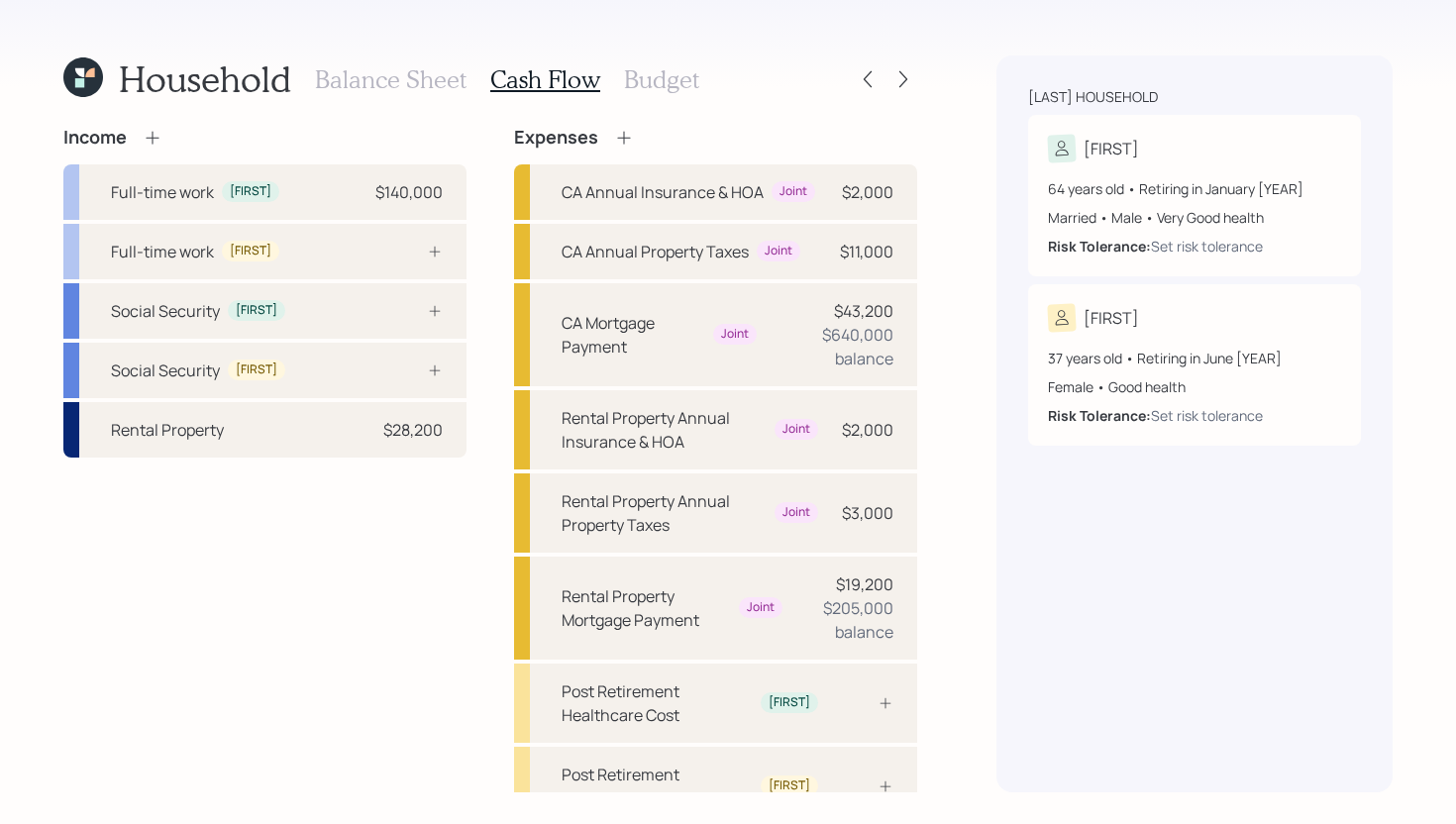 click 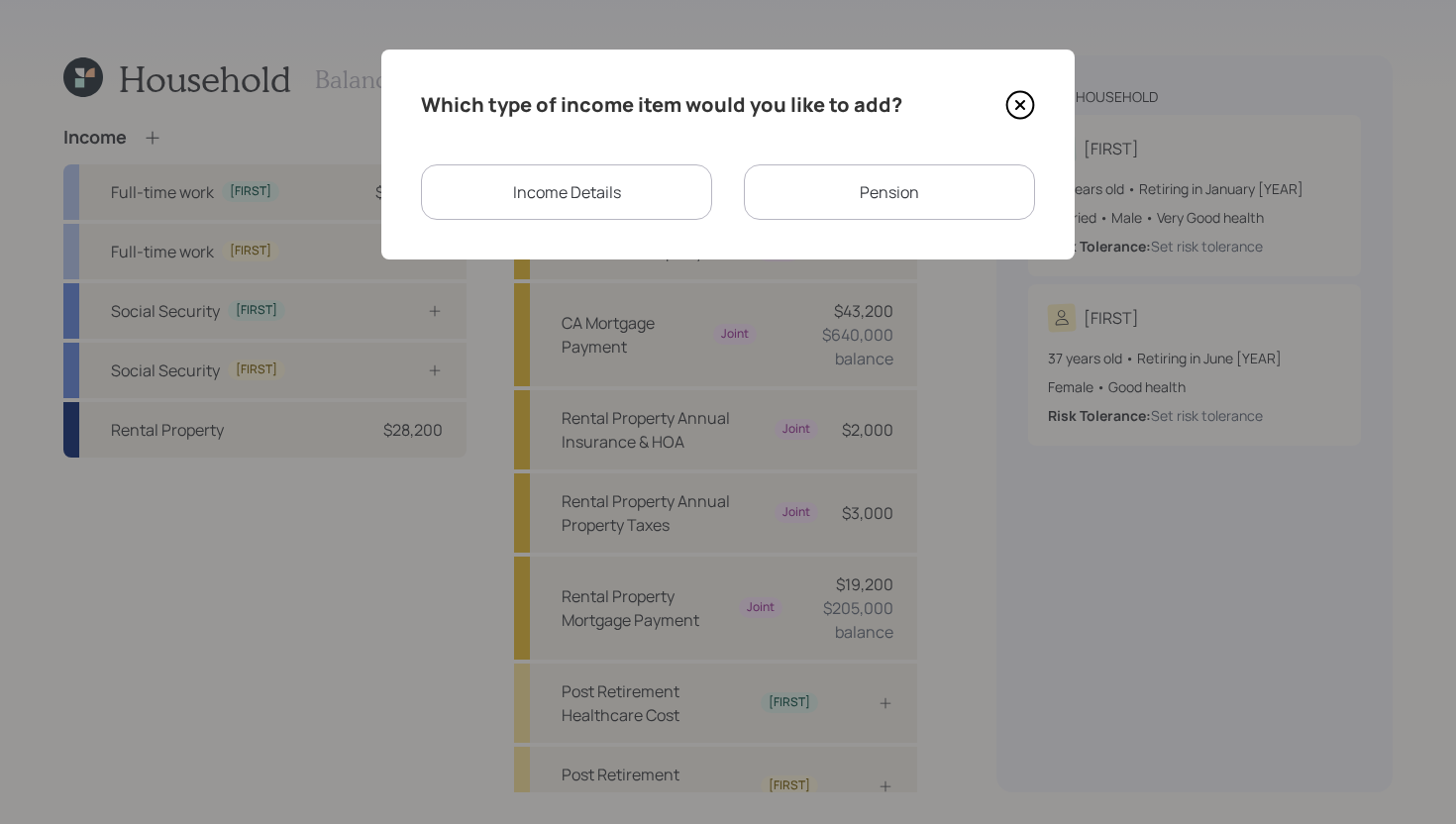 click on "Pension" at bounding box center (889, 192) 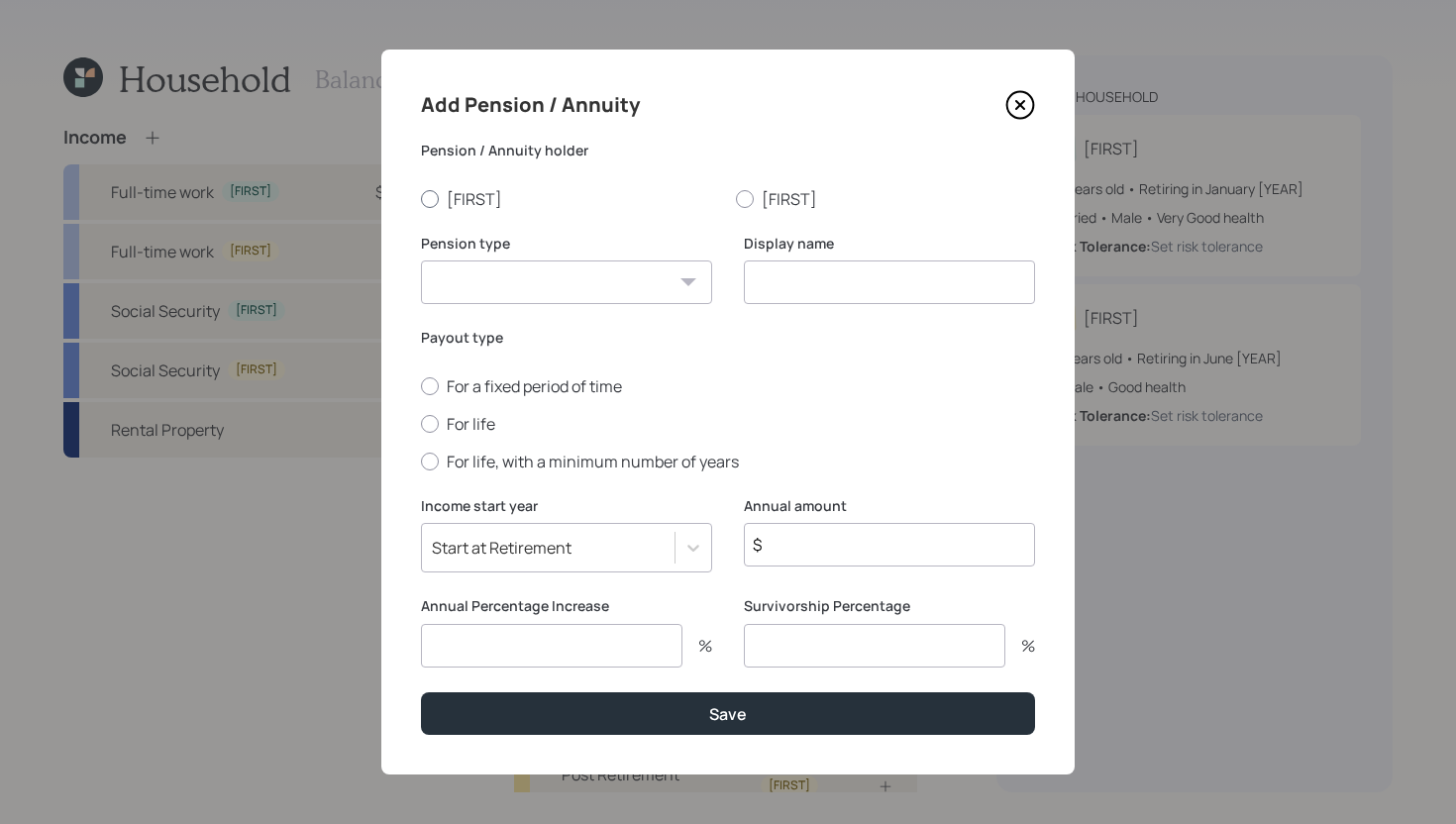 click on "[FIRST]" at bounding box center [571, 199] 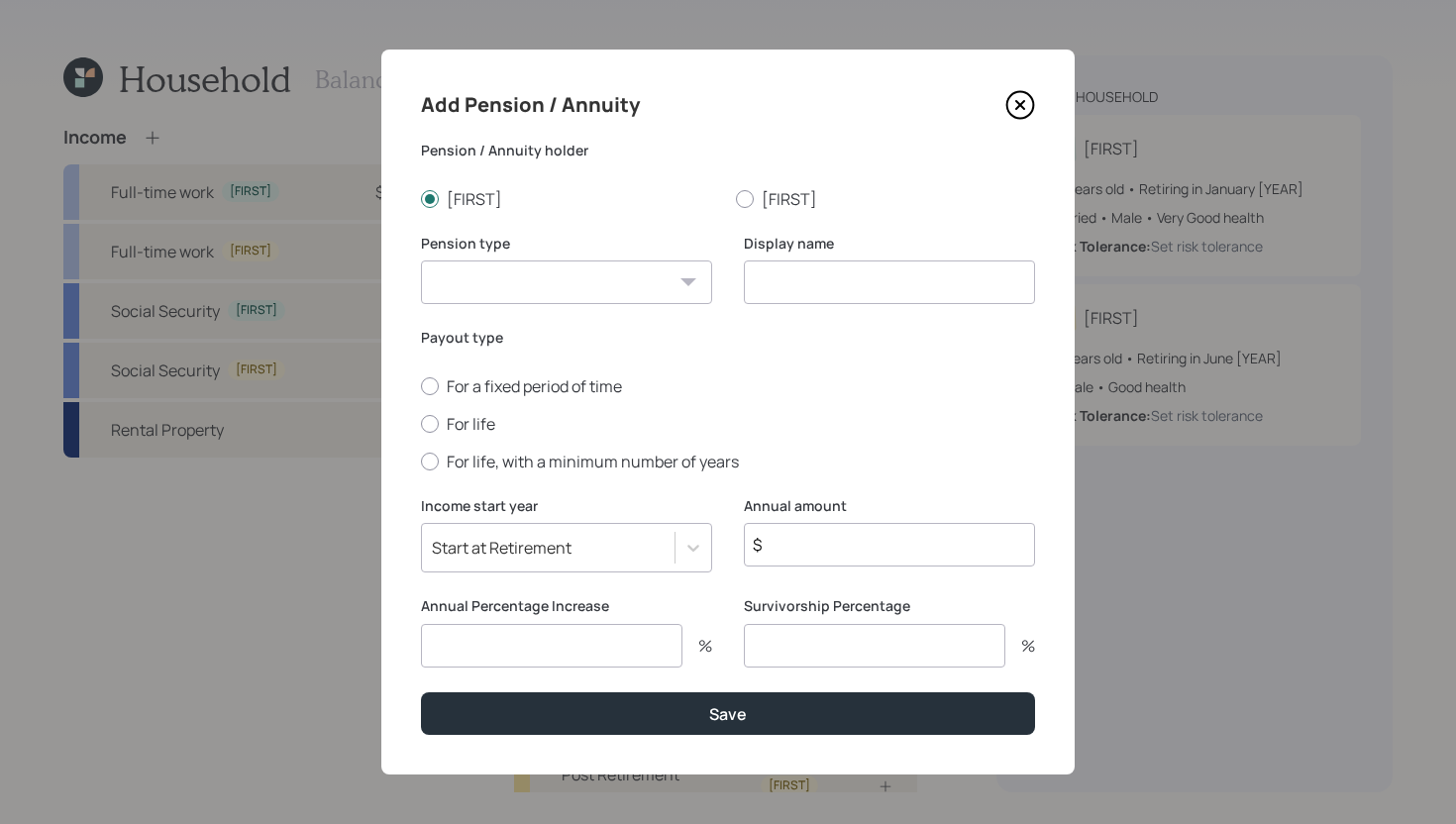 click on "Pension Annuity" at bounding box center (567, 282) 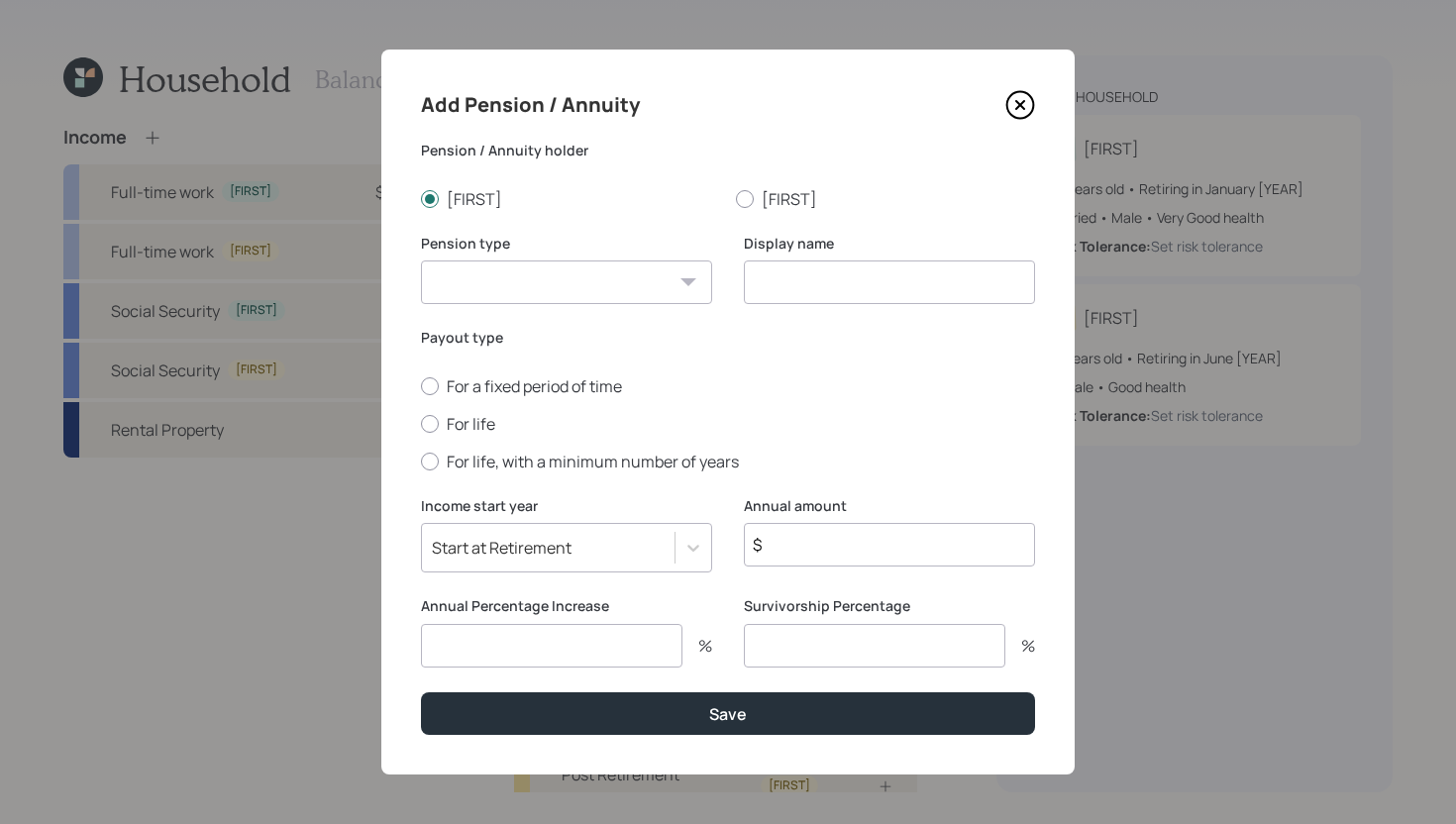 select on "pension" 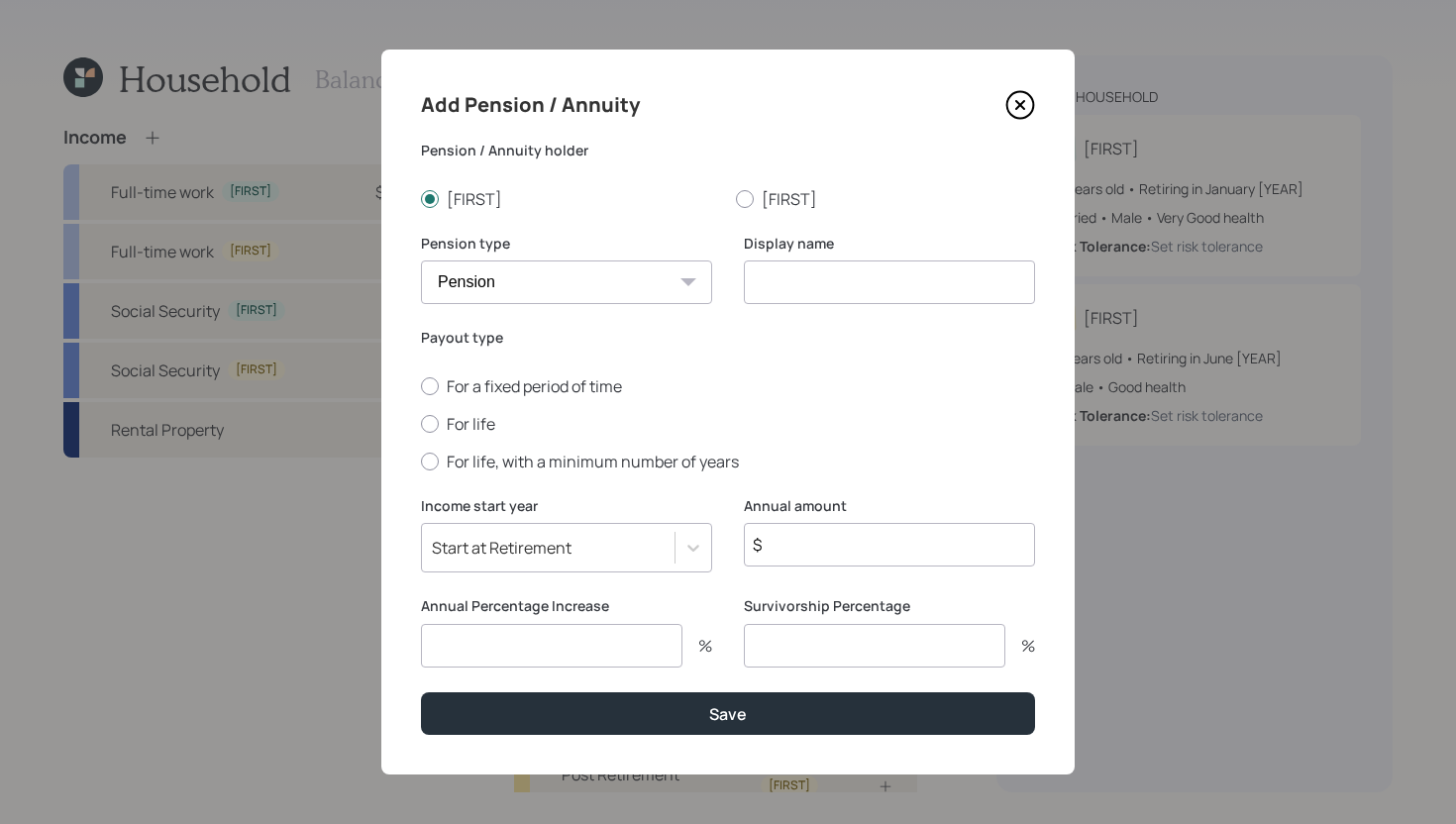 click at bounding box center [889, 282] 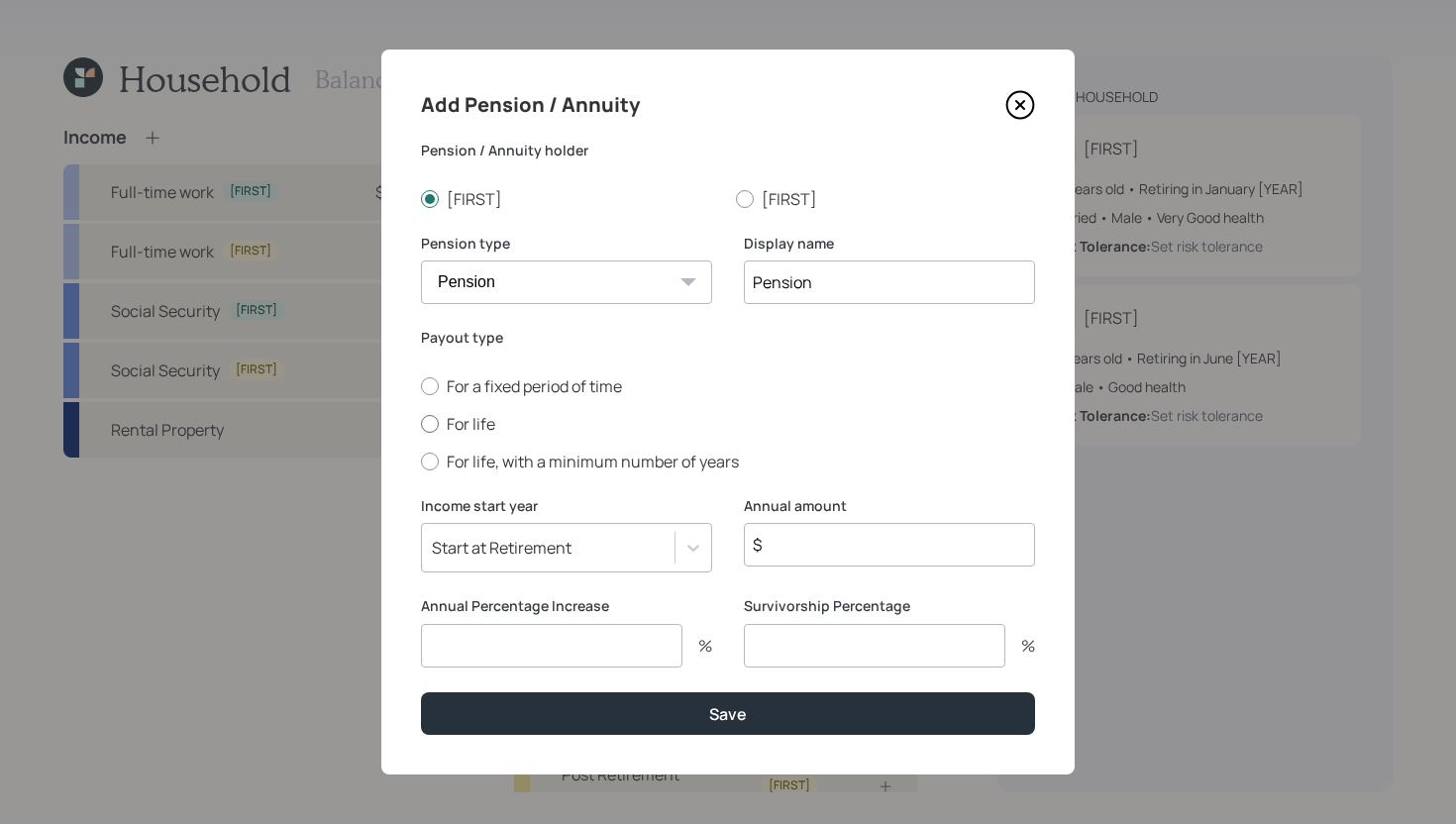 type on "Pension" 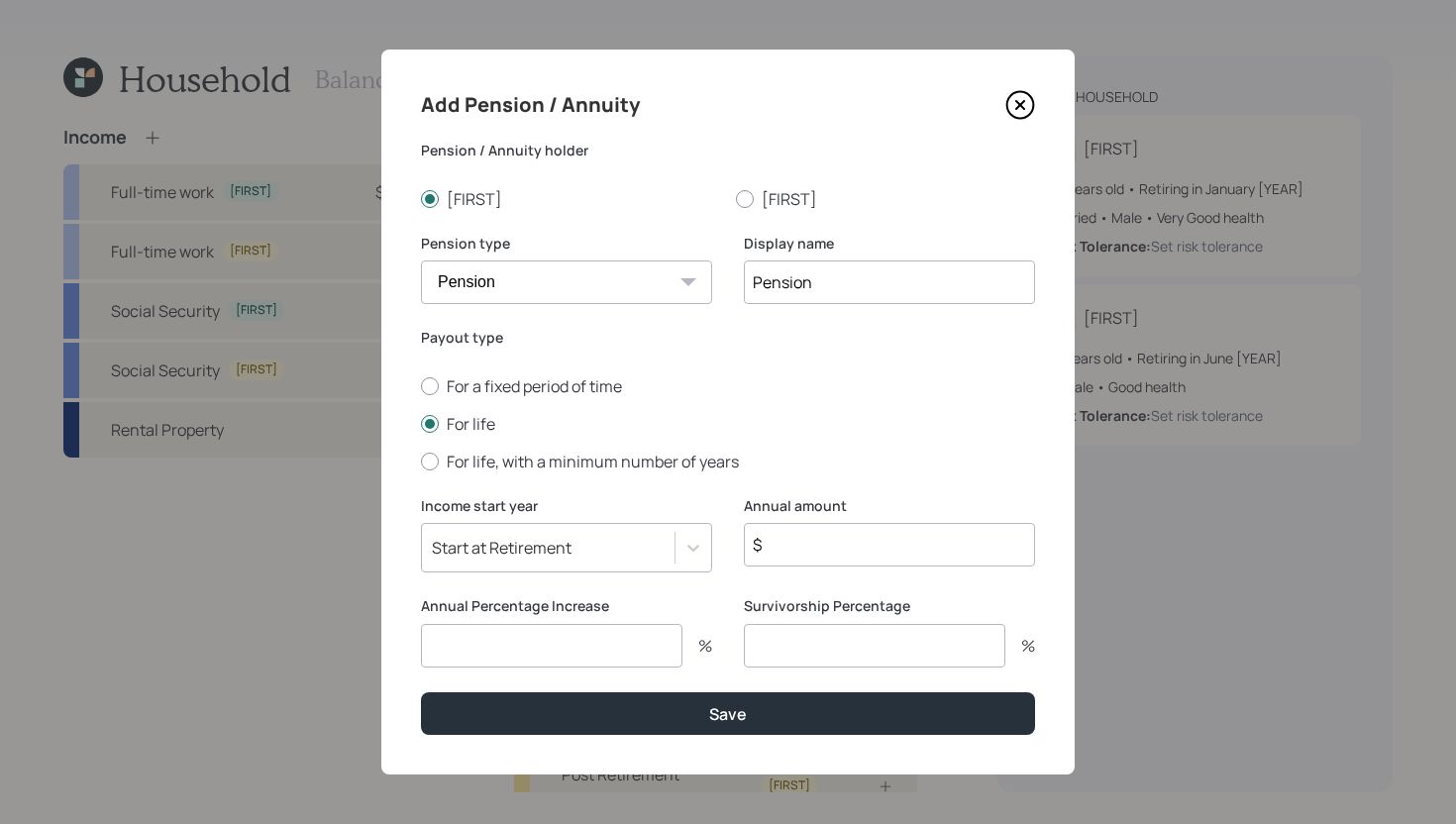 click on "$" at bounding box center [889, 545] 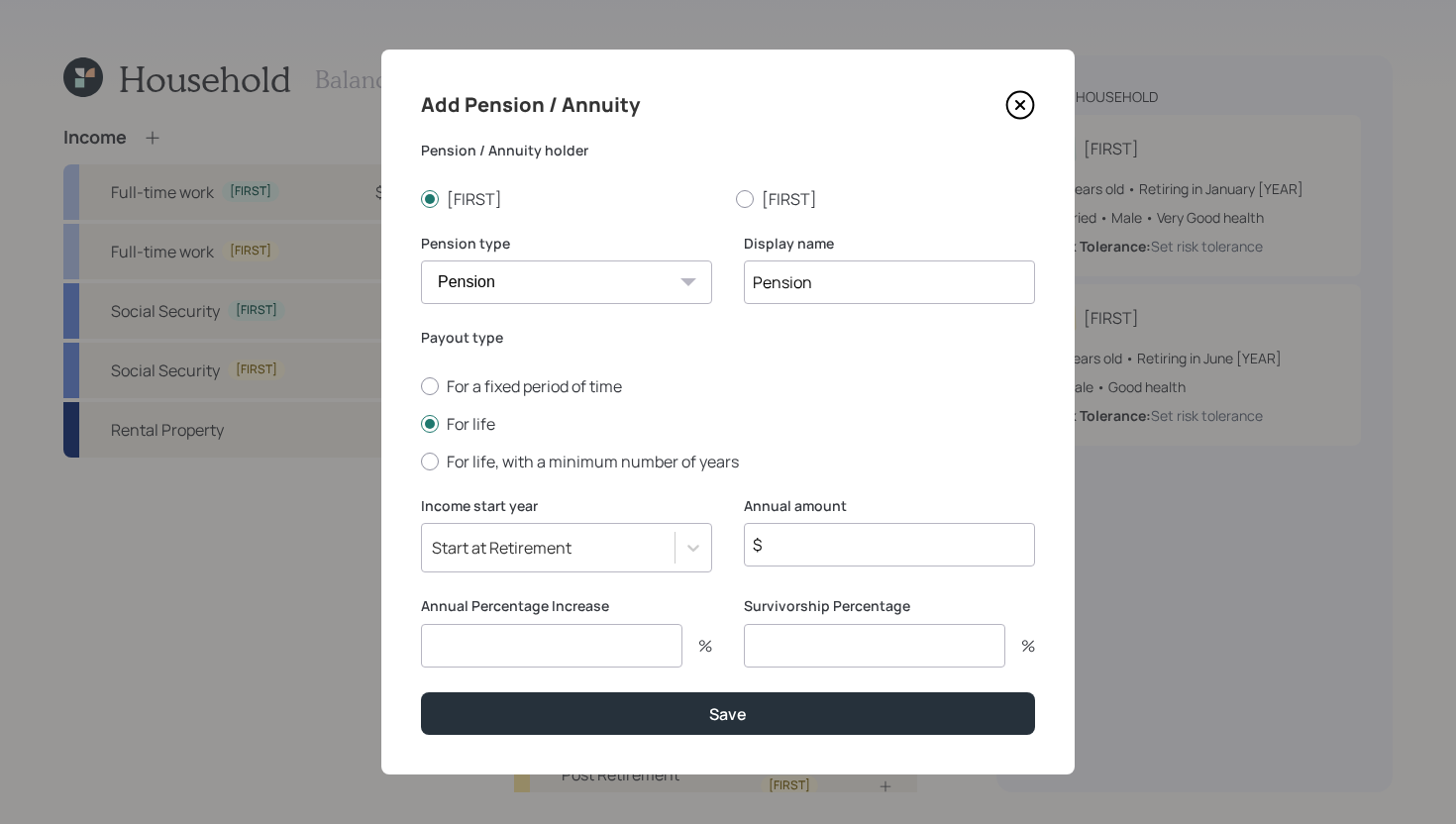 click on "$" at bounding box center [889, 545] 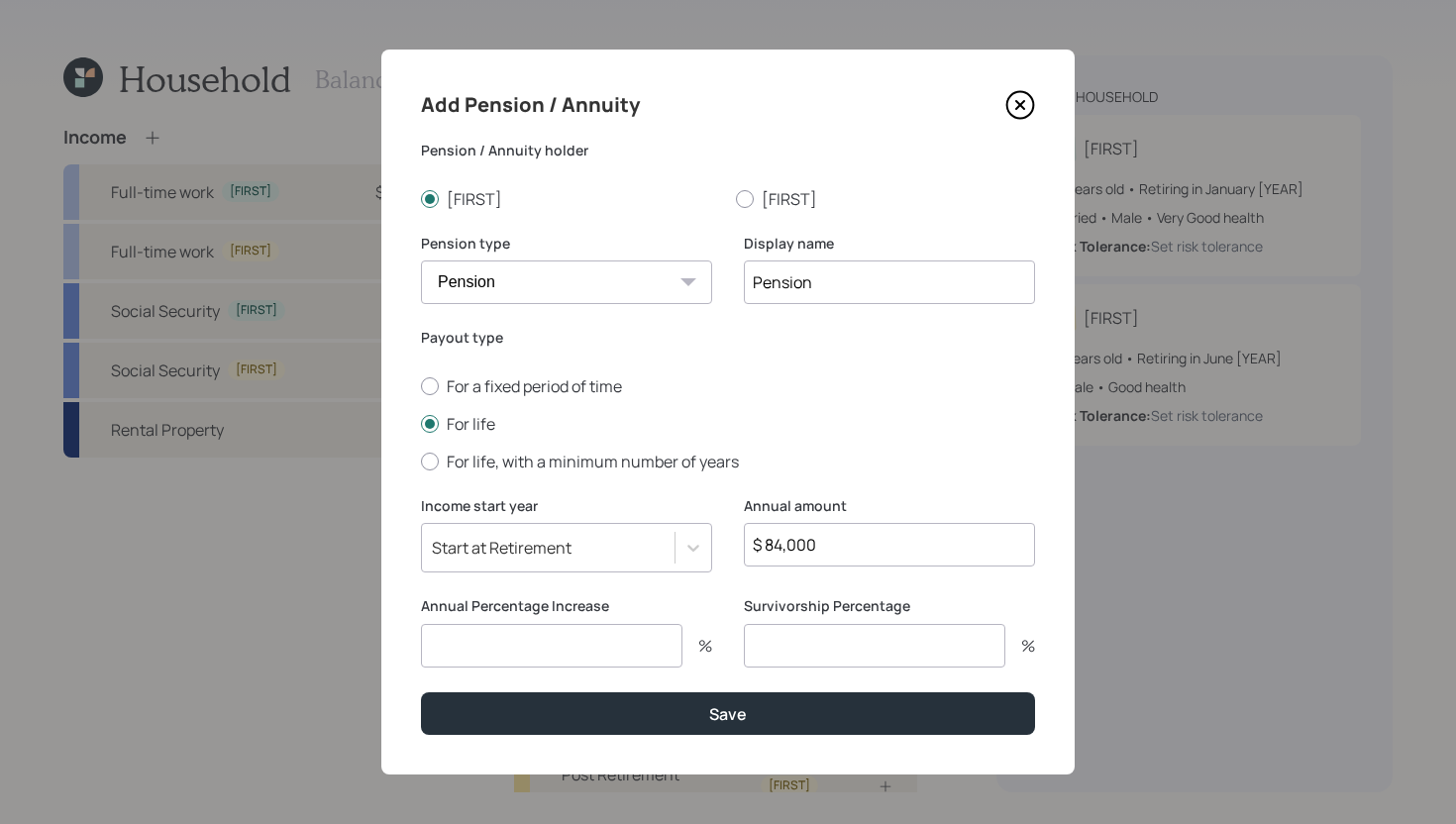 type on "$ 84,000" 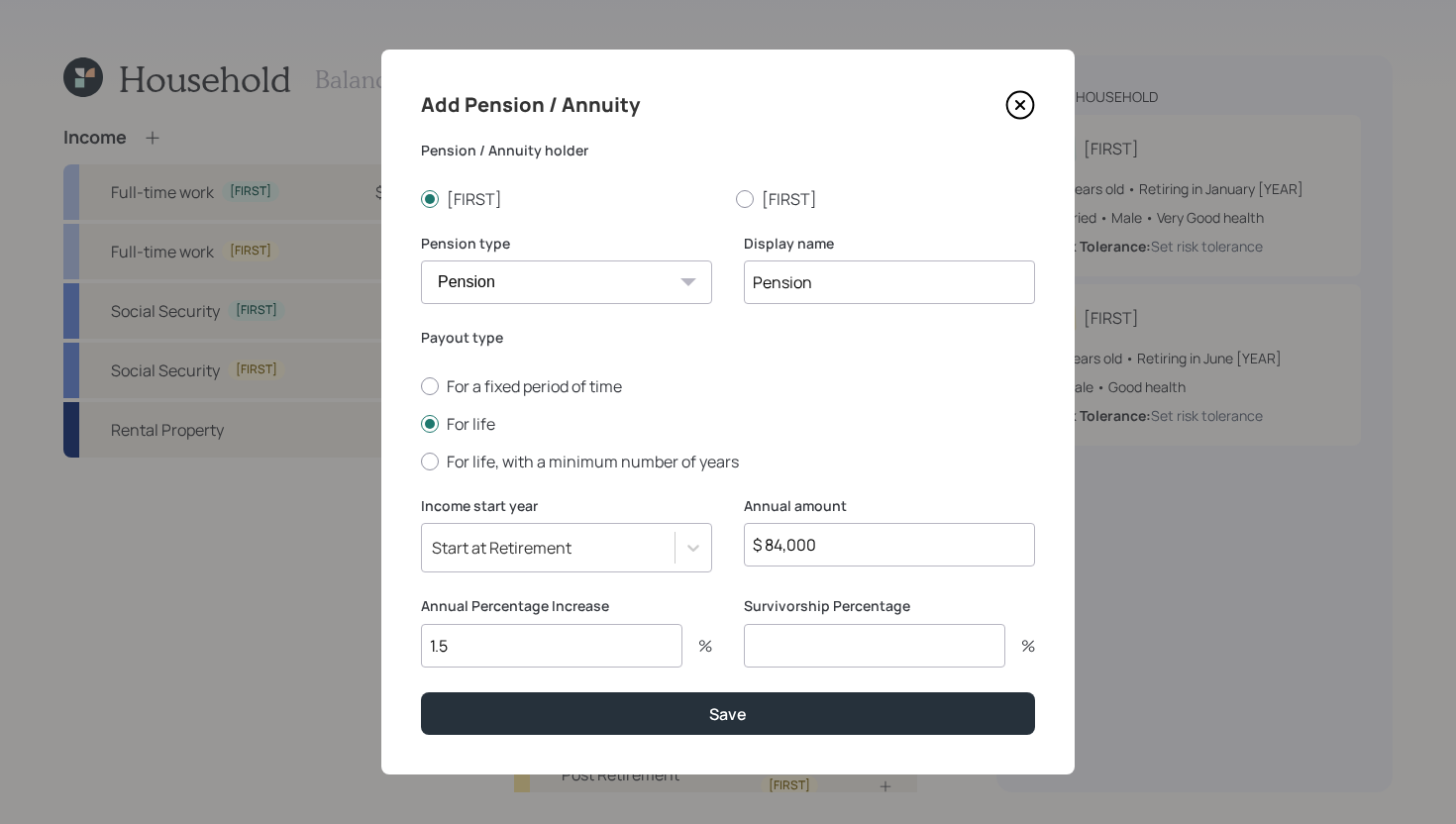 type on "1.5" 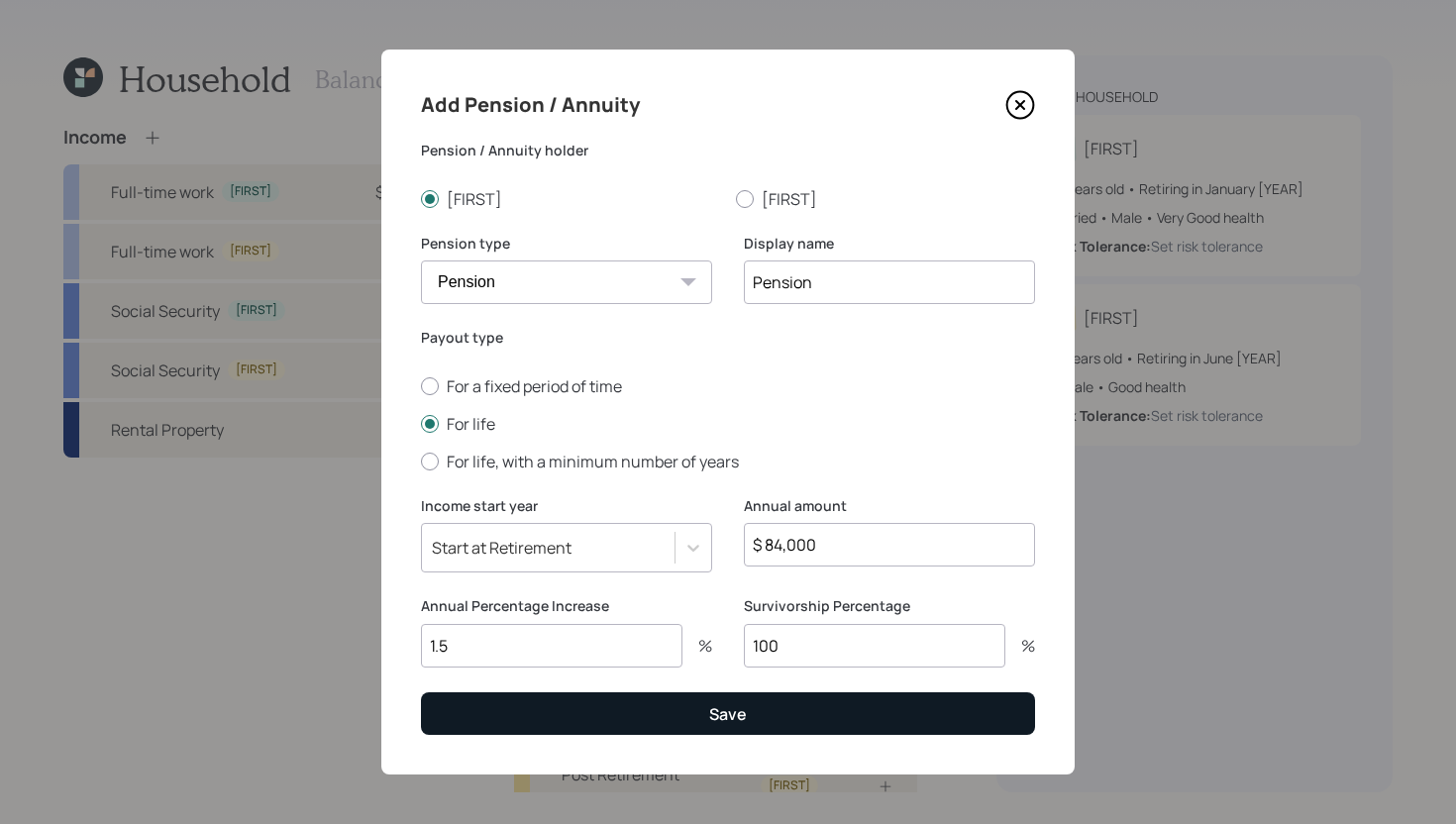 type on "100" 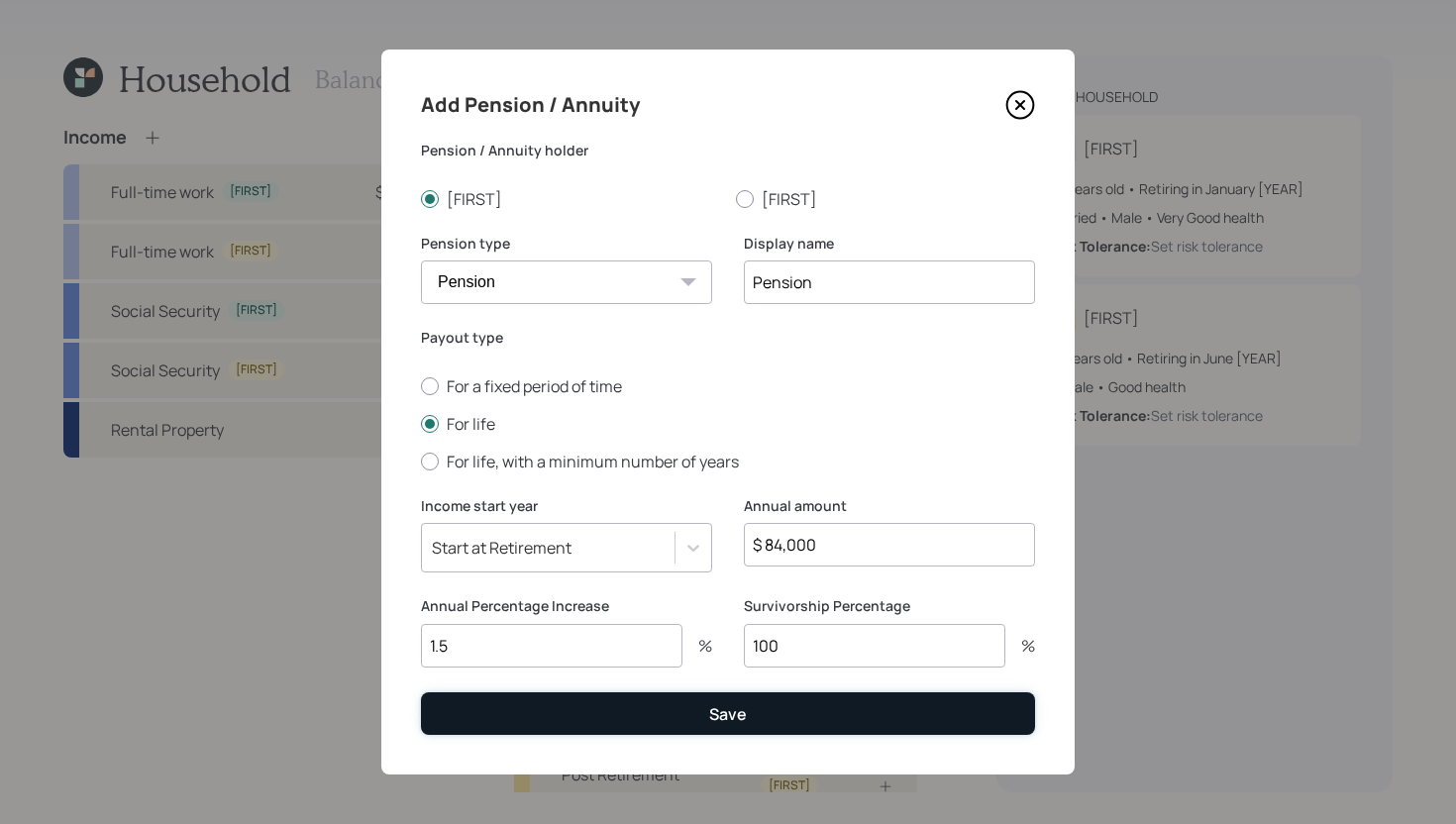 click on "Save" at bounding box center (728, 713) 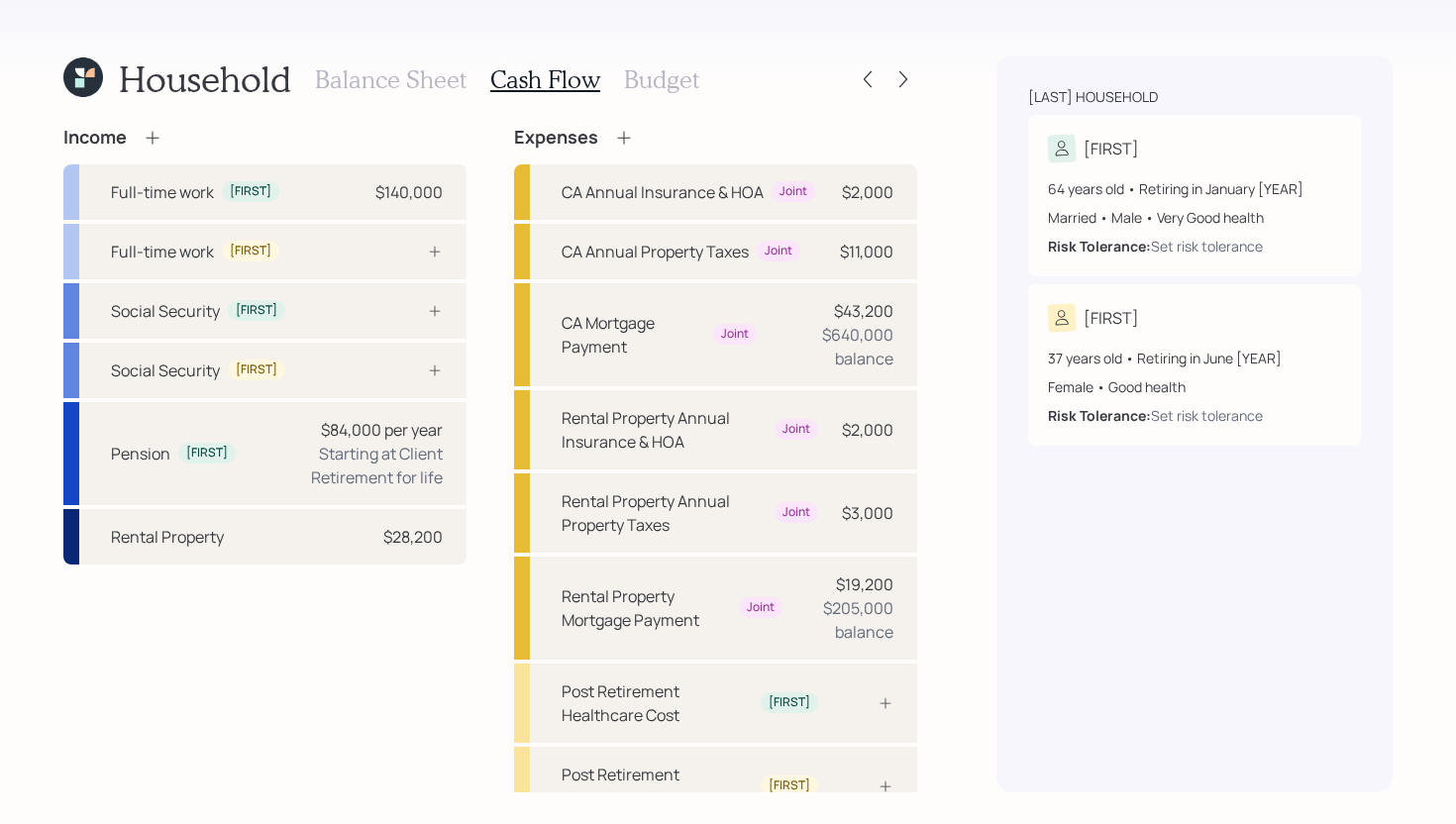 click 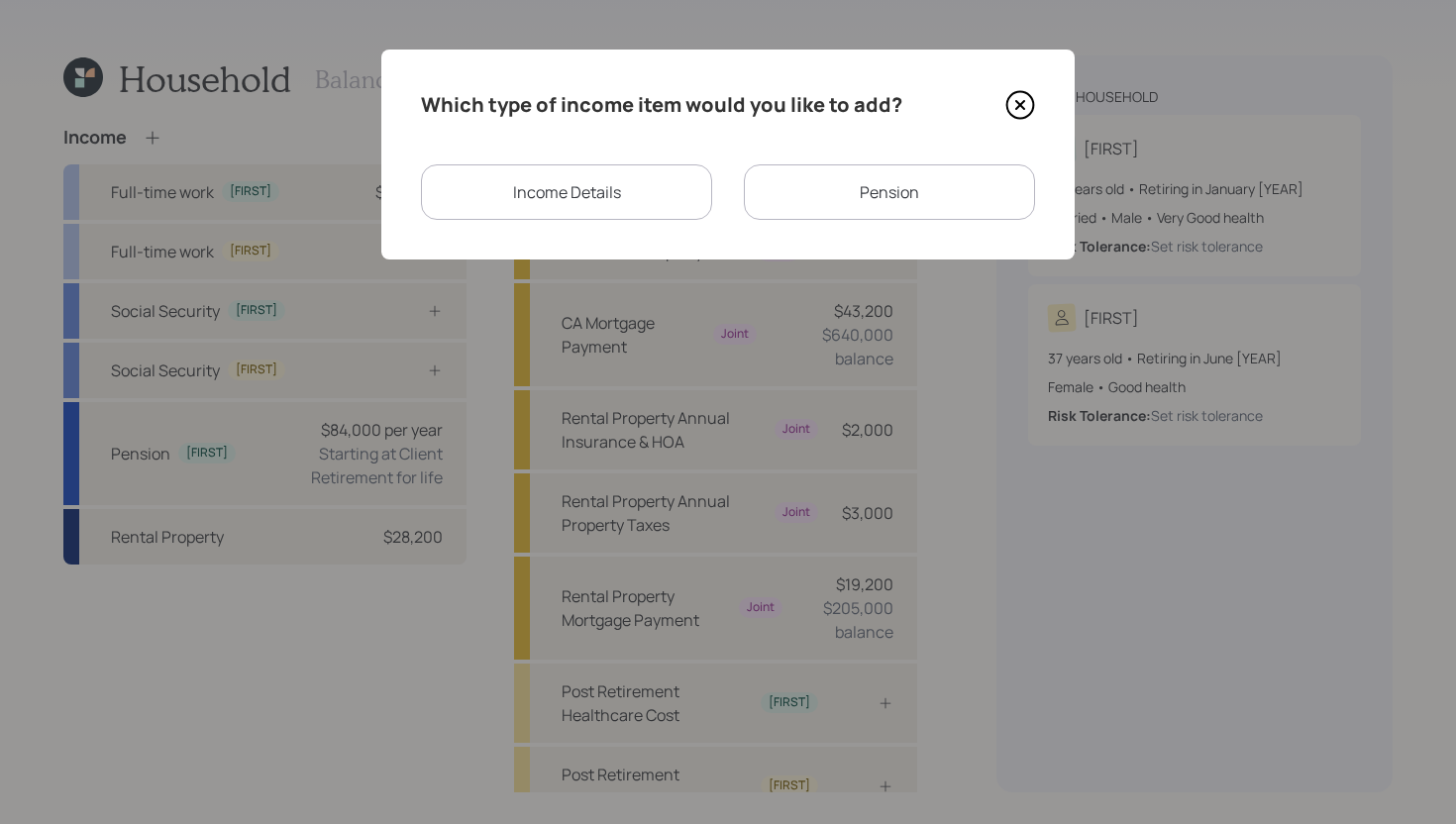 click on "Income Details" at bounding box center (567, 192) 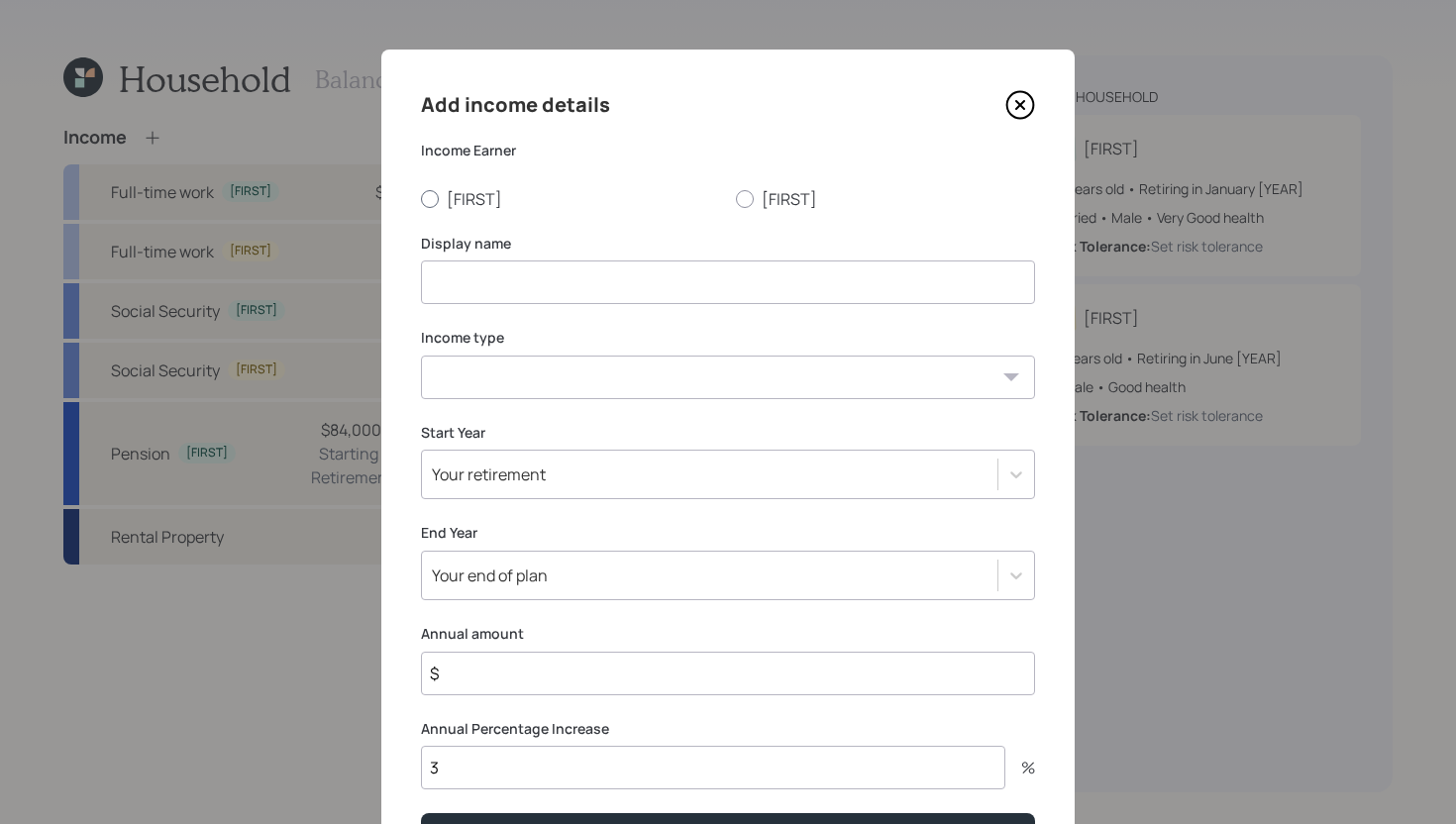 click on "[FIRST]" at bounding box center [571, 199] 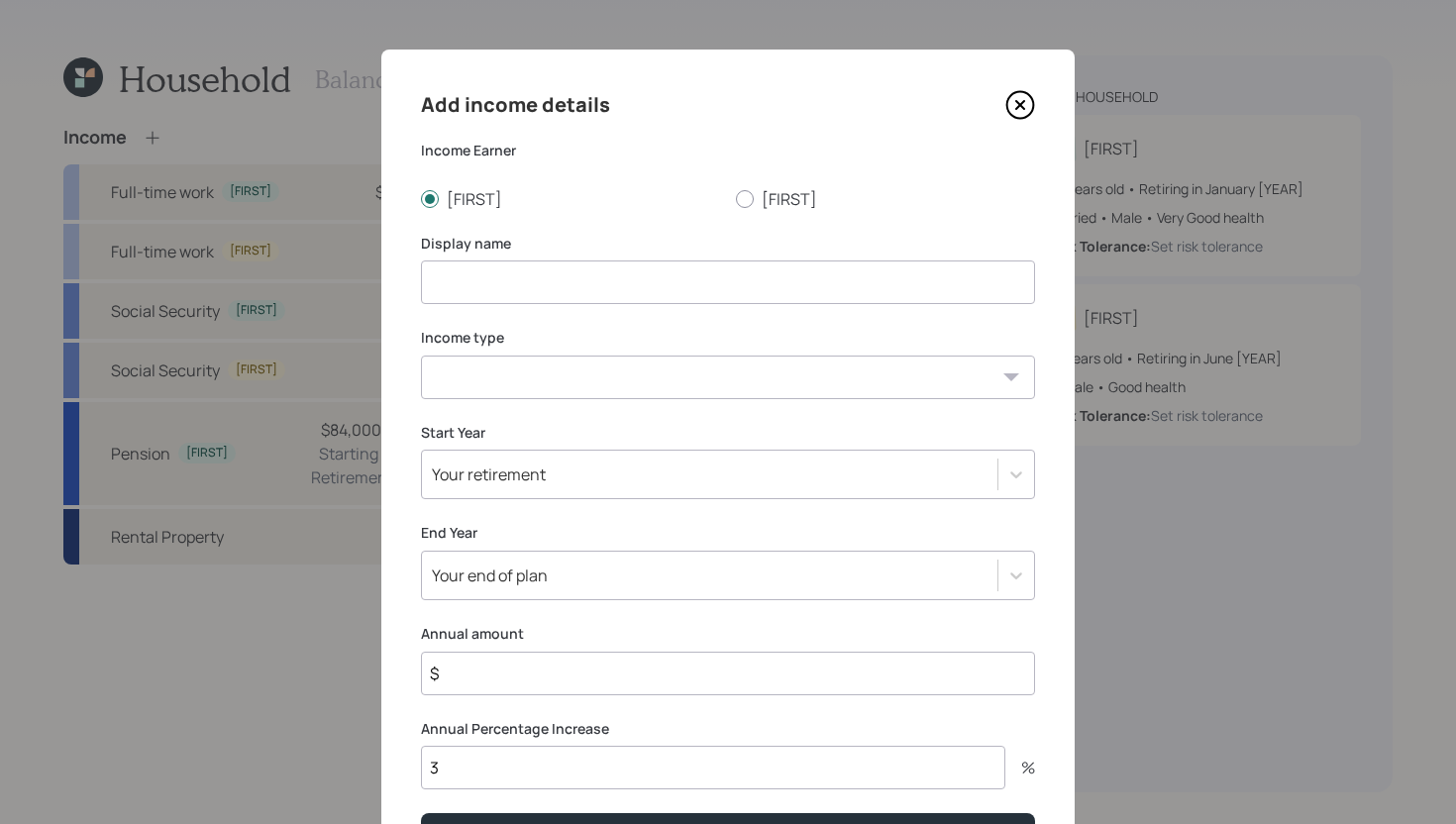 click at bounding box center (728, 282) 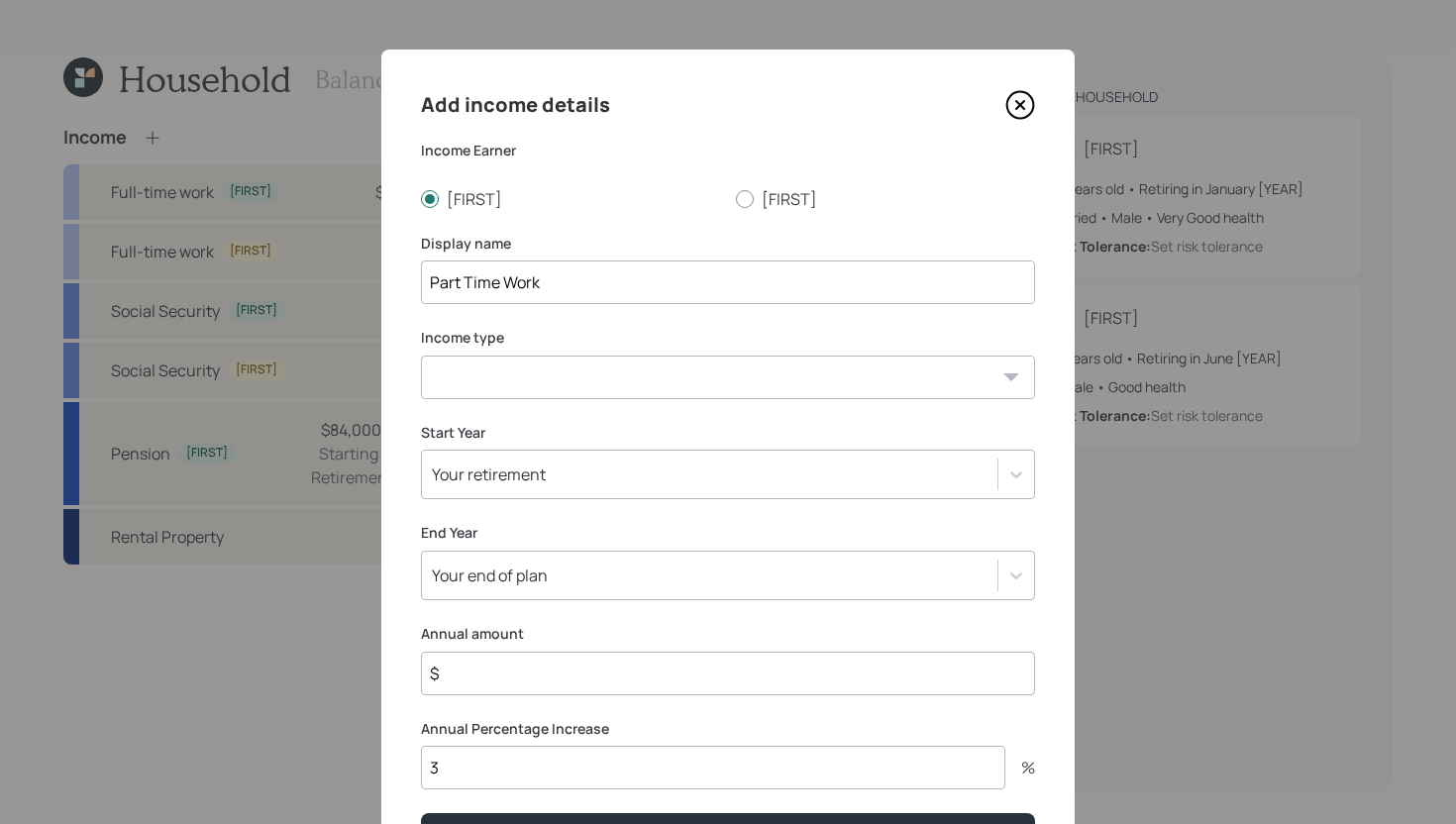 type on "Part Time Work" 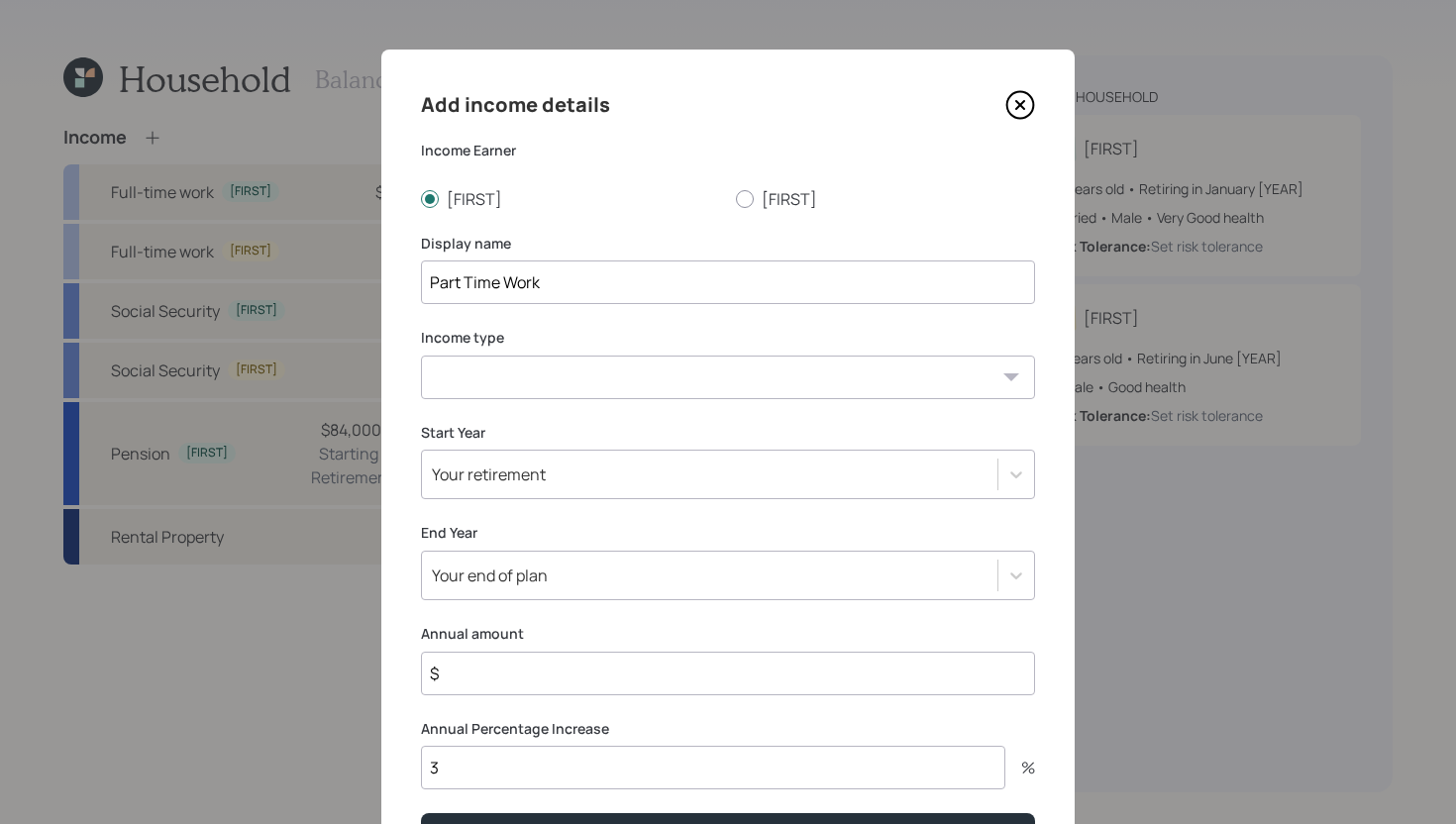 click on "Full-time work Part-time work Self employment Other" at bounding box center [728, 377] 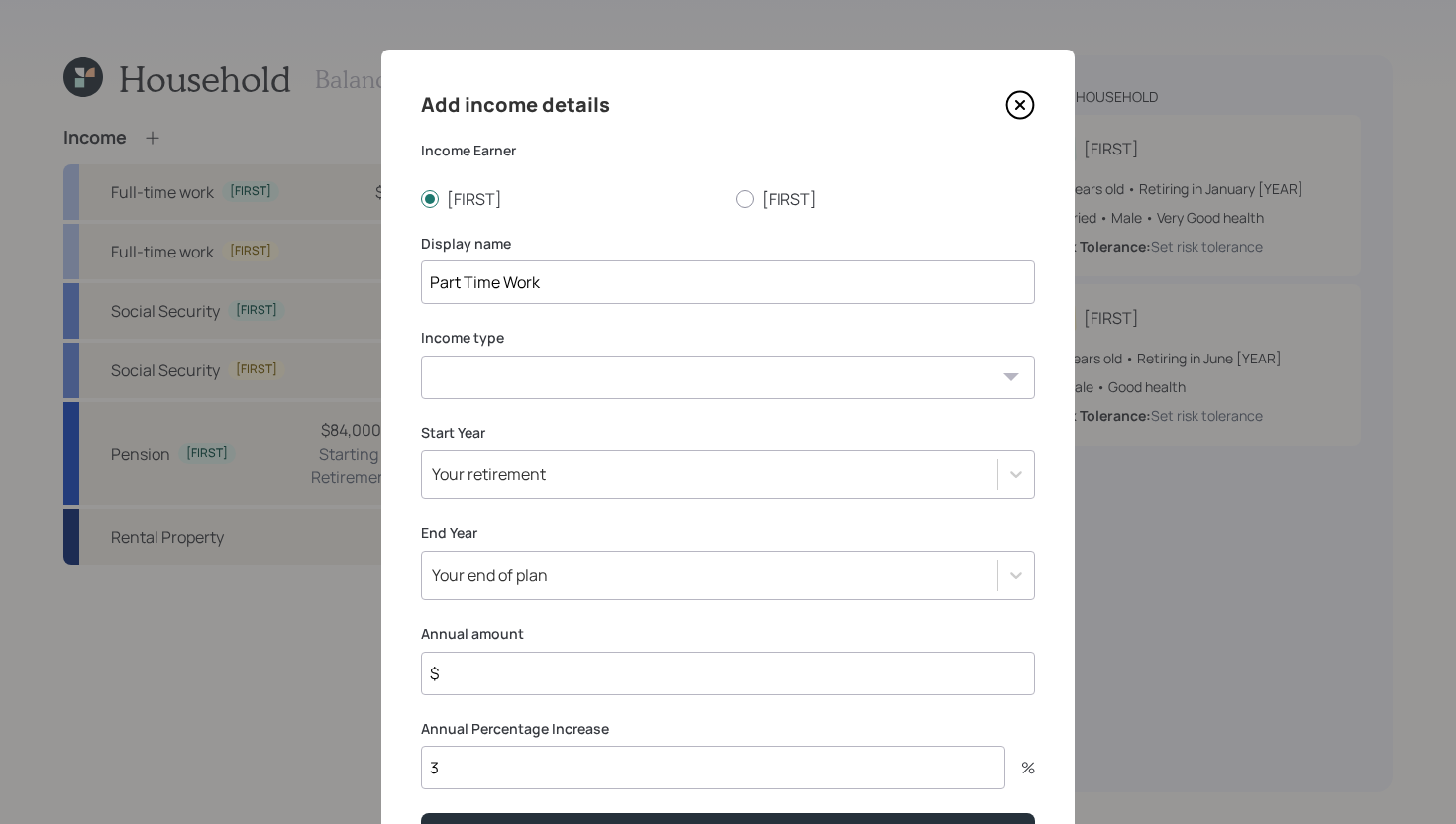 select on "part_time" 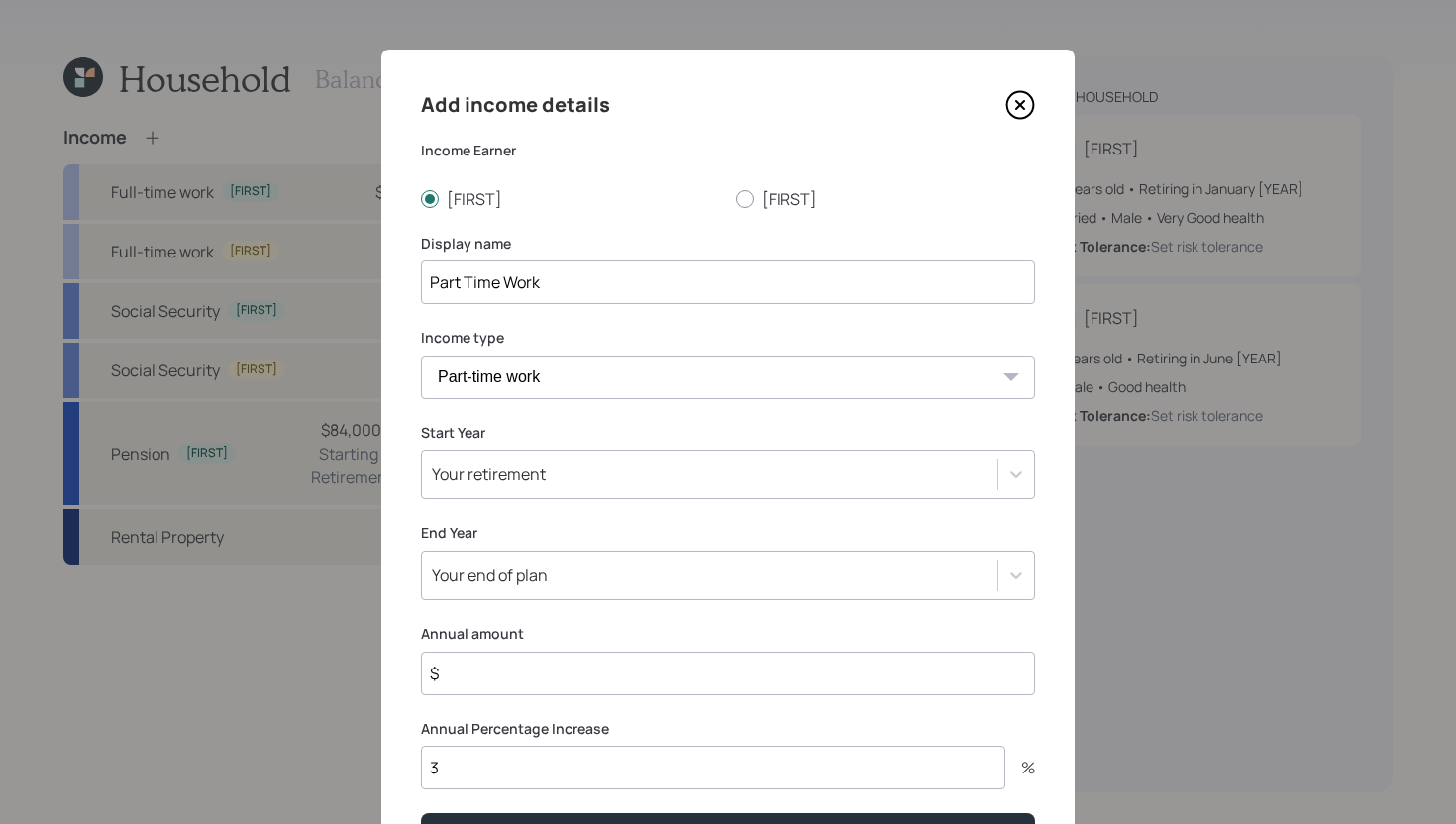 scroll, scrollTop: 122, scrollLeft: 0, axis: vertical 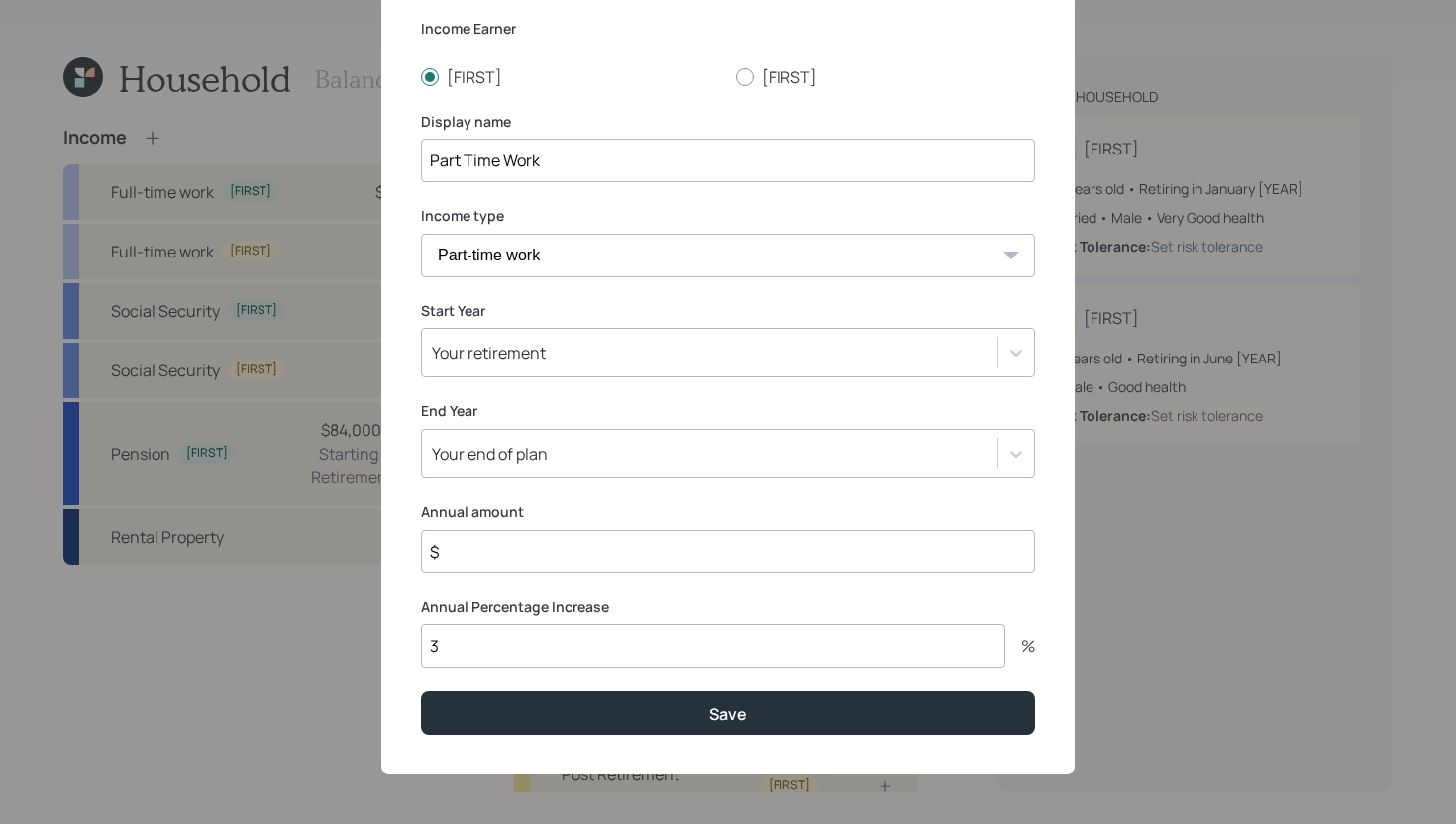 click on "Your retirement" at bounding box center [728, 353] 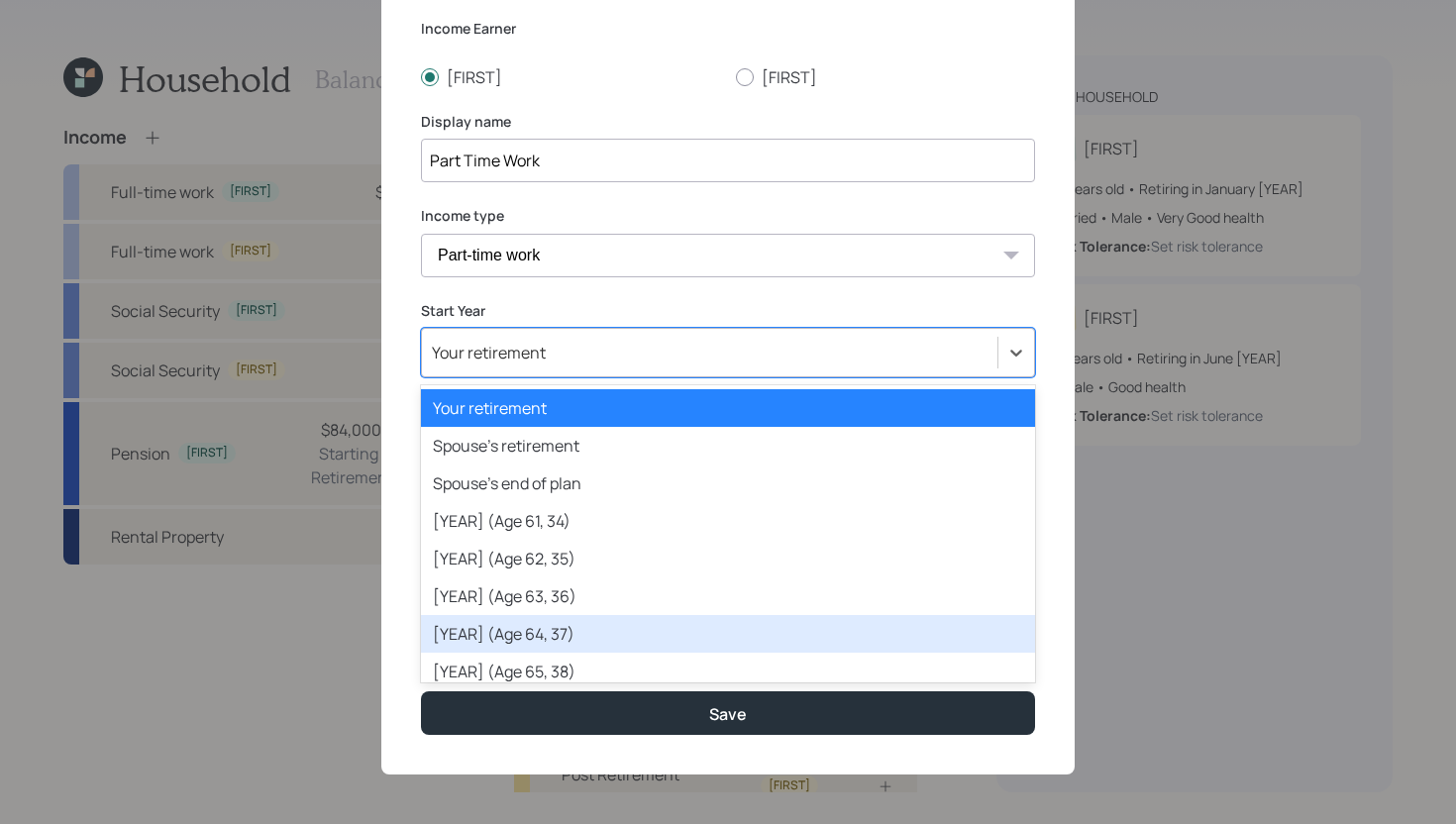 click on "[YEAR] (Age 64, 37)" at bounding box center (728, 634) 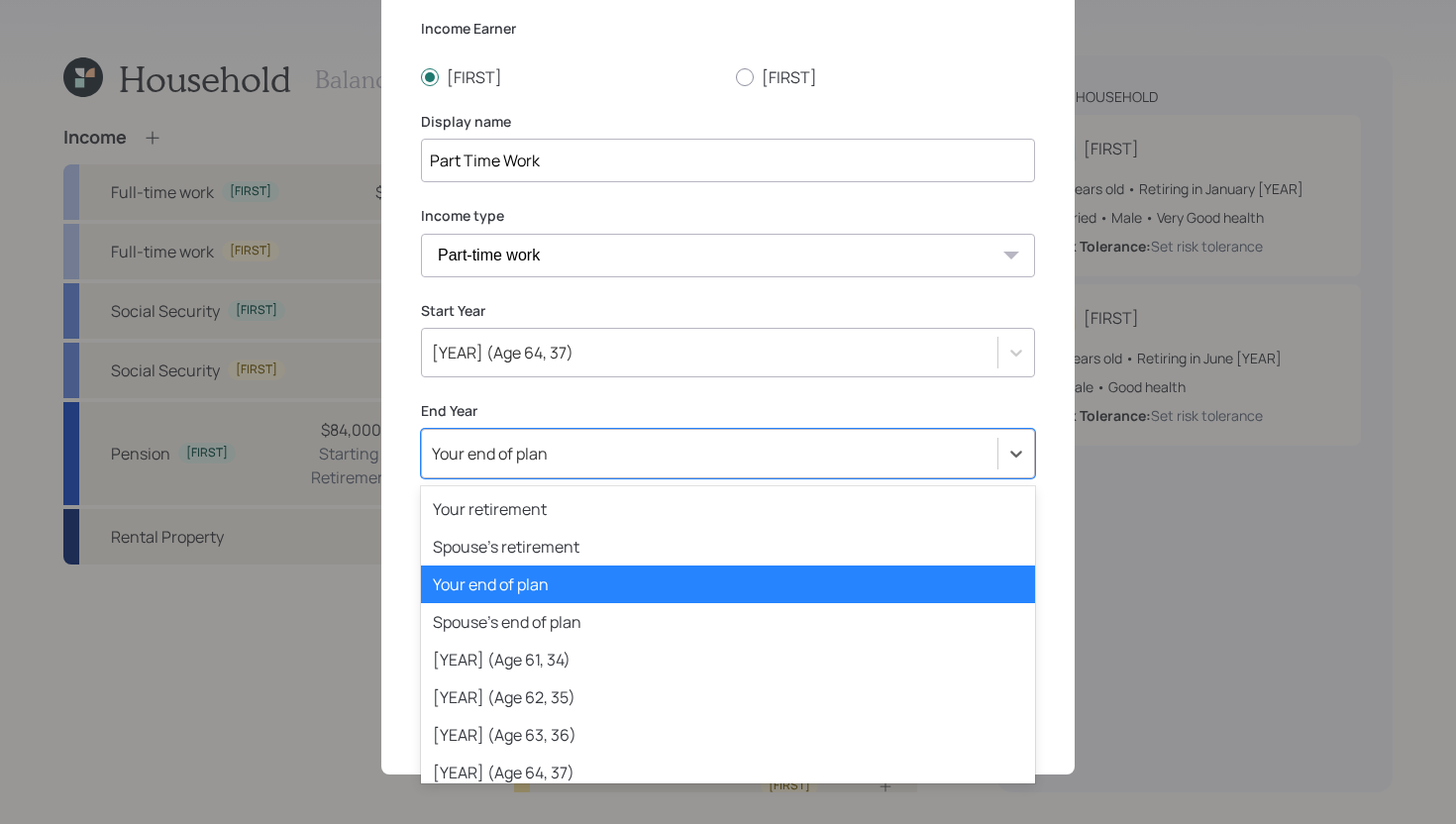 click on "Your end of plan" at bounding box center (709, 454) 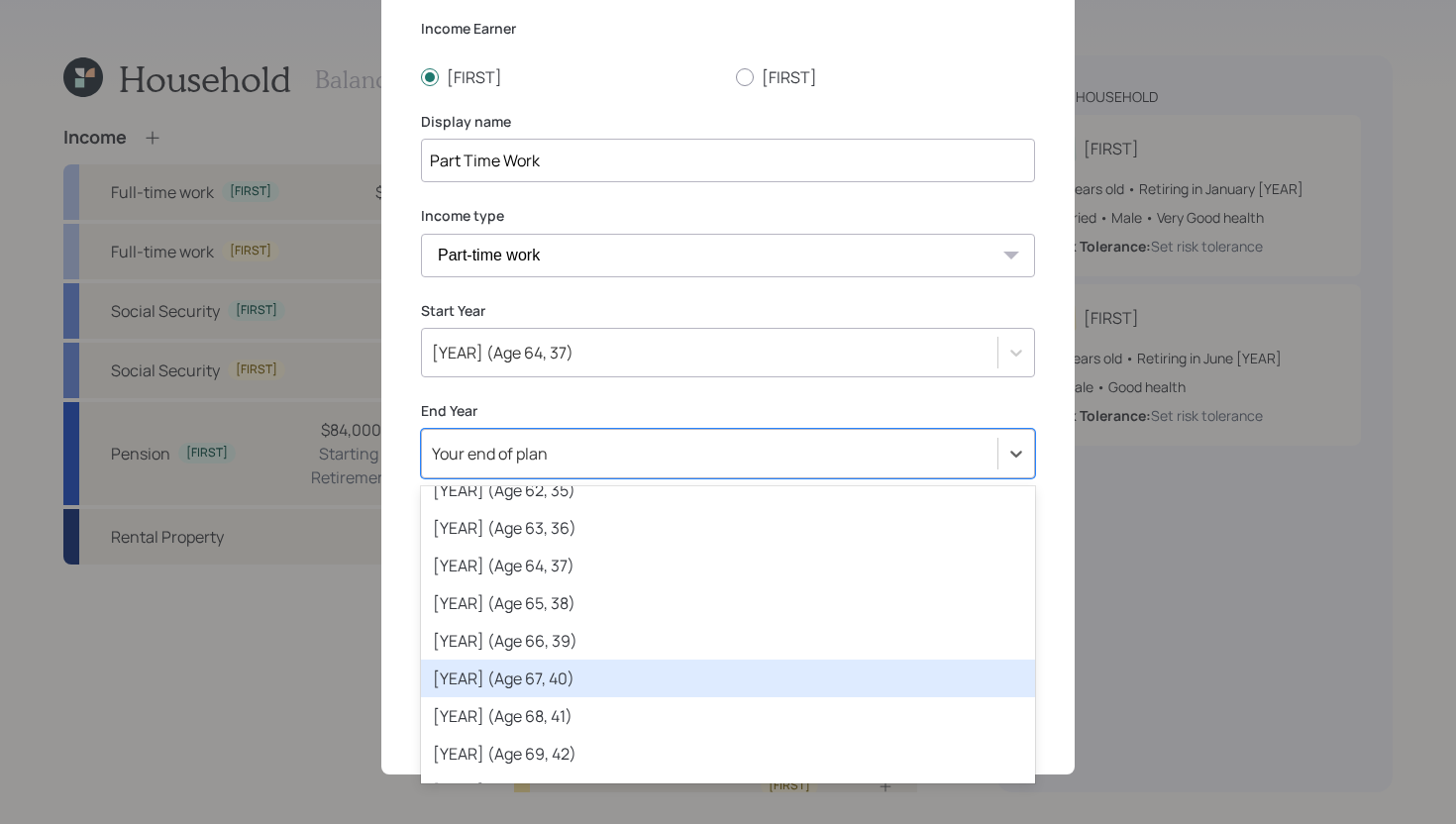 scroll, scrollTop: 247, scrollLeft: 0, axis: vertical 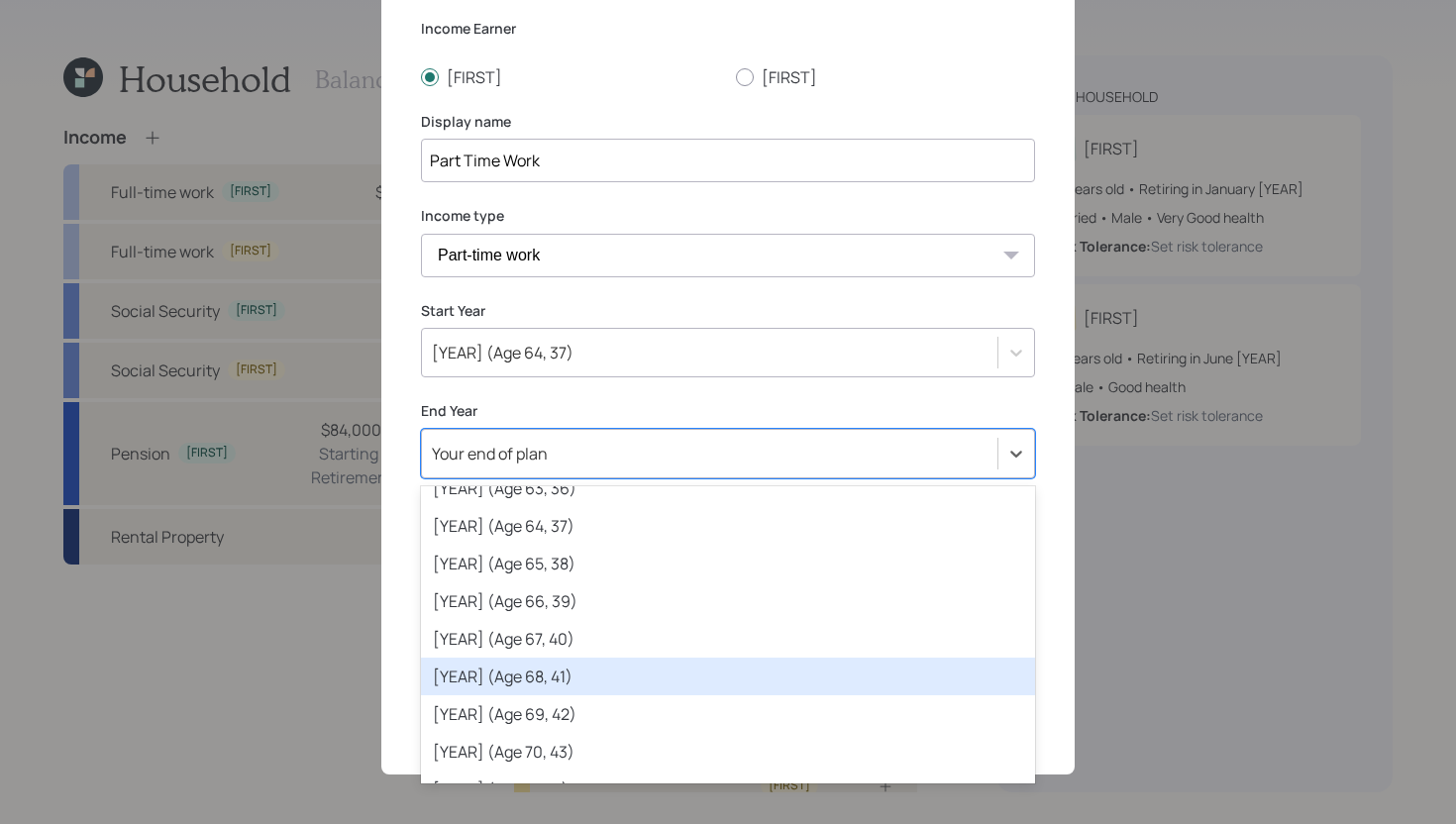 click on "[YEAR] (Age 68, 41)" at bounding box center (728, 676) 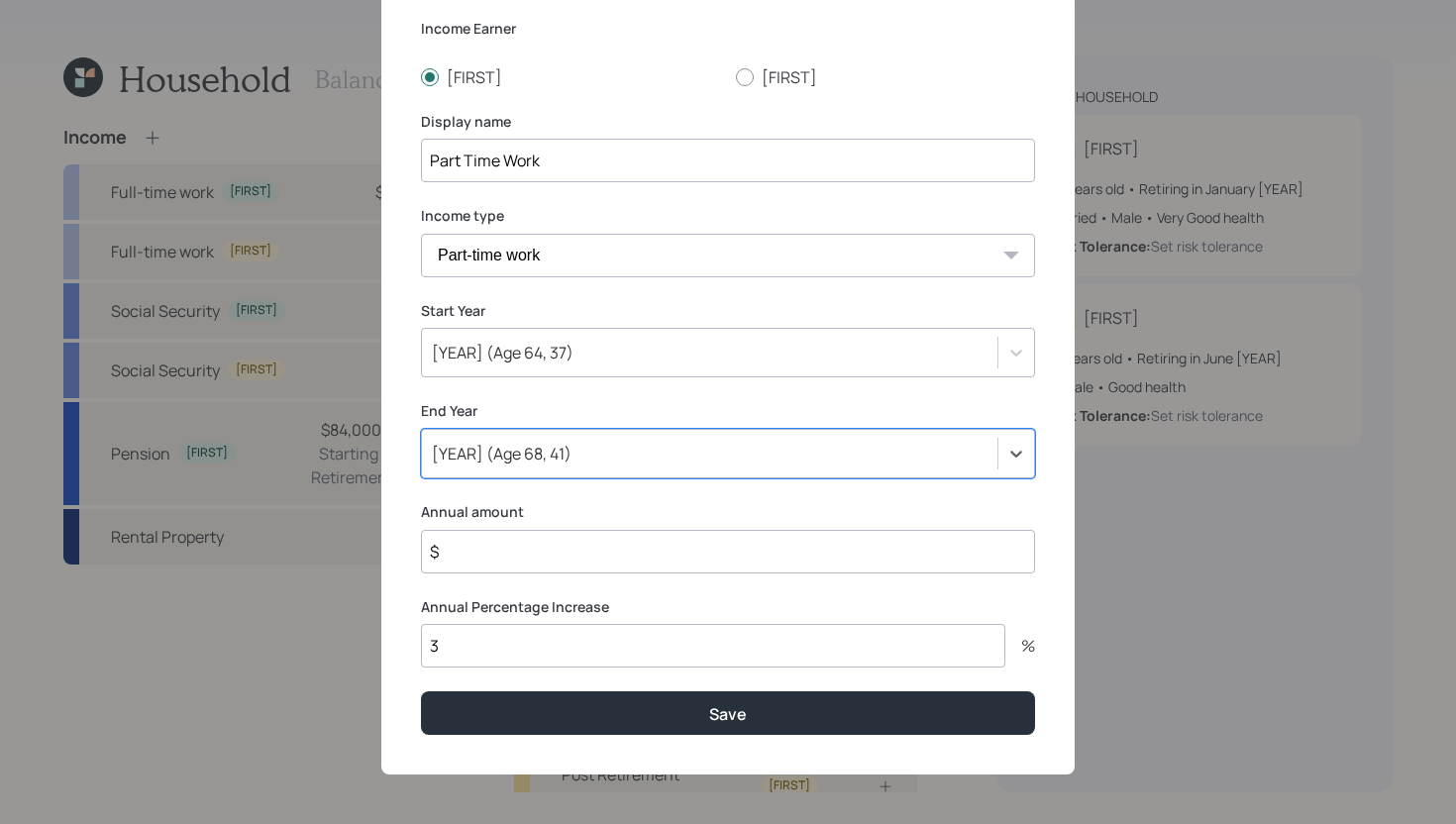 click on "3" at bounding box center [713, 646] 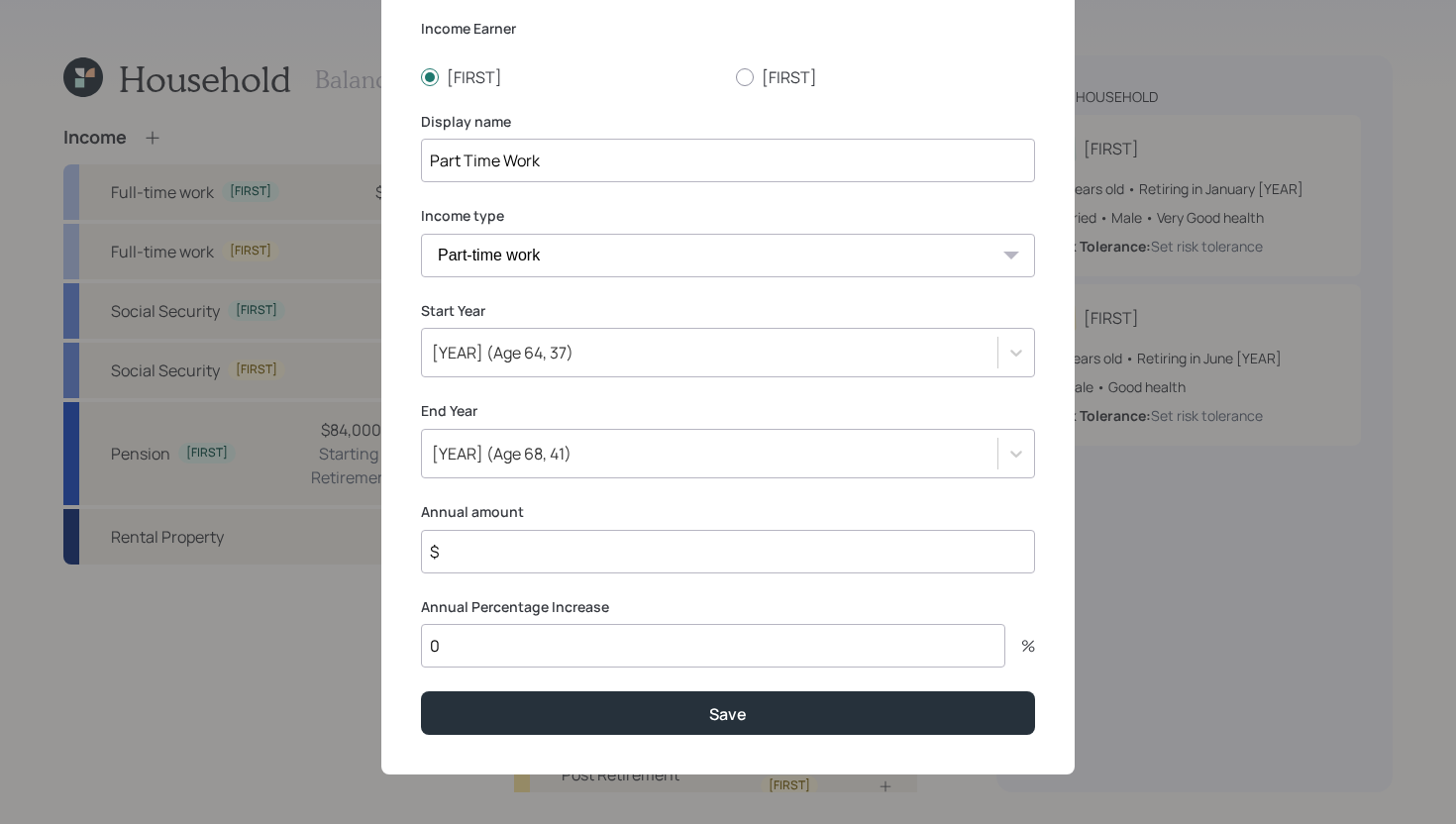 type on "0" 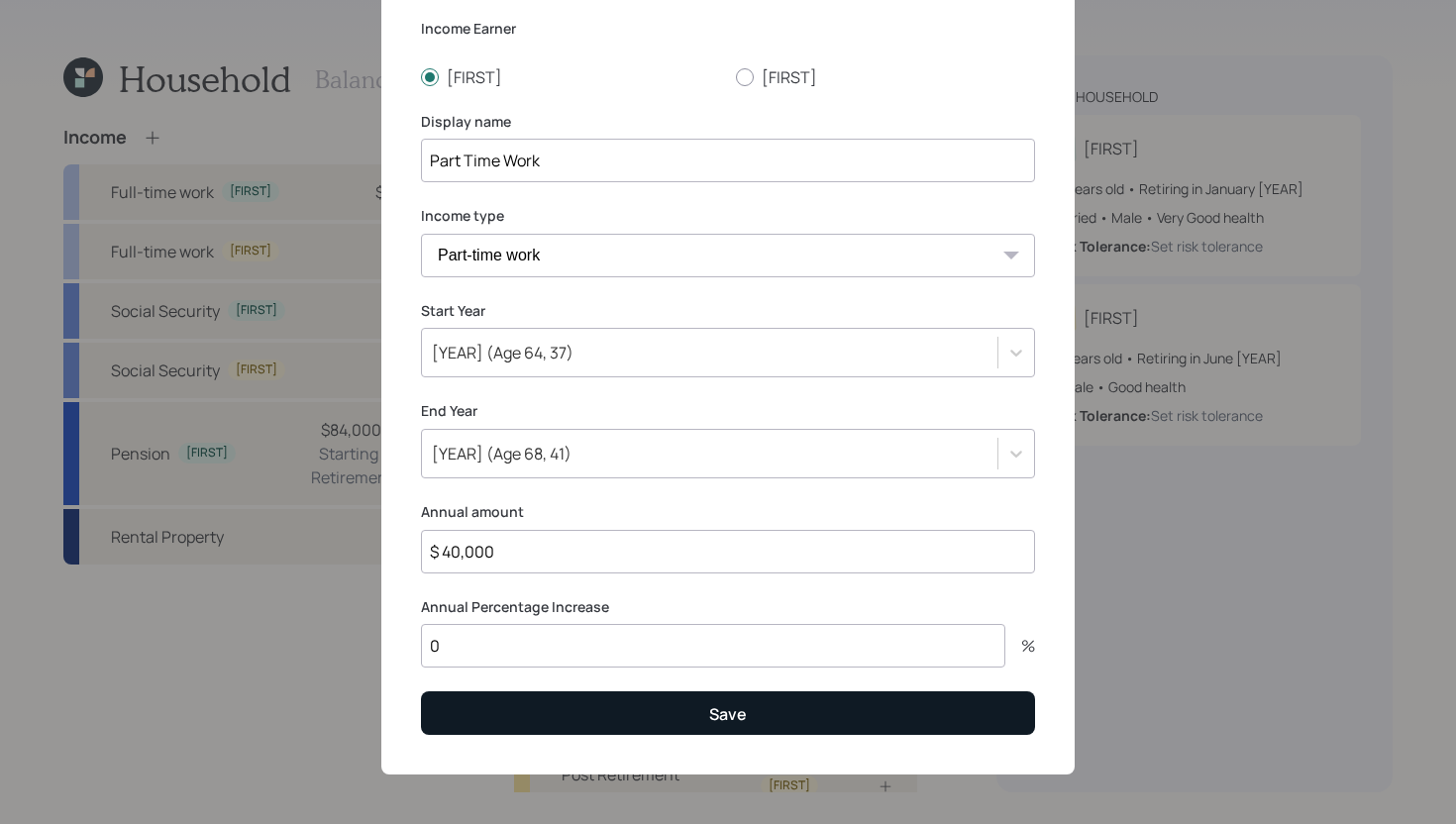 type on "$ 40,000" 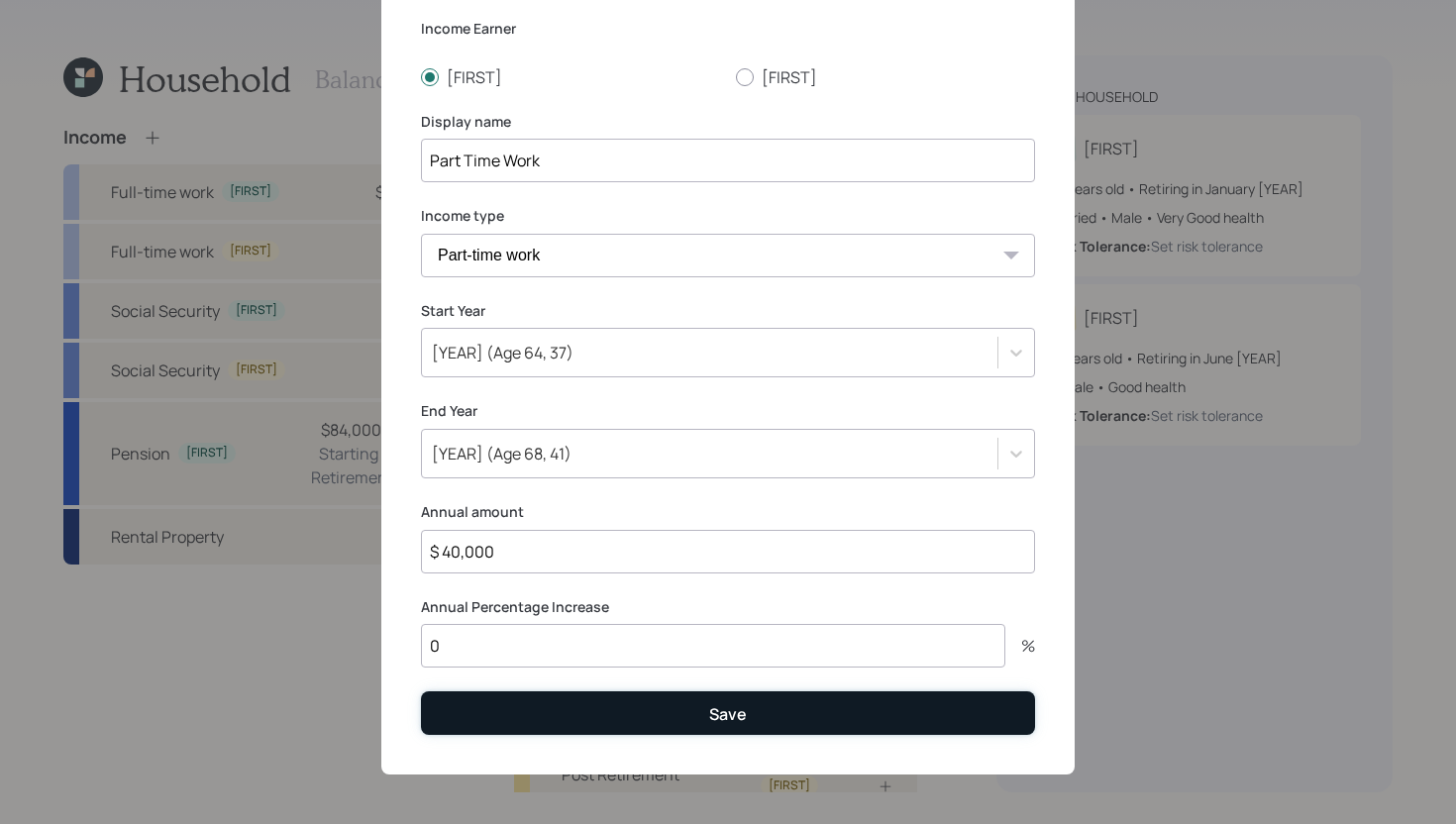 click on "Save" at bounding box center (728, 712) 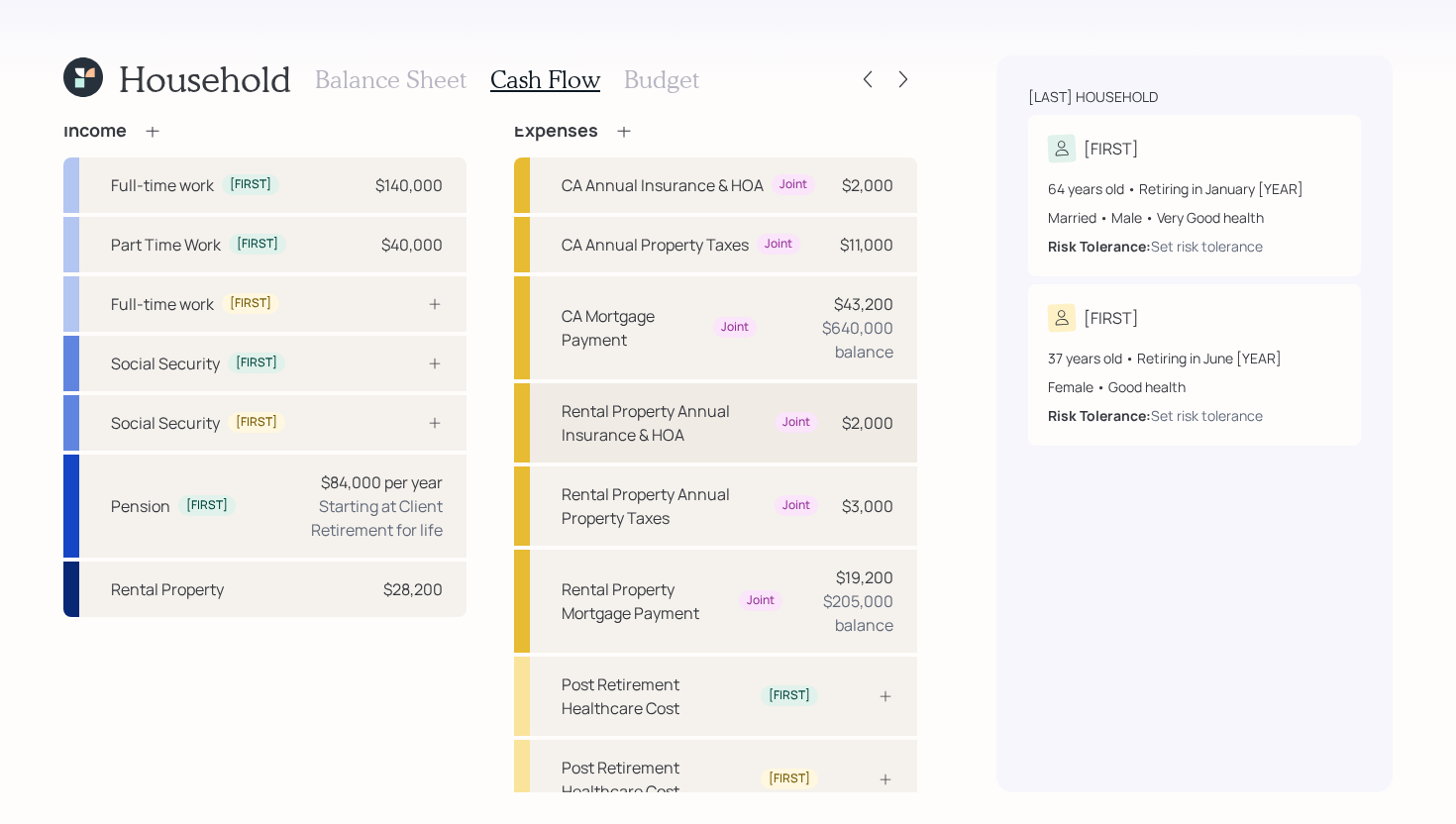 scroll, scrollTop: 0, scrollLeft: 0, axis: both 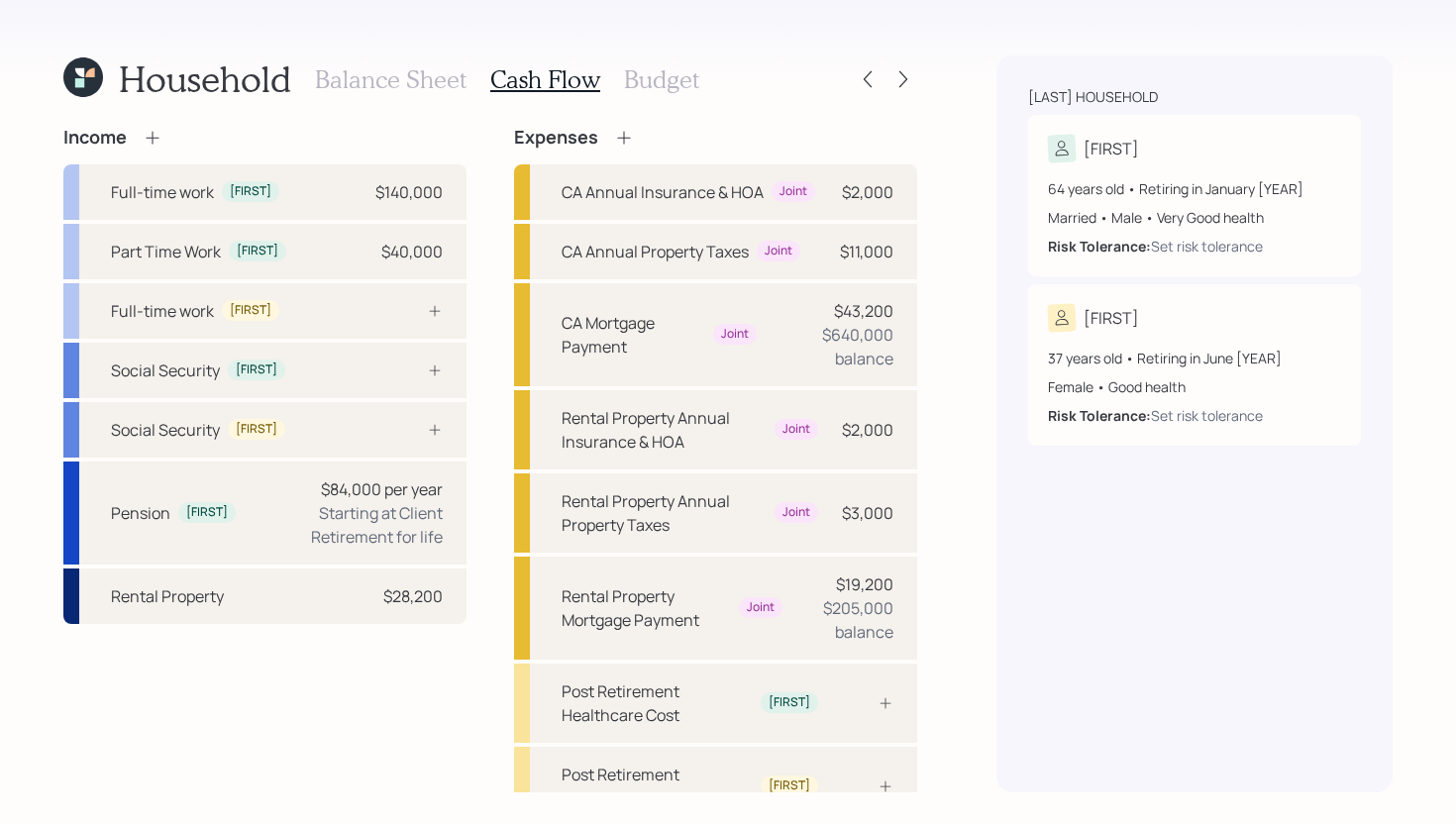 click 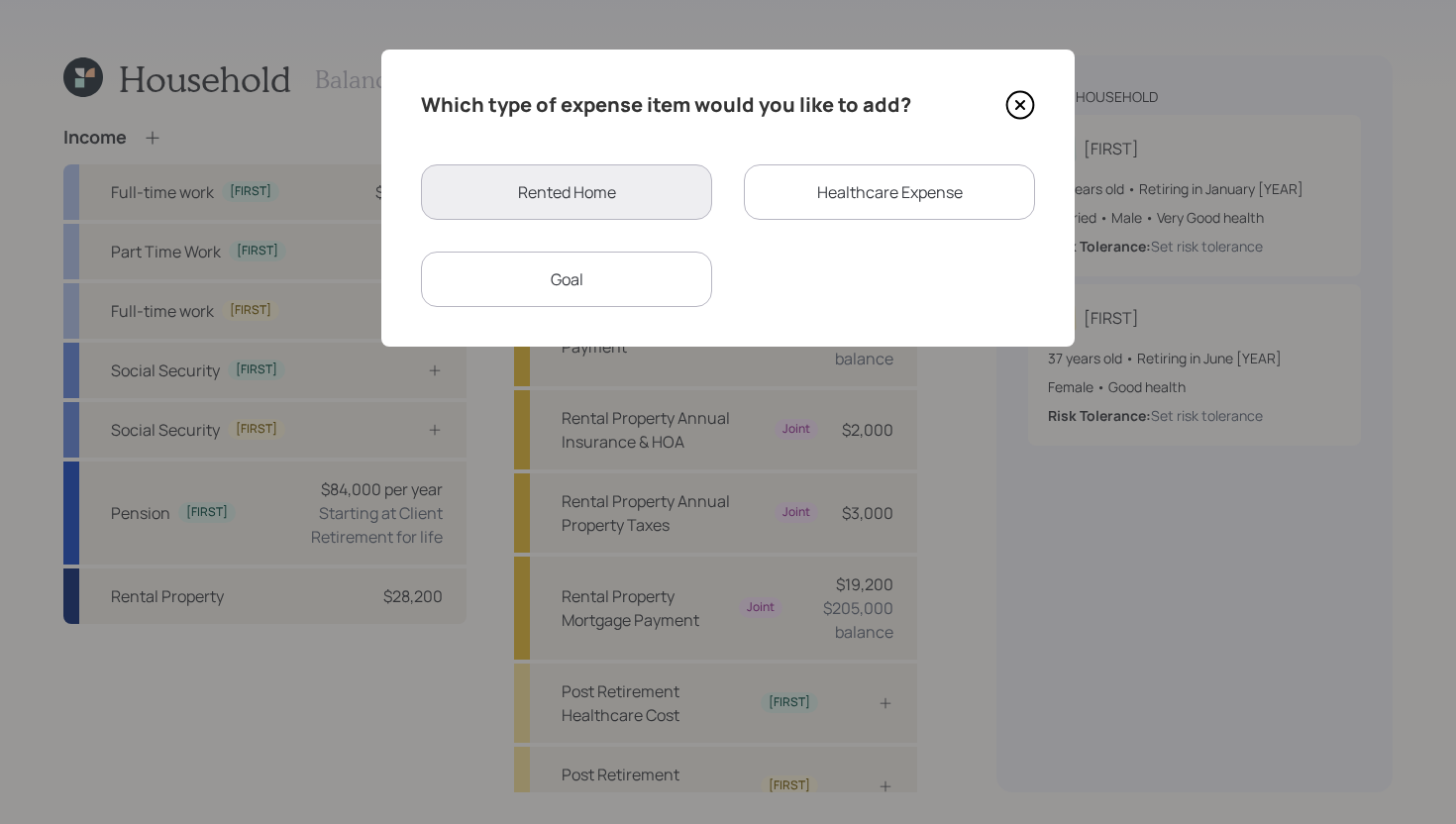 click on "Healthcare Expense" at bounding box center [889, 192] 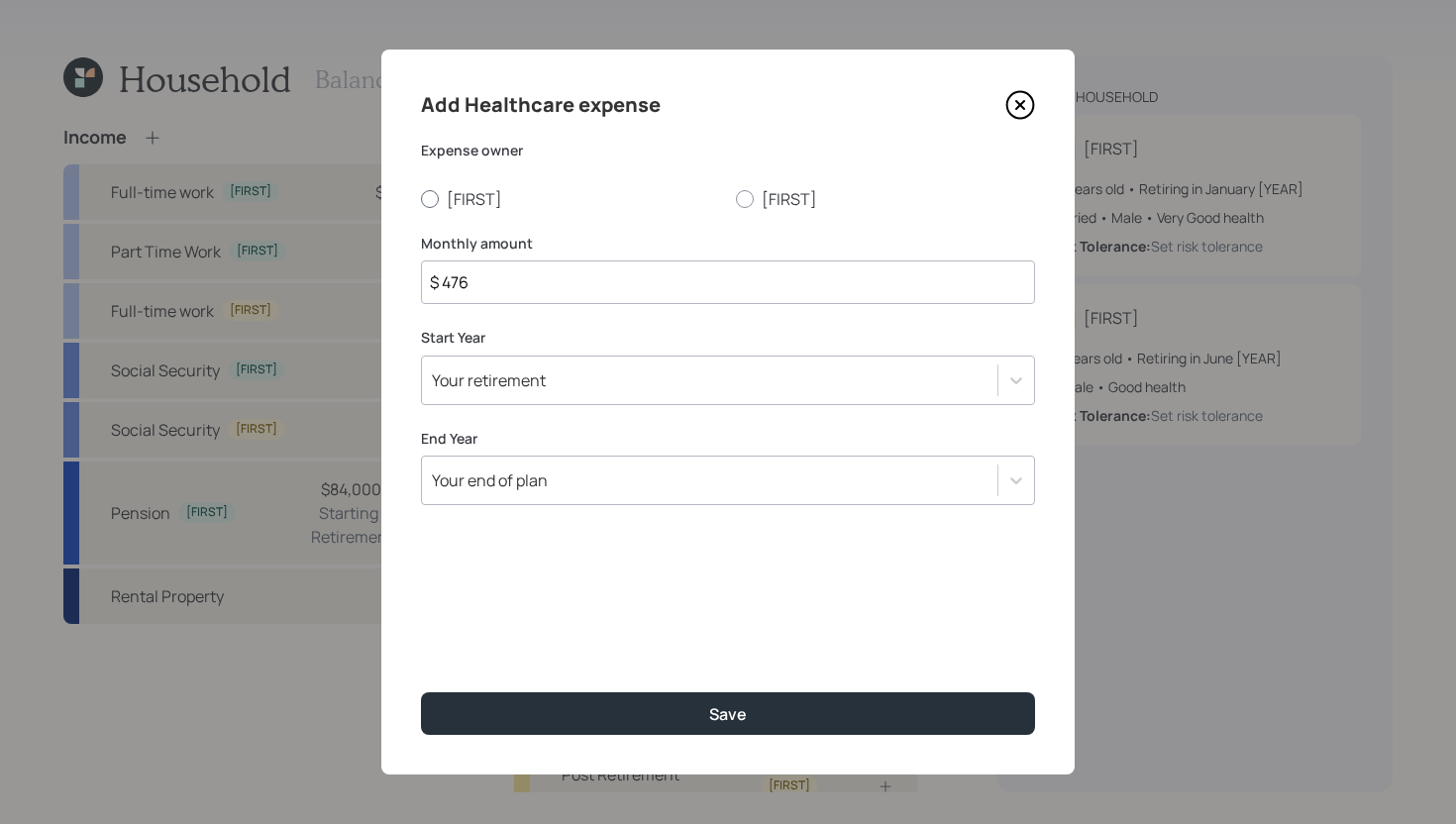 click on "[FIRST]" at bounding box center (571, 199) 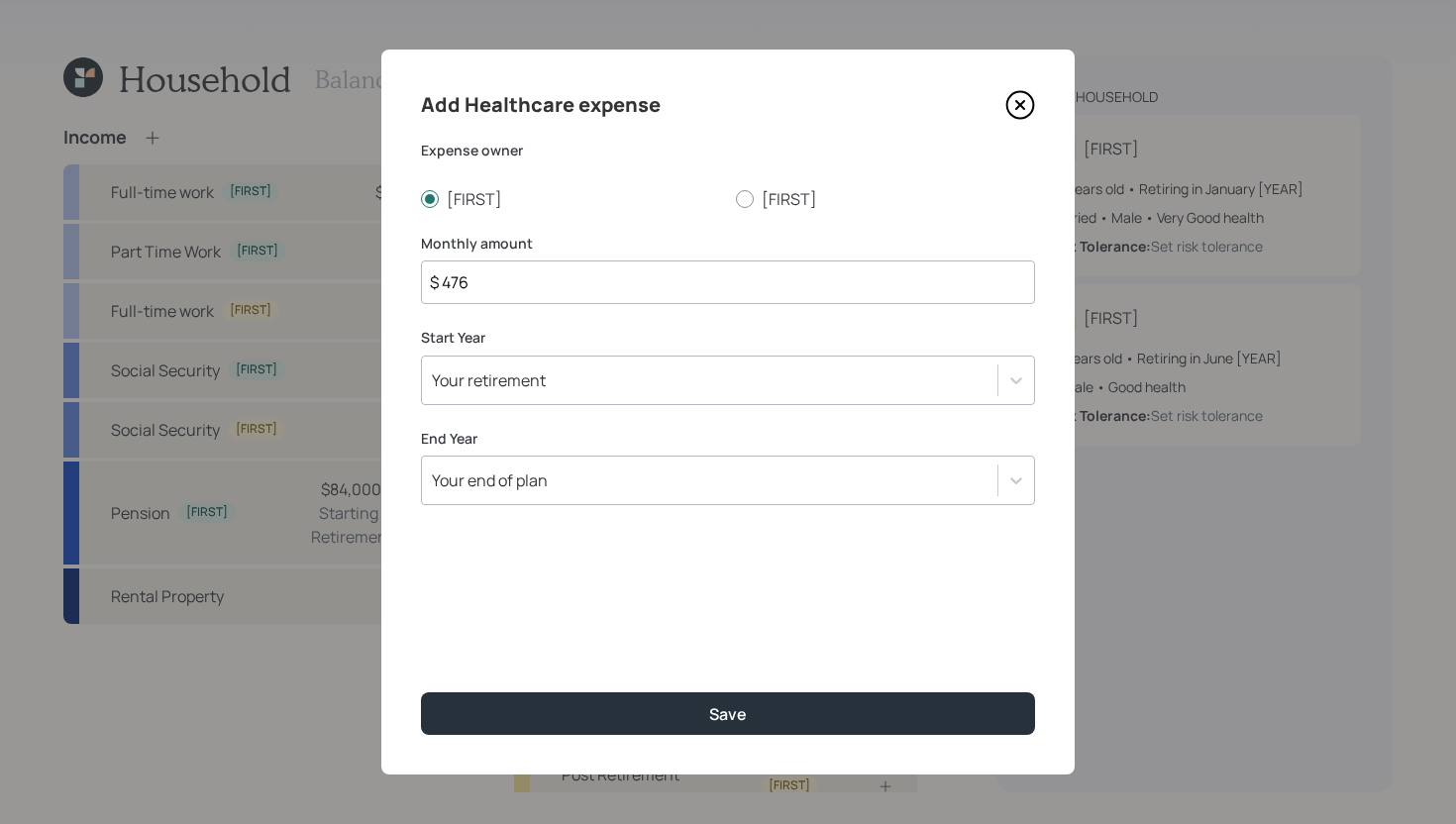 click on "$ 476" at bounding box center [728, 282] 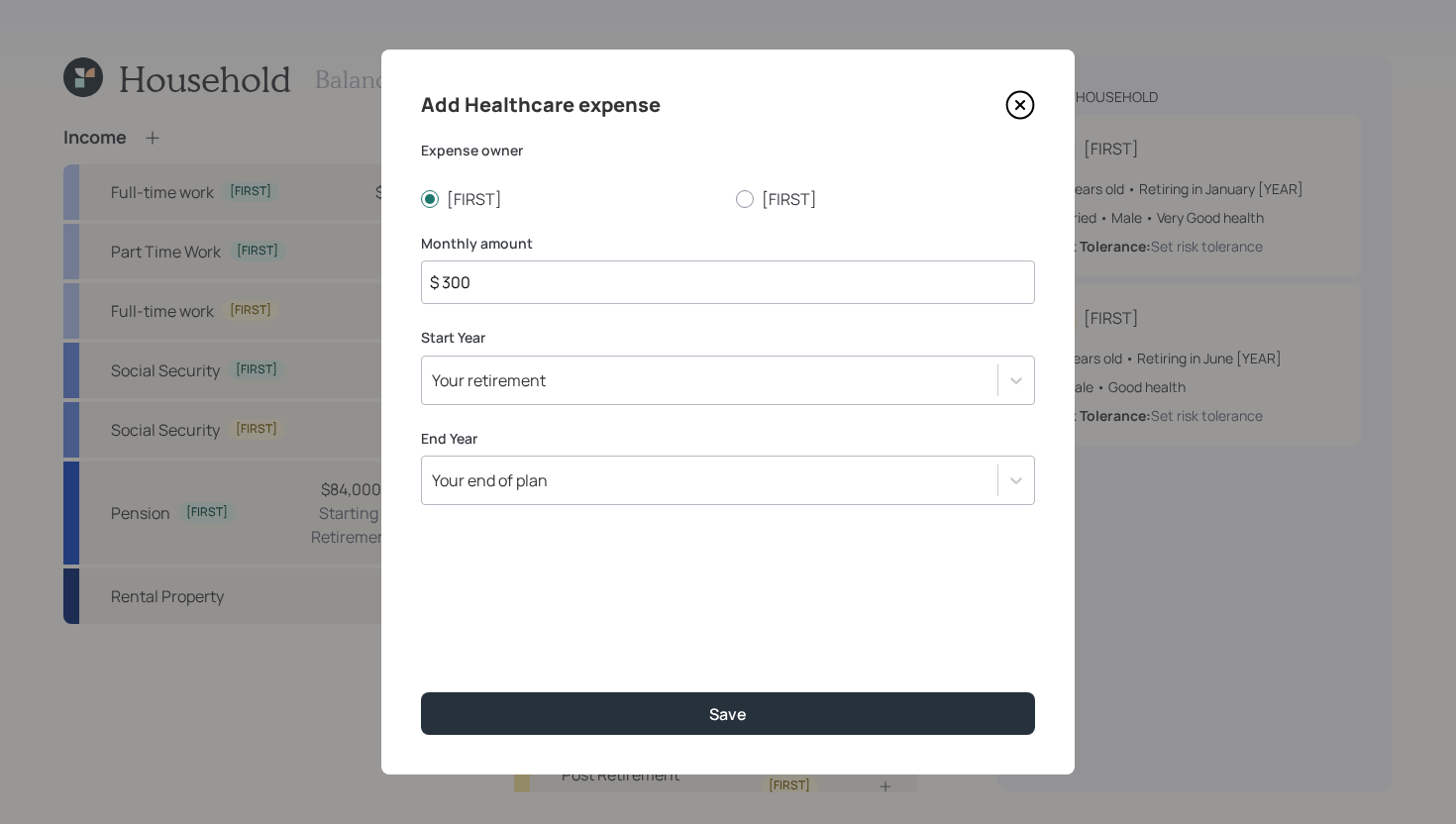 type on "$ 300" 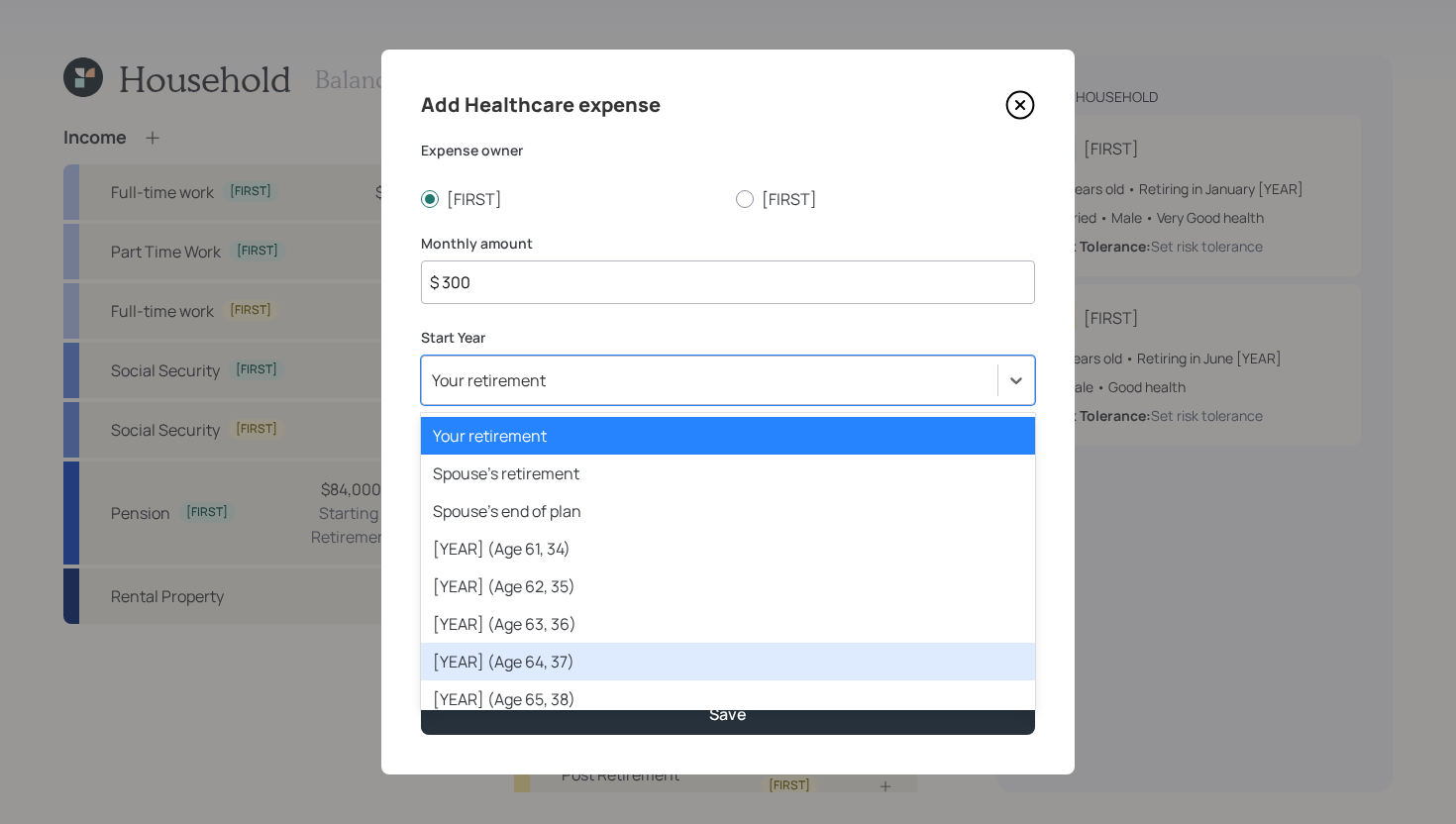 drag, startPoint x: 545, startPoint y: 640, endPoint x: 540, endPoint y: 663, distance: 23.537205 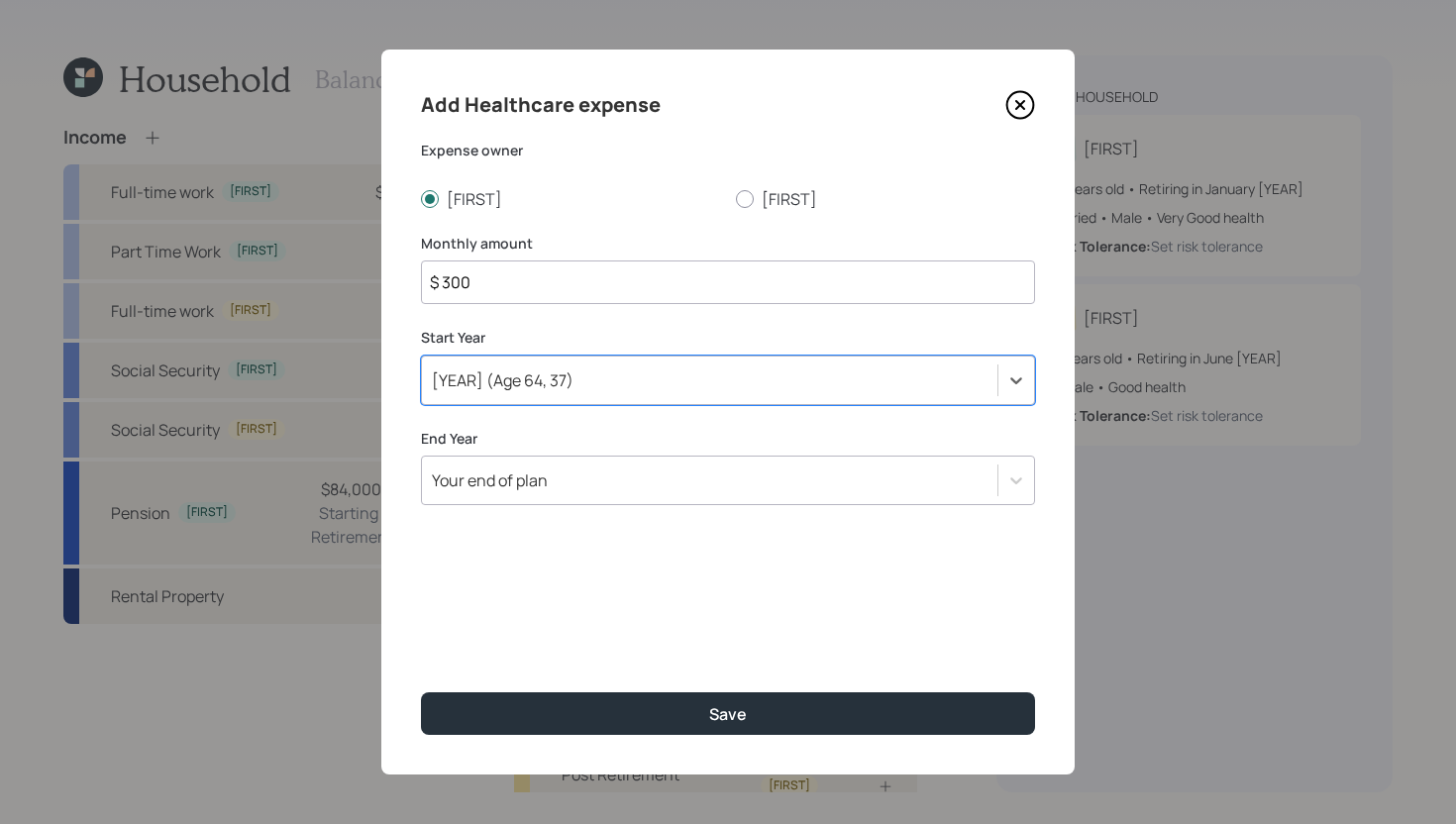 click on "Your end of plan" at bounding box center (709, 480) 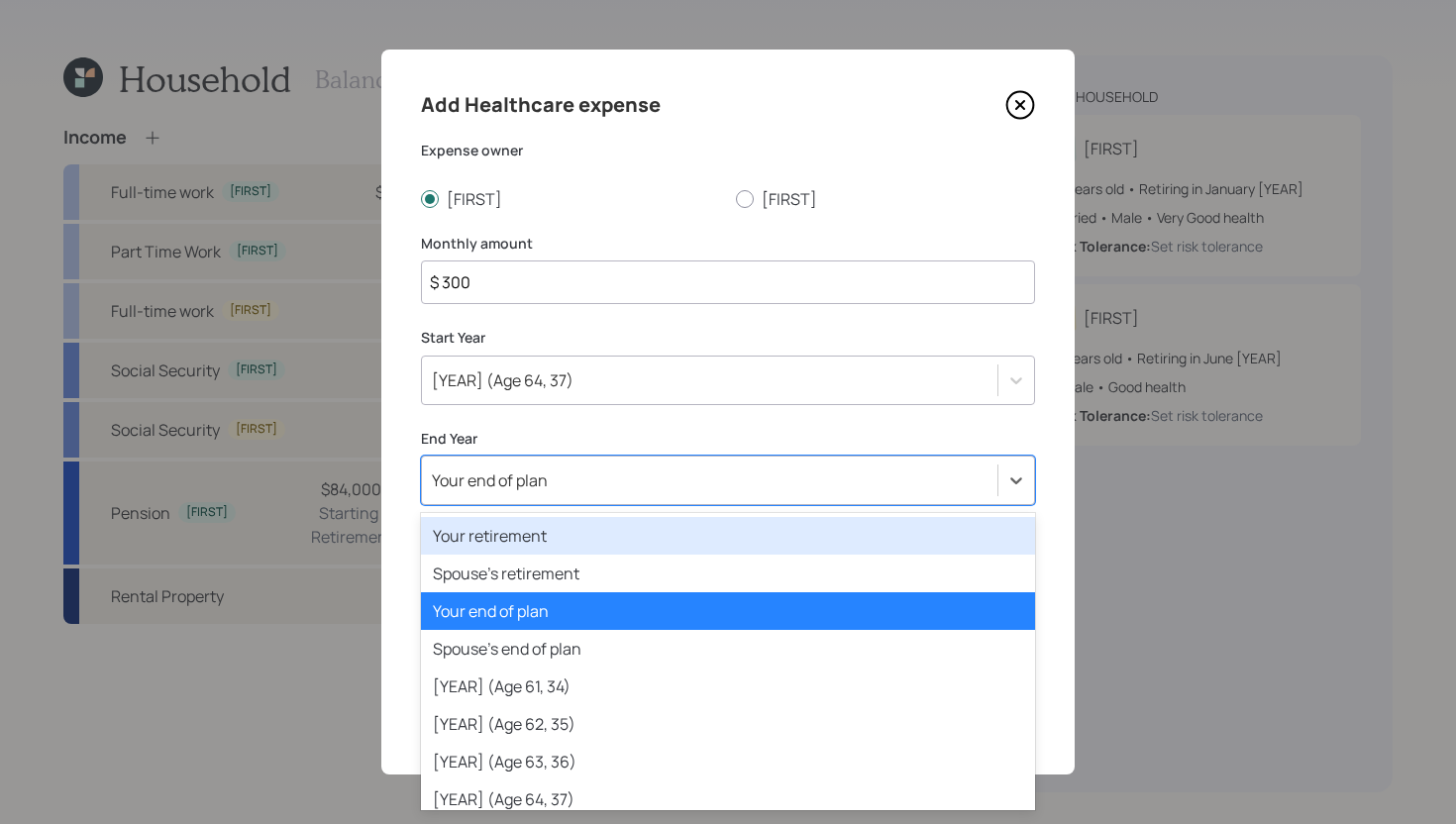 click on "Your retirement" at bounding box center [728, 536] 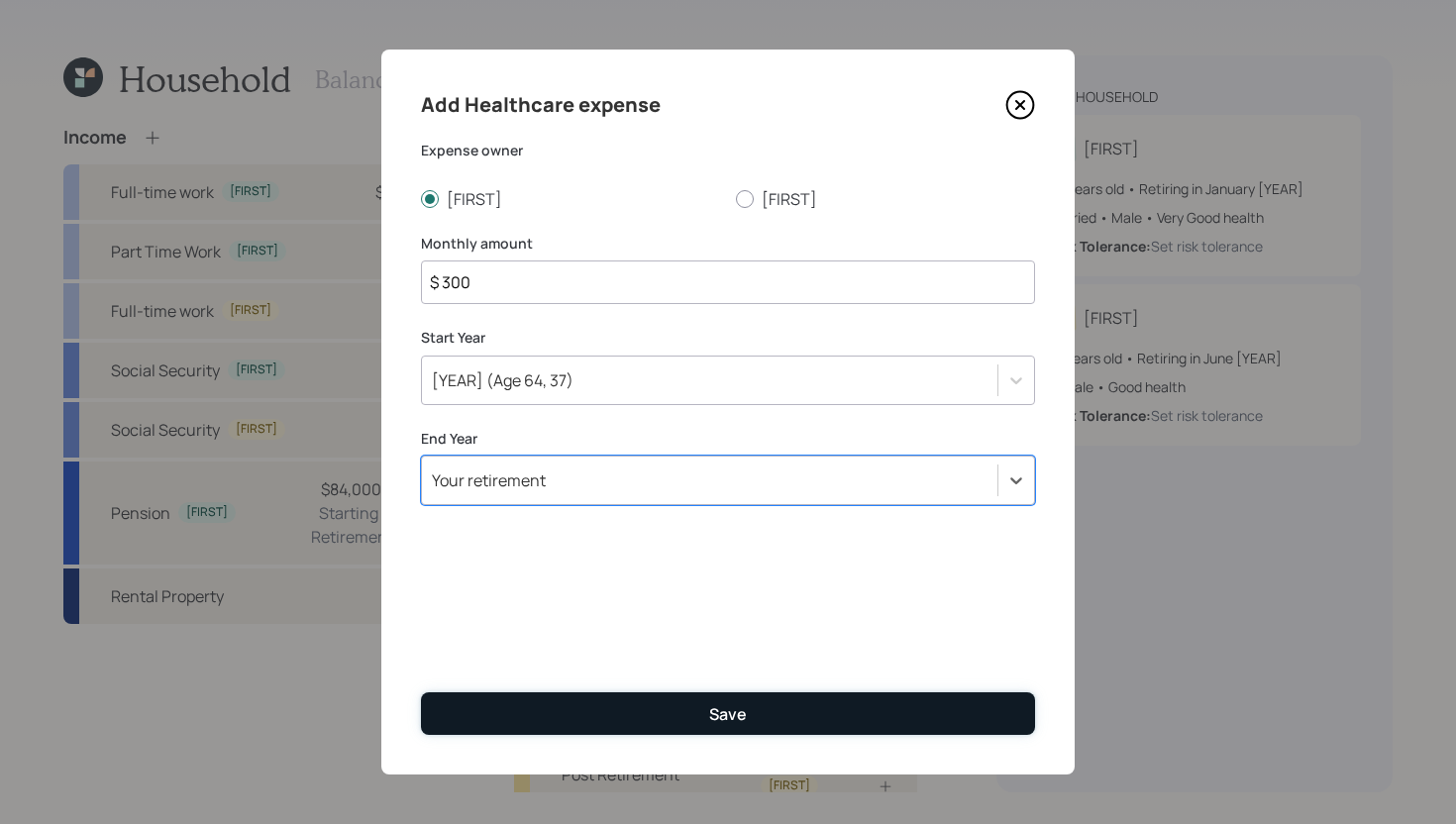 click on "Save" at bounding box center (728, 713) 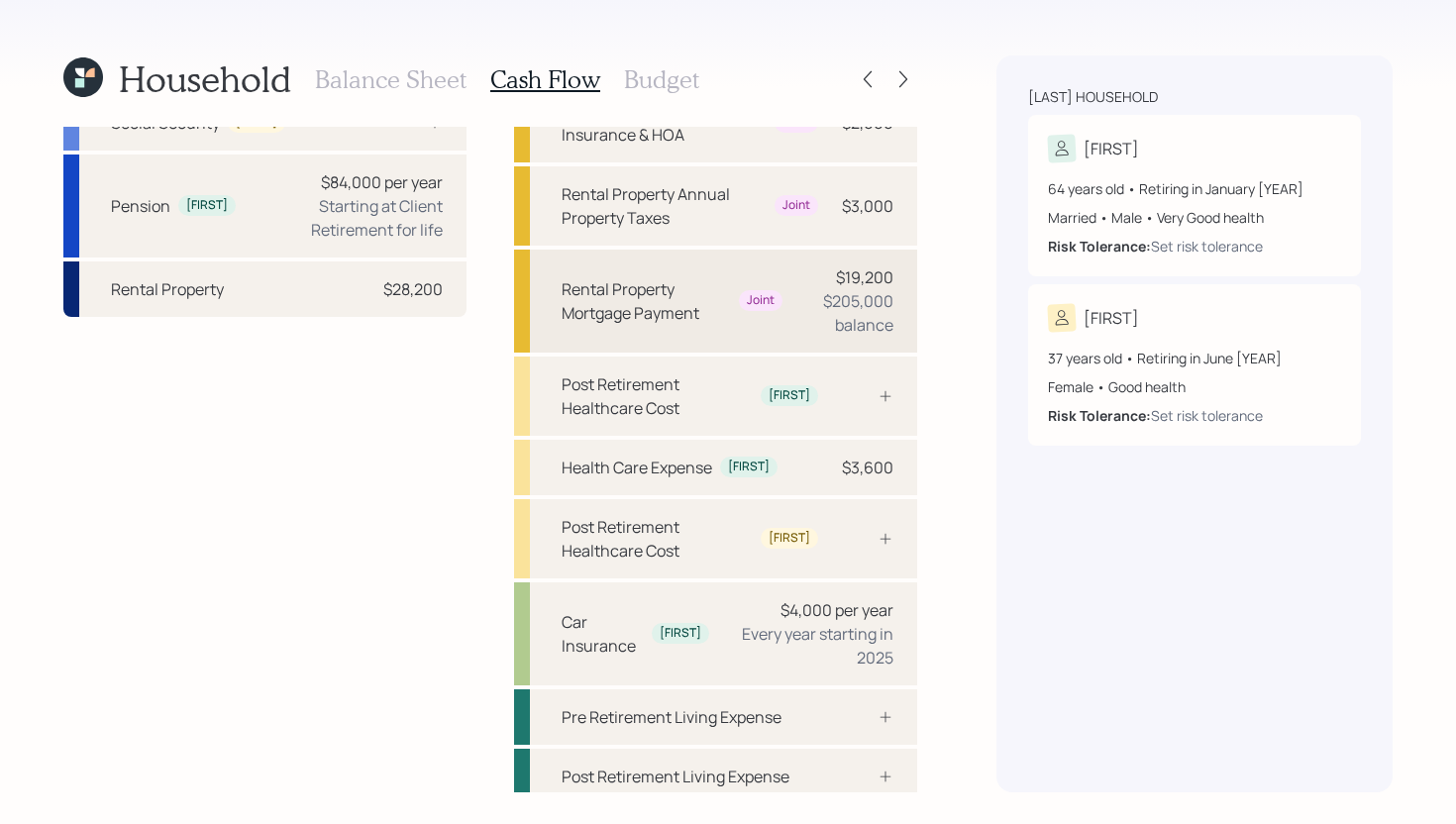 scroll, scrollTop: 318, scrollLeft: 0, axis: vertical 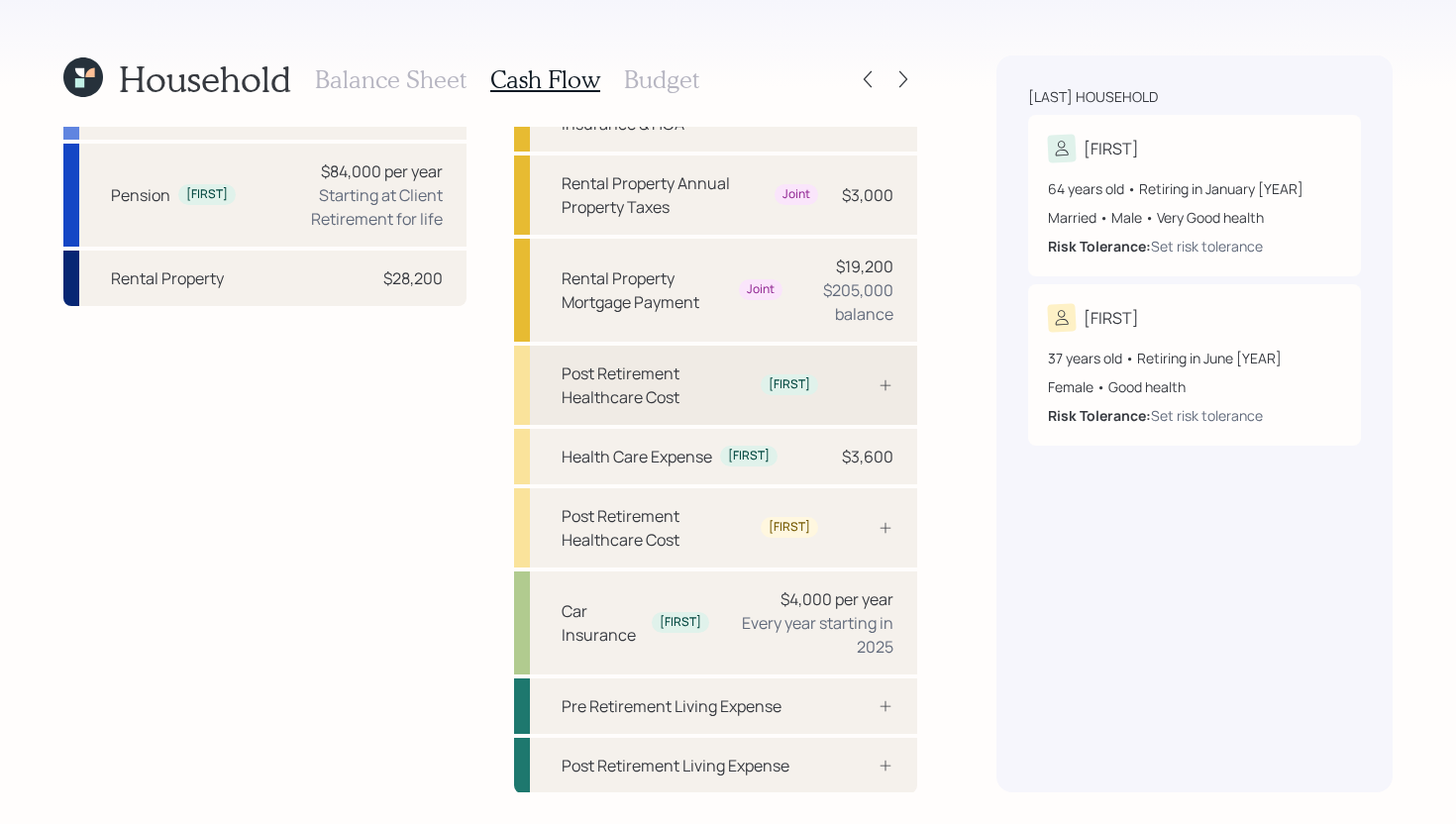 click 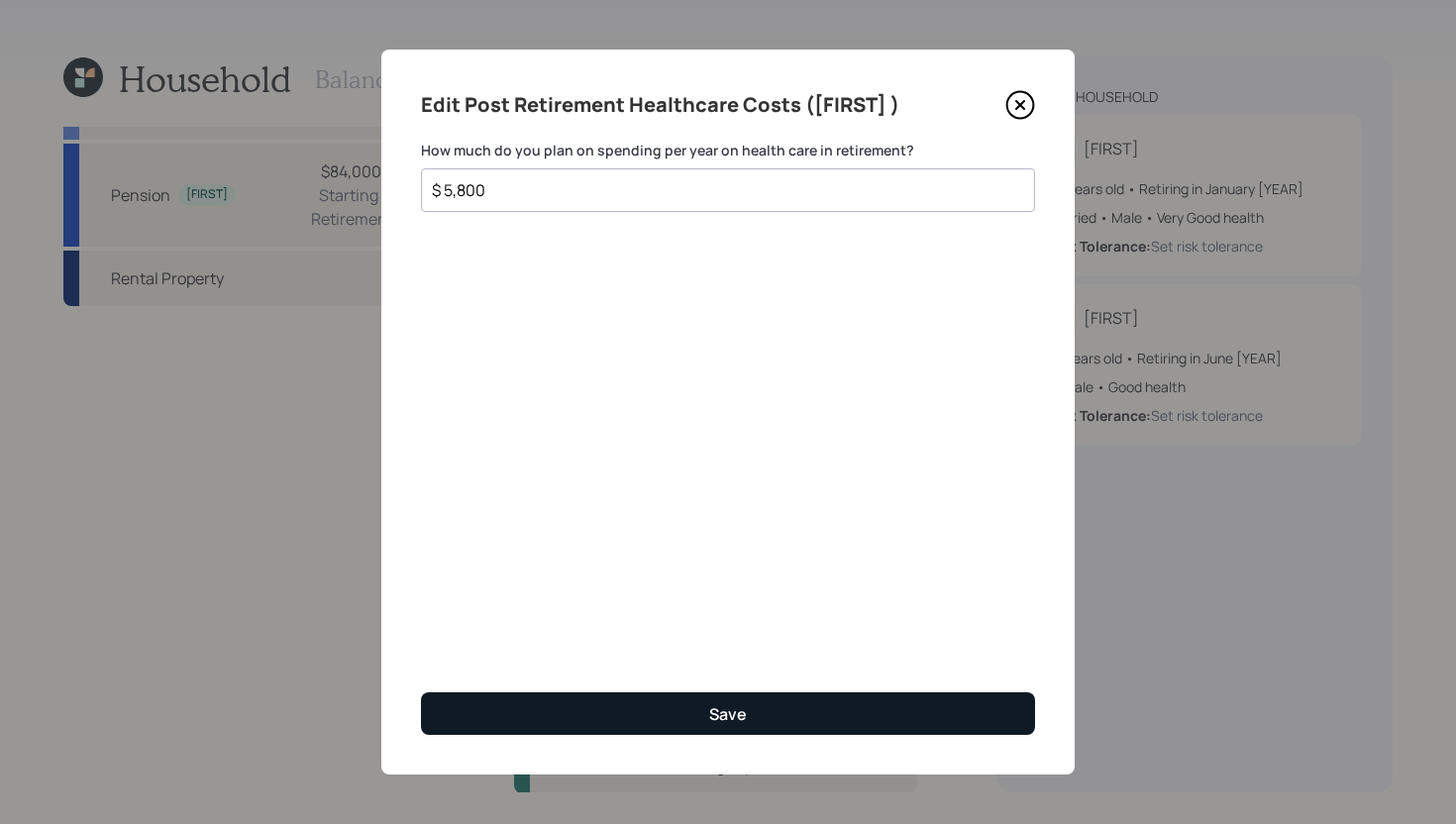 type on "$ 5,800" 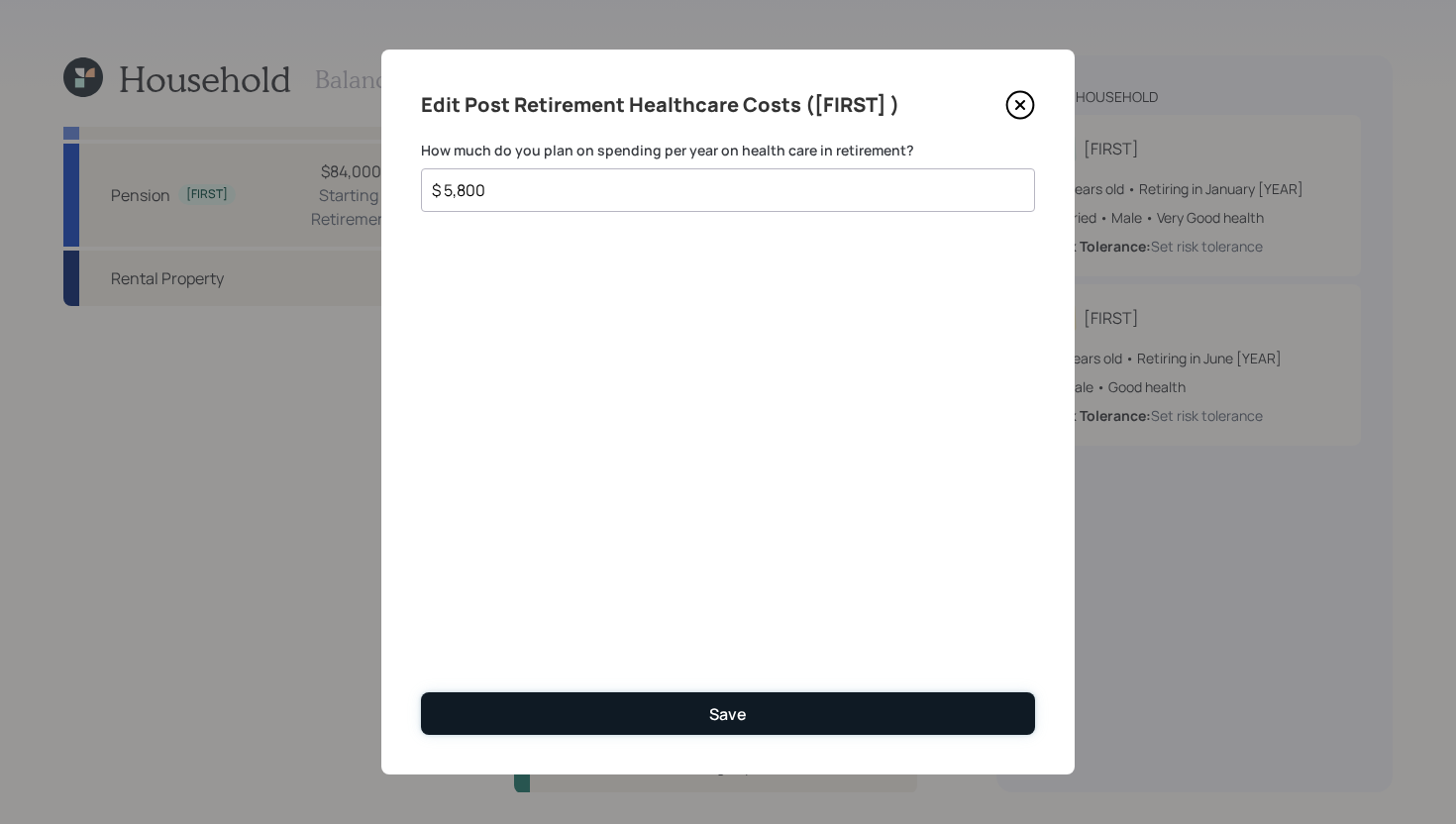 click on "Save" at bounding box center (728, 713) 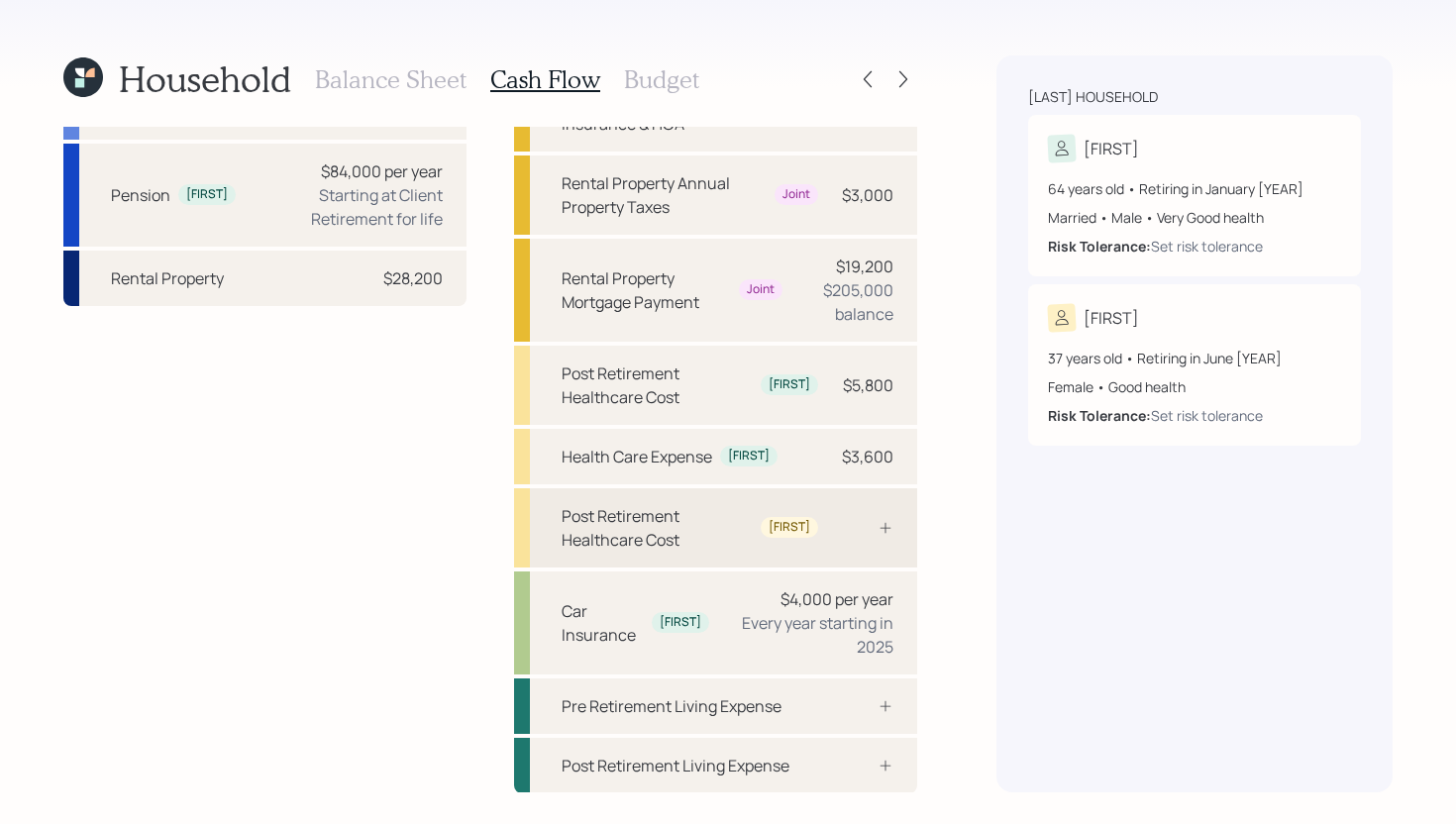 click at bounding box center (864, 528) 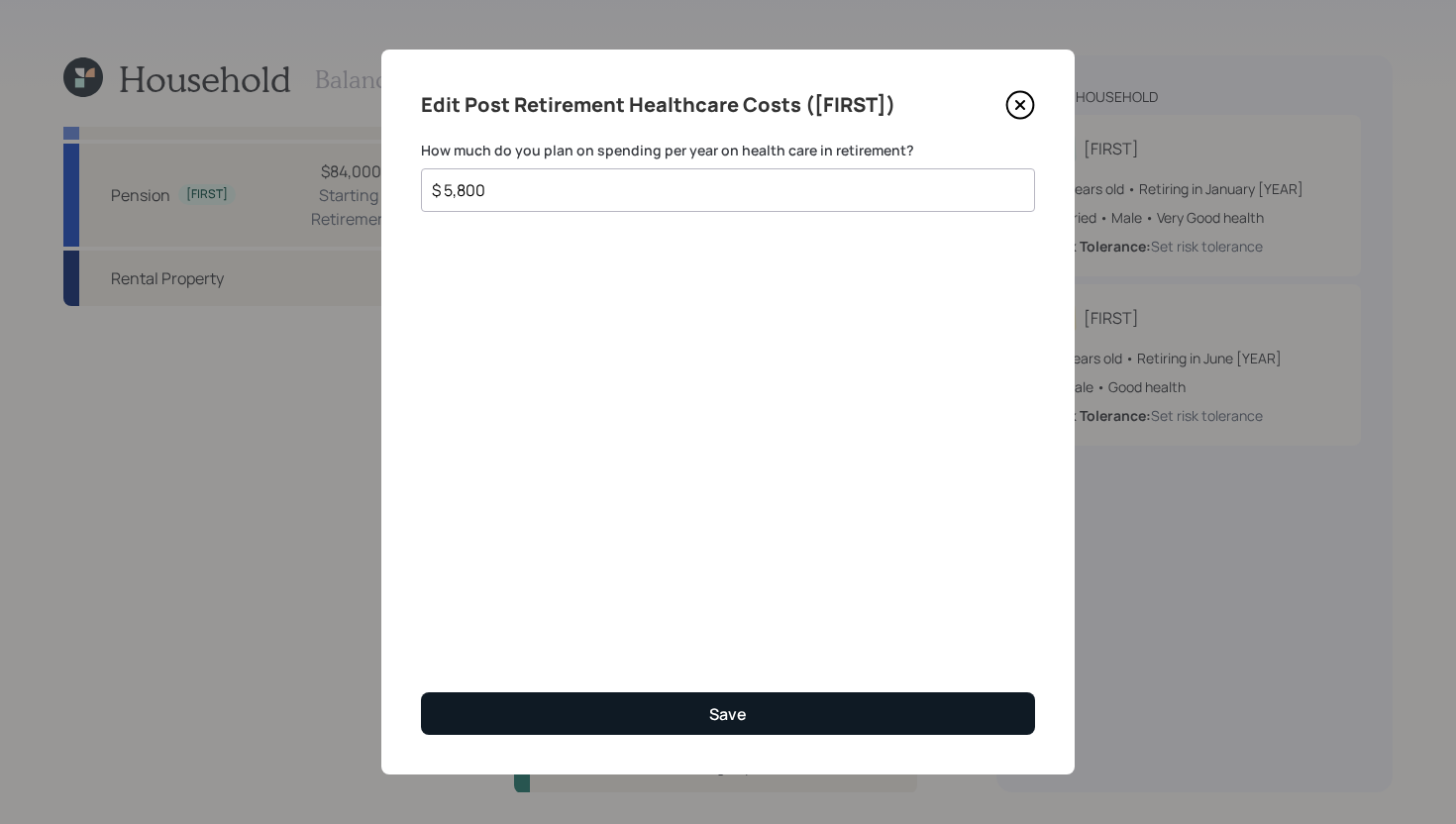 type on "$ 5,800" 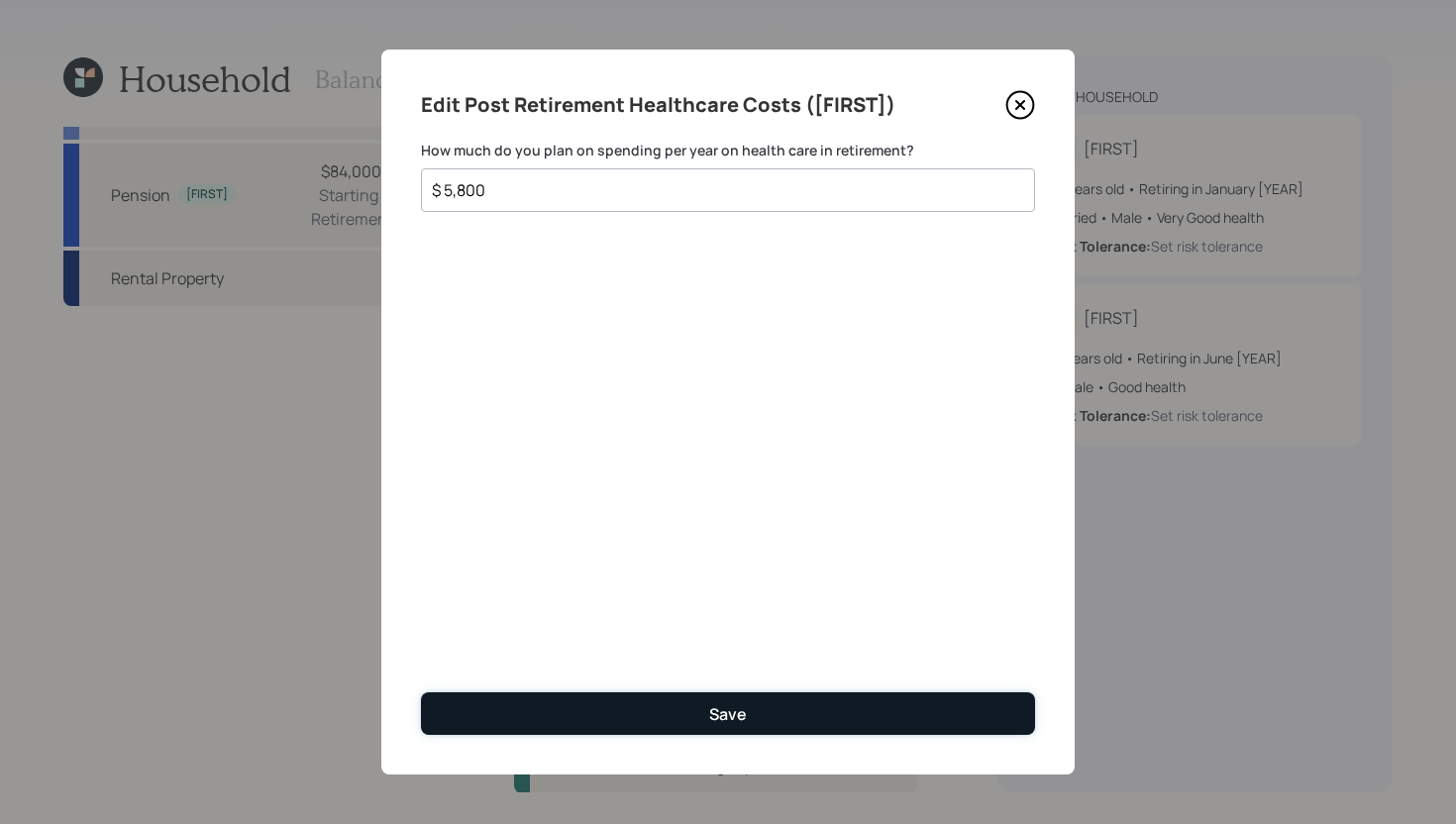 click on "Save" at bounding box center [728, 713] 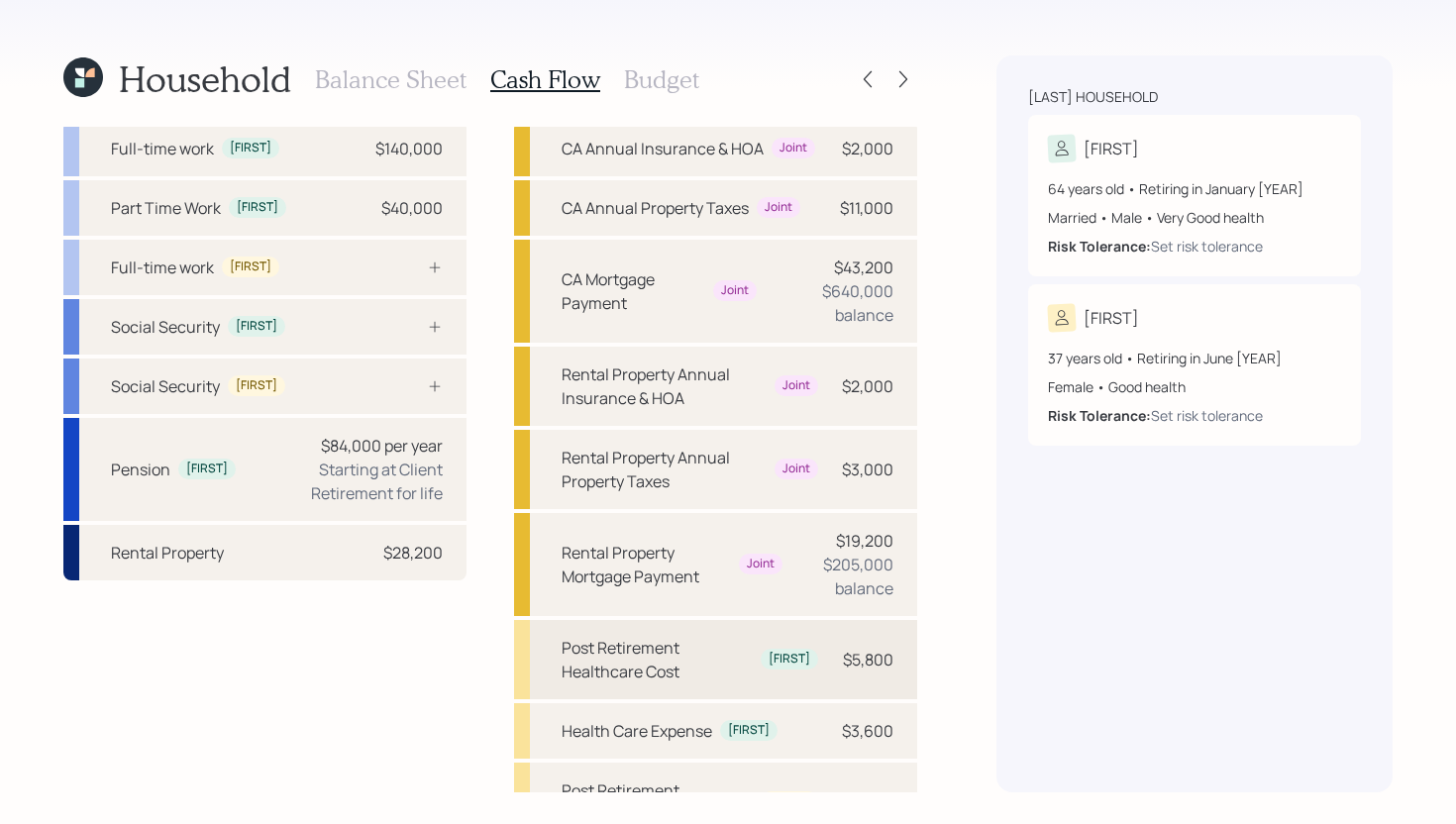 scroll, scrollTop: 0, scrollLeft: 0, axis: both 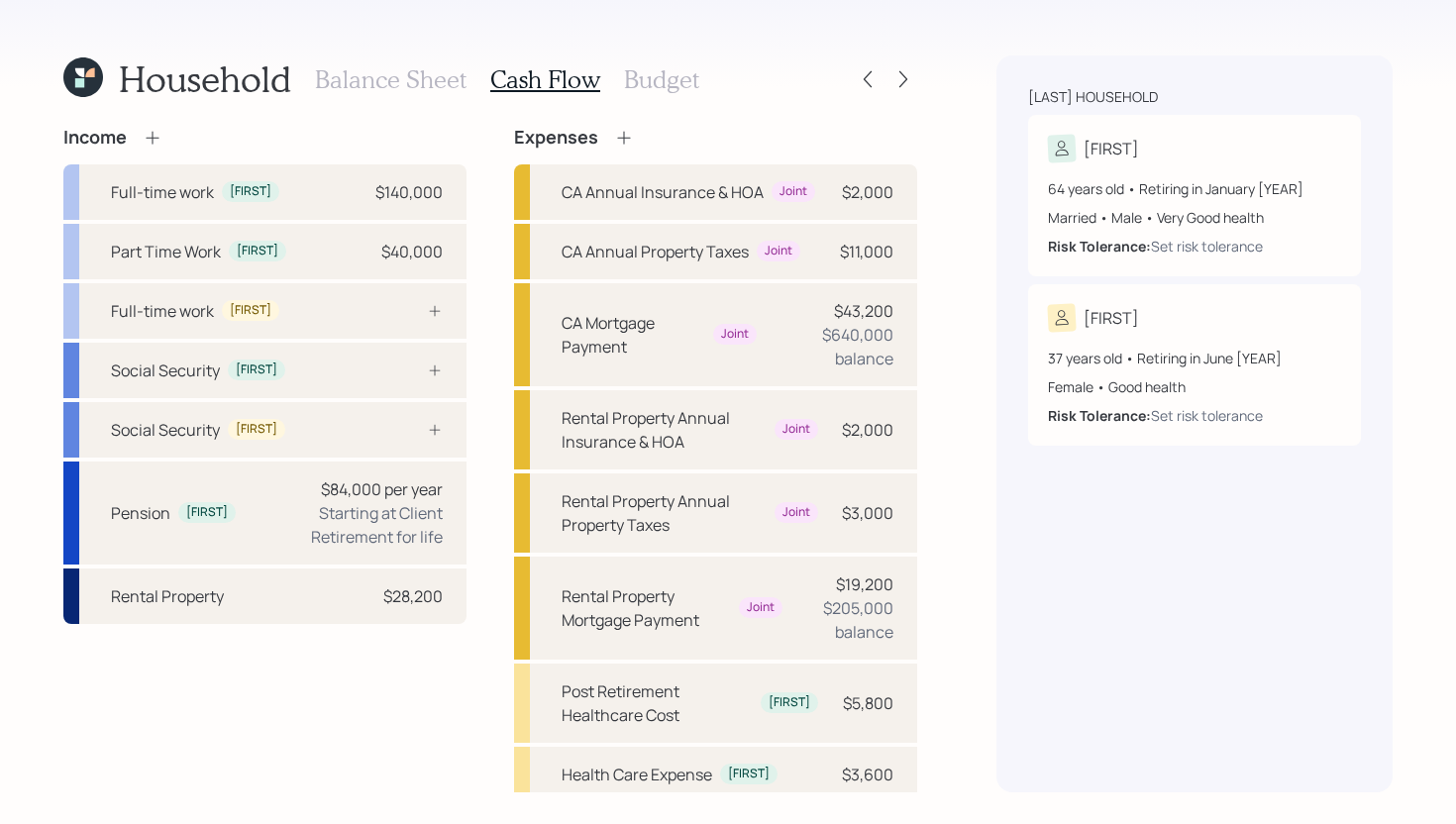 click on "Balance Sheet" at bounding box center (390, 79) 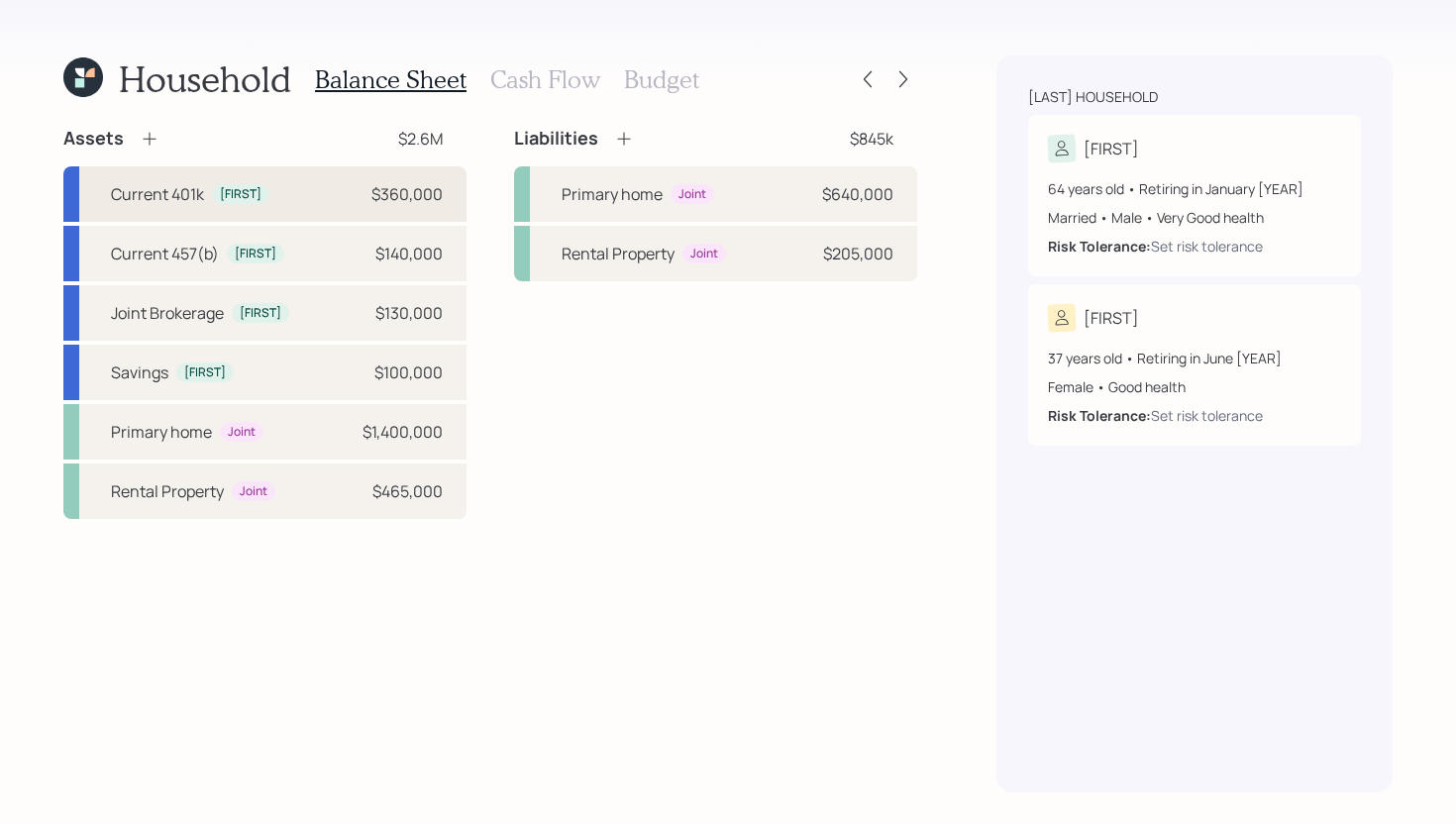 click on "Current 401k [FIRST]  $360,000" at bounding box center (264, 194) 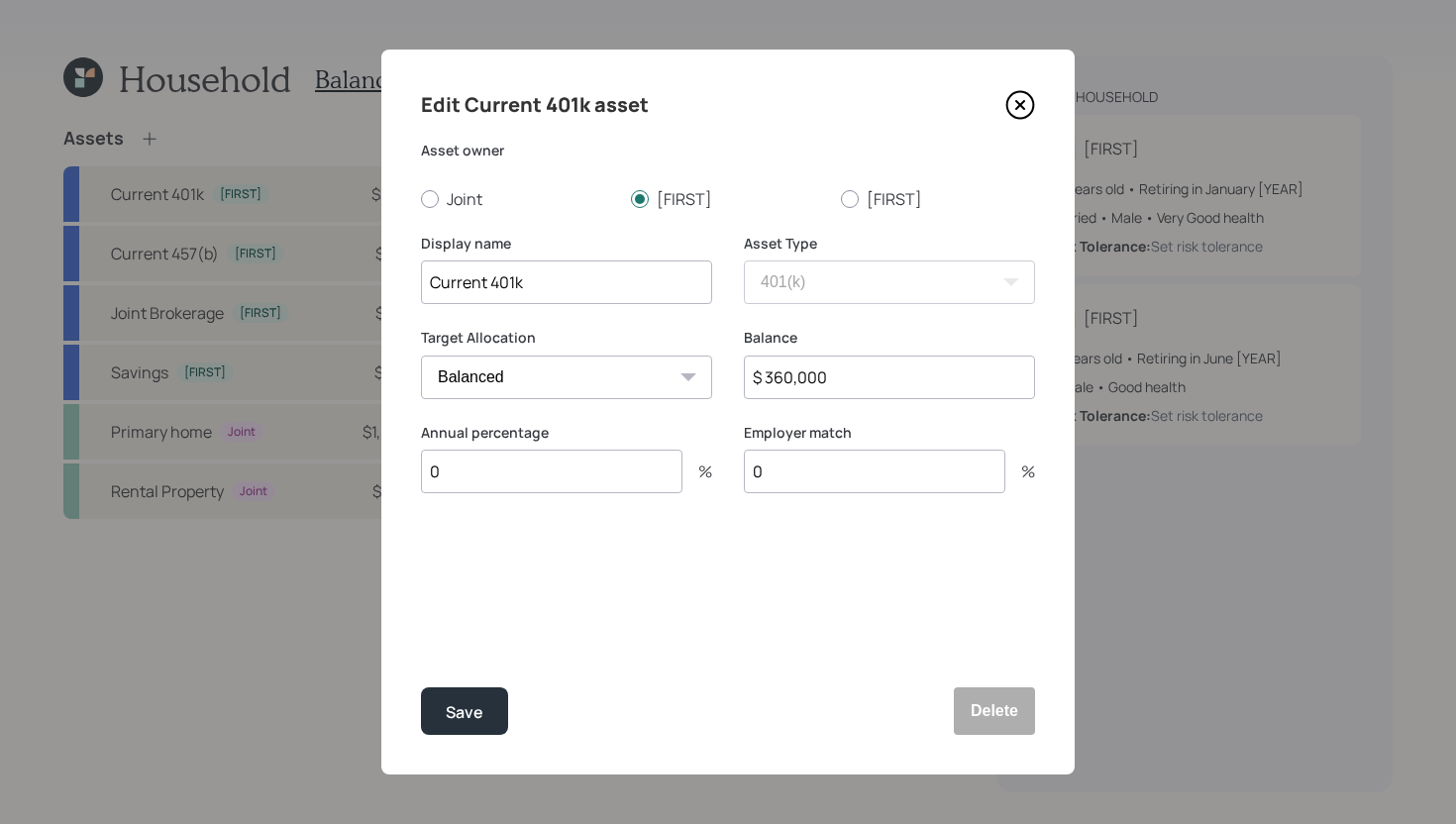 click on "0" at bounding box center (552, 471) 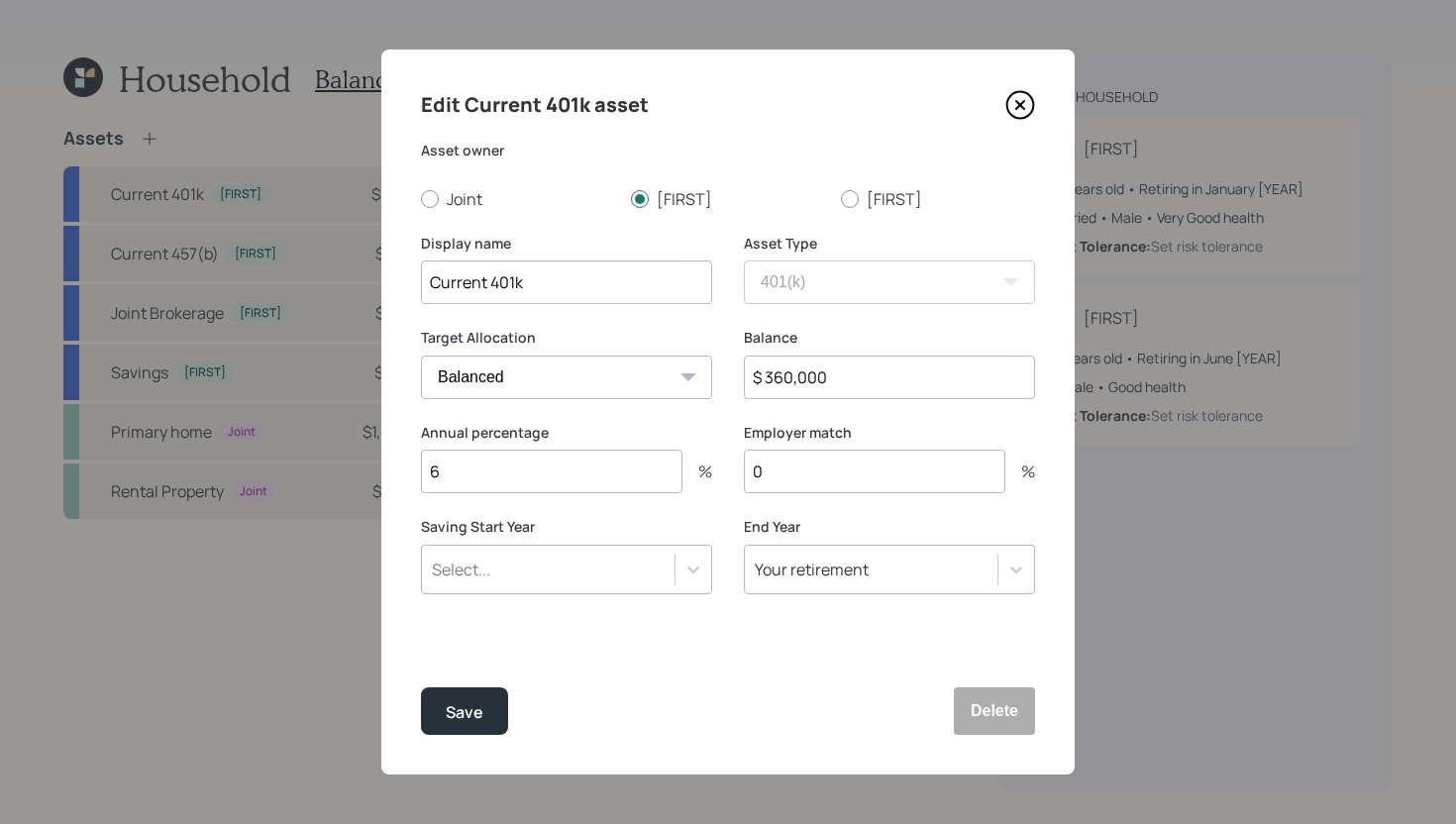 type on "6" 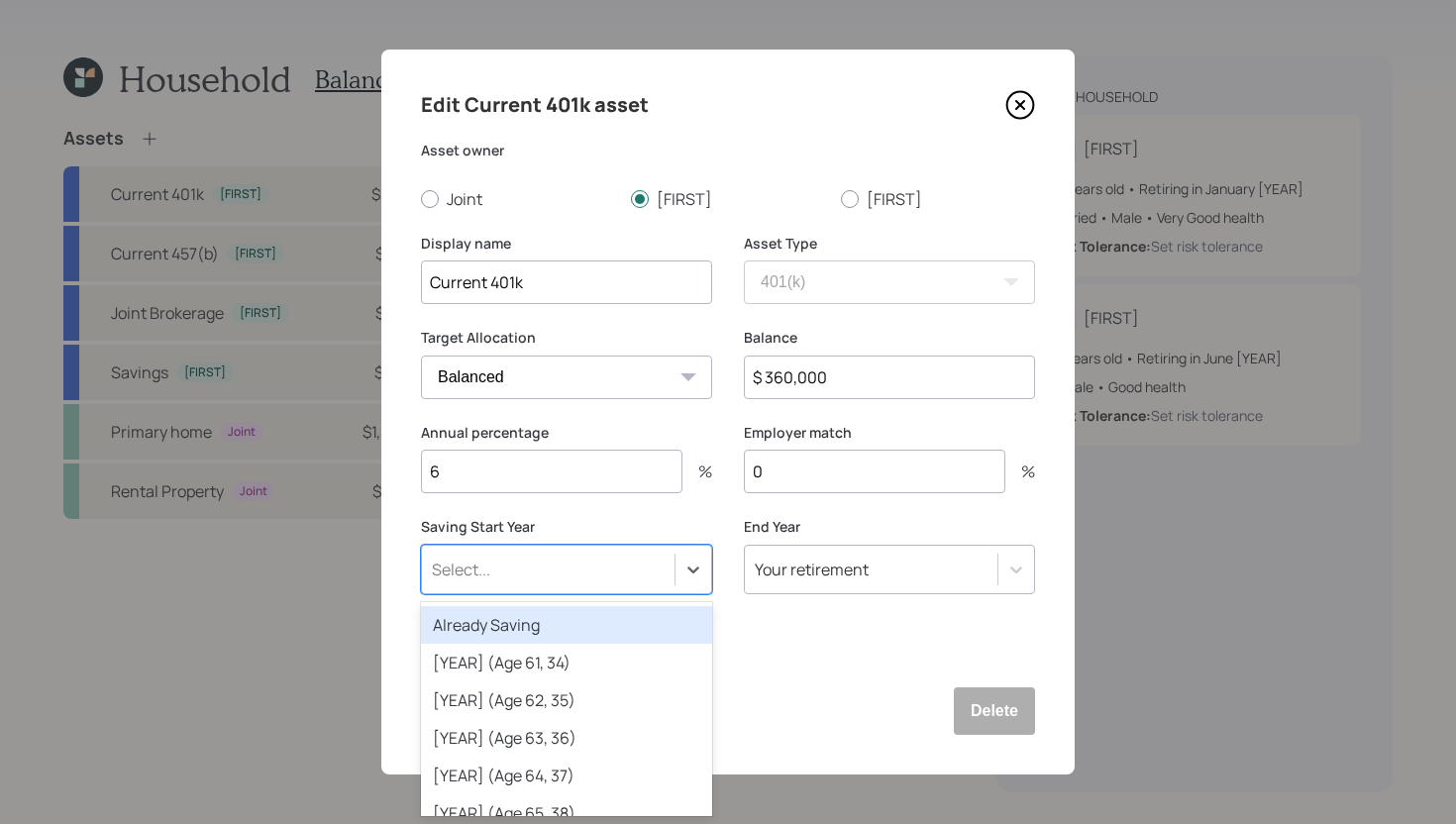 click on "Select..." at bounding box center (548, 569) 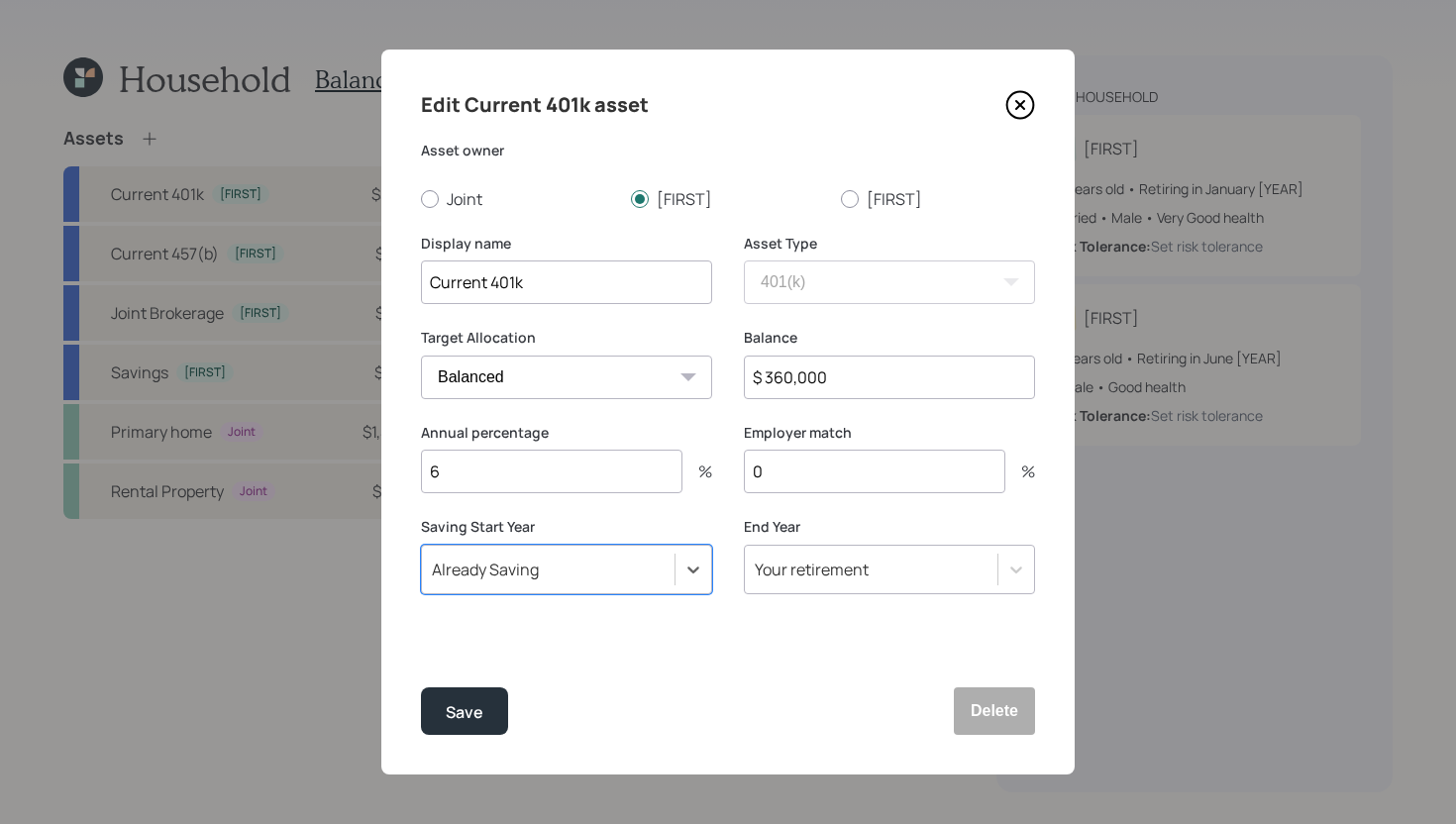 click on "0" at bounding box center (875, 471) 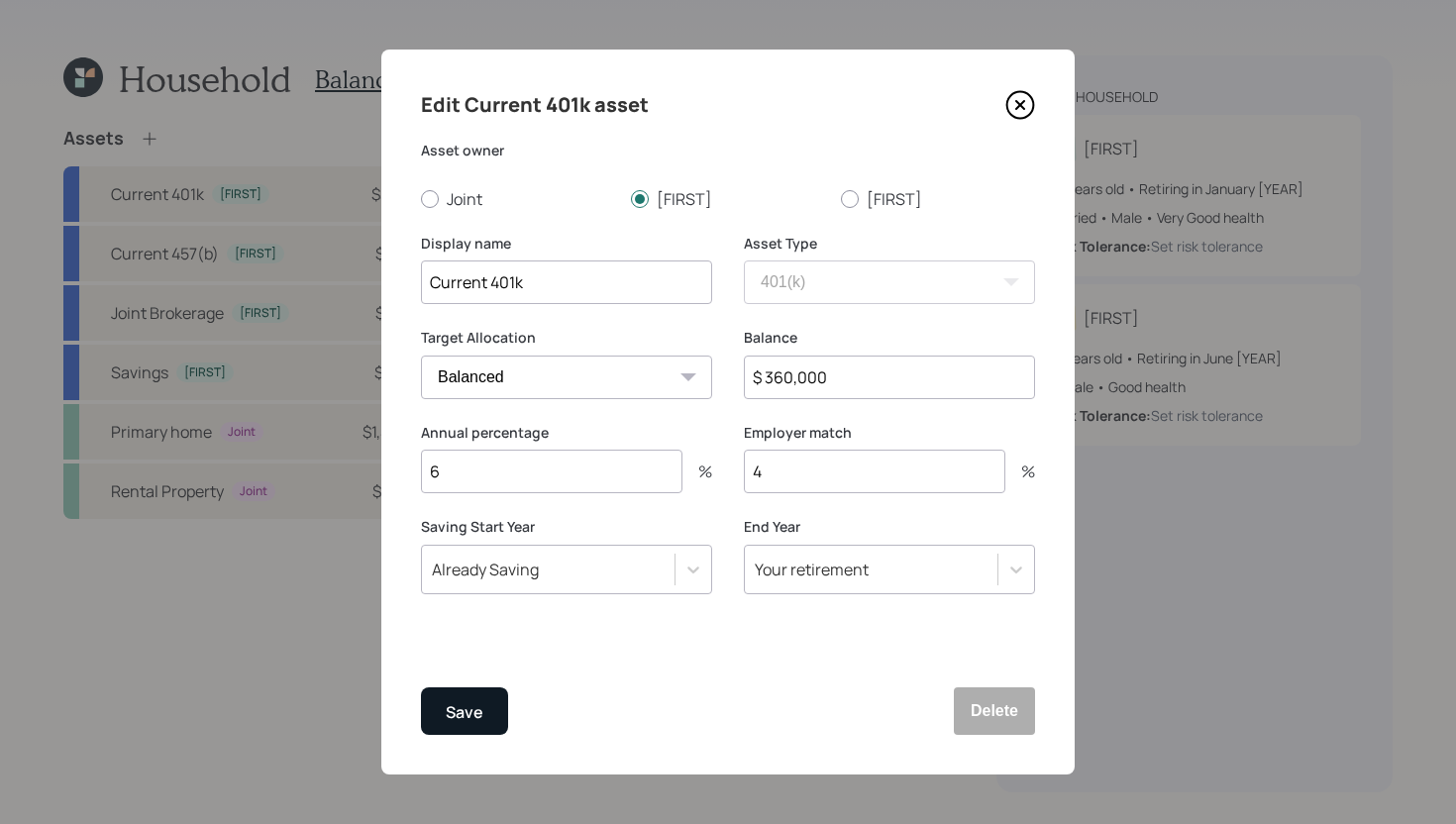 type on "4" 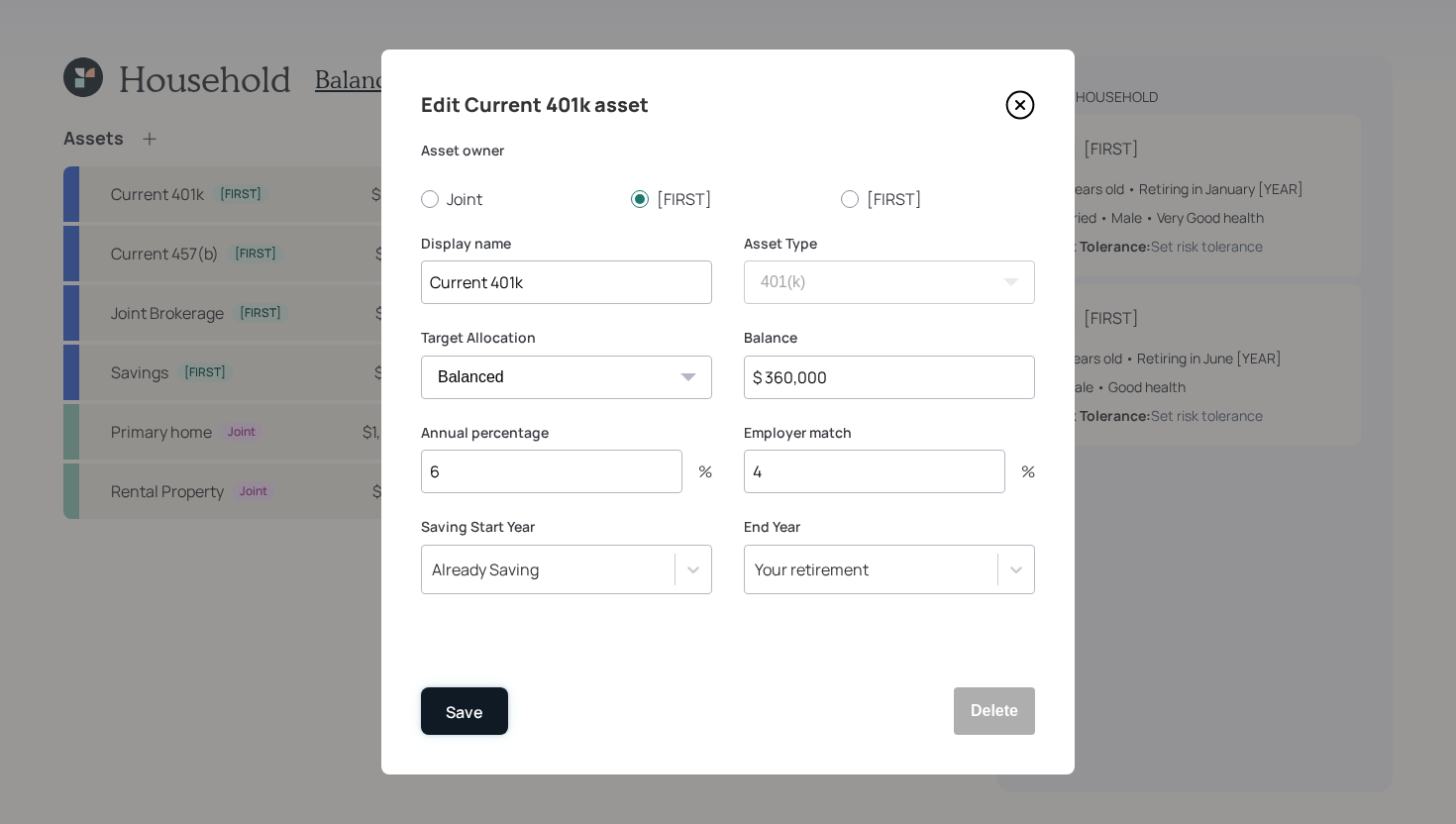 click on "Save" at bounding box center (465, 711) 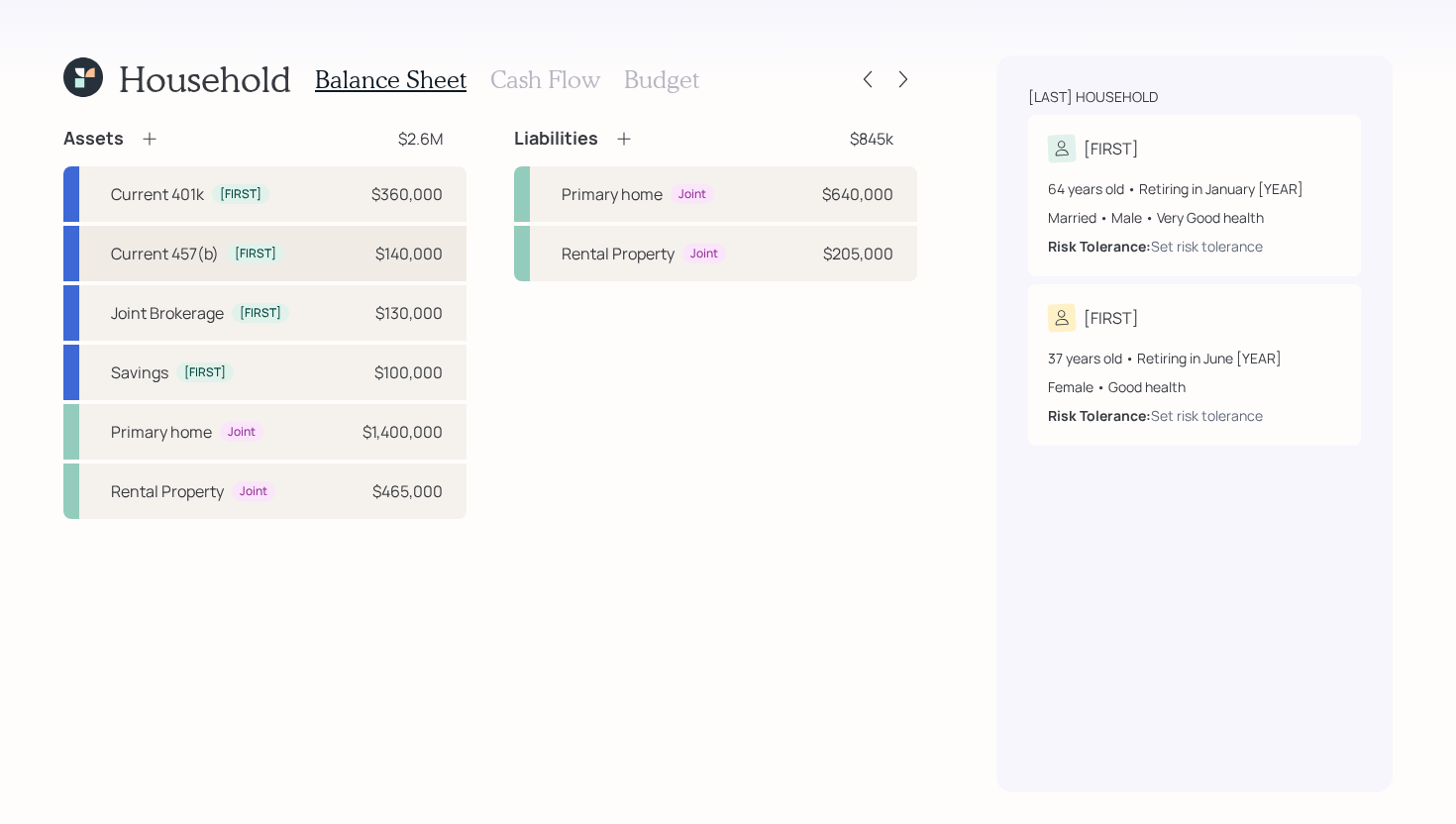 click on "Current 457(b) [FIRST]  $140,000" at bounding box center (264, 254) 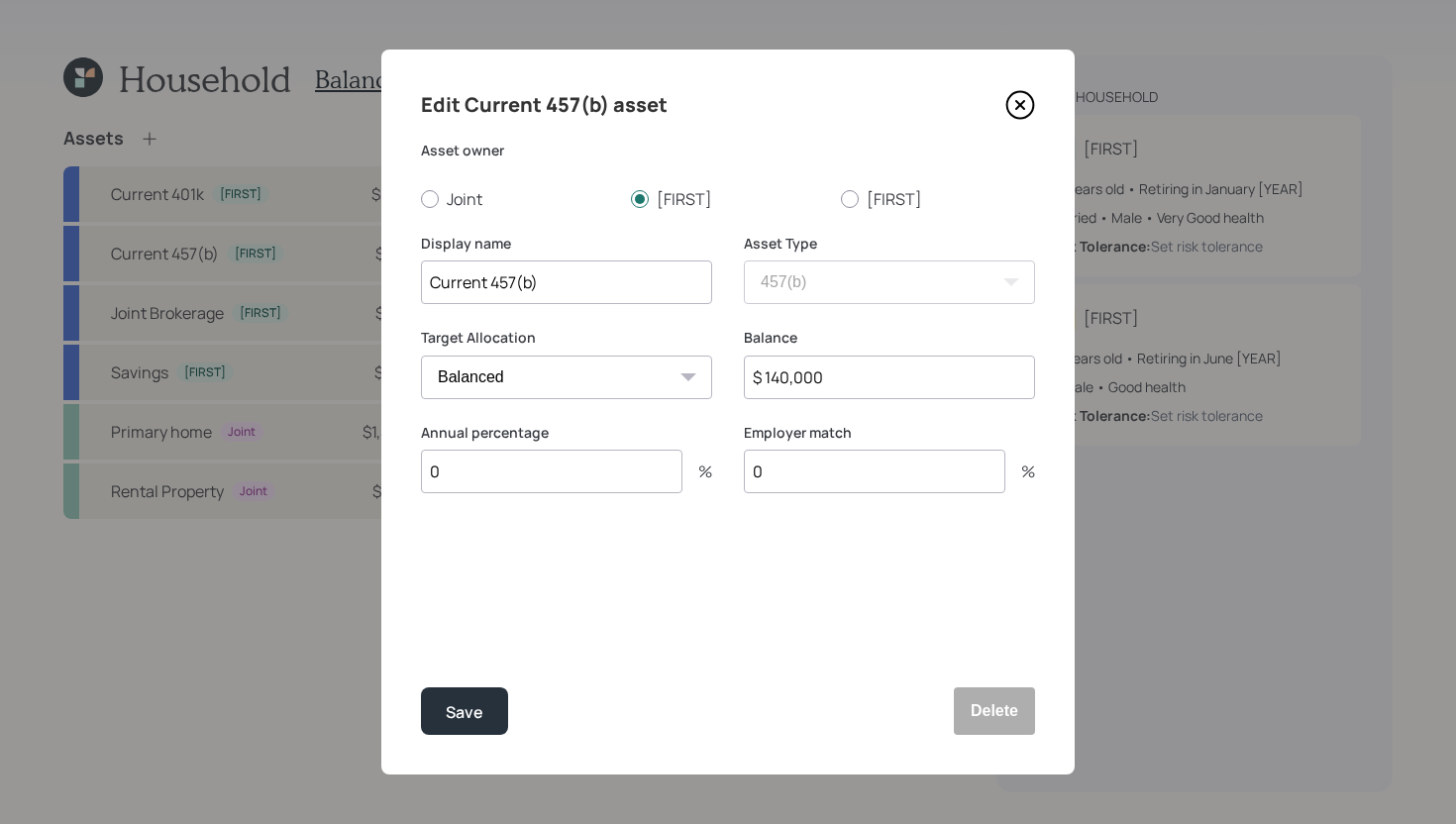 click on "0" at bounding box center (552, 471) 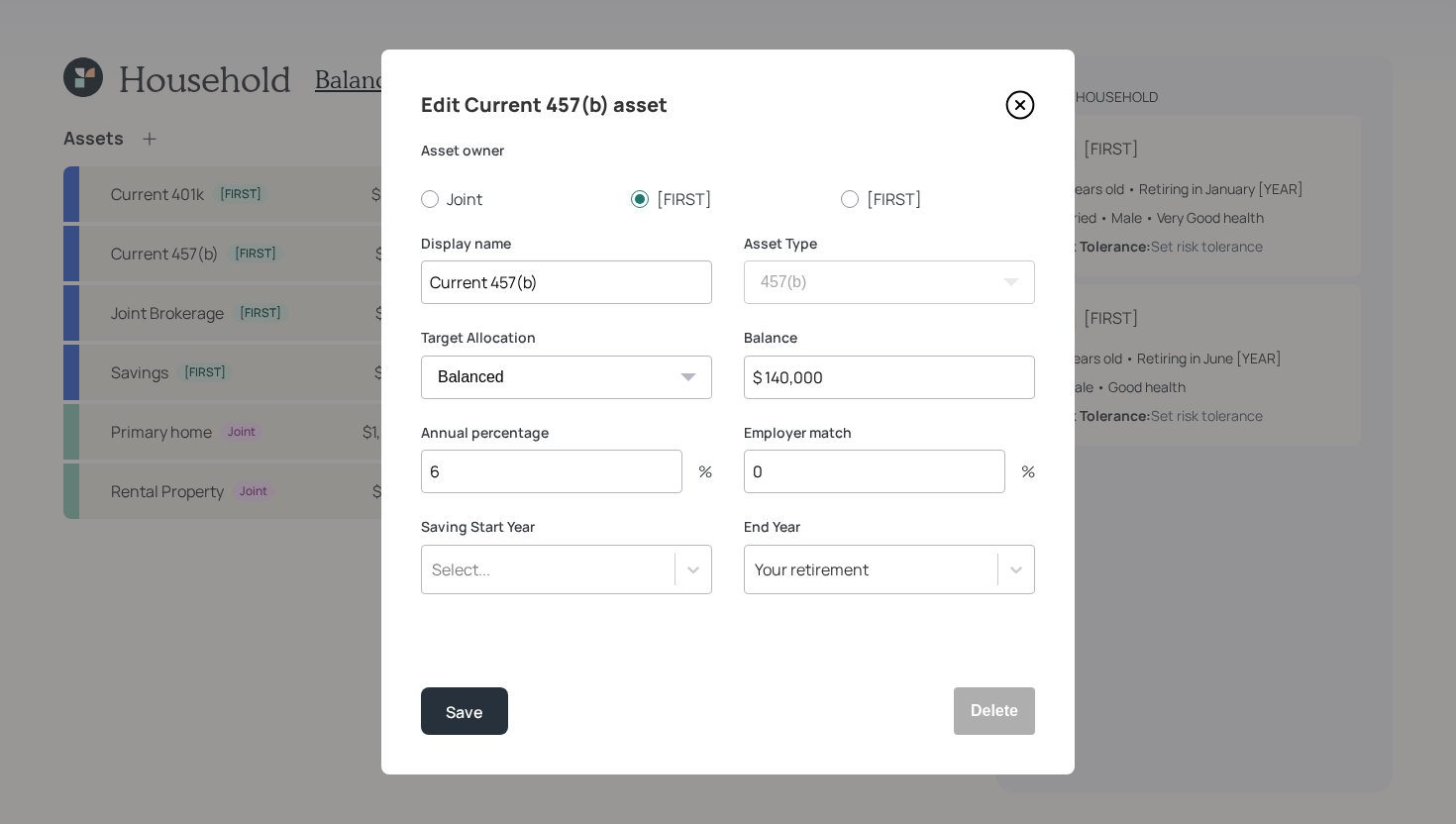 type on "6" 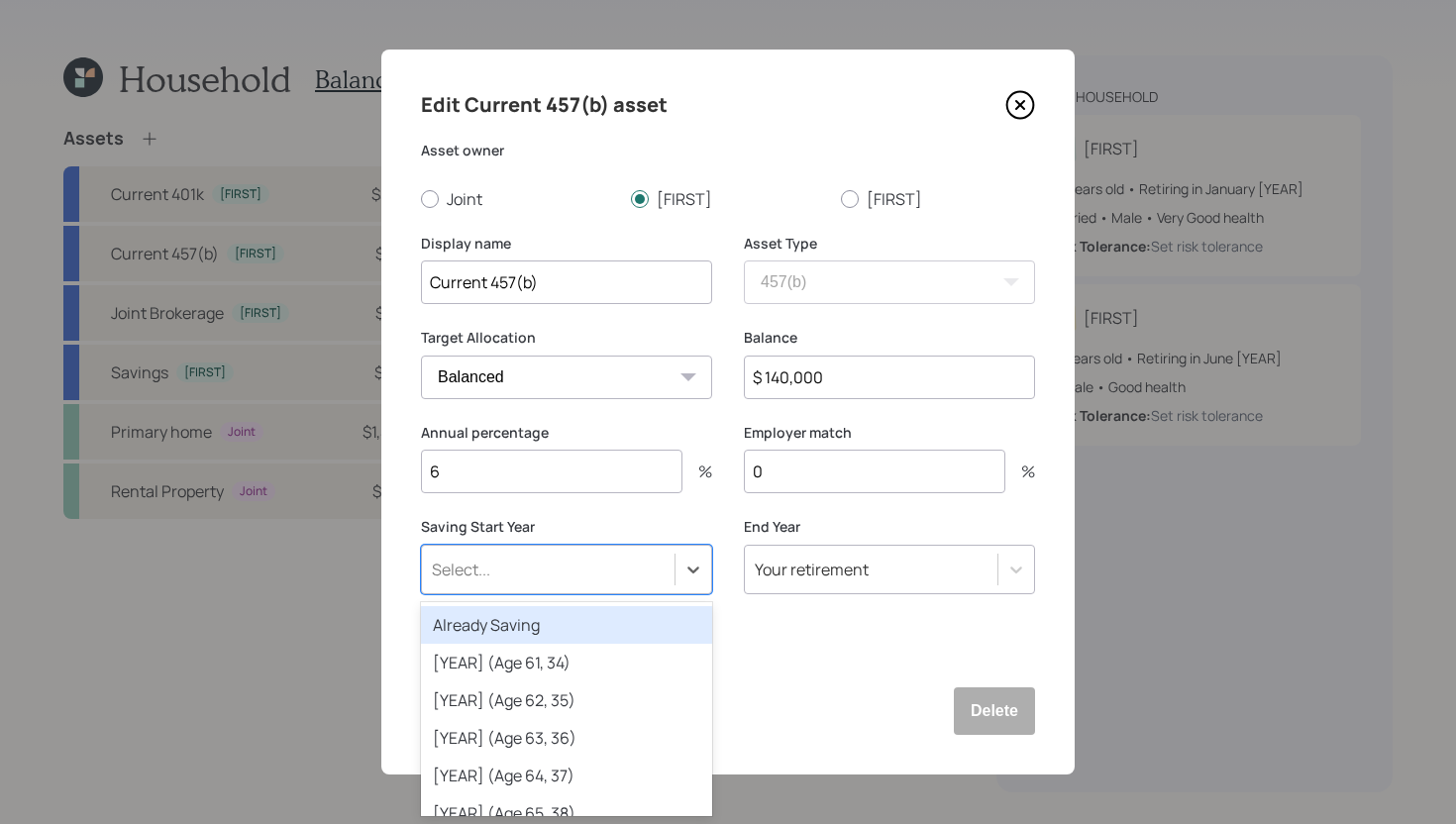 click on "Already Saving" at bounding box center [567, 625] 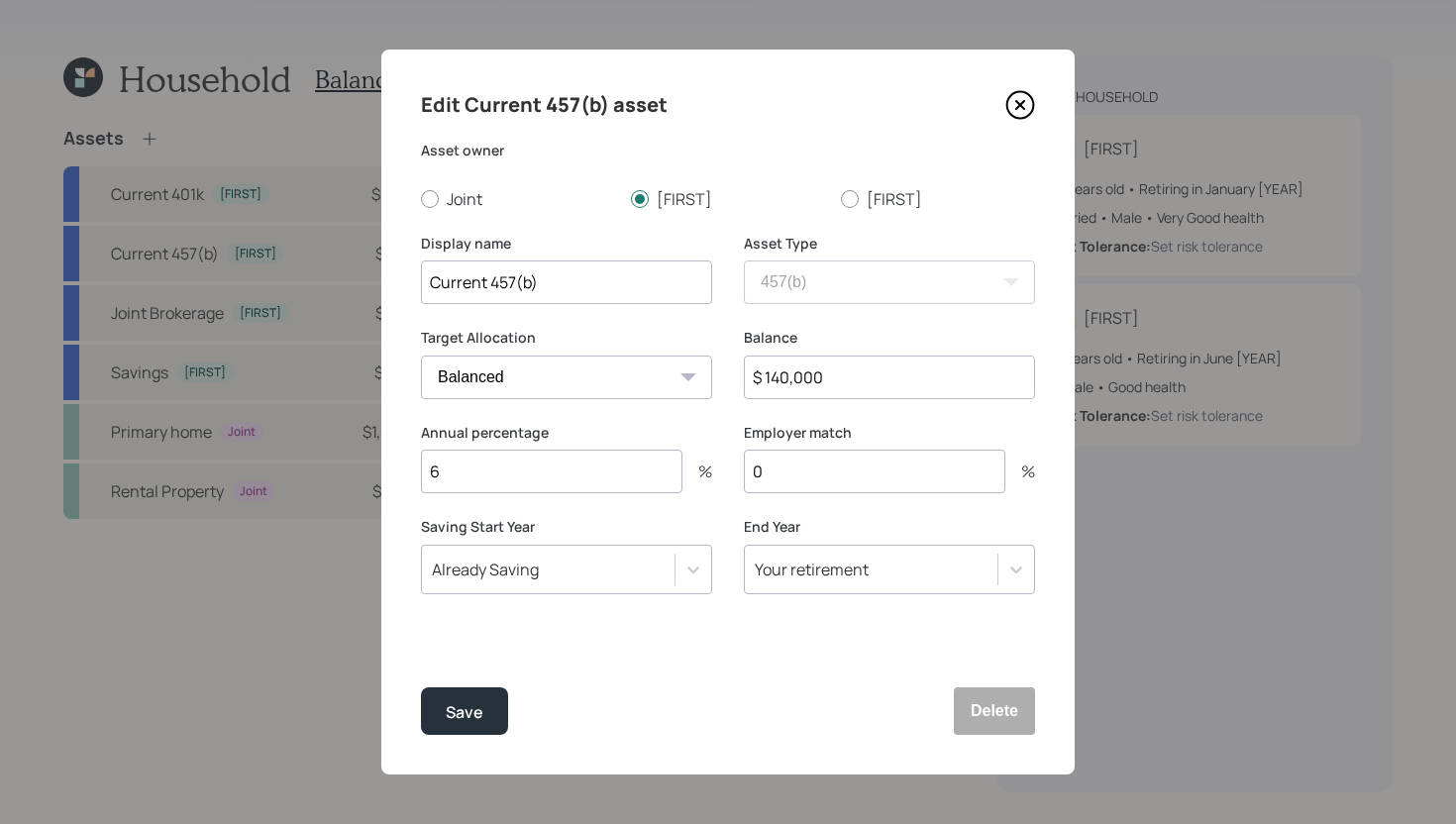 click on "0" at bounding box center [875, 471] 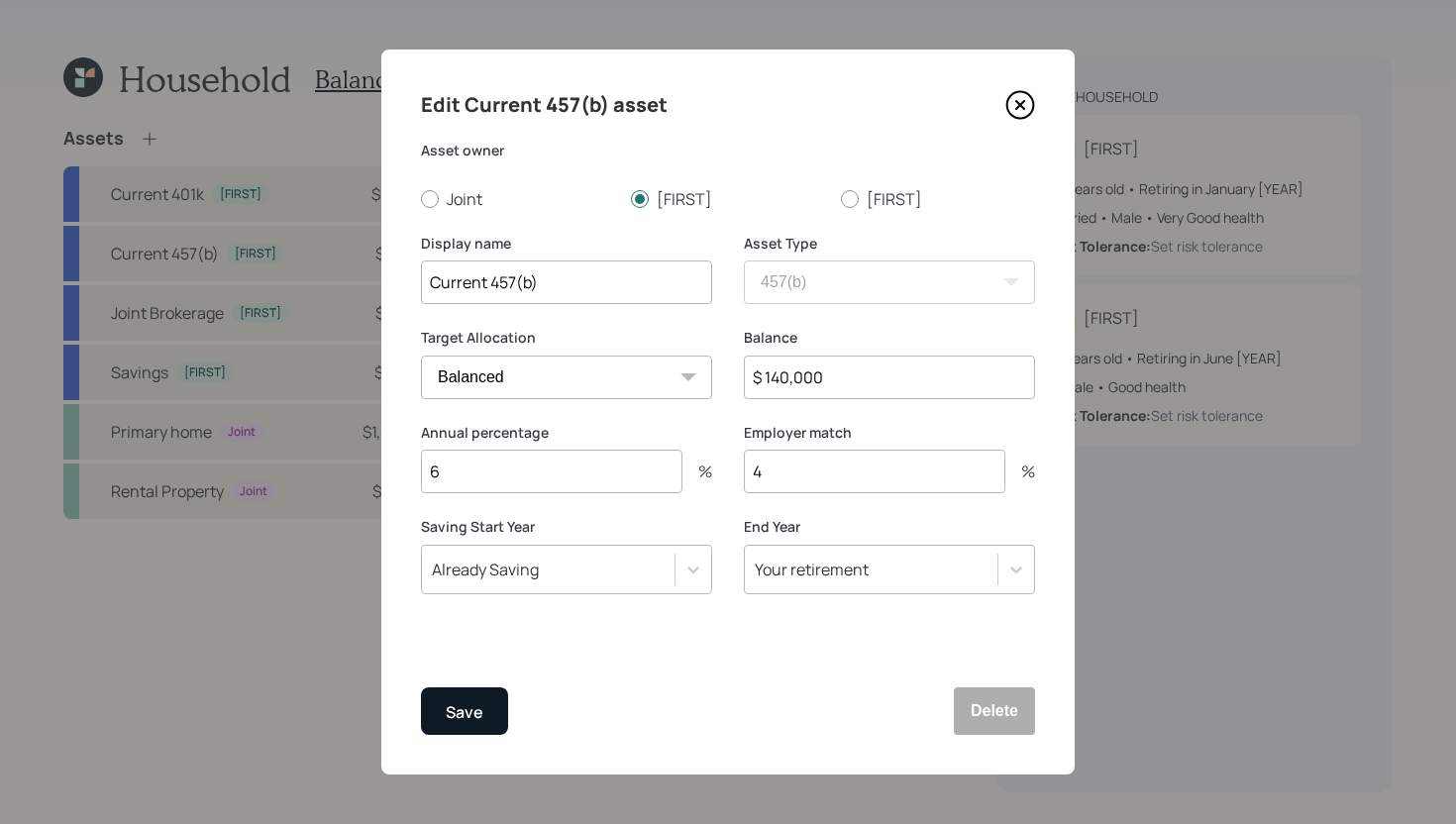 type on "4" 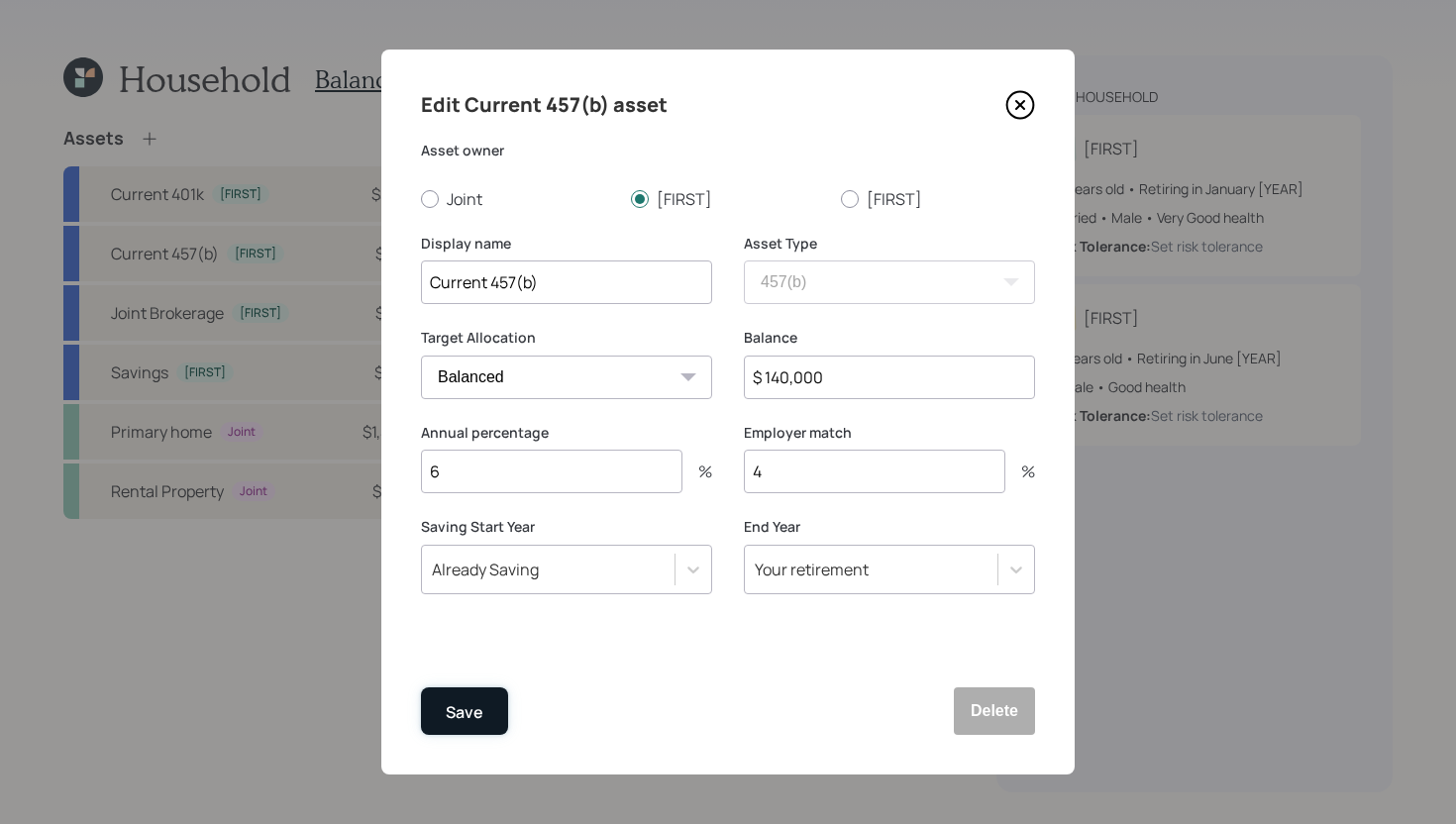 click on "Save" at bounding box center (465, 711) 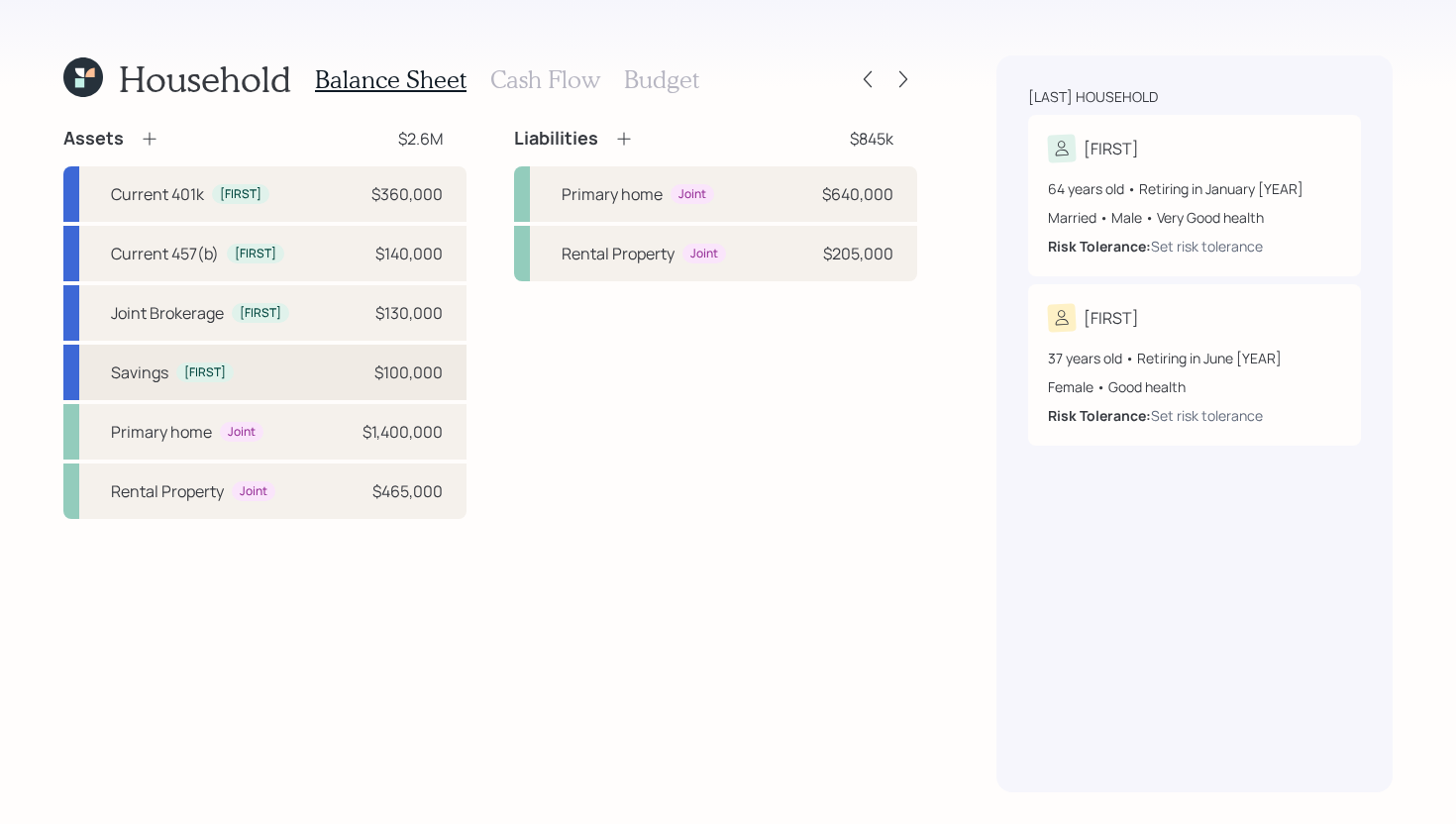 click on "Savings [FIRST]  $100,000" at bounding box center [264, 372] 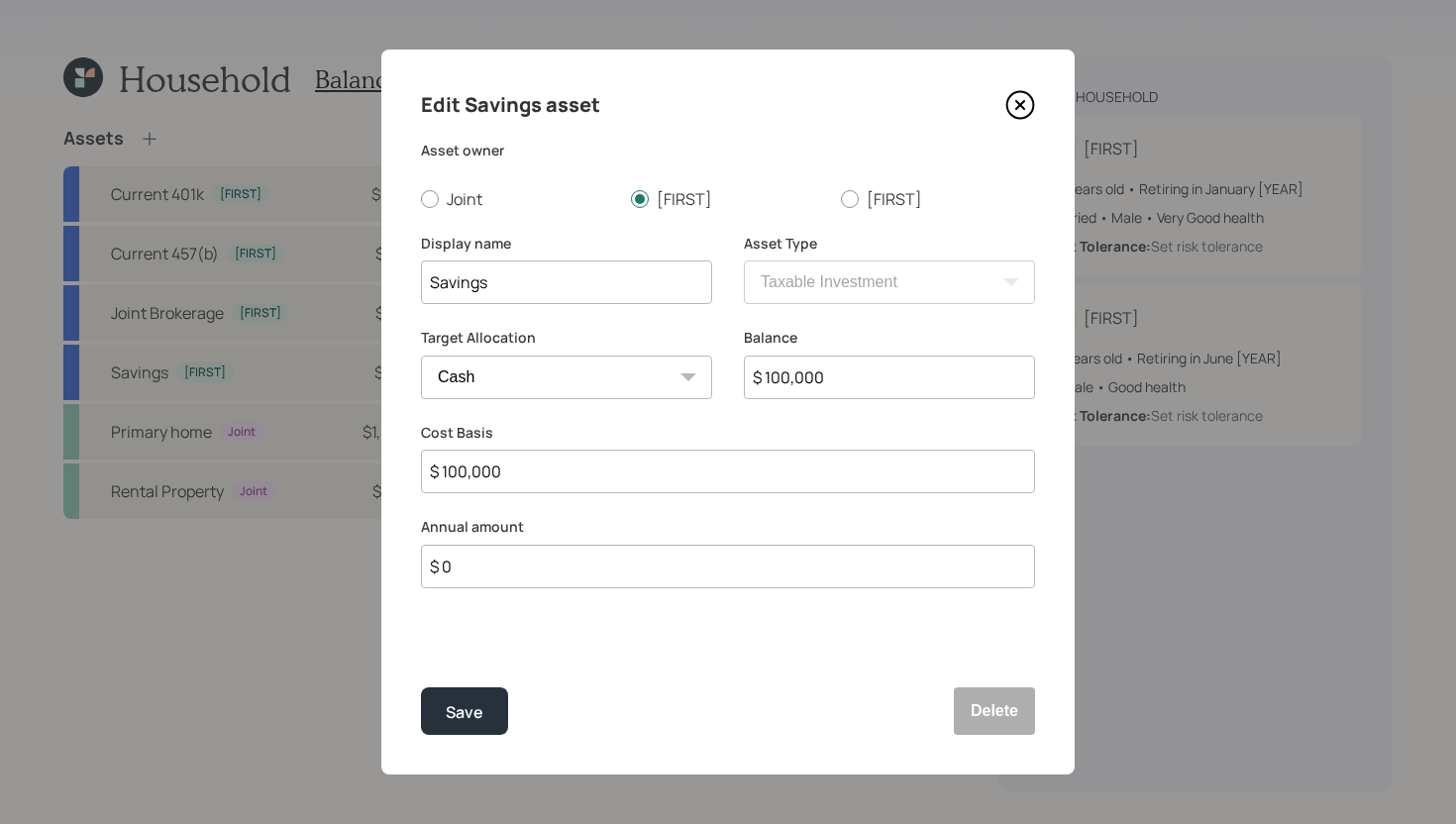 click 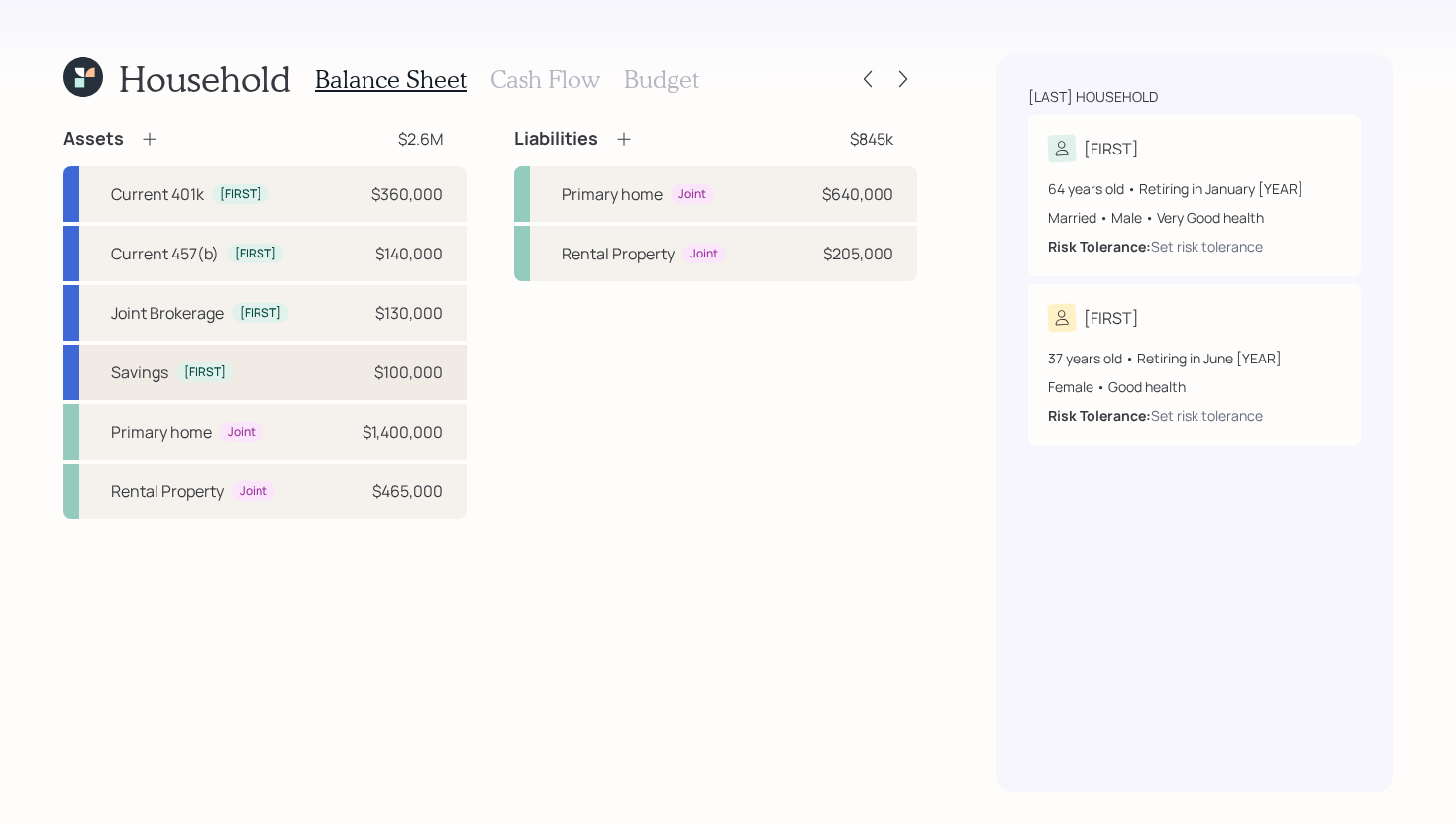 click on "$100,000" at bounding box center (408, 372) 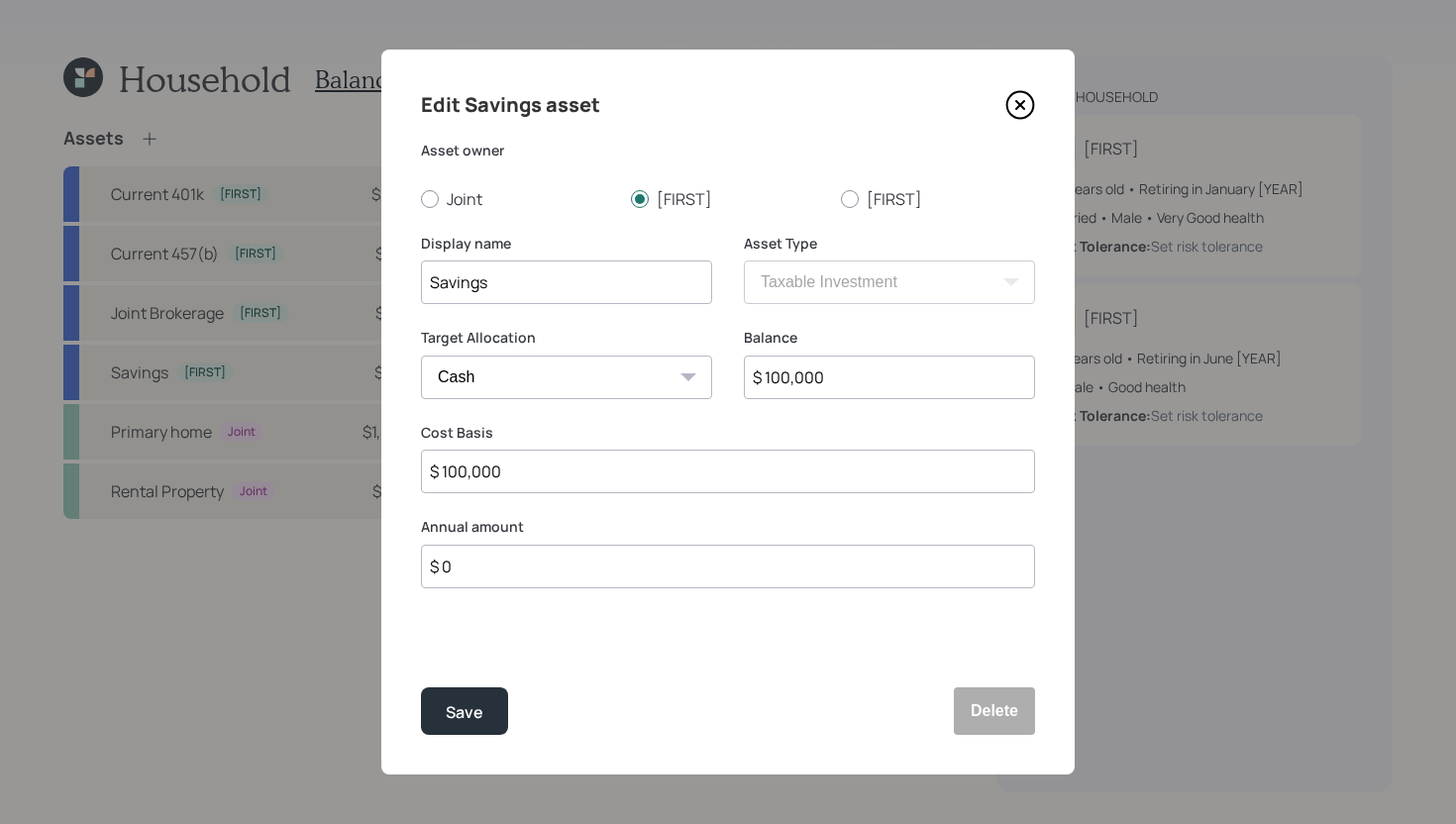 click on "$ 0" at bounding box center [728, 566] 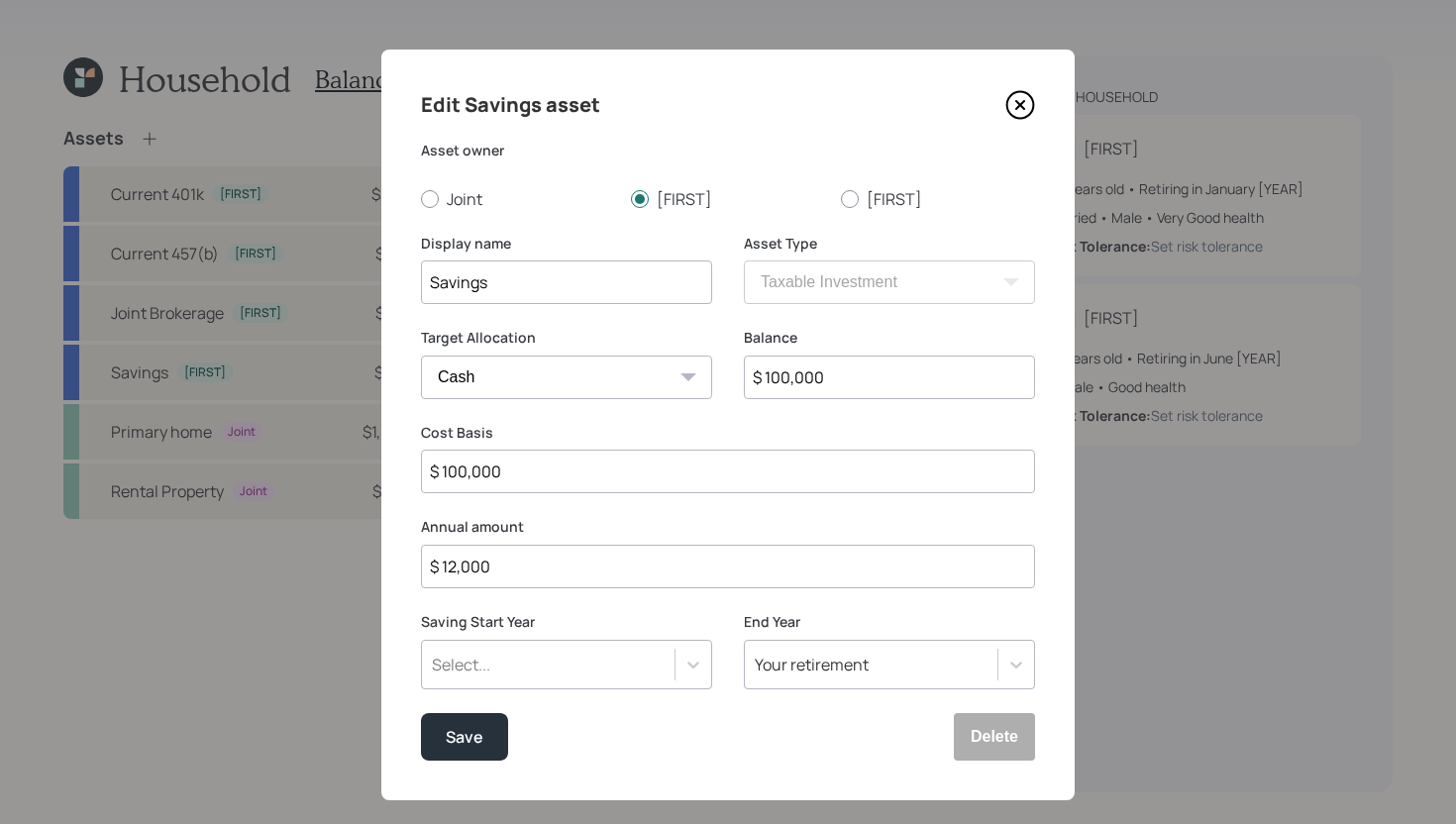 type on "$ 12,000" 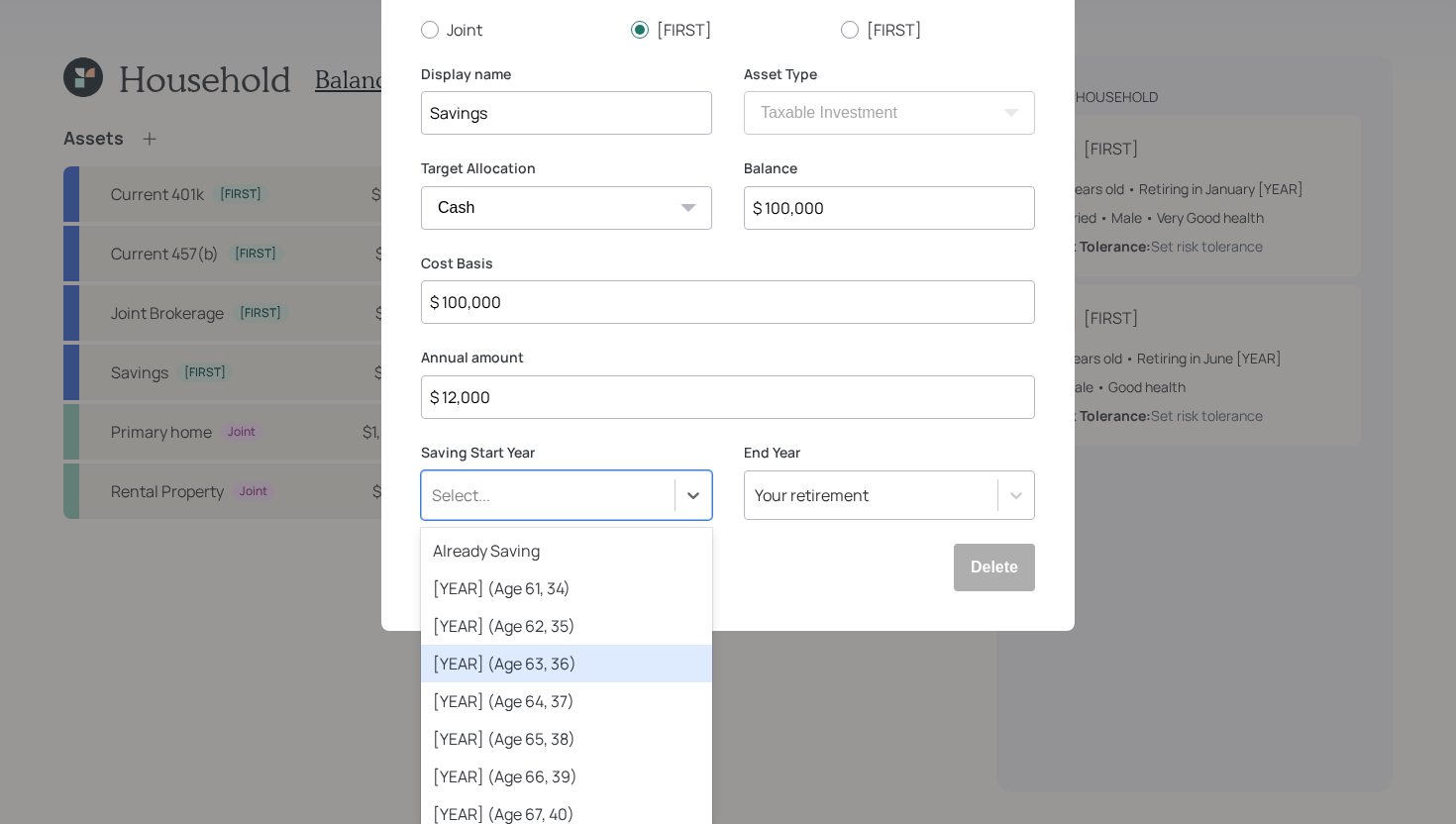 click on "option [YEAR] (Age 63, 36) focused, 4 of 79. 79 results available. Use Up and Down to choose options, press Enter to select the currently focused option, press Escape to exit the menu, press Tab to select the option and exit the menu. Select... Already Saving [YEAR] (Age 61, 34) [YEAR] (Age 62, 35) [YEAR] (Age 63, 36) [YEAR] (Age 64, 37) [YEAR] (Age 65, 38) [YEAR] (Age 66, 39) [YEAR] (Age 67, 40) [YEAR] (Age 68, 41) [YEAR] (Age 69, 42) [YEAR] (Age 70, 43) [YEAR] (Age 71, 44) [YEAR] (Age 72, 45) [YEAR] (Age 73, 46) [YEAR] (Age 74, 47) [YEAR] (Age 75, 48) [YEAR] (Age 76, 49) [YEAR] (Age 77, 50) [YEAR] (Age 78, 51) [YEAR] (Age 79, 52) [YEAR] (Age 80, 53) [YEAR] (Age 81, 54) [YEAR] (Age 82, 55) [YEAR] (Age 83, 56) [YEAR] (Age 84, 57) [YEAR] (Age 85, 58) [YEAR] (Age 86, 59) [YEAR] (Age 87, 60) [YEAR] (Age 88, 61) [YEAR] (Age 89, 62) [YEAR] (Age 90, 63) [YEAR] (Age 91, 64) [YEAR] (Age 92, 65) [YEAR] (Age 93, 66) [YEAR] (Age 94, 67) [YEAR] (Age 95, 68) [YEAR] (Age 96, 69) [YEAR] (Age 97, 70) [YEAR] (Age 98, 71) [YEAR] (Age 99, 72) [YEAR] (Age 100, 73) [YEAR] (Age 101, 74) [YEAR] (Age 102, 75)" at bounding box center (567, 495) 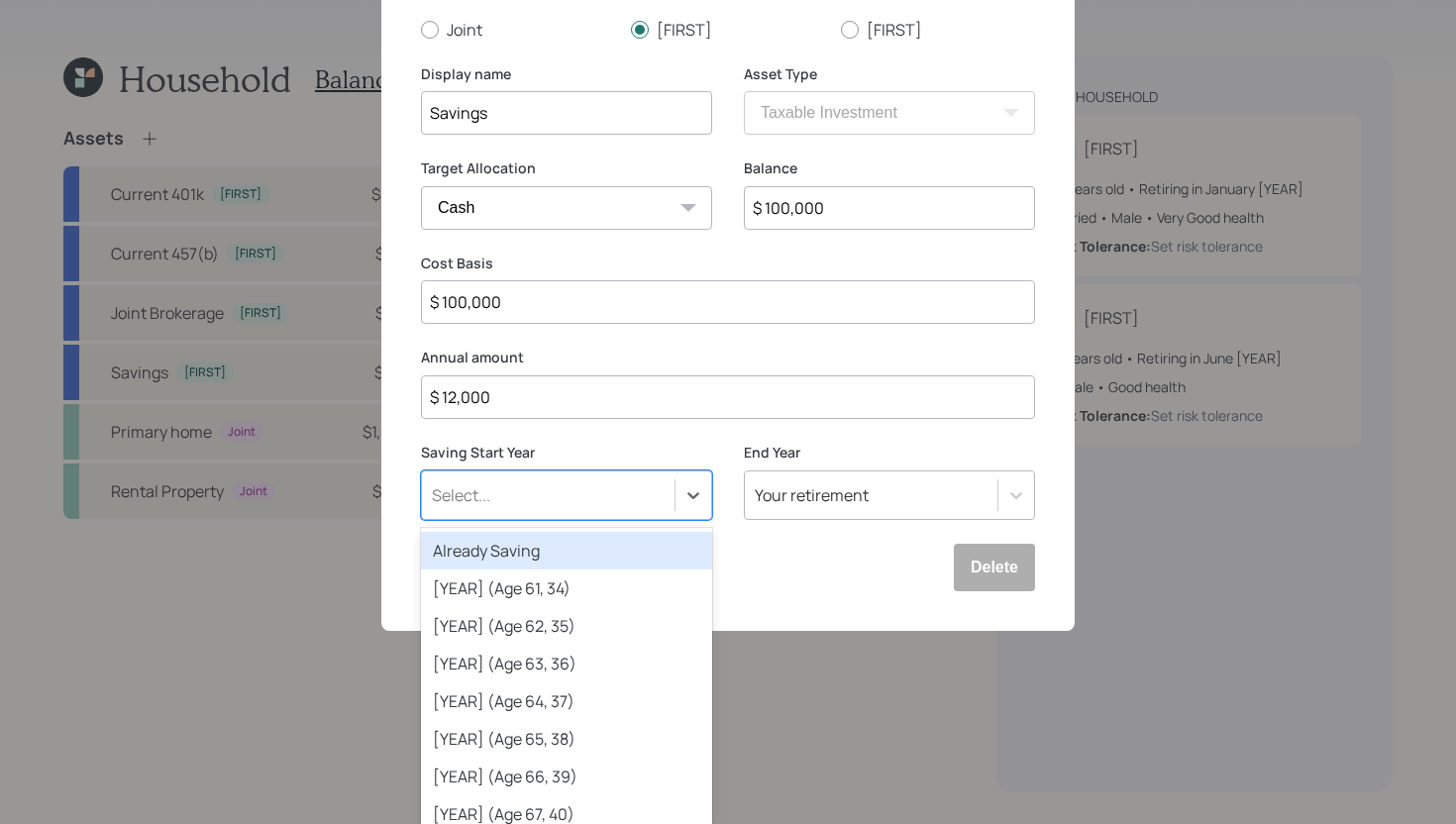 click on "Already Saving" at bounding box center [567, 551] 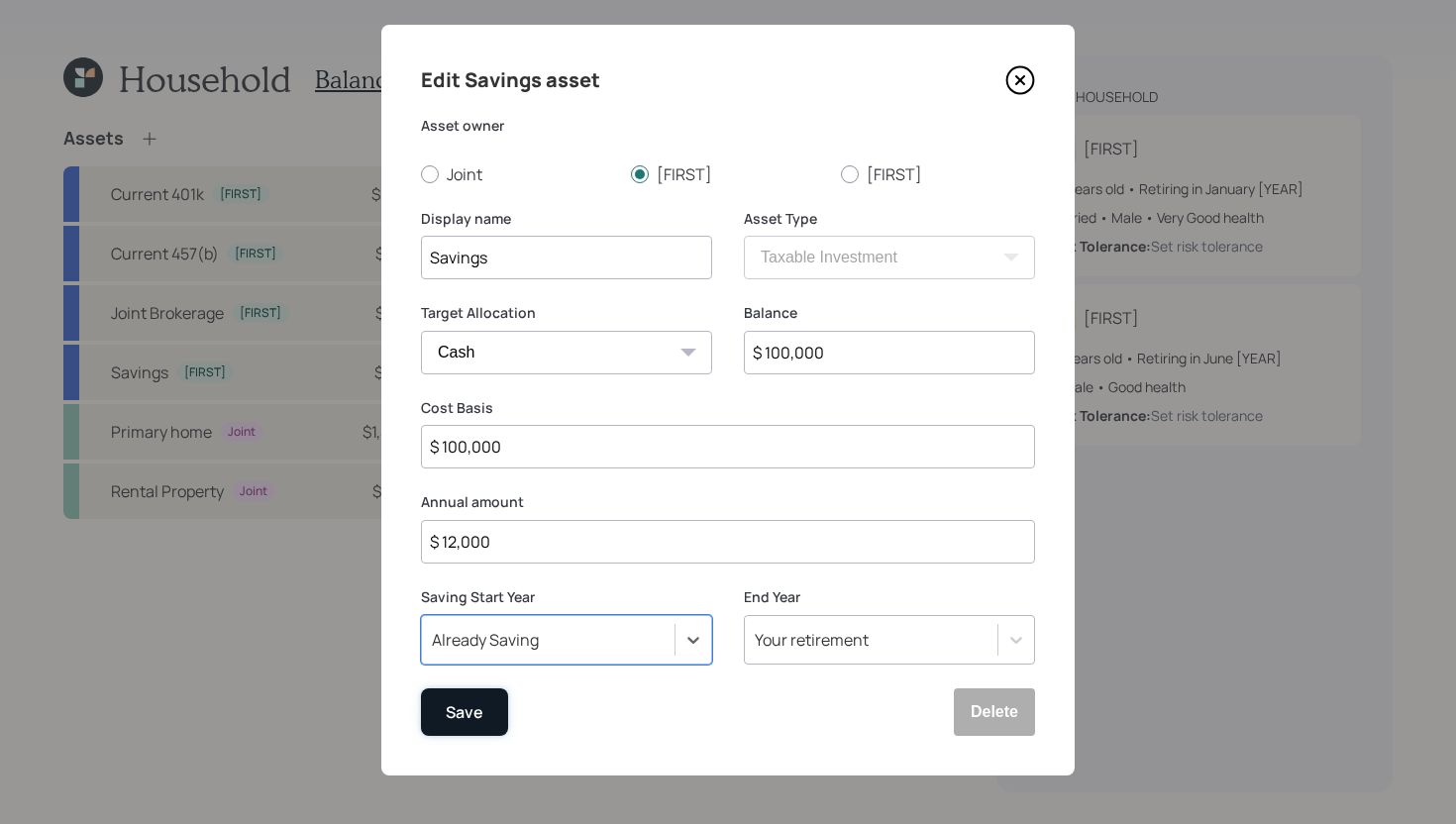 click on "Save" at bounding box center [465, 712] 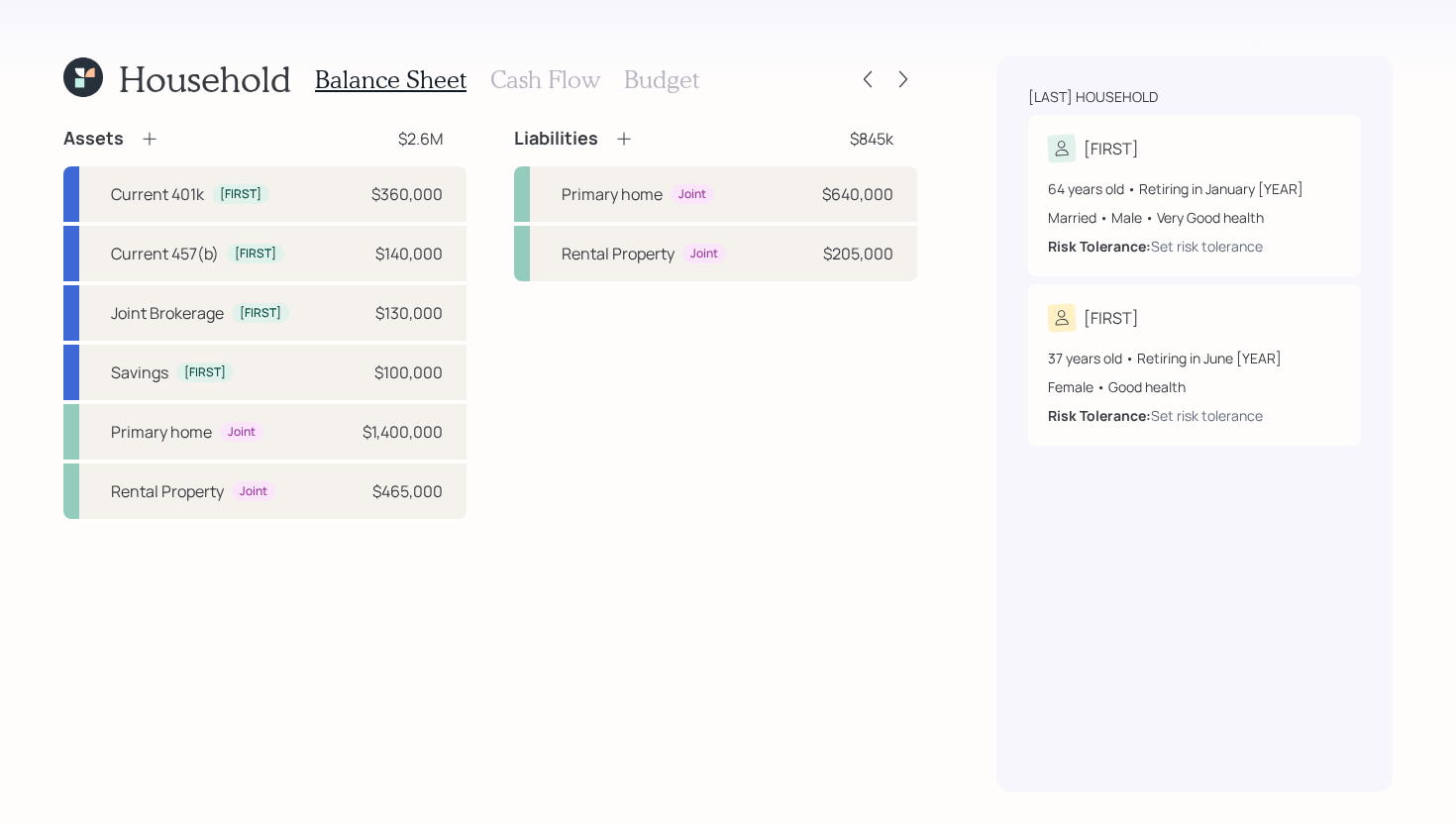 click on "Budget" at bounding box center (662, 79) 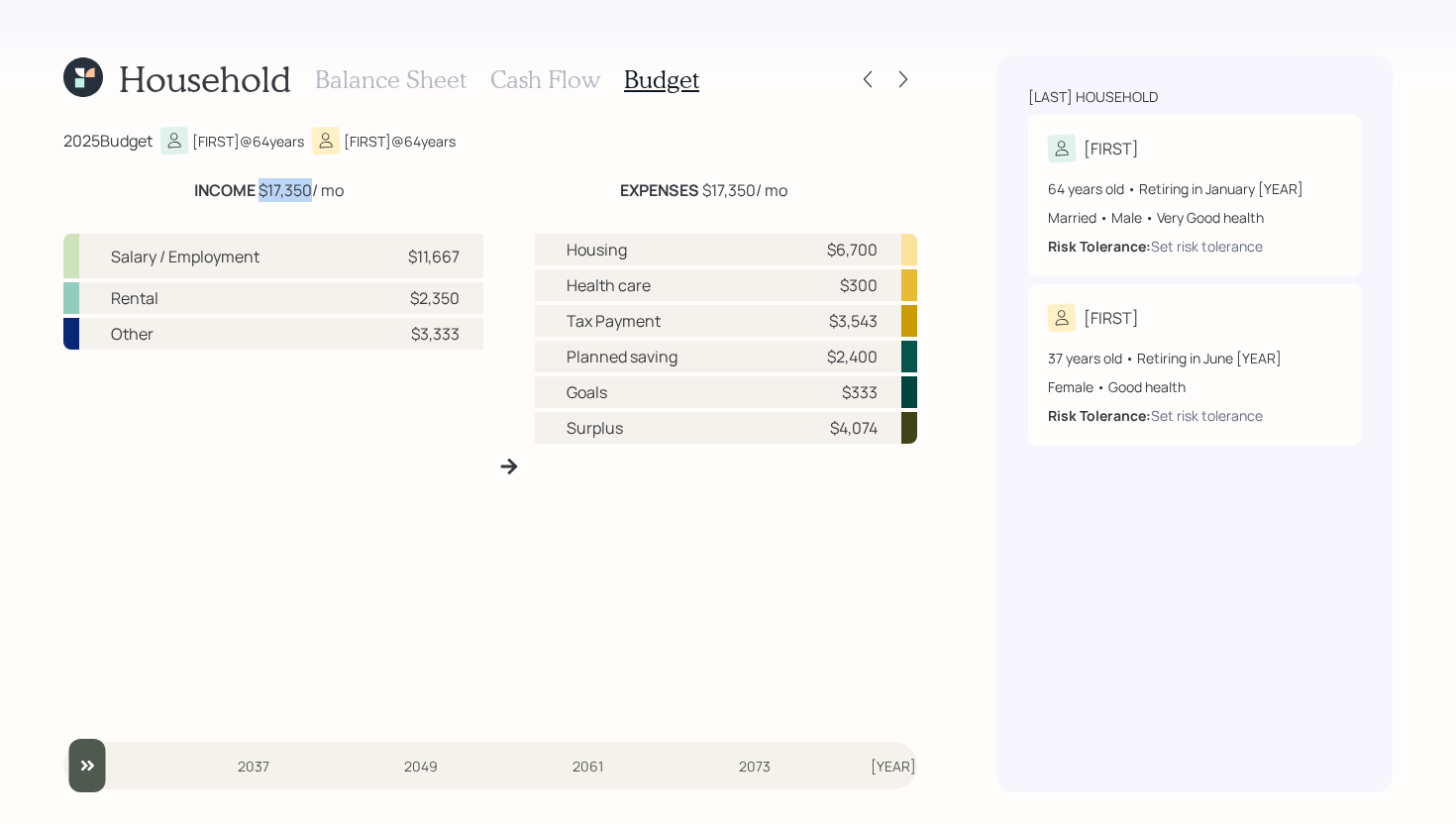 drag, startPoint x: 257, startPoint y: 189, endPoint x: 312, endPoint y: 185, distance: 55.145263 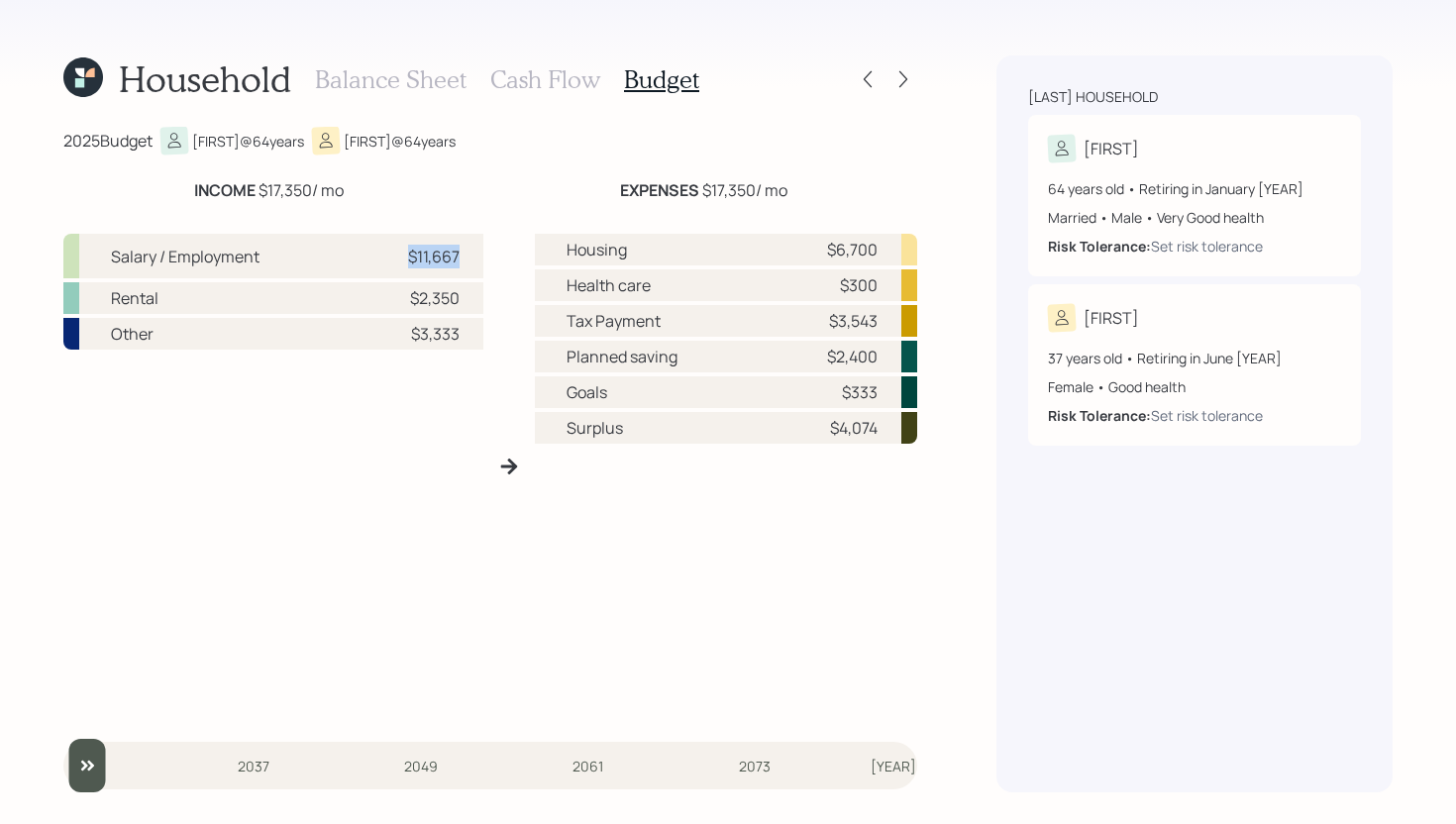 drag, startPoint x: 403, startPoint y: 256, endPoint x: 465, endPoint y: 257, distance: 62.008064 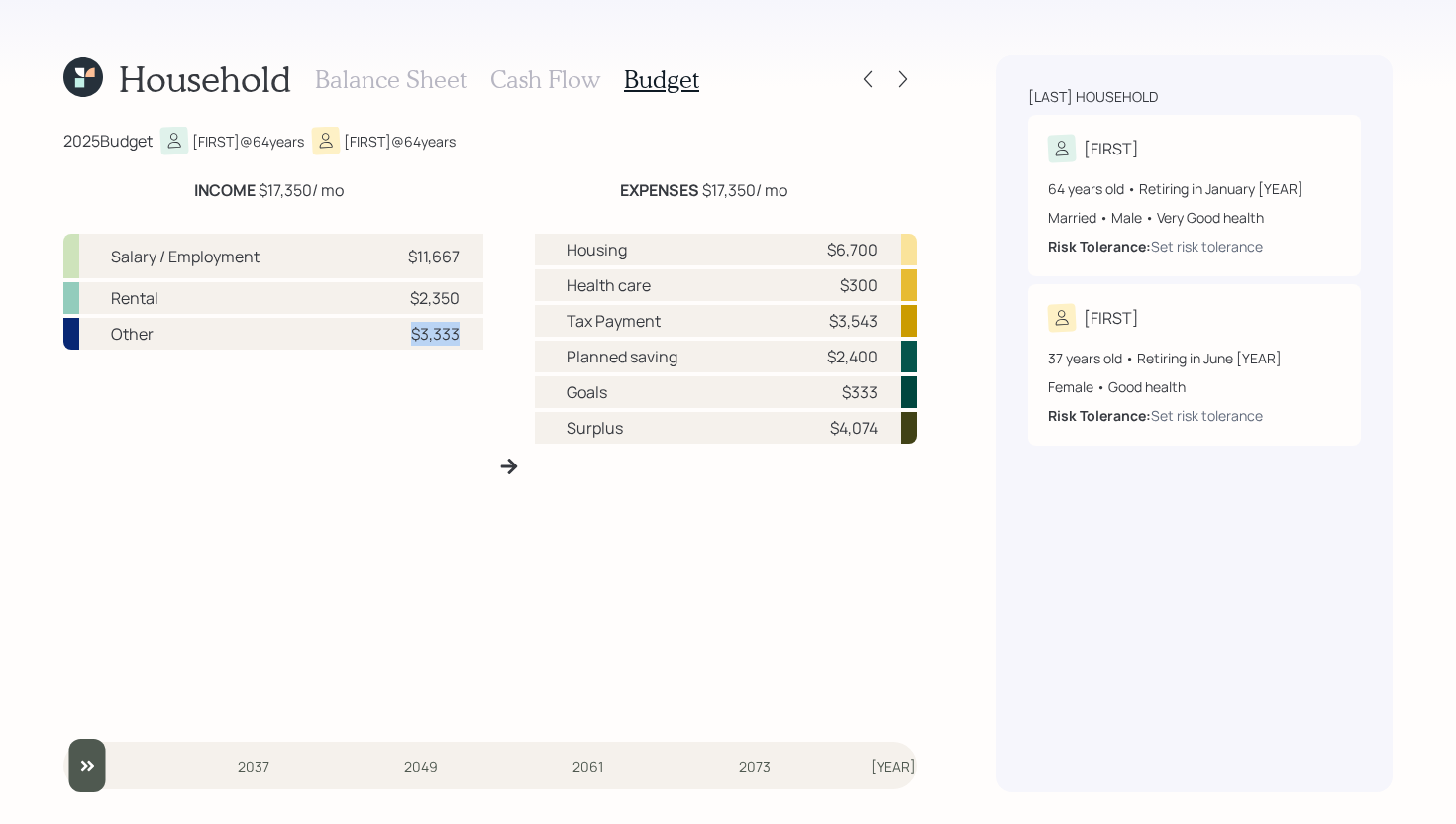drag, startPoint x: 409, startPoint y: 333, endPoint x: 488, endPoint y: 324, distance: 79.51101 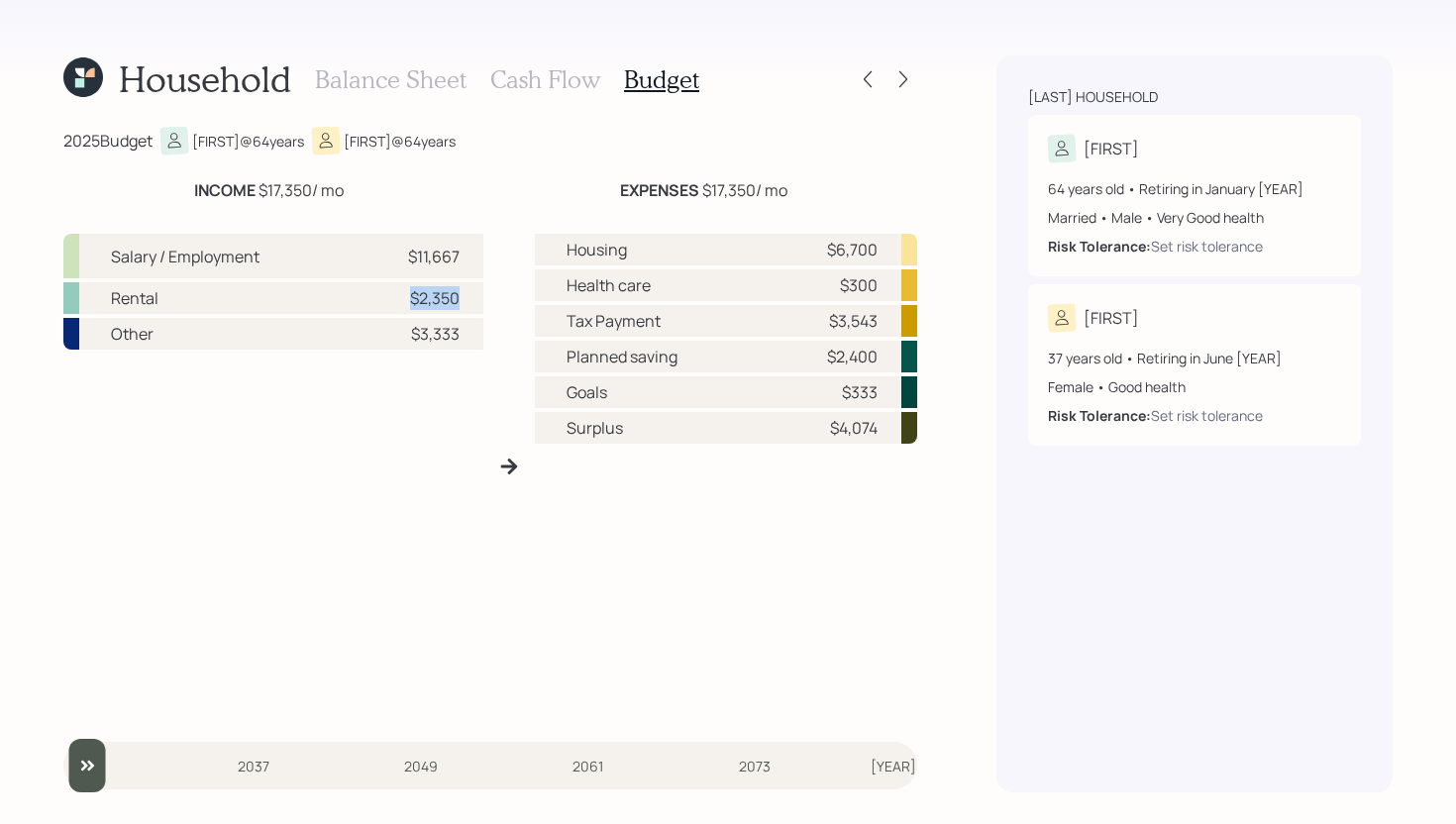 drag, startPoint x: 404, startPoint y: 297, endPoint x: 459, endPoint y: 297, distance: 55 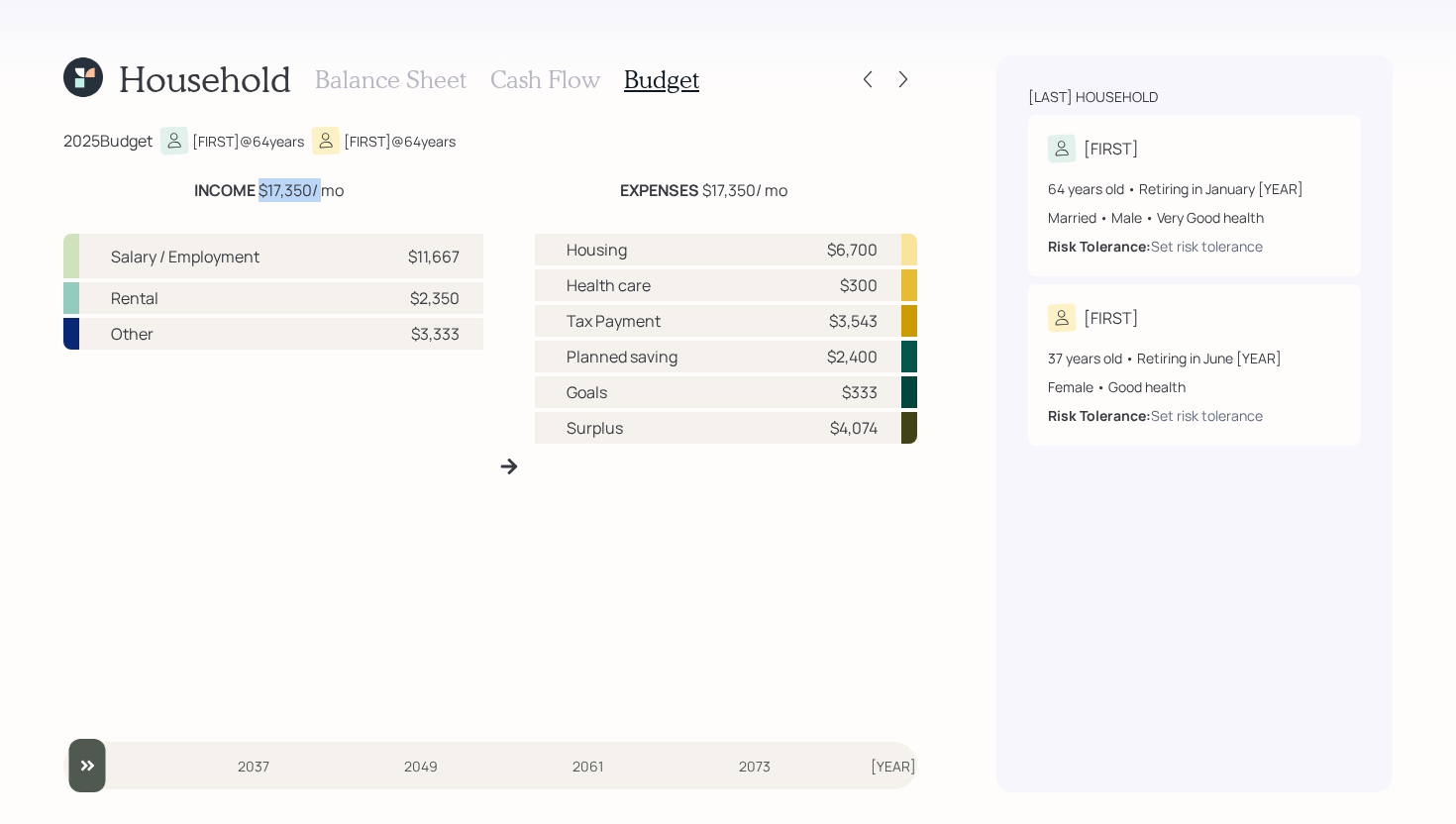 drag, startPoint x: 259, startPoint y: 189, endPoint x: 319, endPoint y: 189, distance: 60 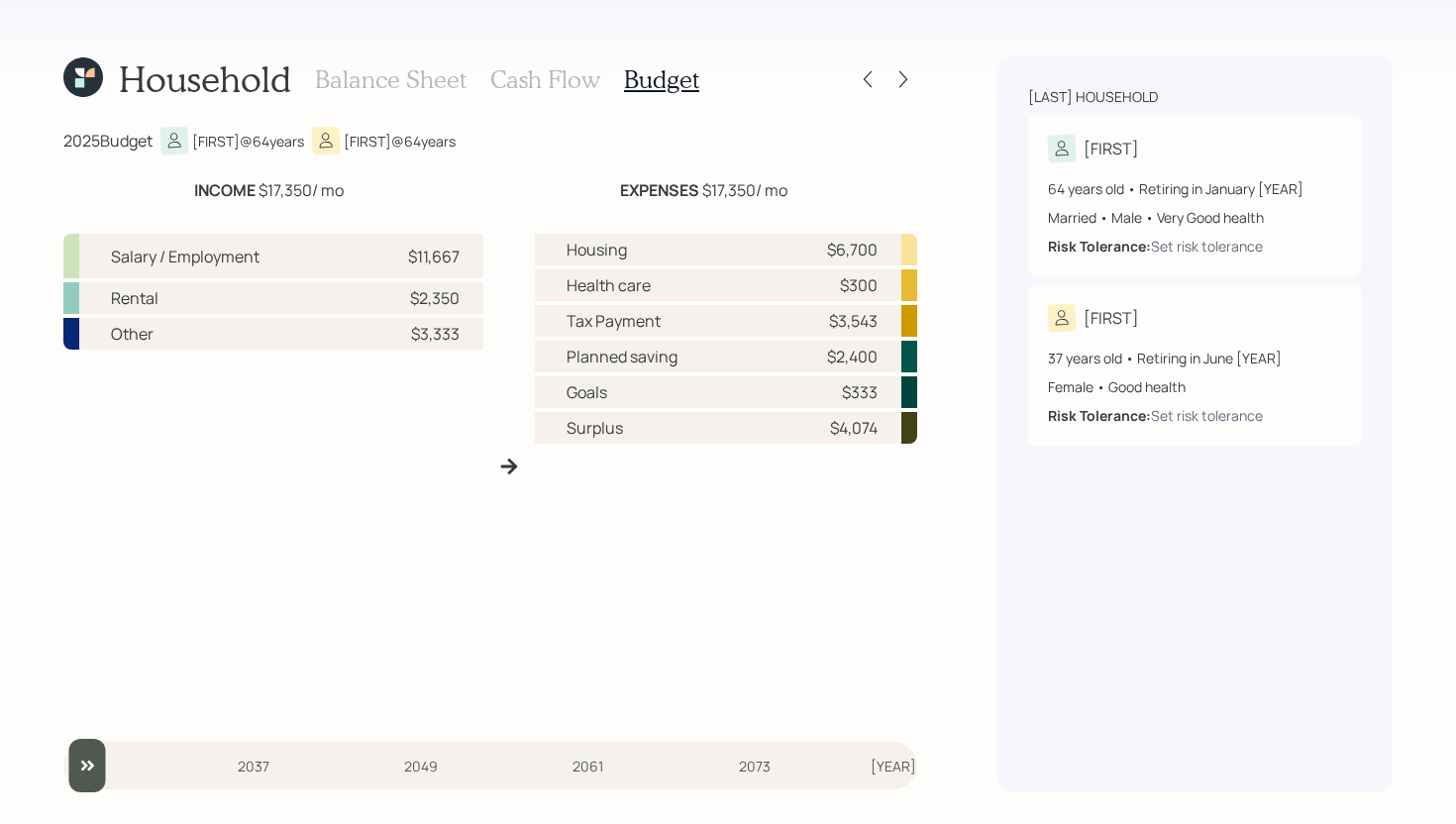 click on "[YEAR] (Age 64, 37) [FIRST]  @  64  years [FIRST]  @  64  years INCOME   $17,350  / mo EXPENSES   $17,350  / mo Salary / Employment $11,667 Rental $2,350 Other $3,333 Housing $6,700 Health care $300 Tax Payment $3,543 Planned saving $2,400 Goals $333 Surplus $4,074 [YEAR] [YEAR] [YEAR] [YEAR] [YEAR] [YEAR] [YEAR]" at bounding box center [490, 460] 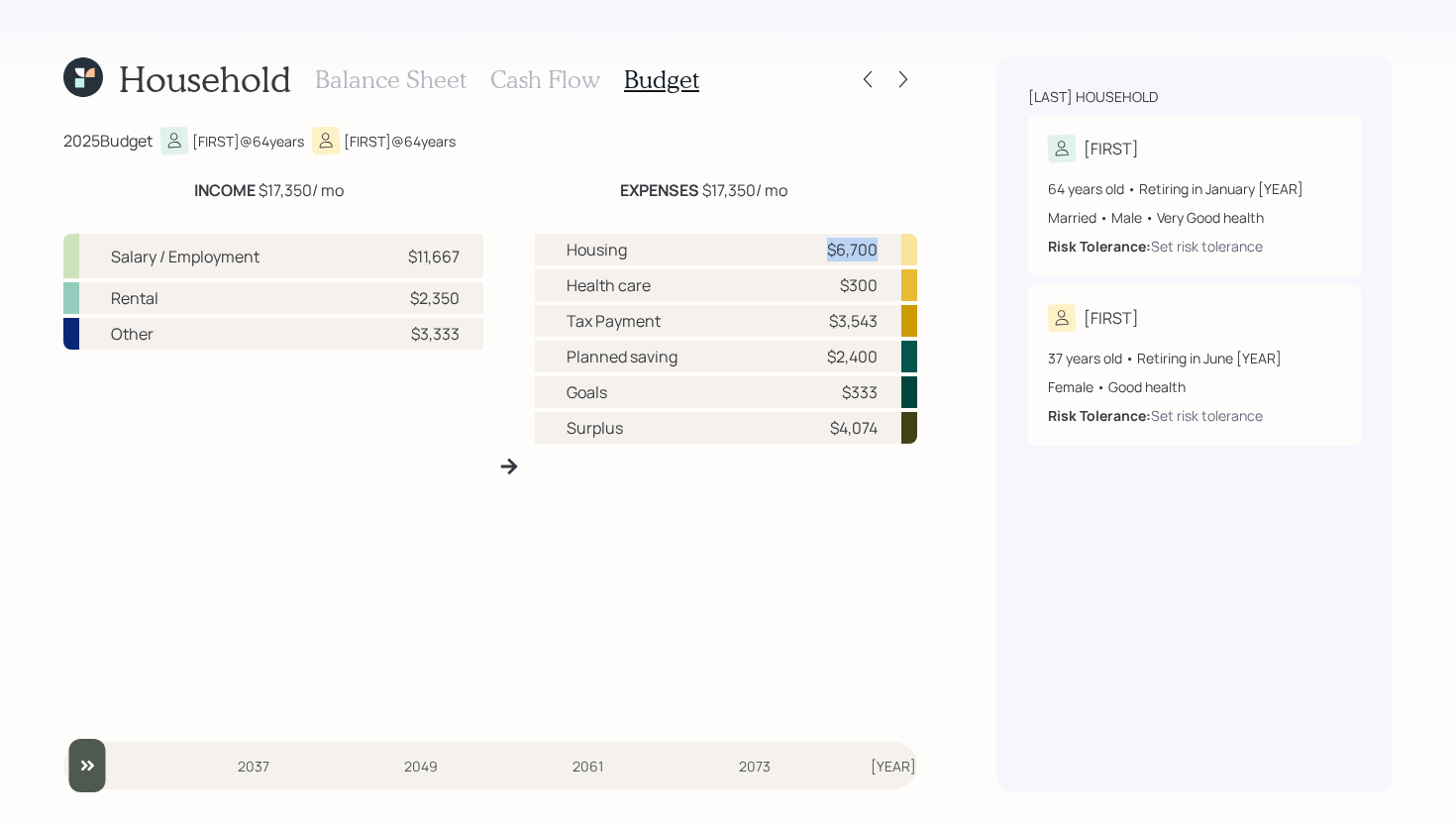 drag, startPoint x: 828, startPoint y: 250, endPoint x: 890, endPoint y: 250, distance: 62 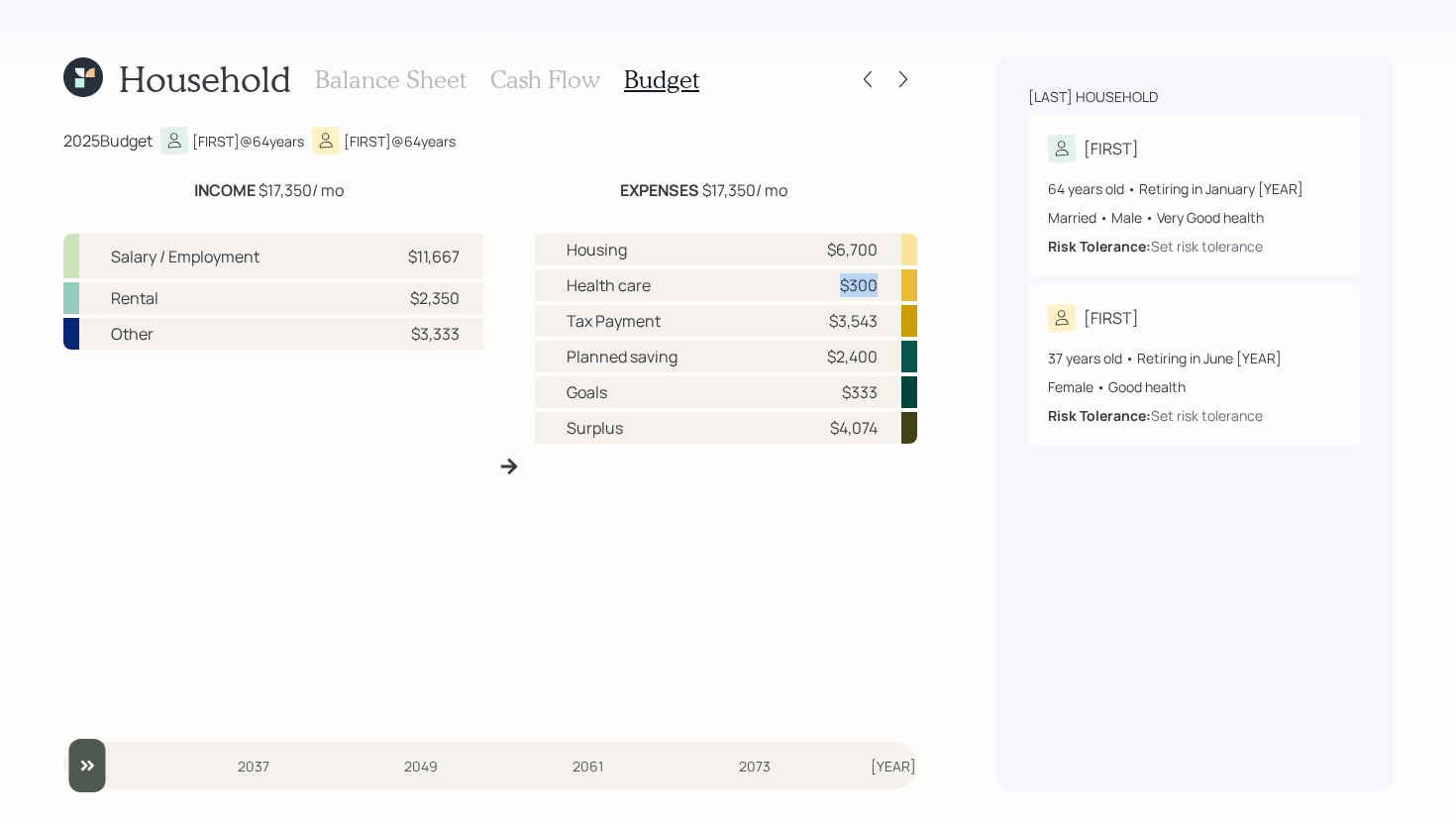 drag, startPoint x: 841, startPoint y: 286, endPoint x: 879, endPoint y: 288, distance: 38.052595 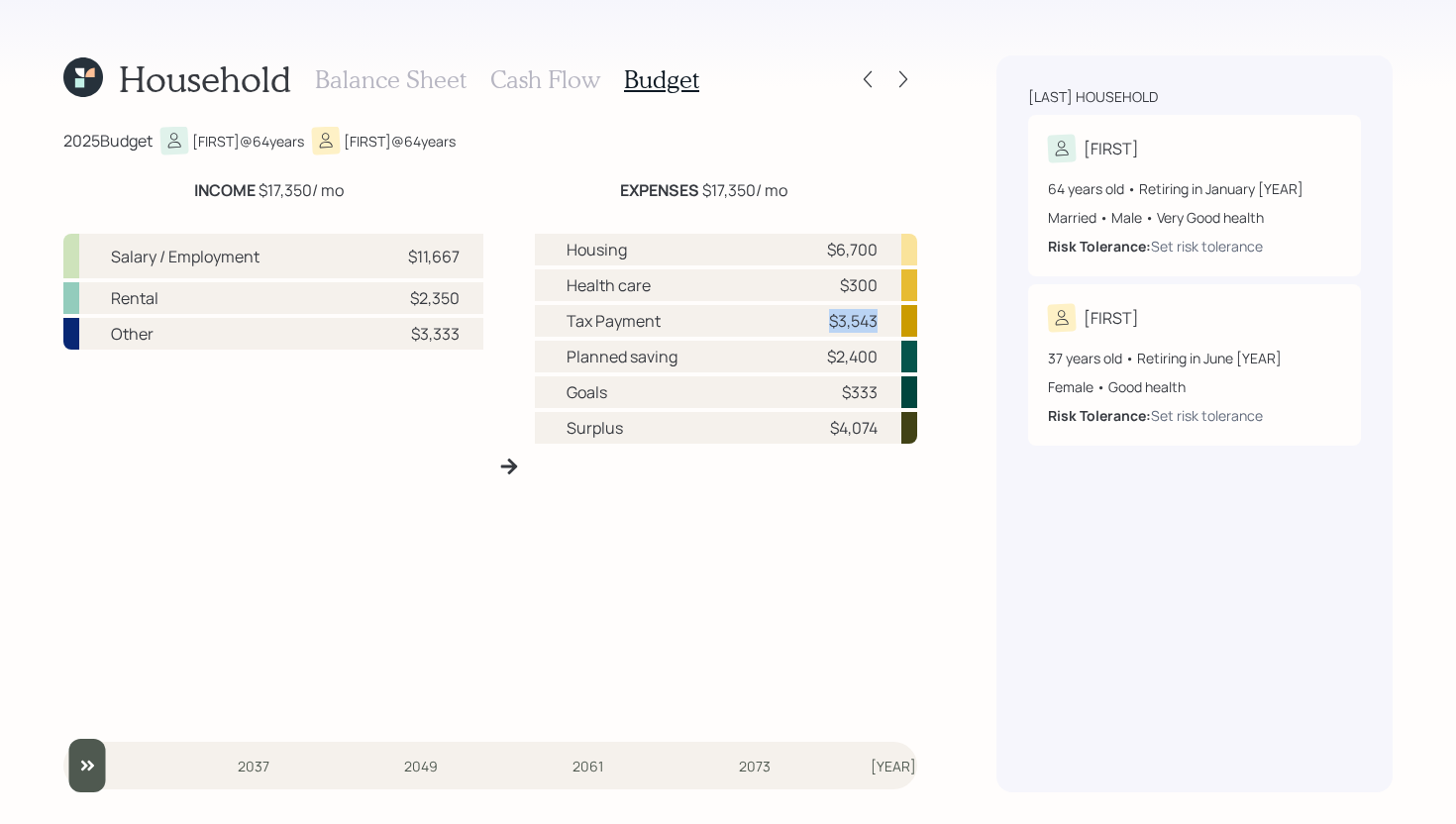 drag, startPoint x: 823, startPoint y: 320, endPoint x: 884, endPoint y: 320, distance: 61 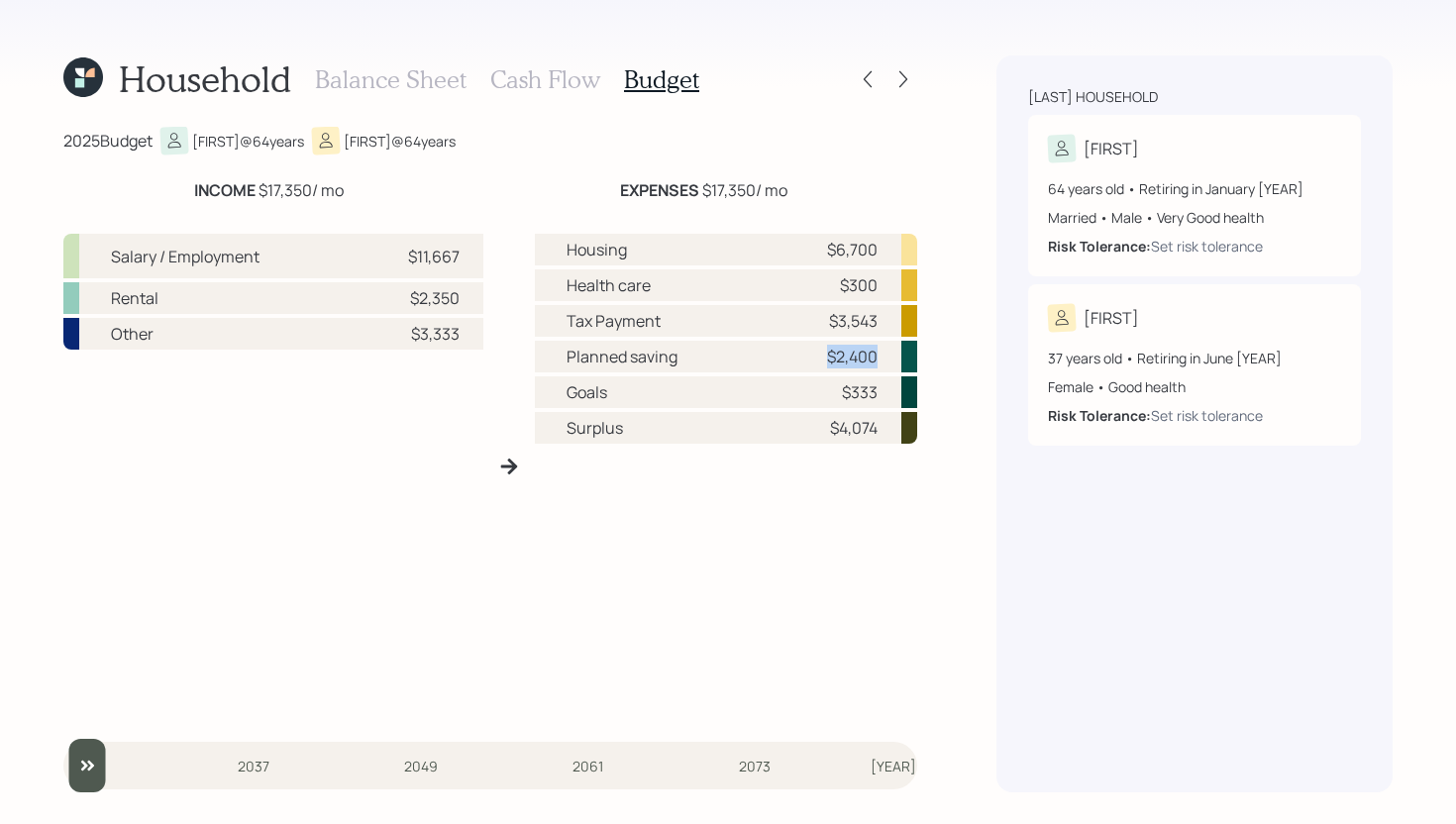 drag, startPoint x: 826, startPoint y: 357, endPoint x: 879, endPoint y: 357, distance: 53 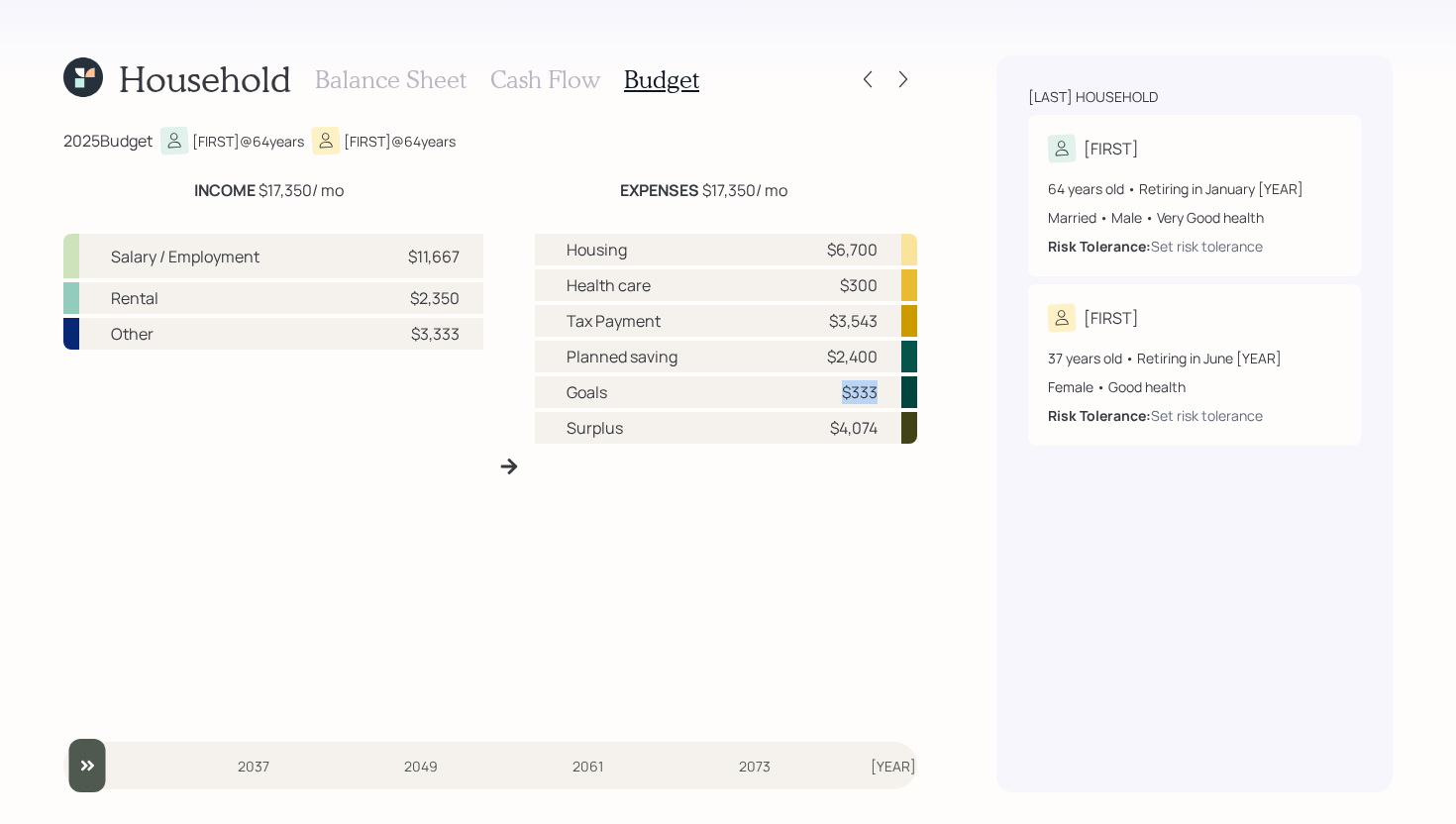 drag, startPoint x: 884, startPoint y: 394, endPoint x: 835, endPoint y: 393, distance: 49.01 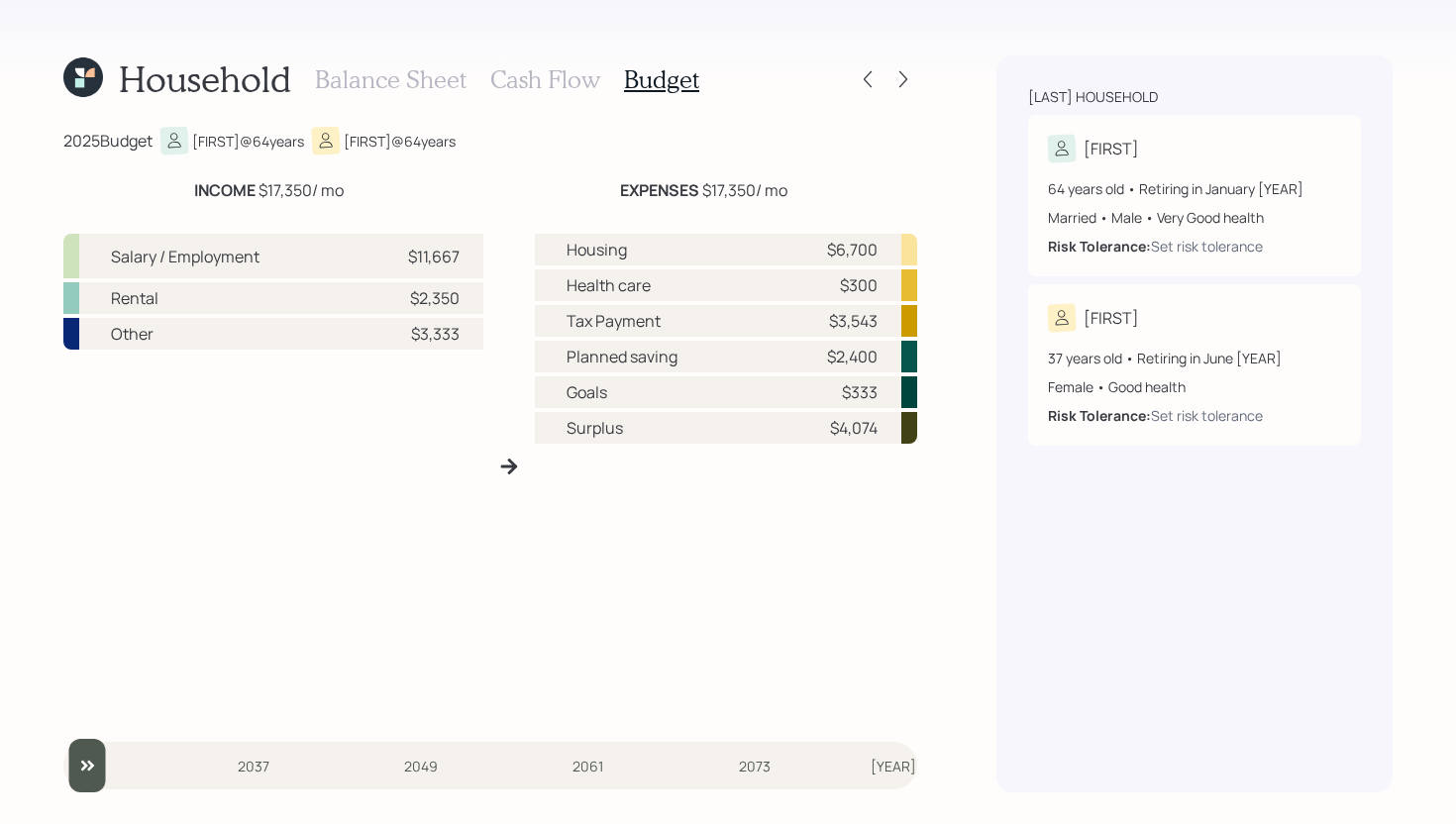 click on "Cash Flow" at bounding box center [545, 79] 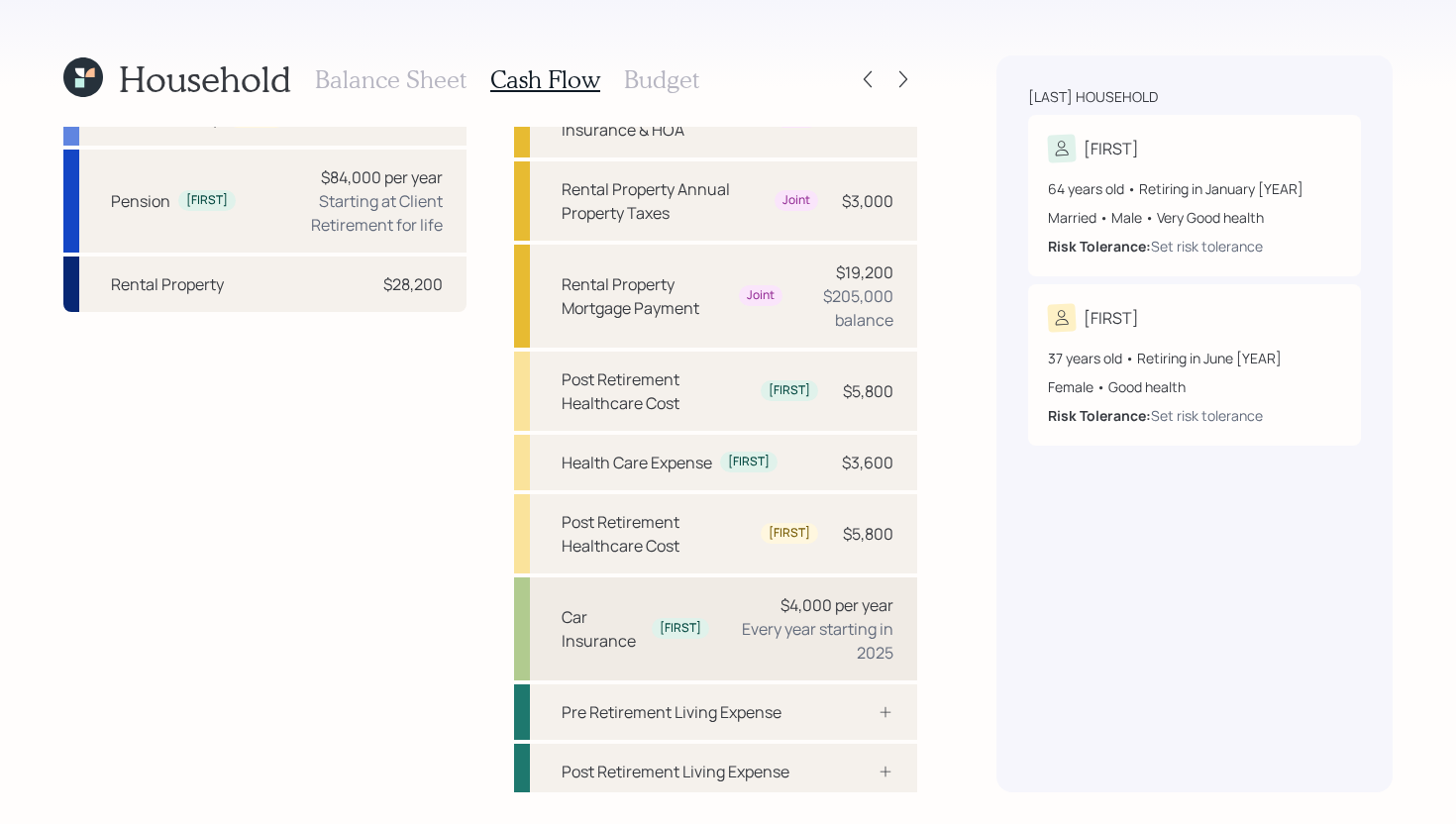 scroll, scrollTop: 318, scrollLeft: 0, axis: vertical 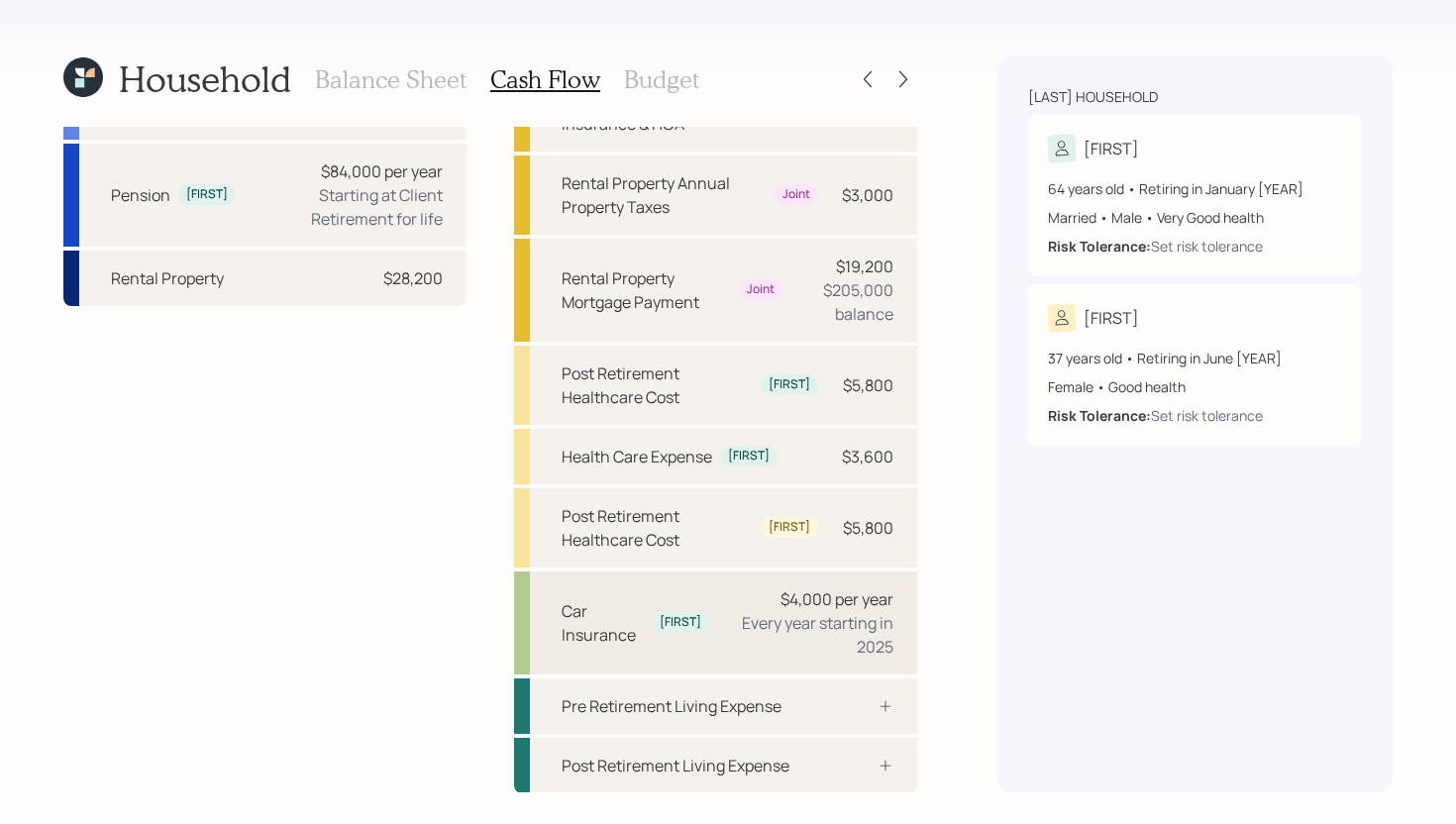 click on "Car Insurance [FIRST]  $4,000   per year   Every year starting in [YEAR]" at bounding box center (715, 623) 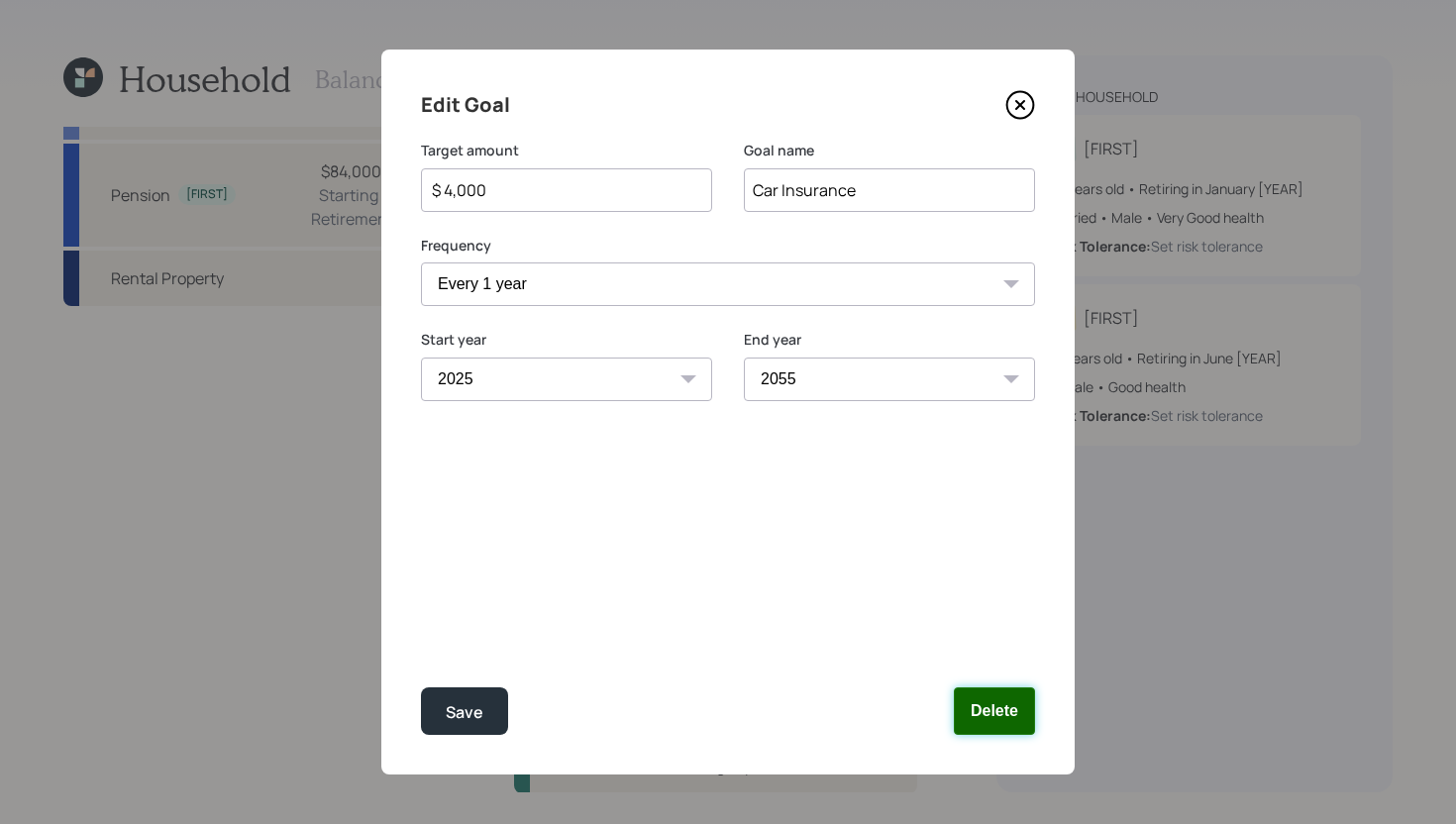 click on "Delete" at bounding box center (994, 711) 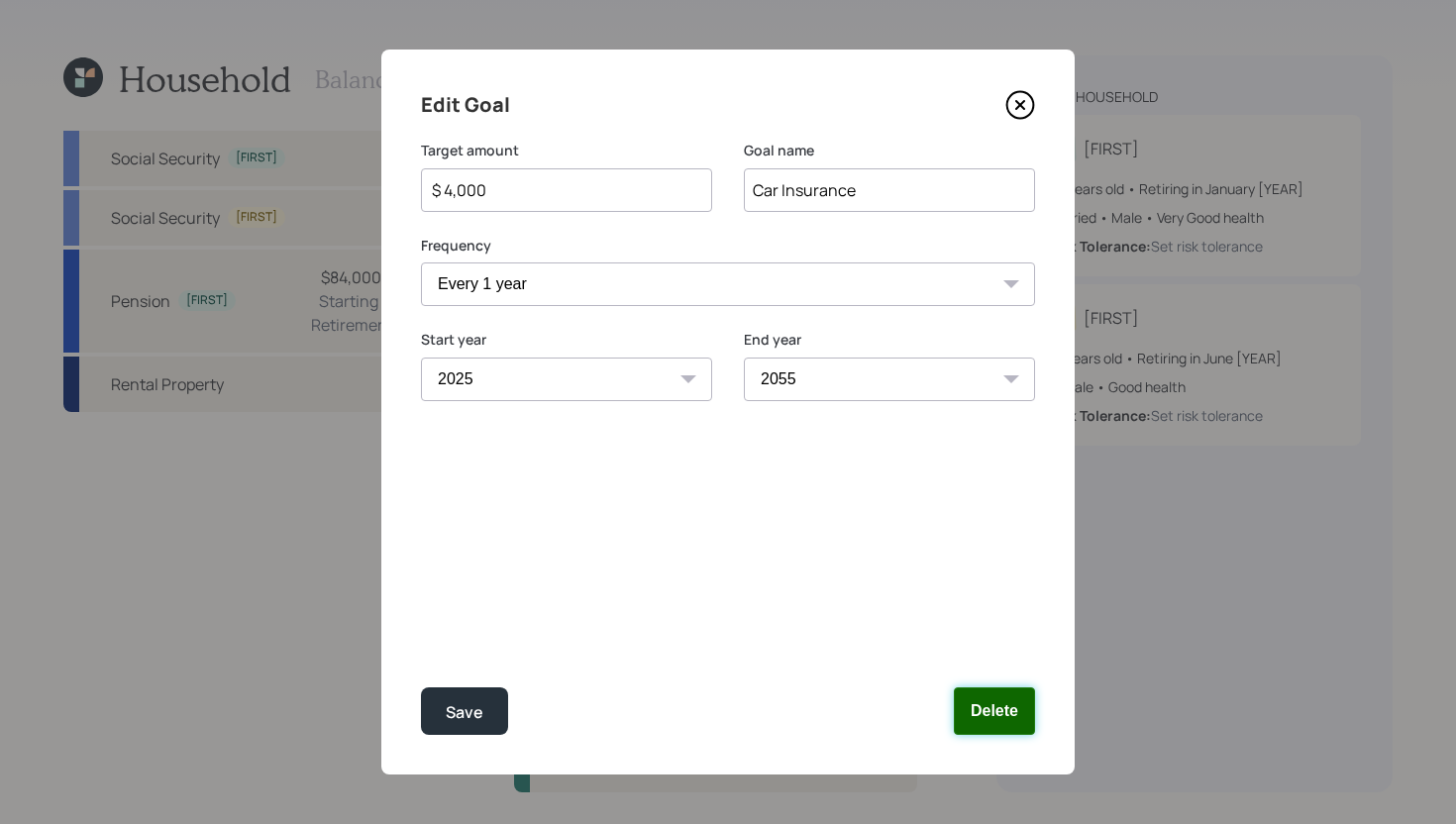 scroll, scrollTop: 211, scrollLeft: 0, axis: vertical 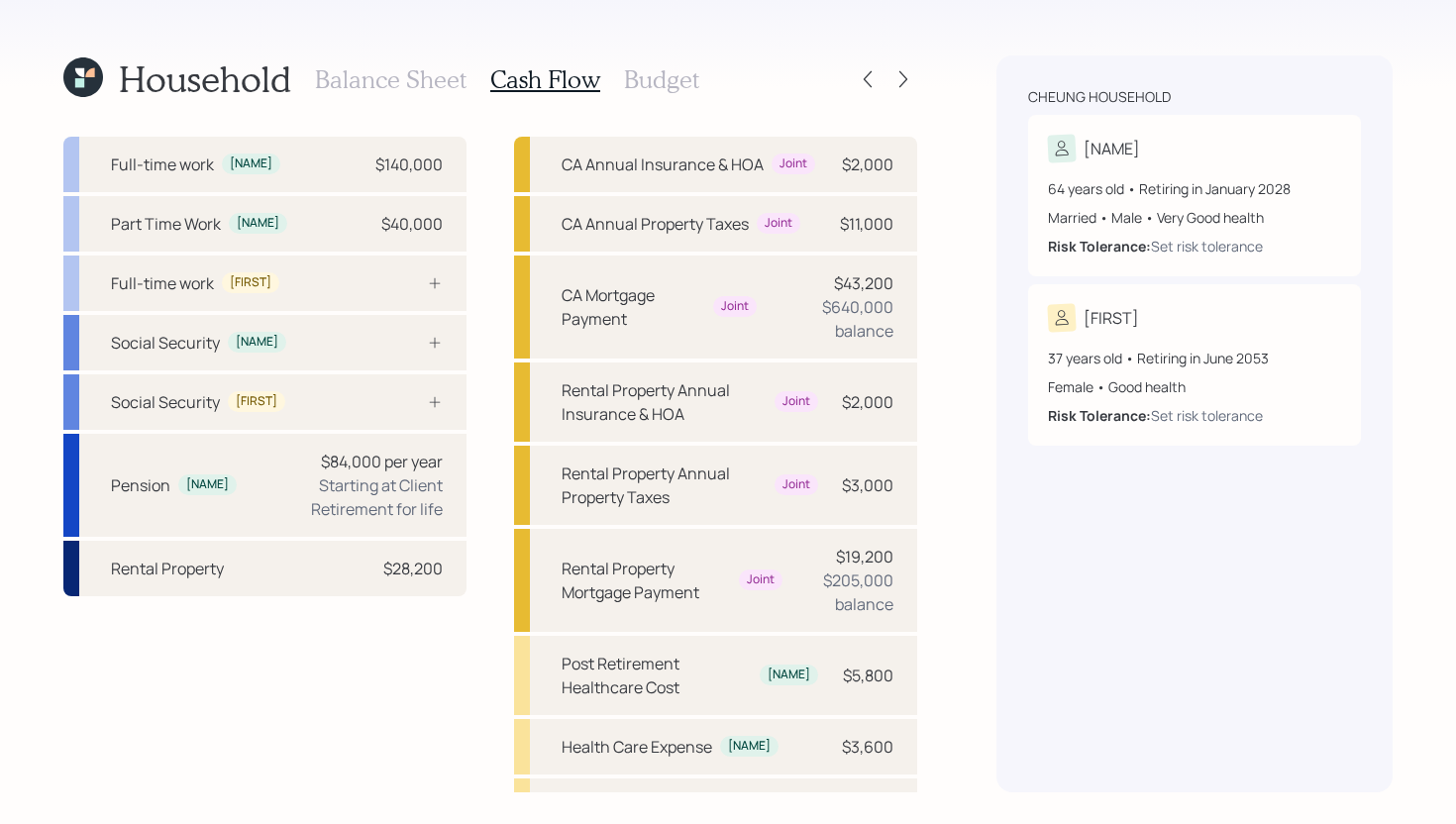 click on "Budget" at bounding box center [662, 79] 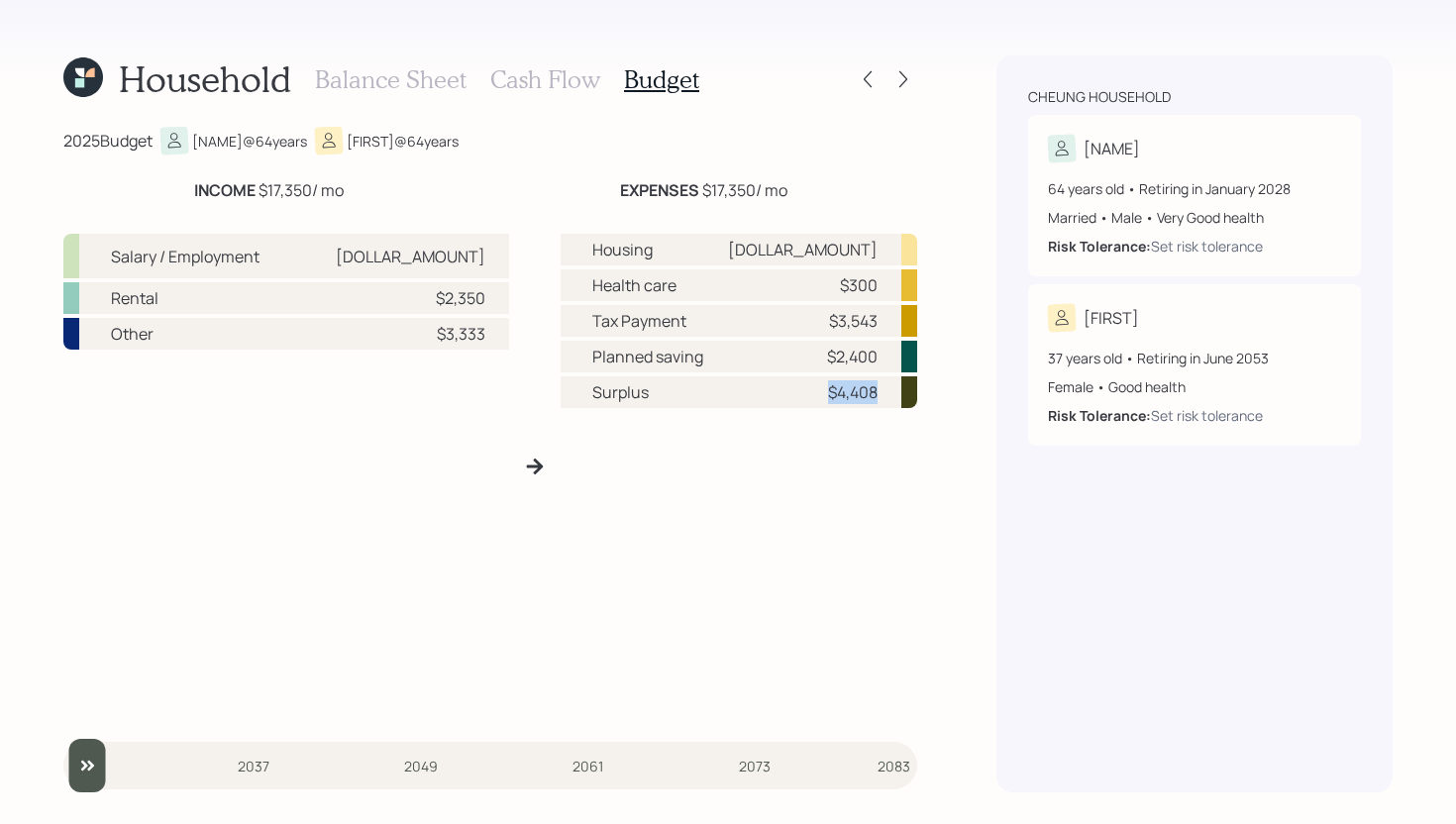 drag, startPoint x: 825, startPoint y: 389, endPoint x: 902, endPoint y: 389, distance: 77 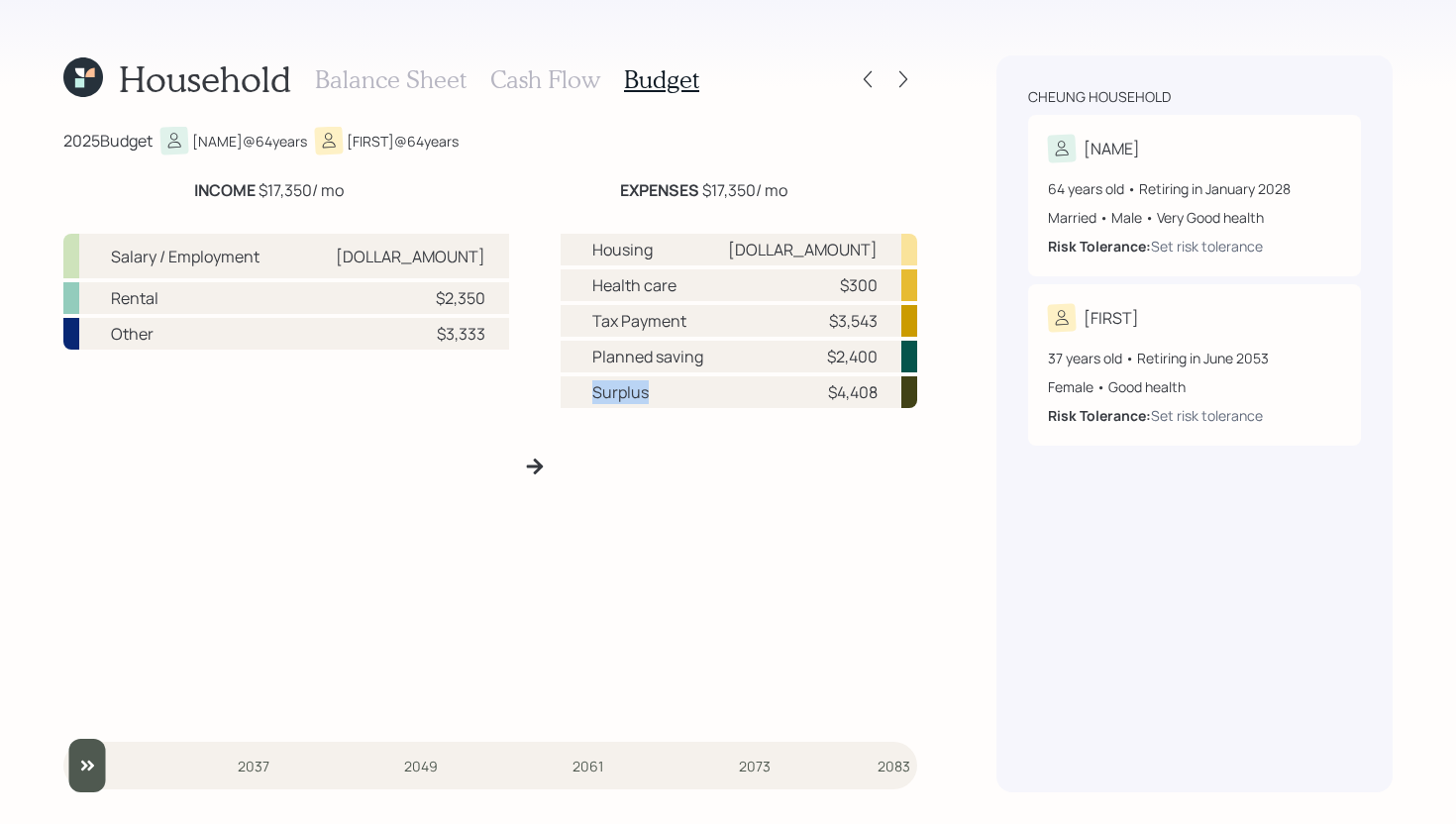 drag, startPoint x: 630, startPoint y: 399, endPoint x: 563, endPoint y: 399, distance: 67 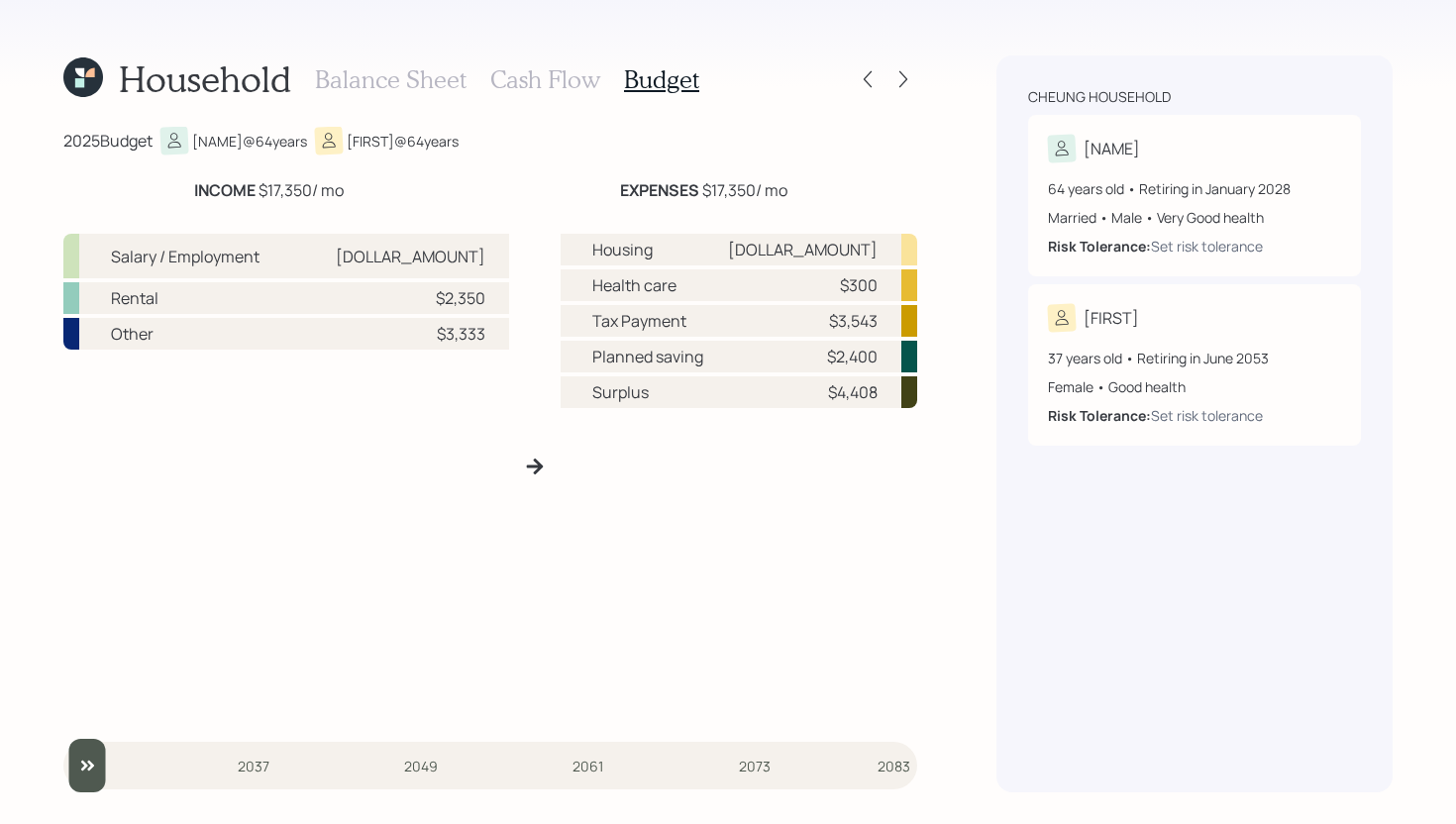 click on "Surplus $4,408" at bounding box center [739, 392] 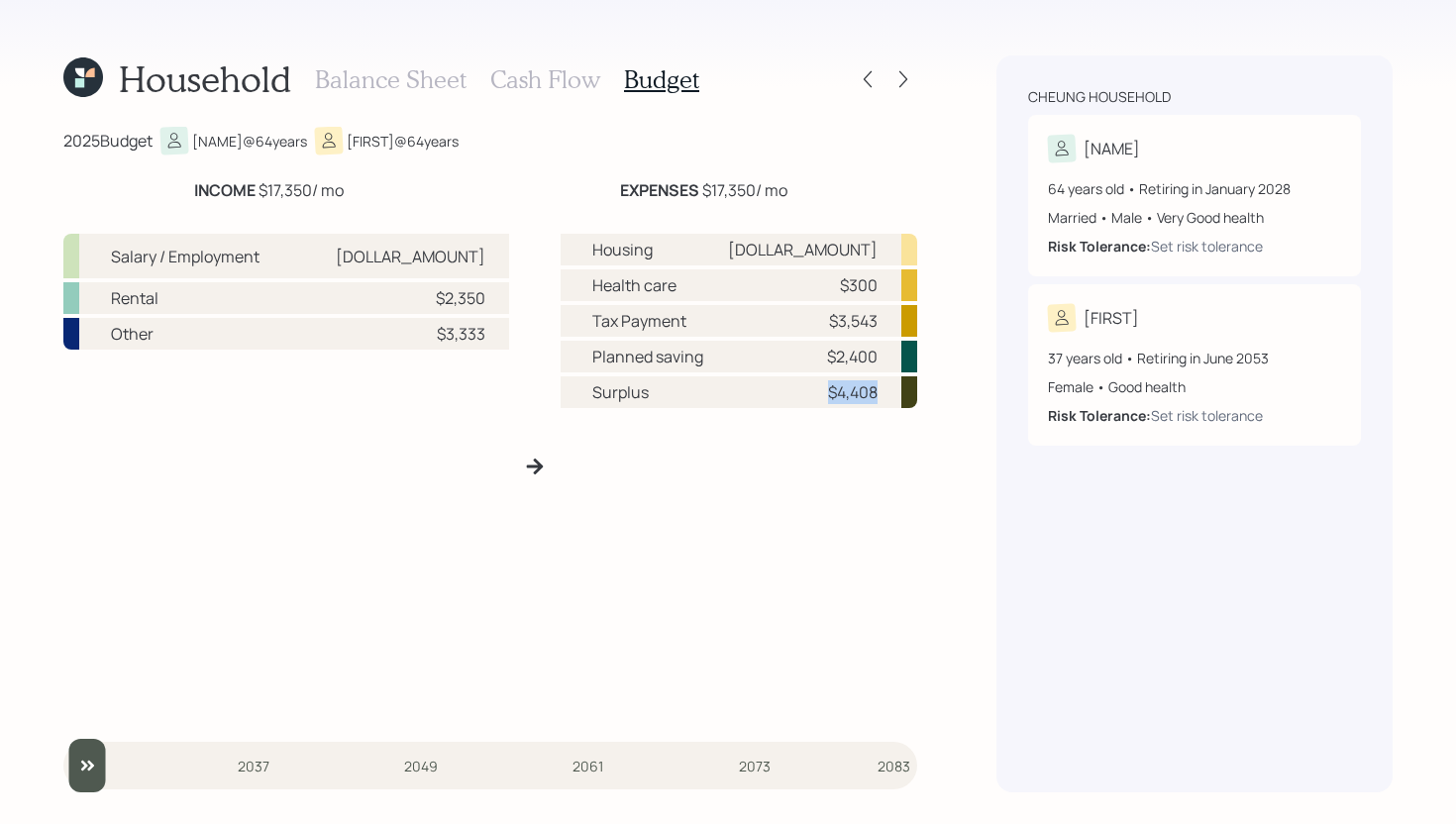 drag, startPoint x: 830, startPoint y: 393, endPoint x: 897, endPoint y: 392, distance: 67.007462 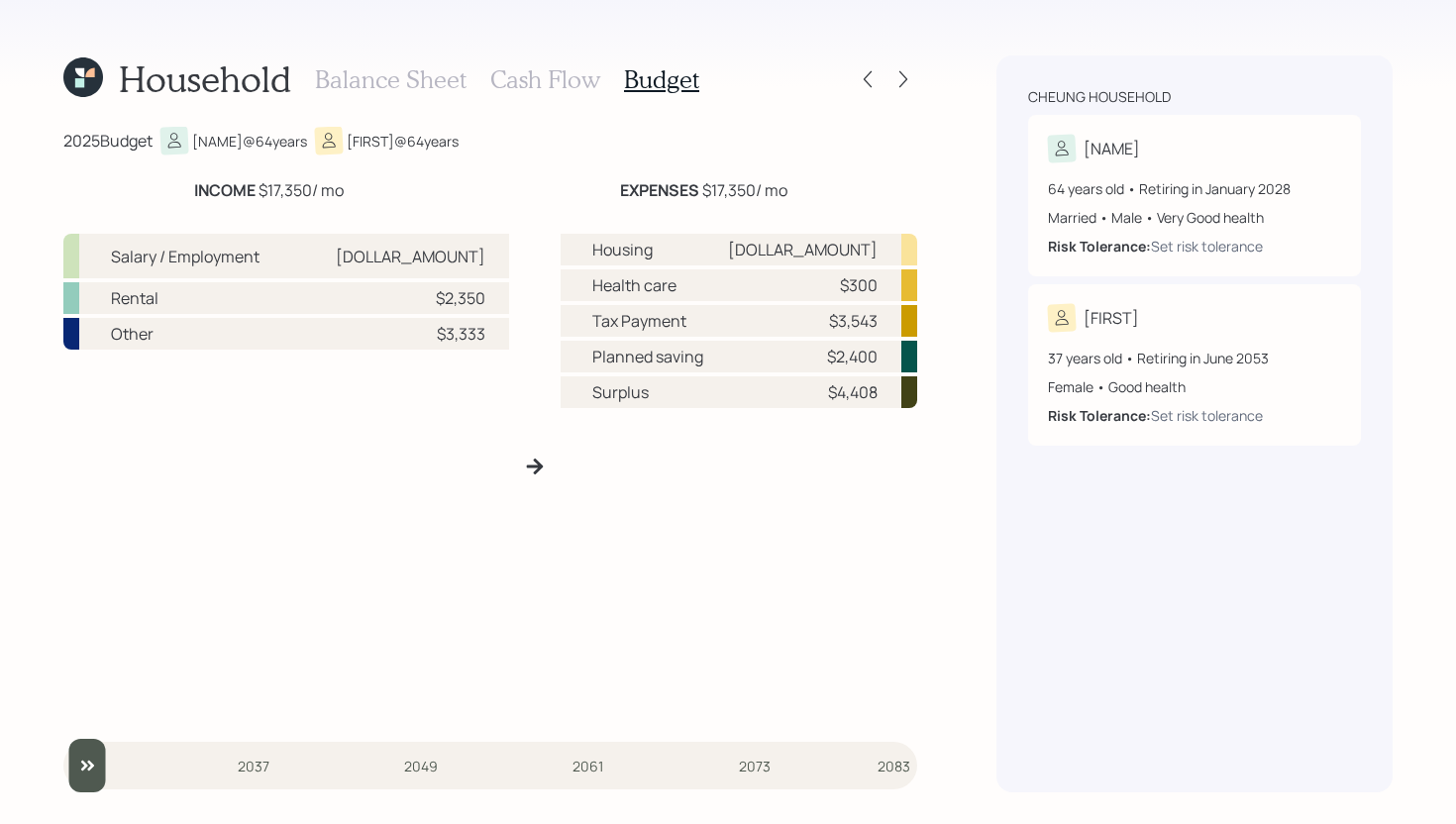 click on "Surplus" at bounding box center [620, 392] 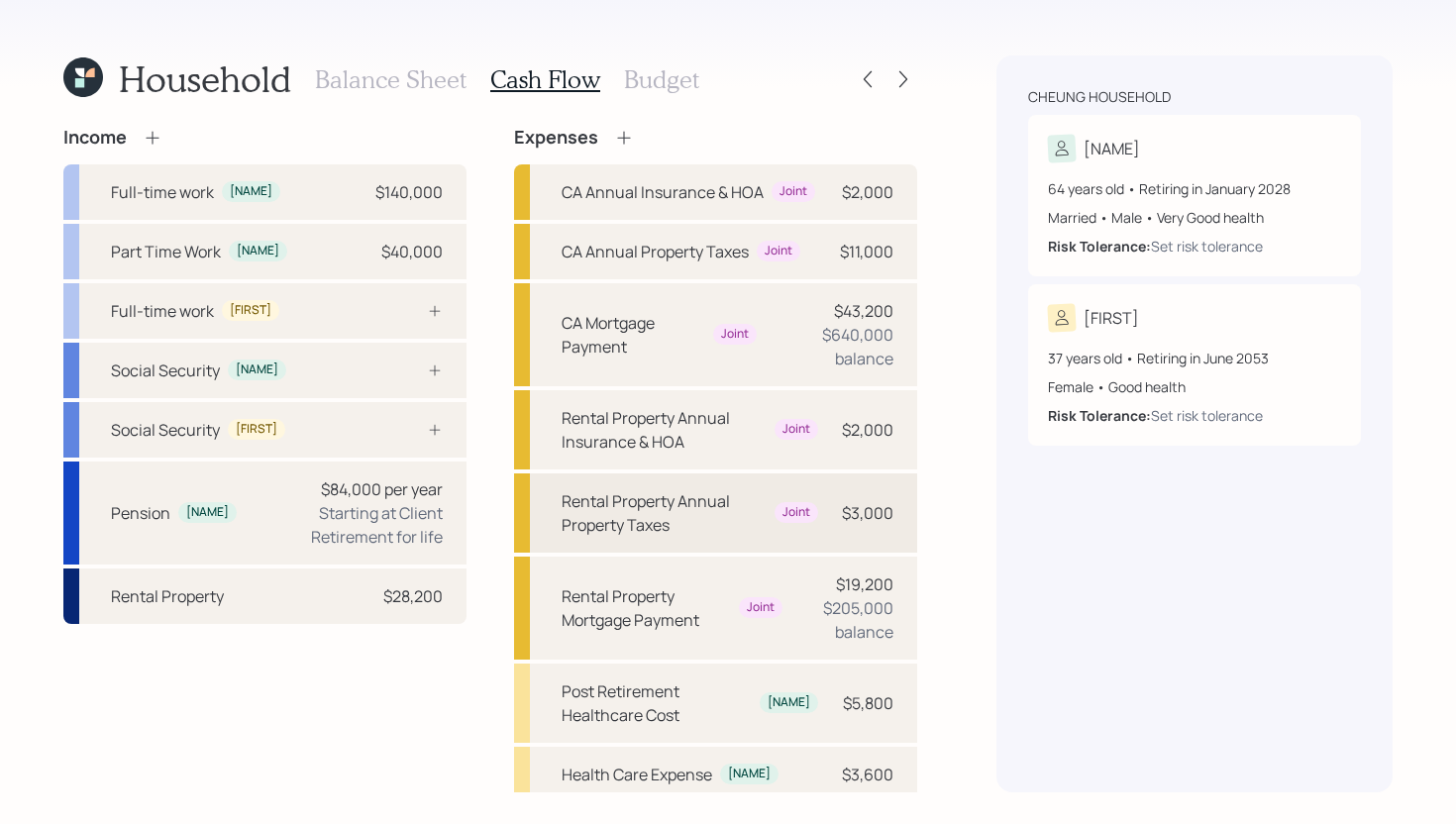 scroll, scrollTop: 211, scrollLeft: 0, axis: vertical 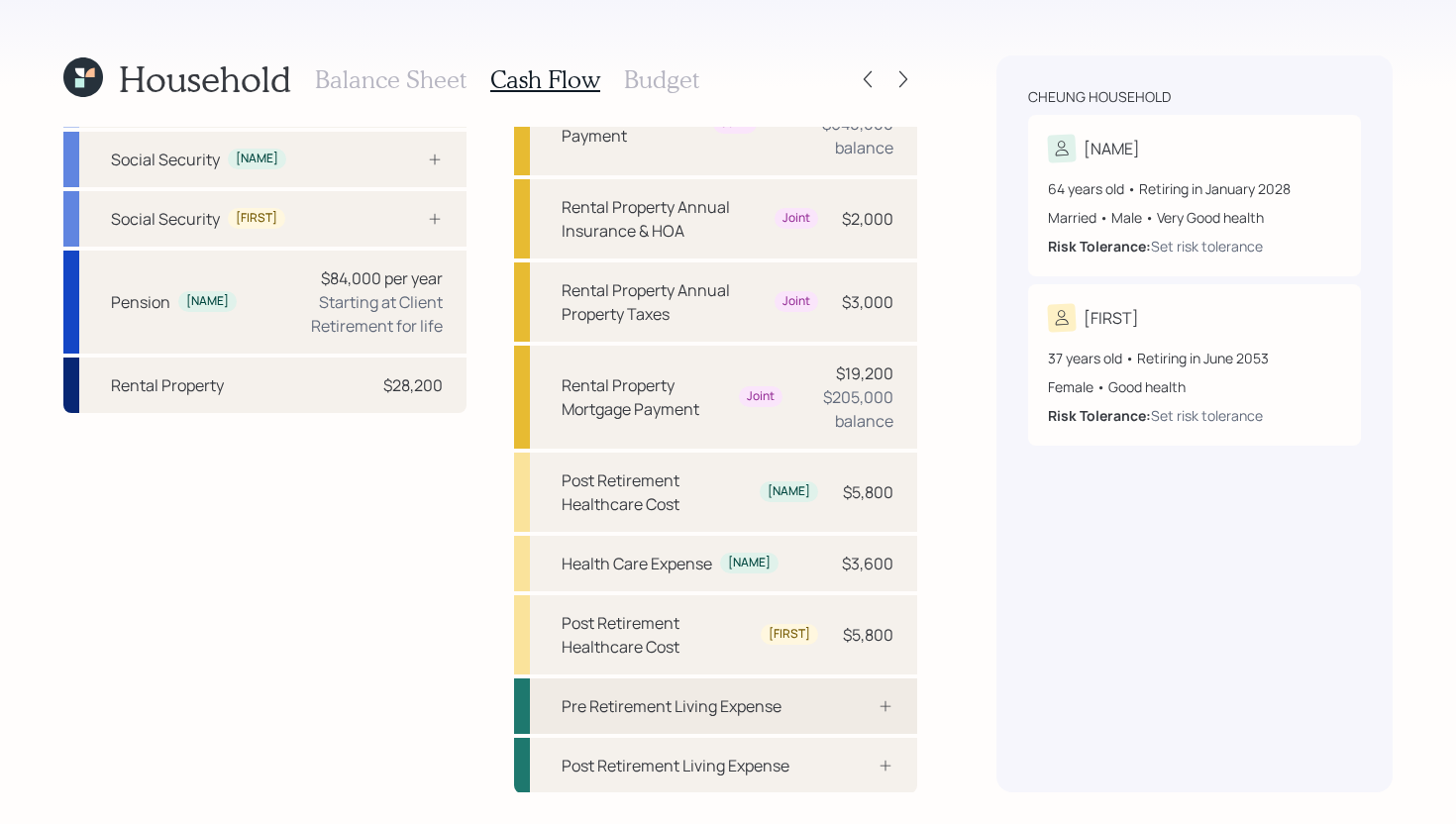 click on "Pre Retirement Living Expense" at bounding box center [672, 706] 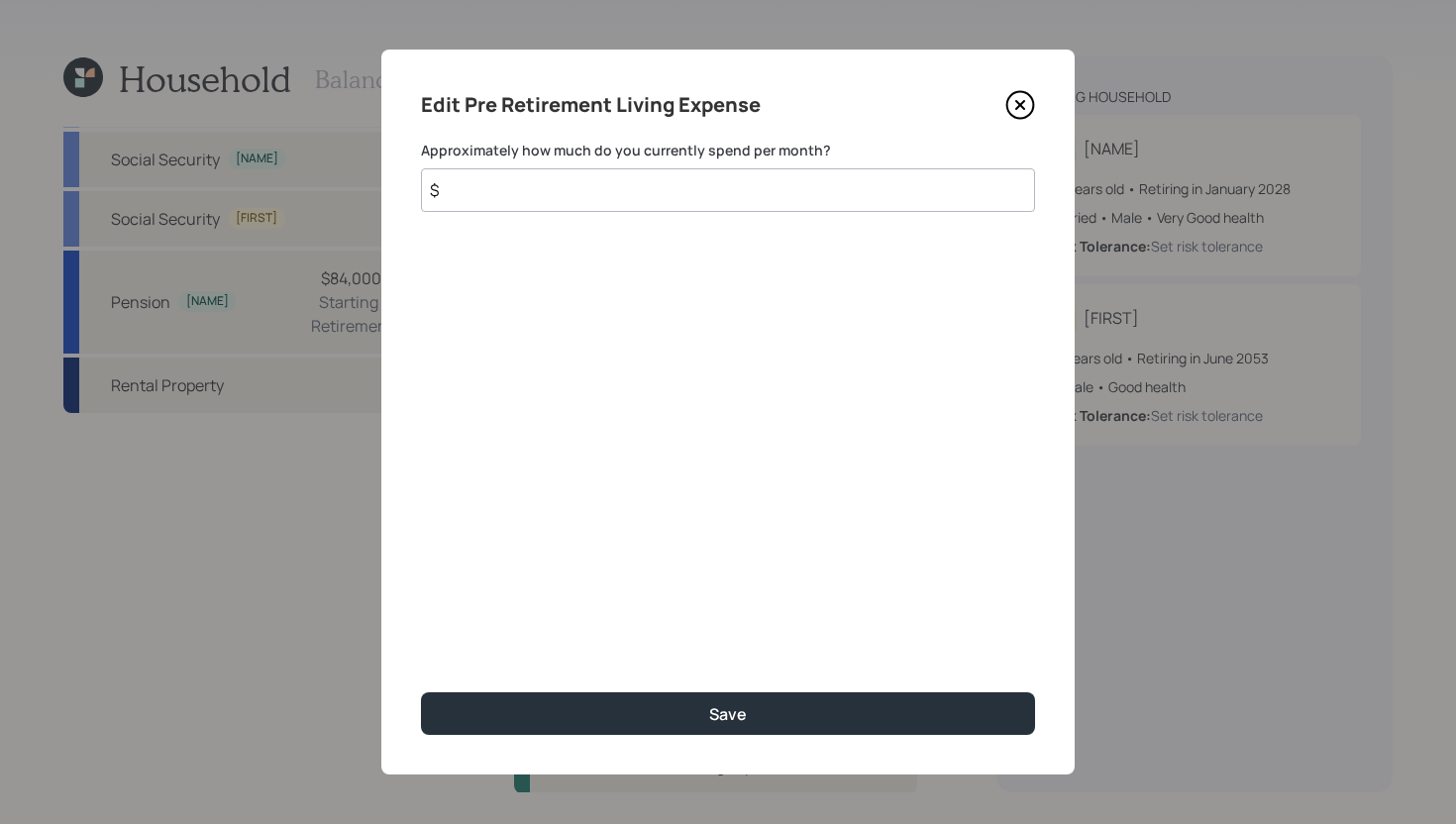 click on "$" at bounding box center [728, 190] 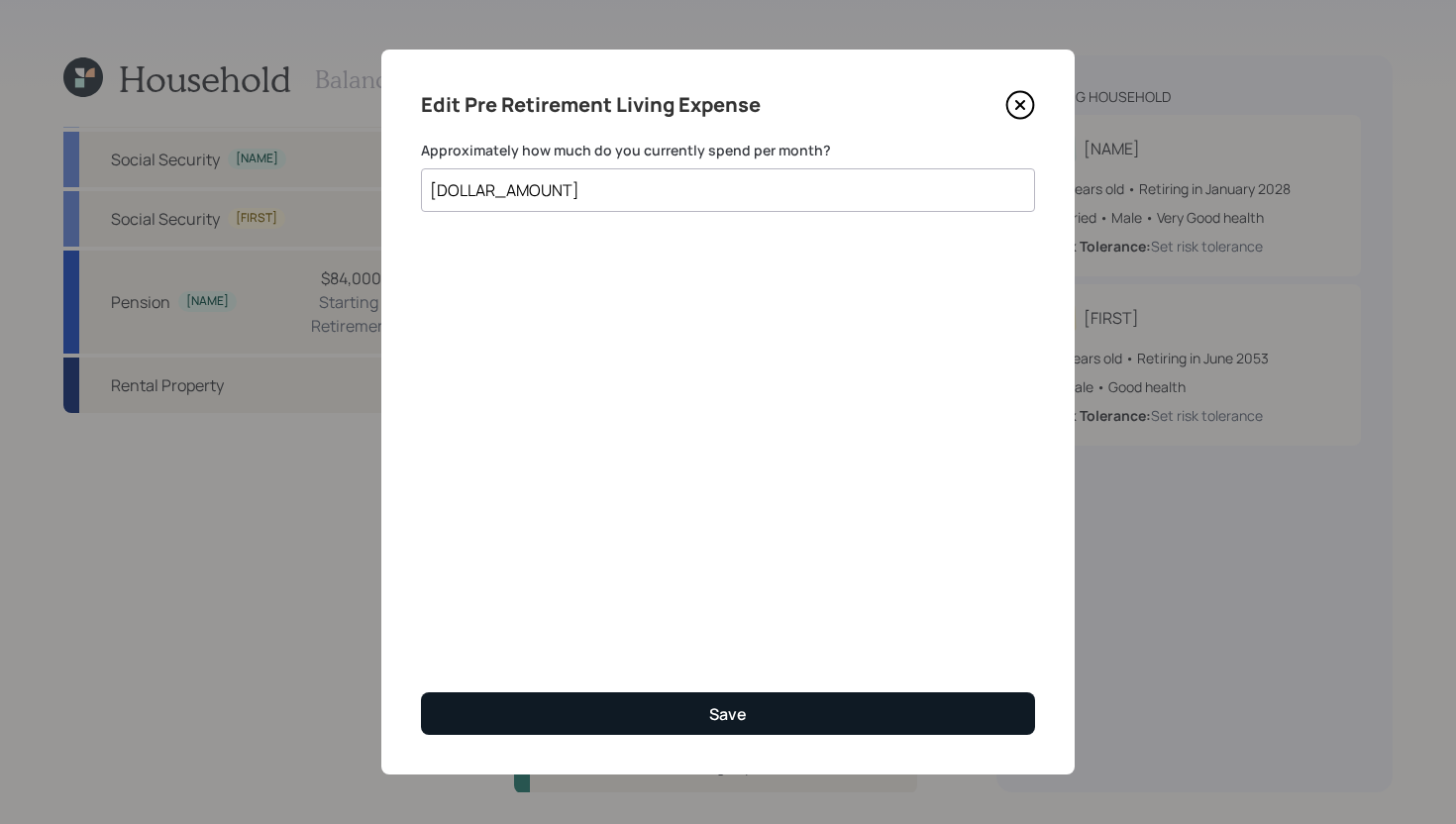 type on "$ 4,400" 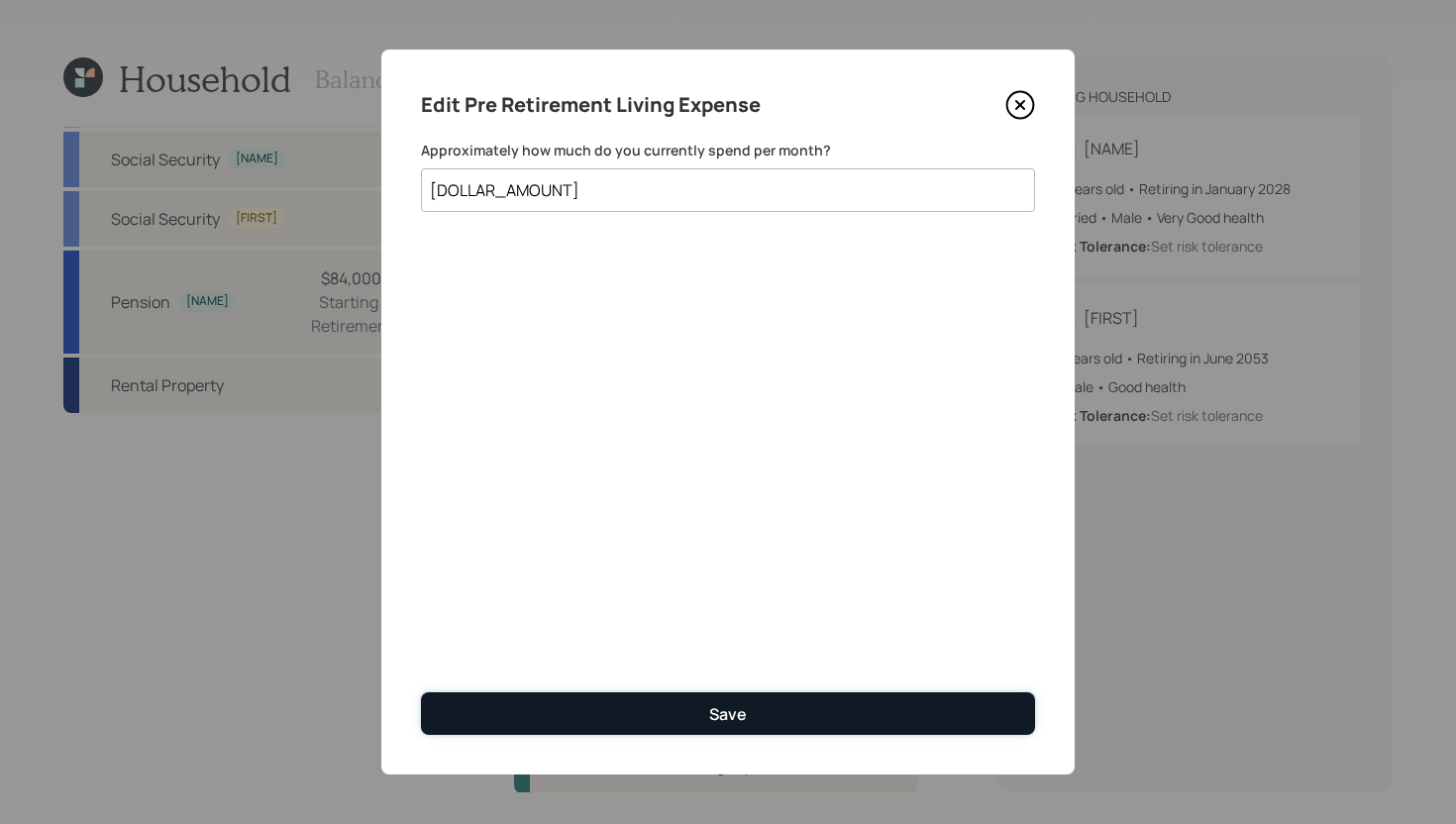 click on "Save" at bounding box center [728, 713] 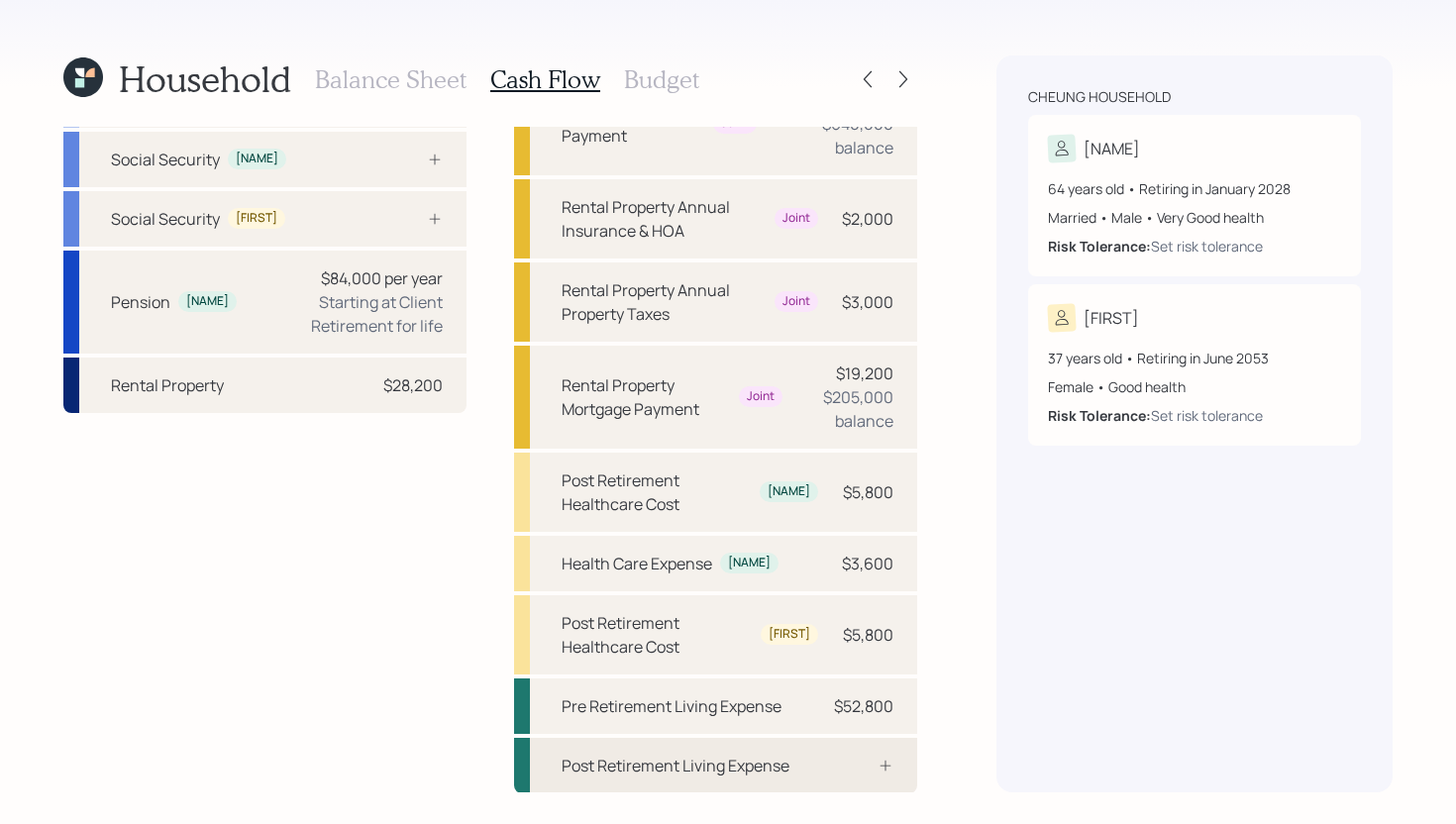 click on "Post Retirement Living Expense" at bounding box center [715, 766] 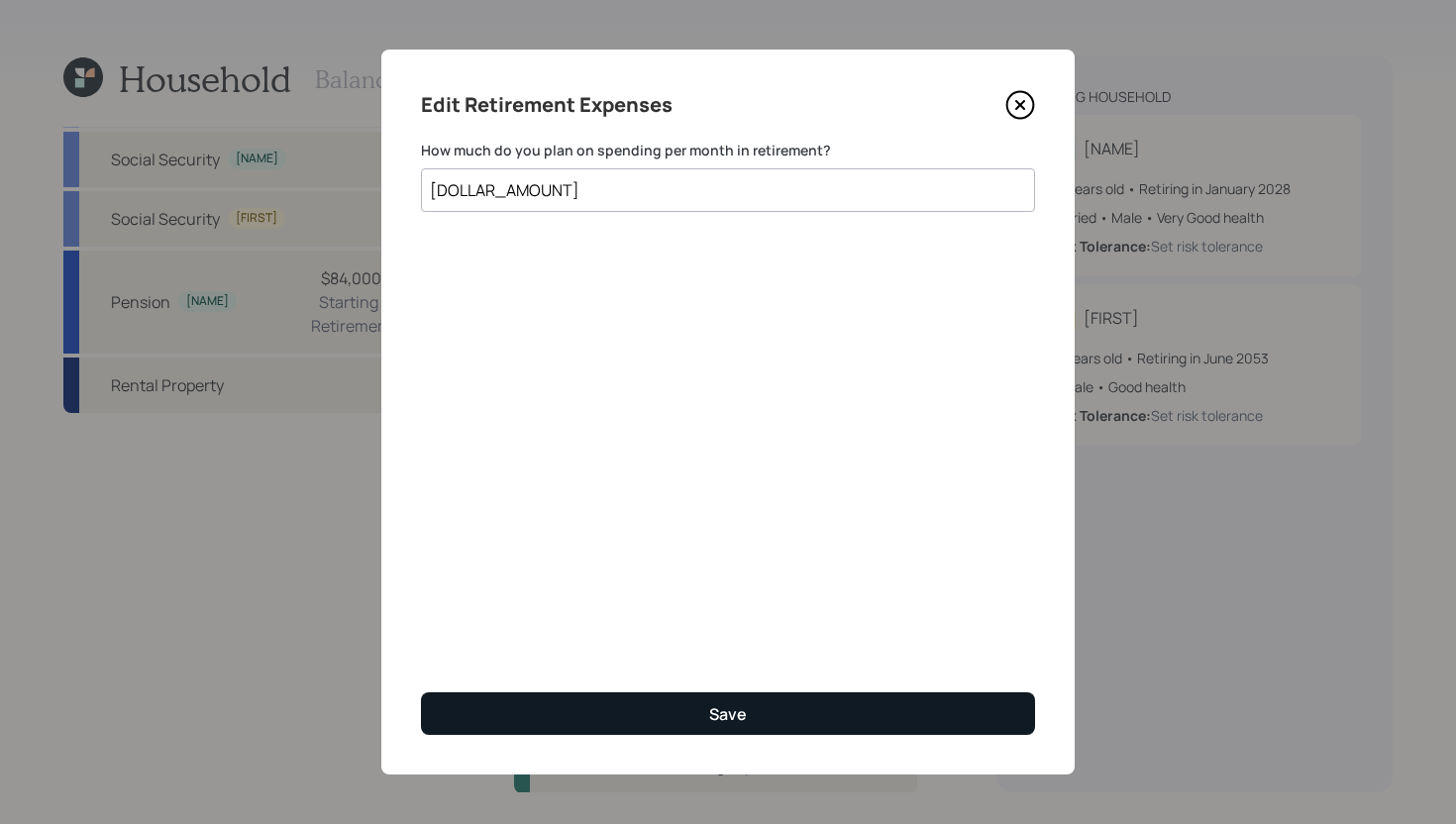 type on "$ 4,400" 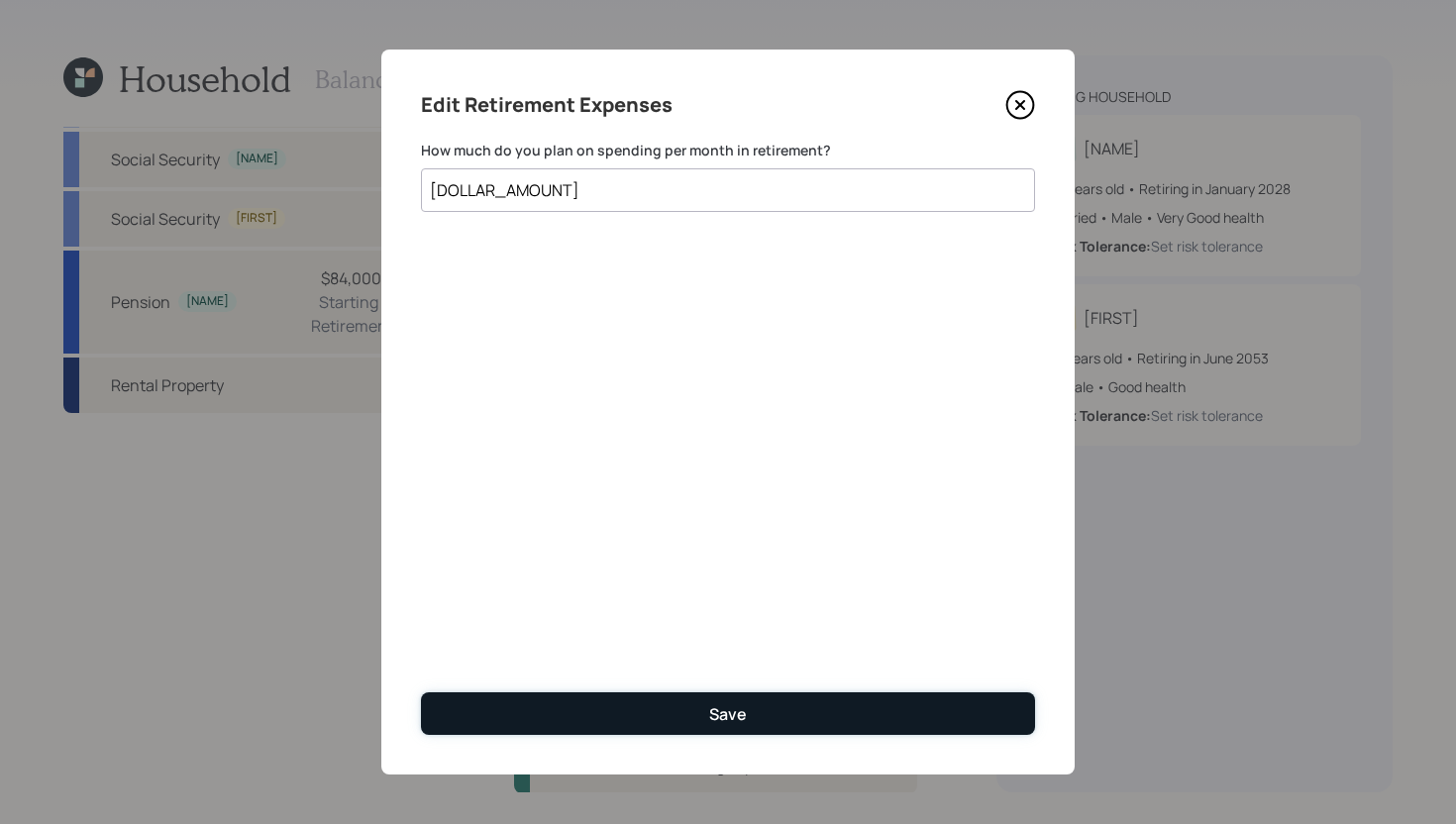 click on "Save" at bounding box center [728, 714] 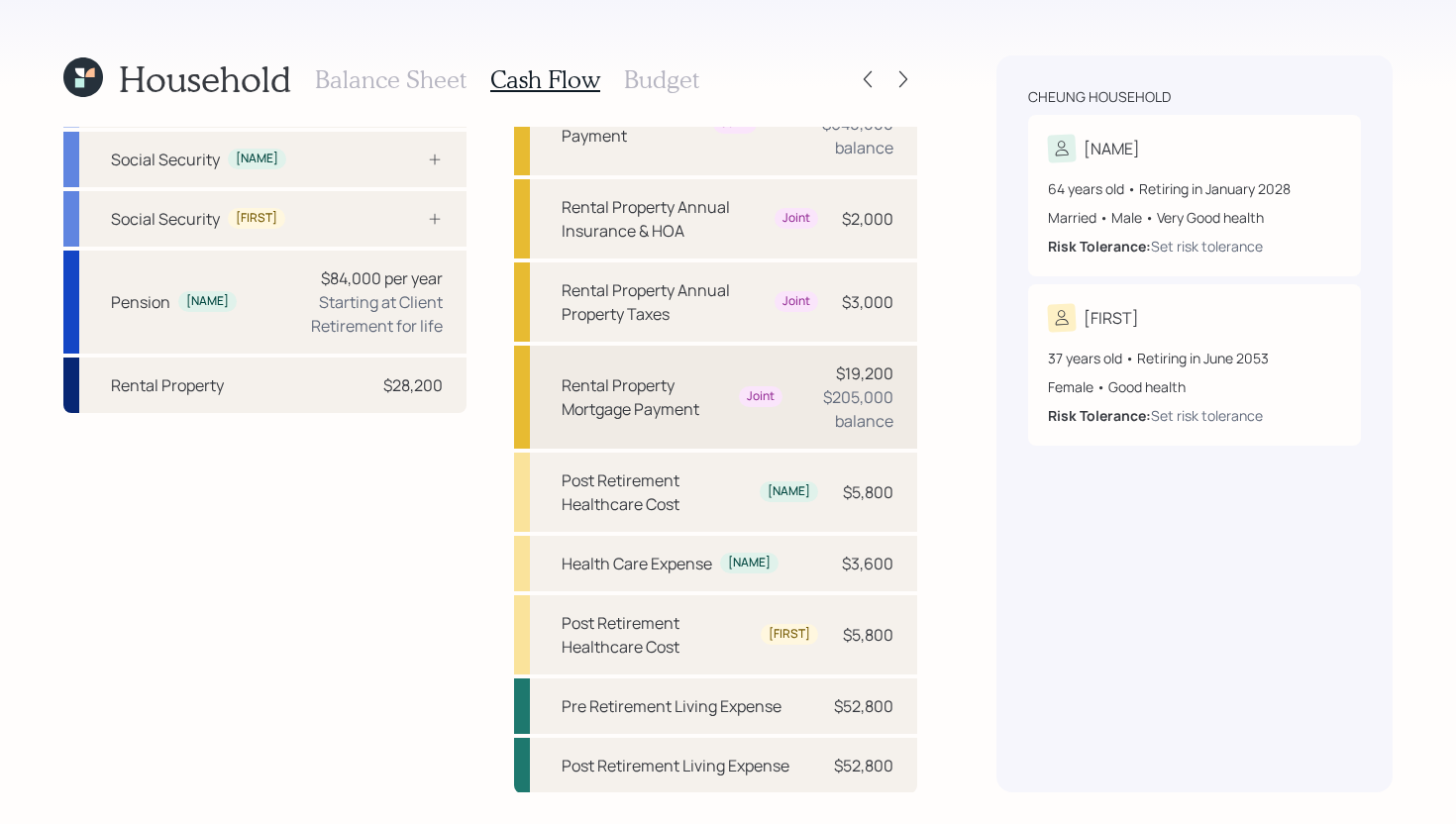 scroll, scrollTop: 0, scrollLeft: 0, axis: both 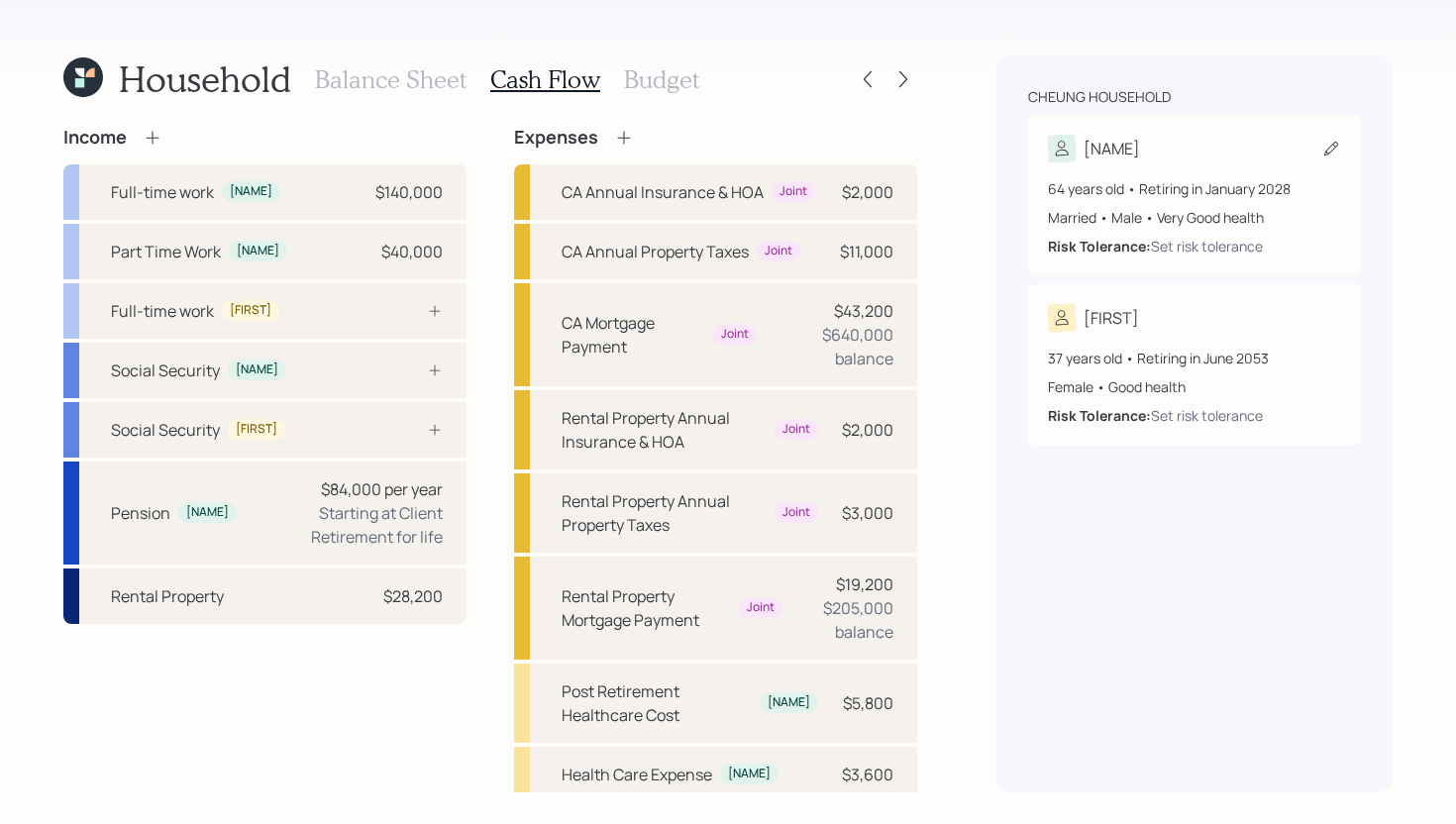 click on "Risk Tolerance:" at bounding box center (1099, 246) 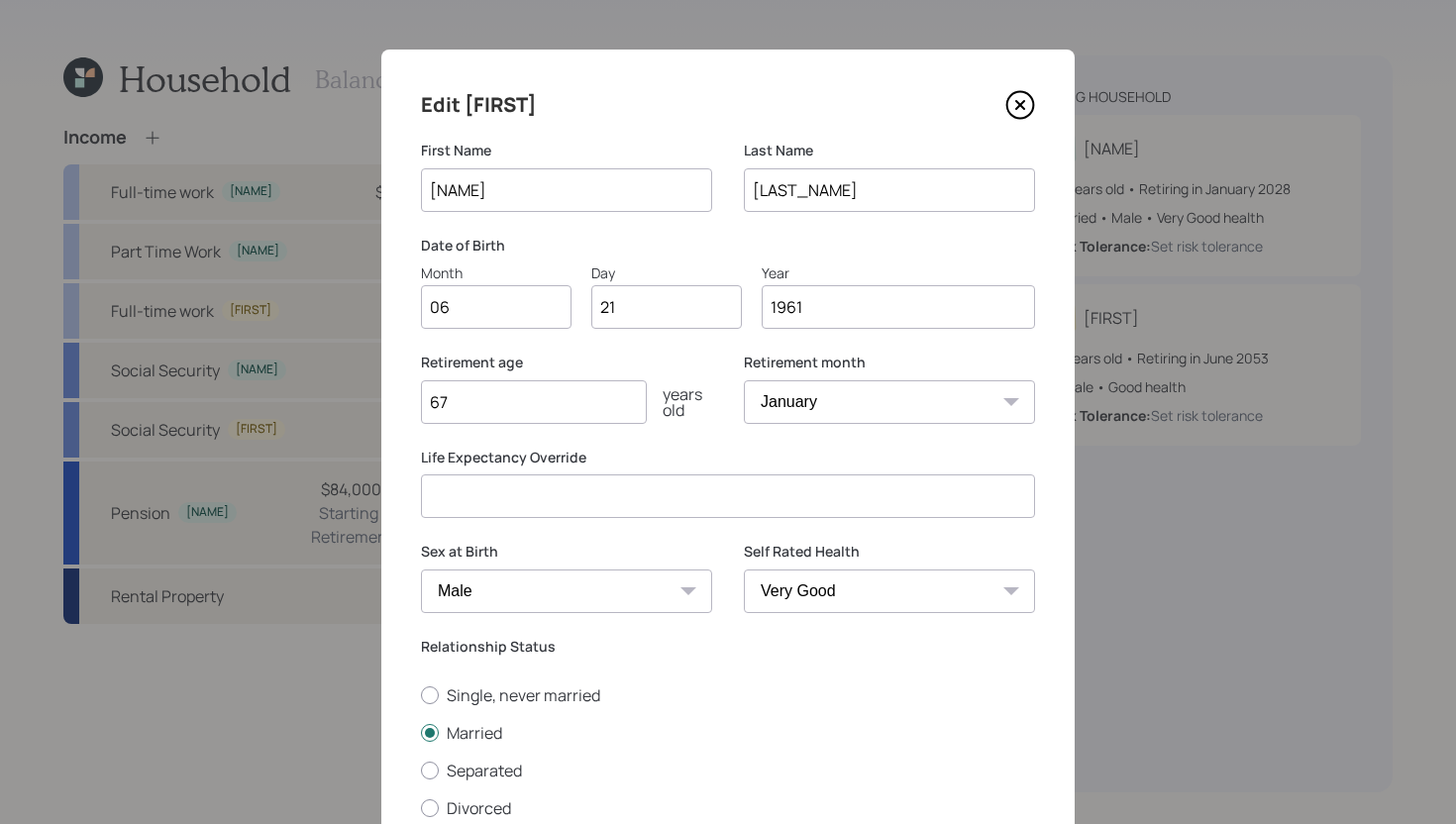 click 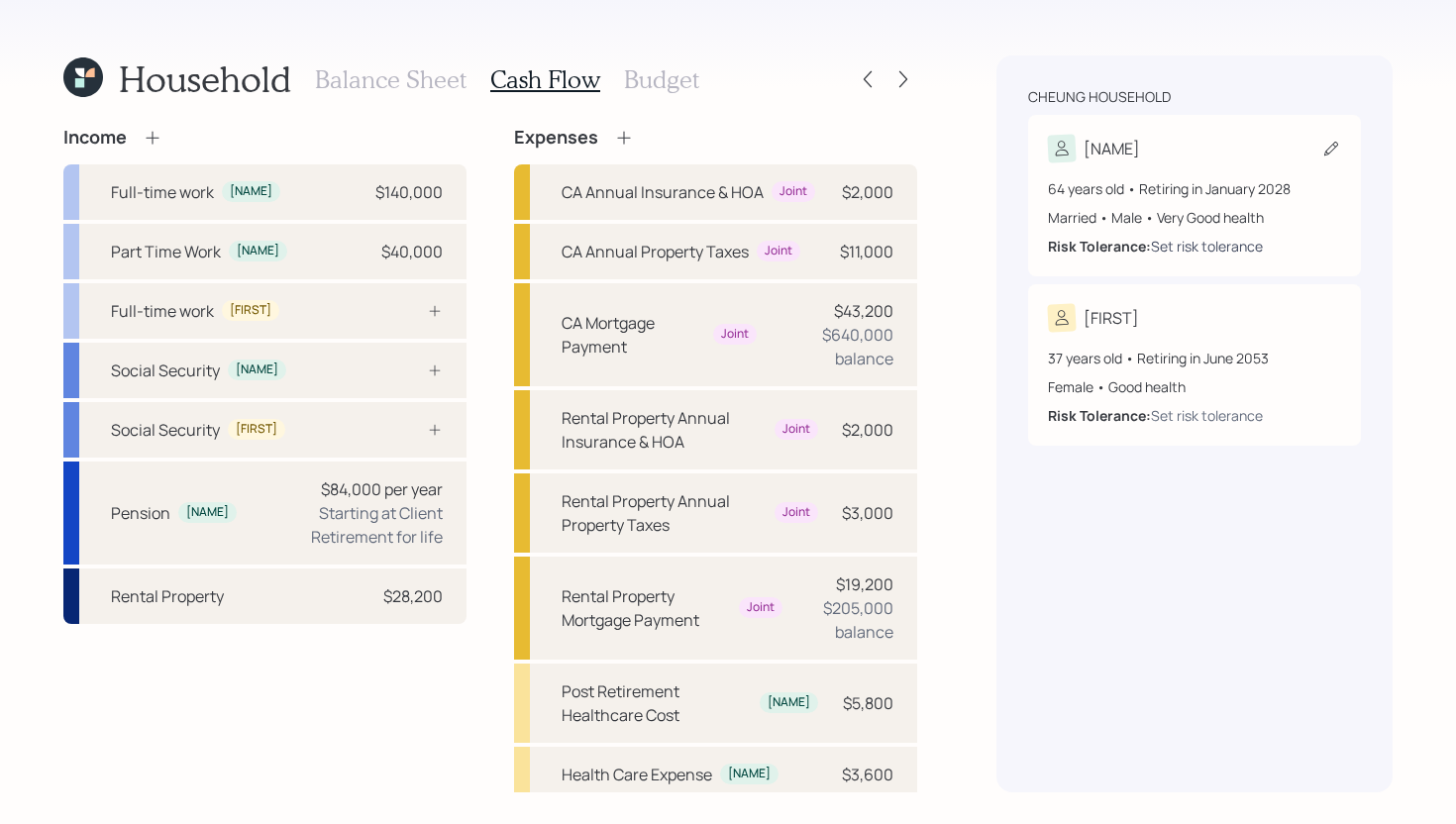 click on "Set risk tolerance" at bounding box center (1206, 246) 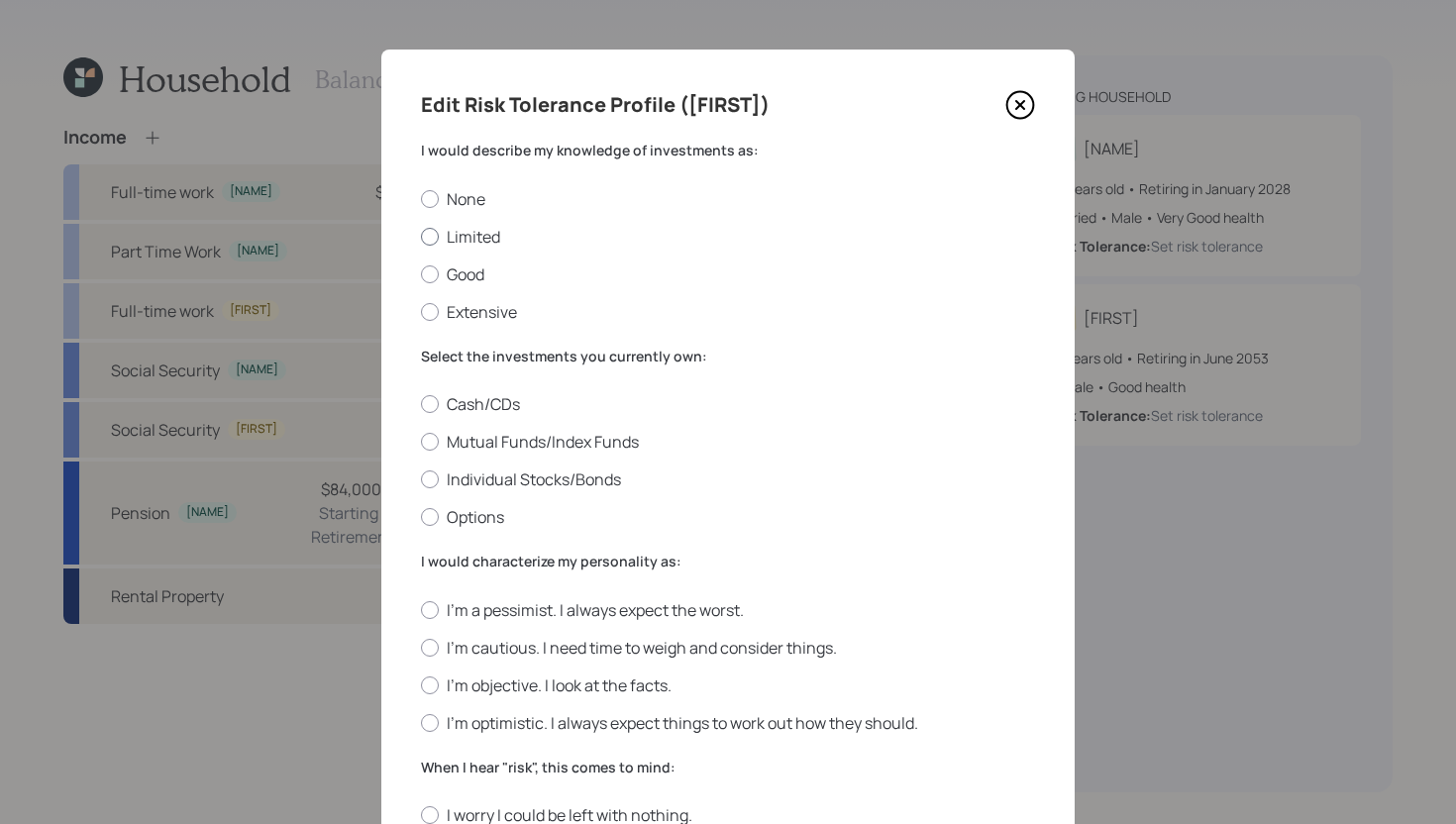 click on "Limited" at bounding box center (728, 237) 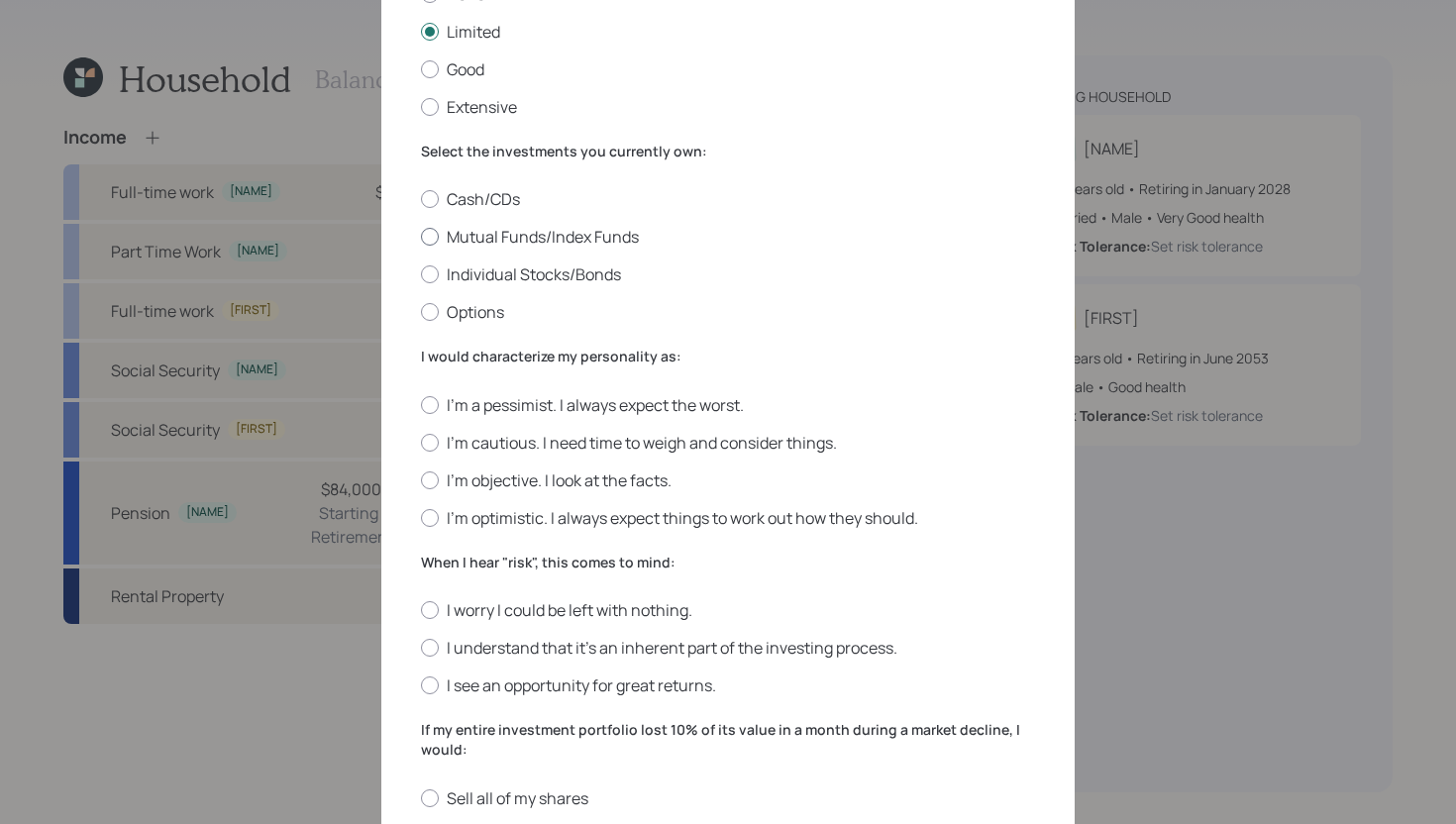 scroll, scrollTop: 206, scrollLeft: 0, axis: vertical 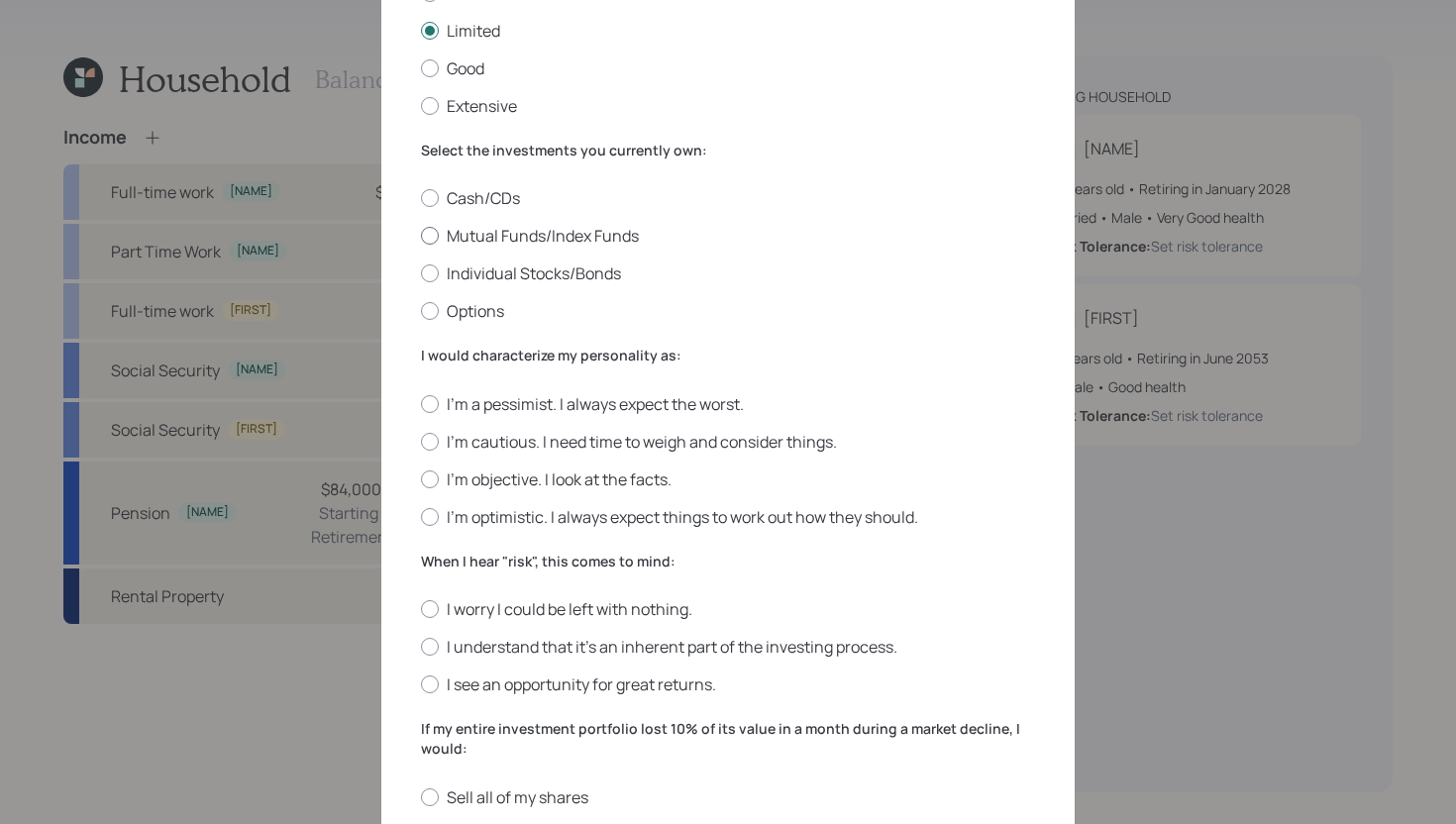 click on "Mutual Funds/Index Funds" at bounding box center [728, 236] 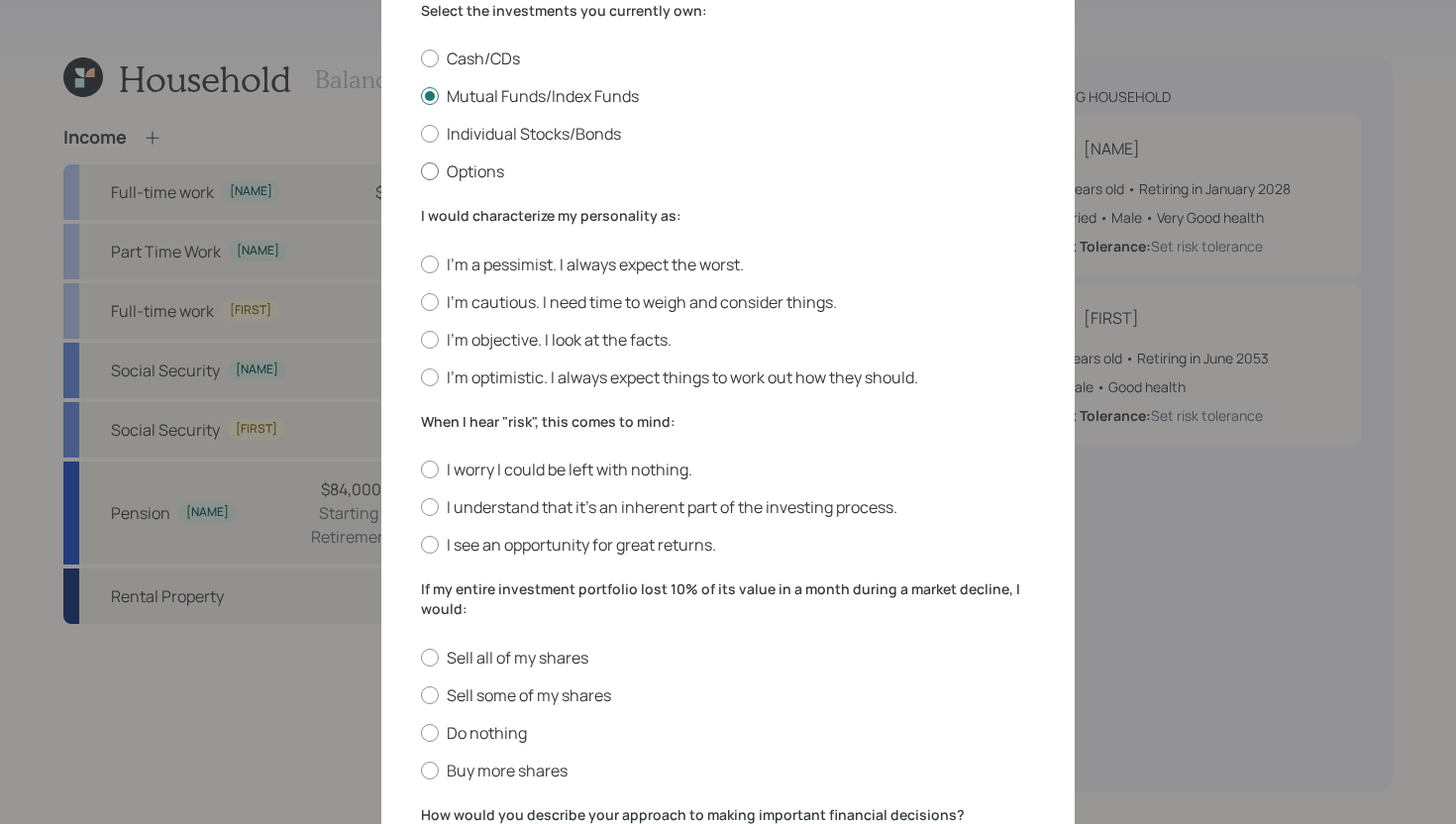scroll, scrollTop: 376, scrollLeft: 0, axis: vertical 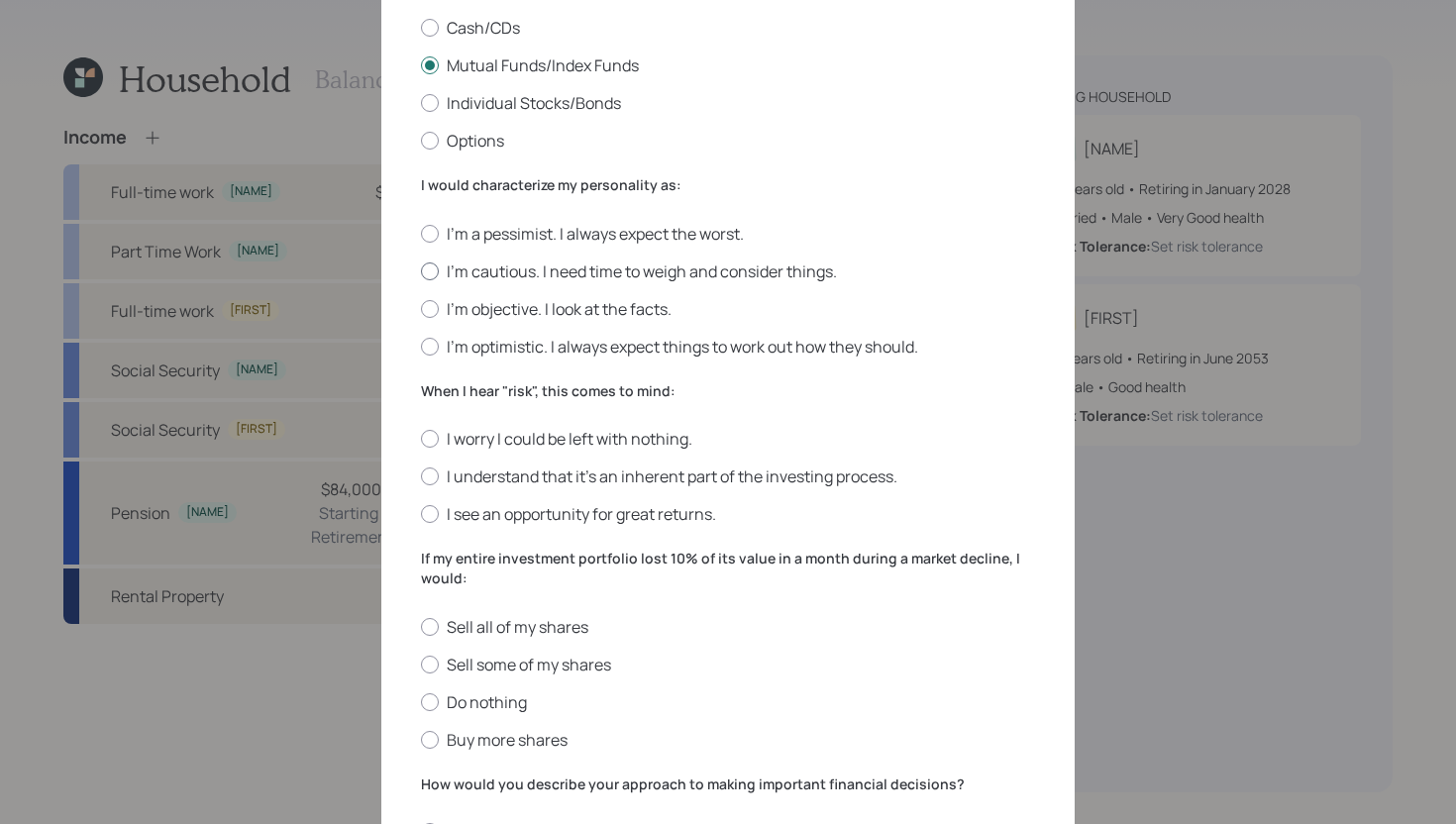 click on "I'm cautious. I need time to weigh and consider things." at bounding box center (728, 271) 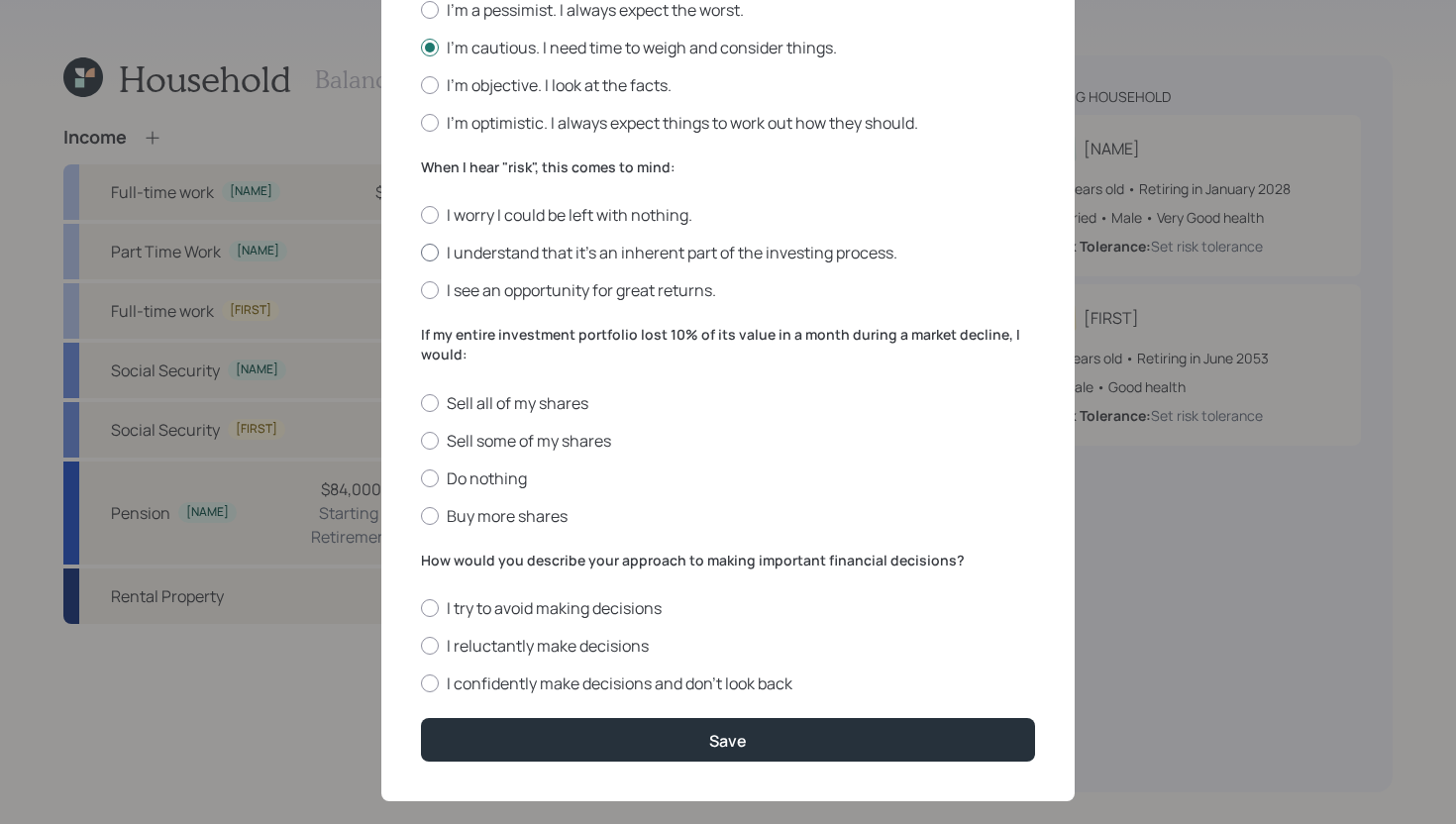 scroll, scrollTop: 614, scrollLeft: 0, axis: vertical 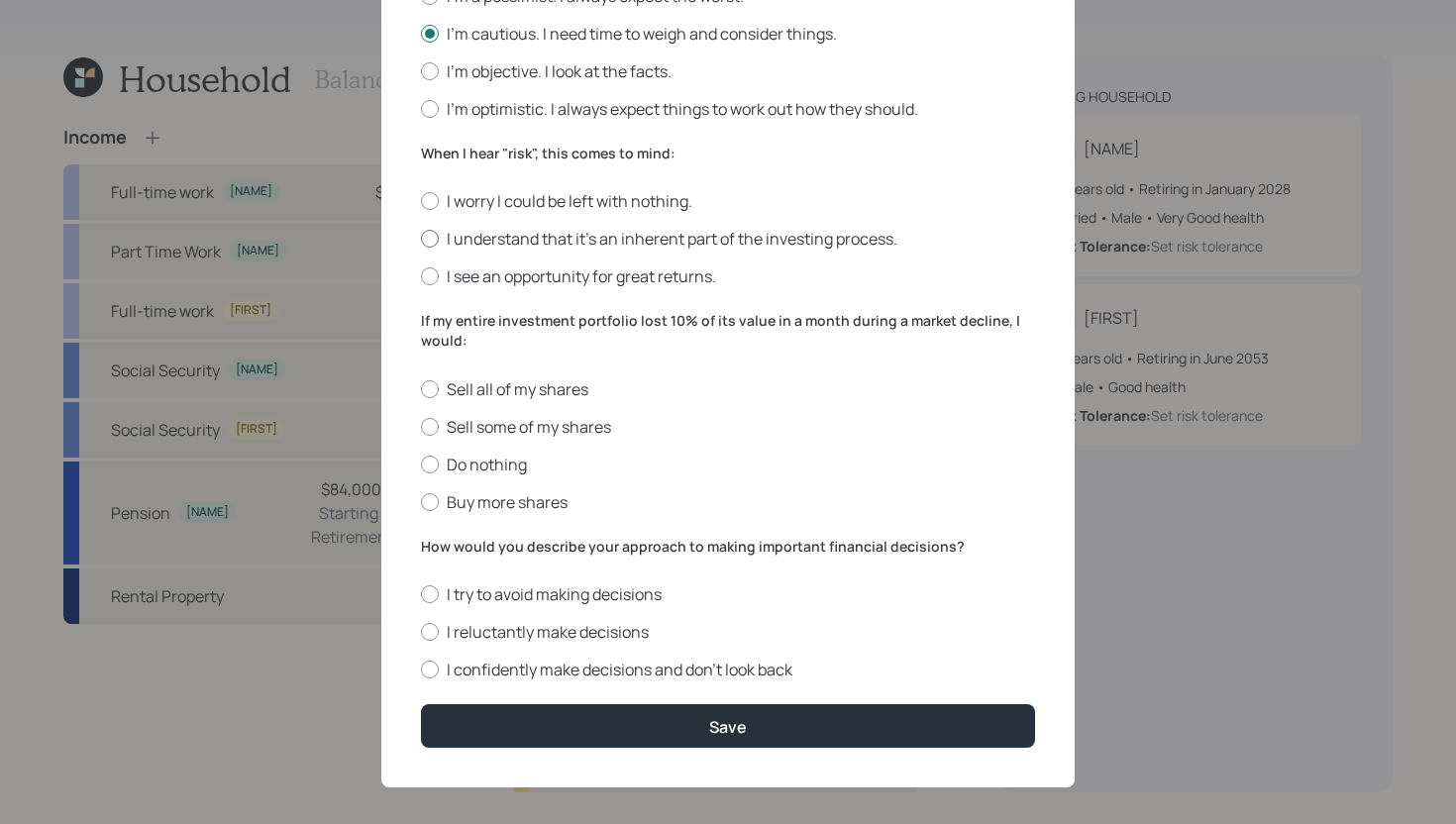 click on "I understand that it’s an inherent part of the investing process." at bounding box center [728, 239] 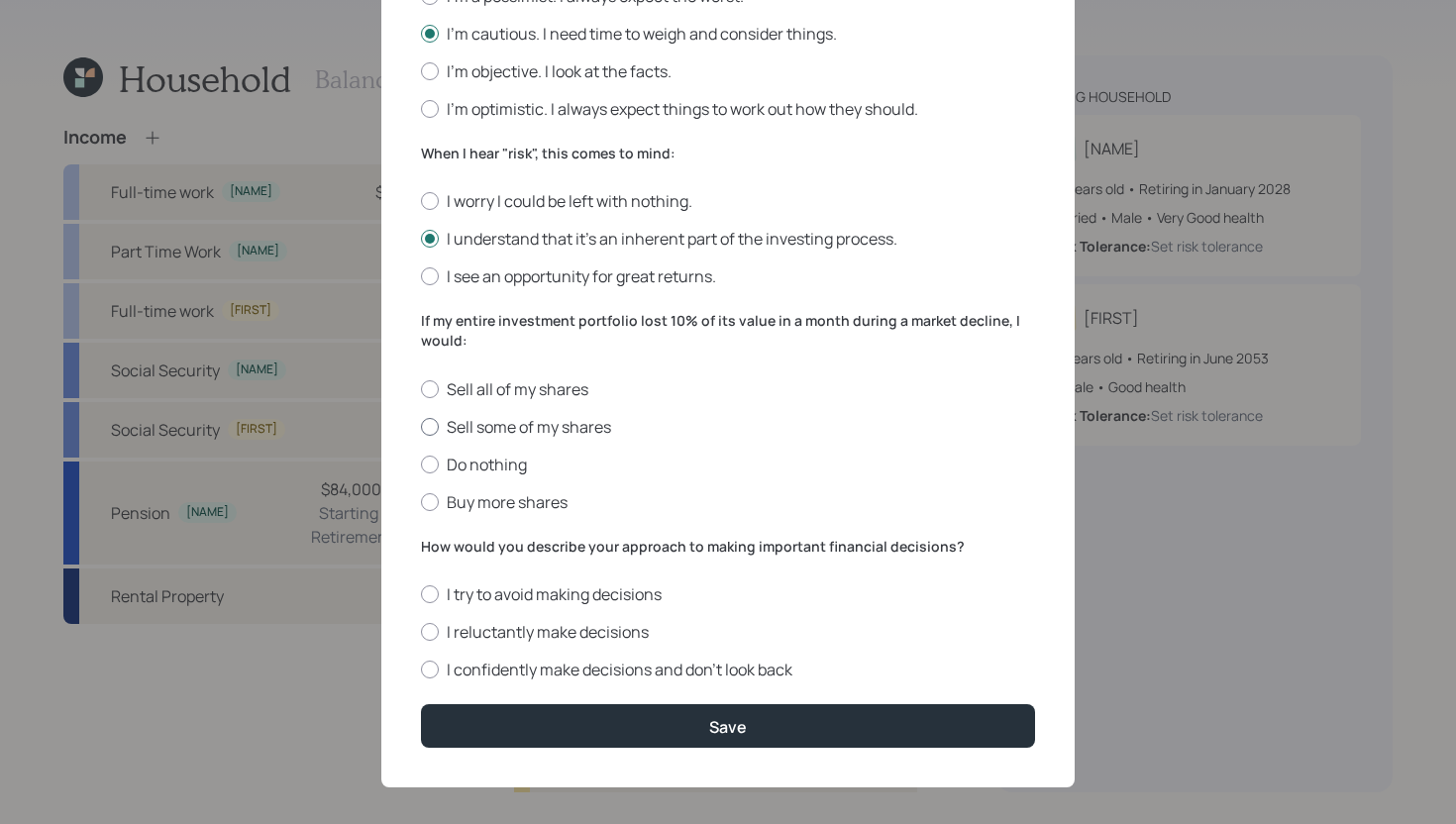 click on "Sell some of my shares" at bounding box center [728, 427] 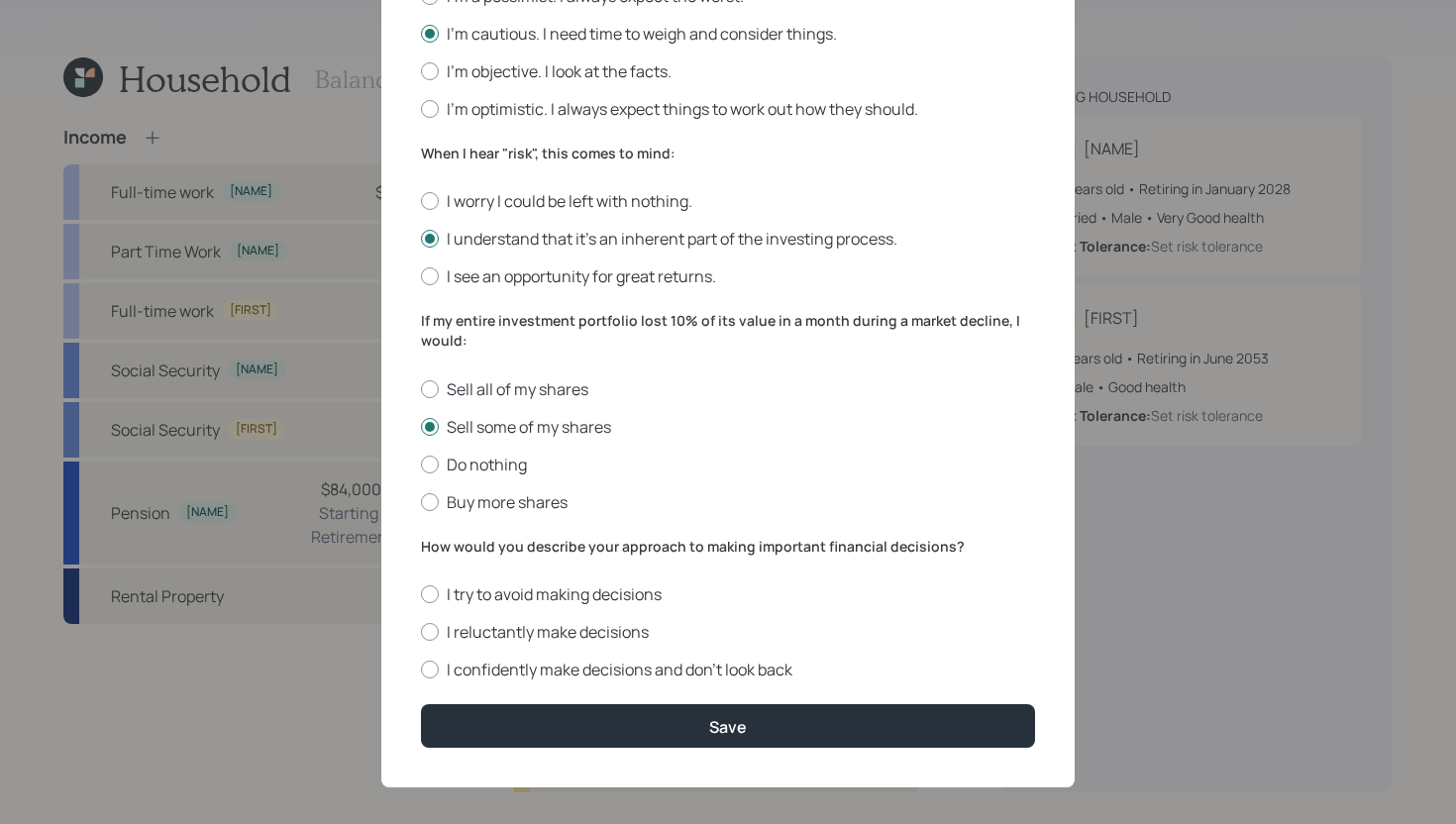 scroll, scrollTop: 627, scrollLeft: 0, axis: vertical 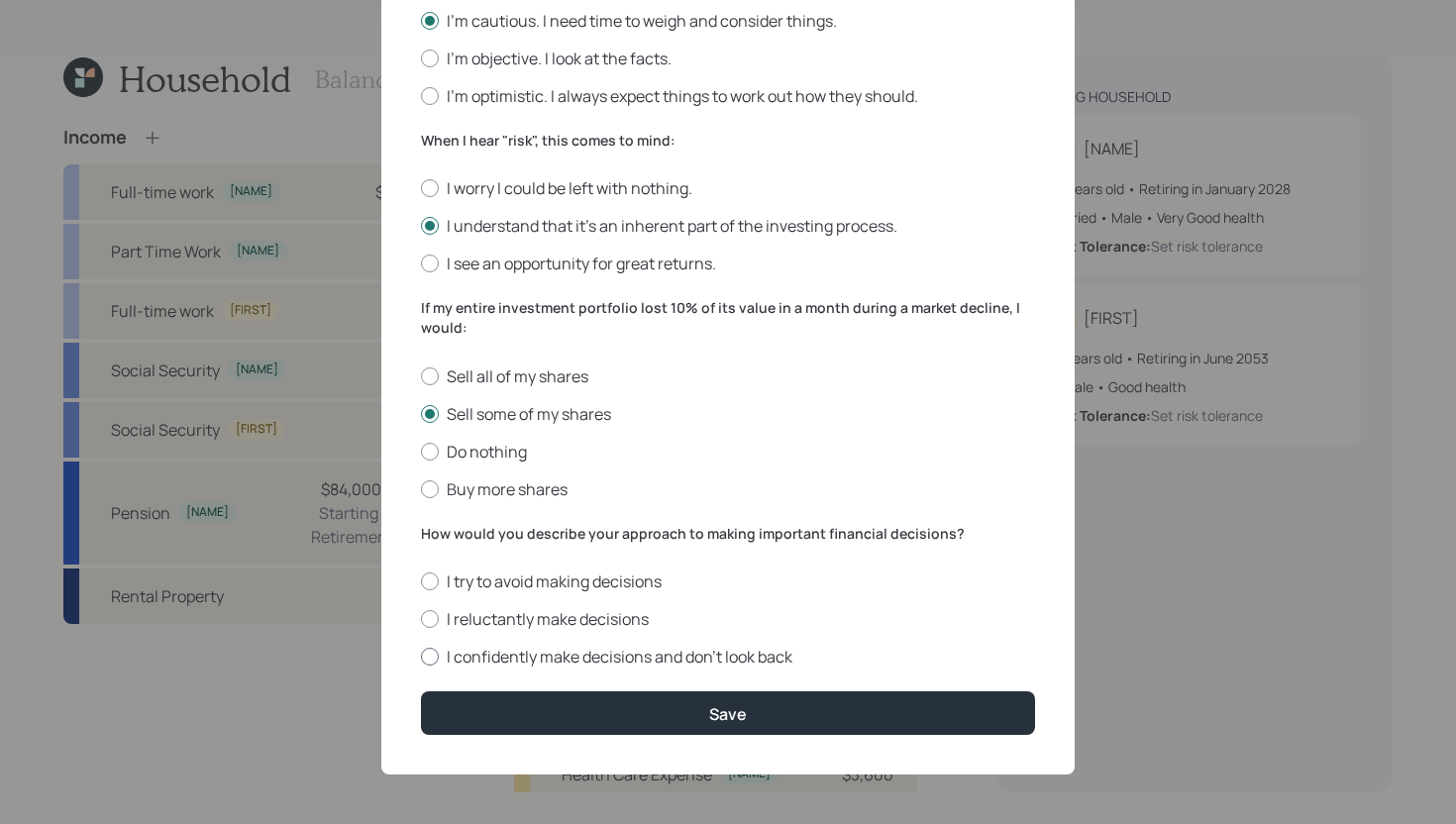 click on "I confidently make decisions and don’t look back" at bounding box center [728, 657] 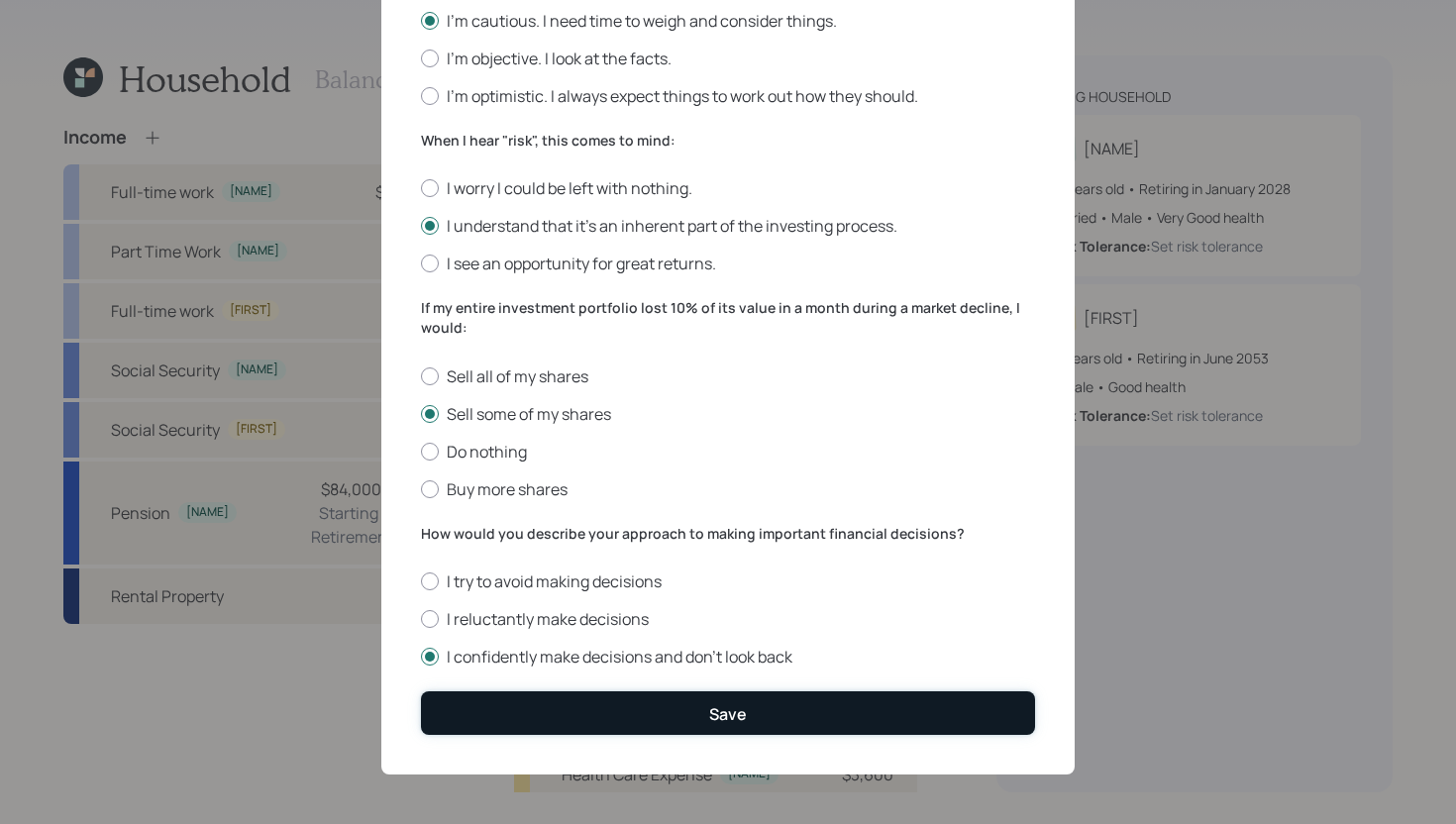 click on "Save" at bounding box center (728, 712) 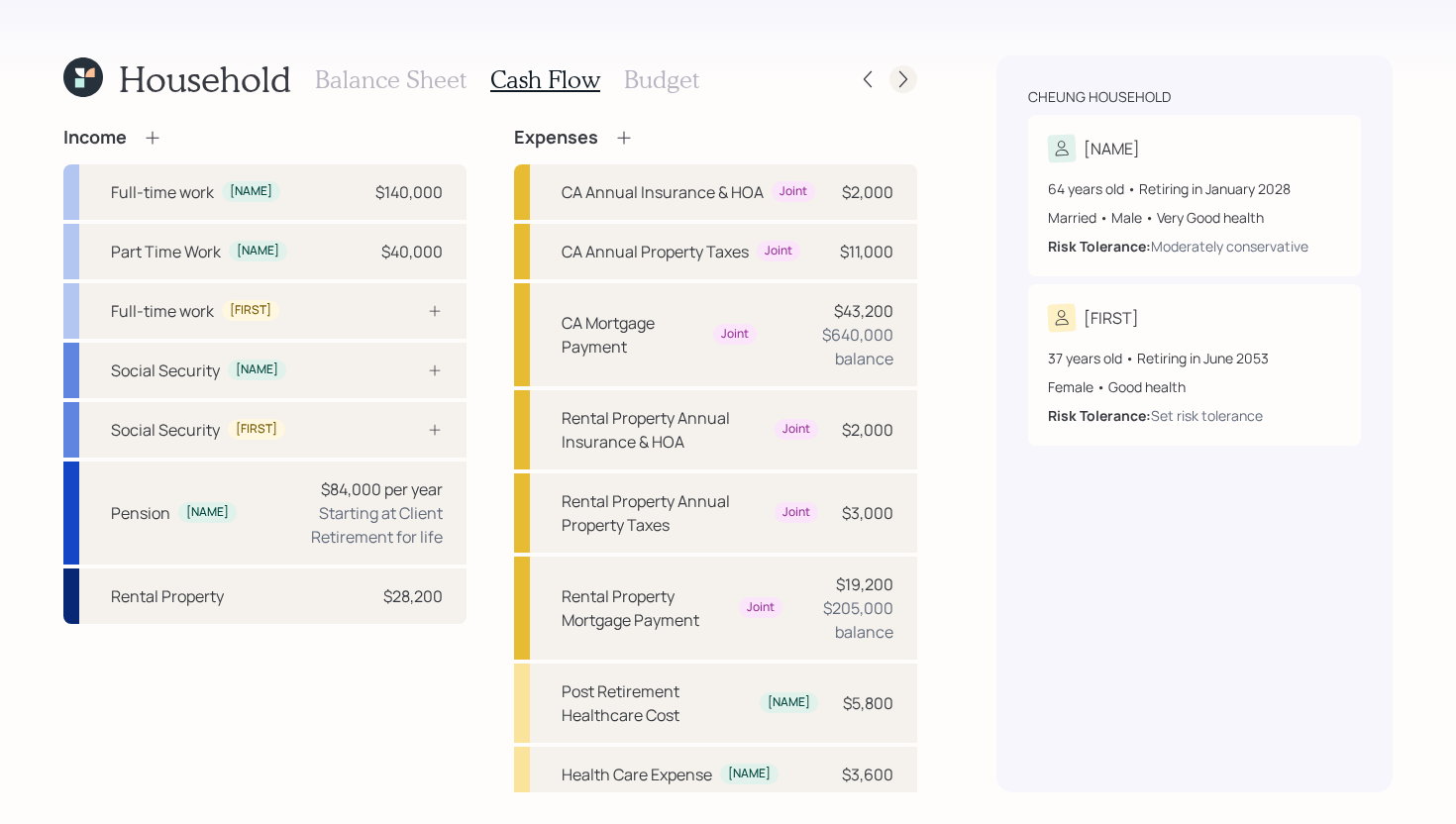 click 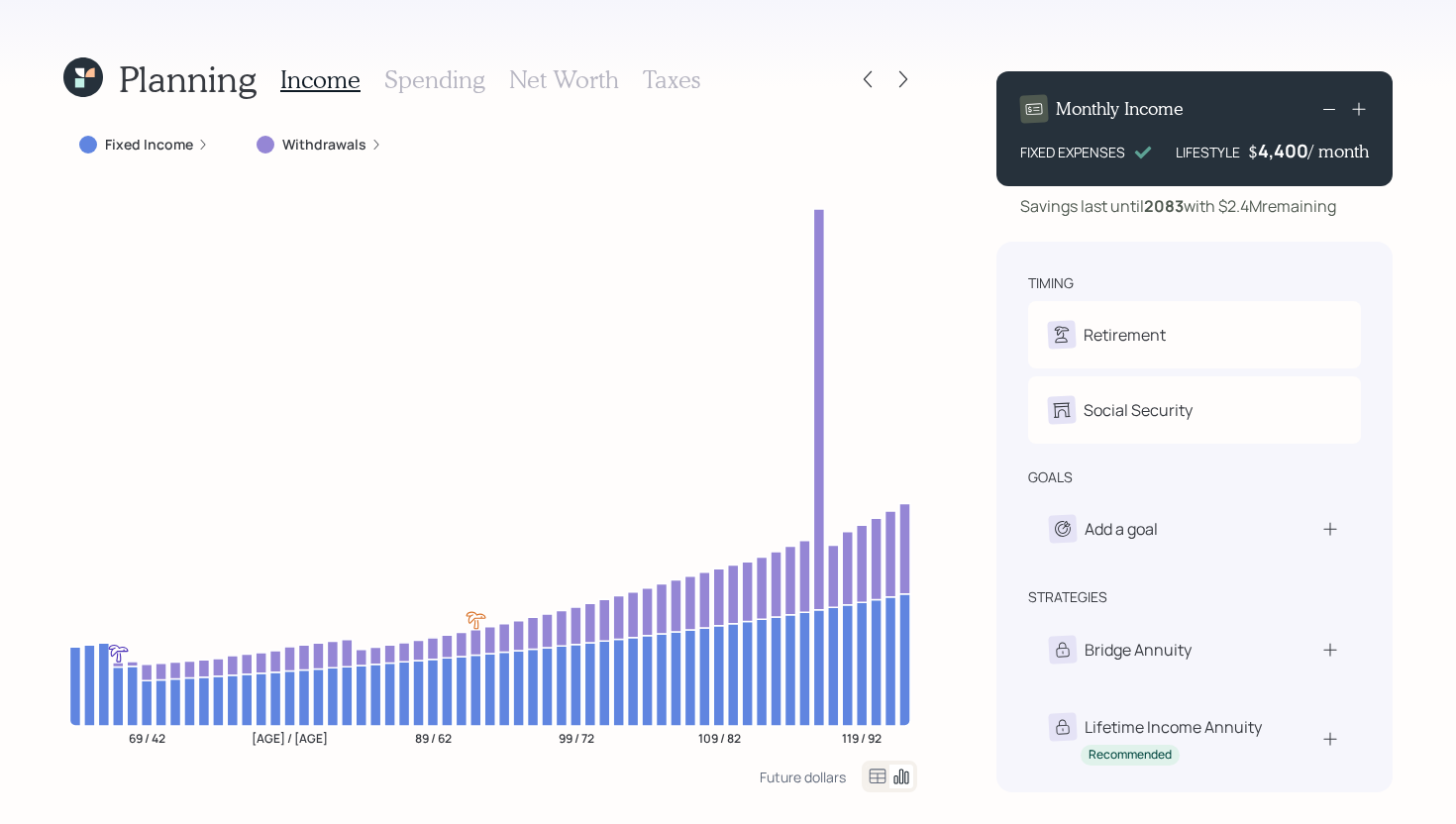 click at bounding box center (889, 776) 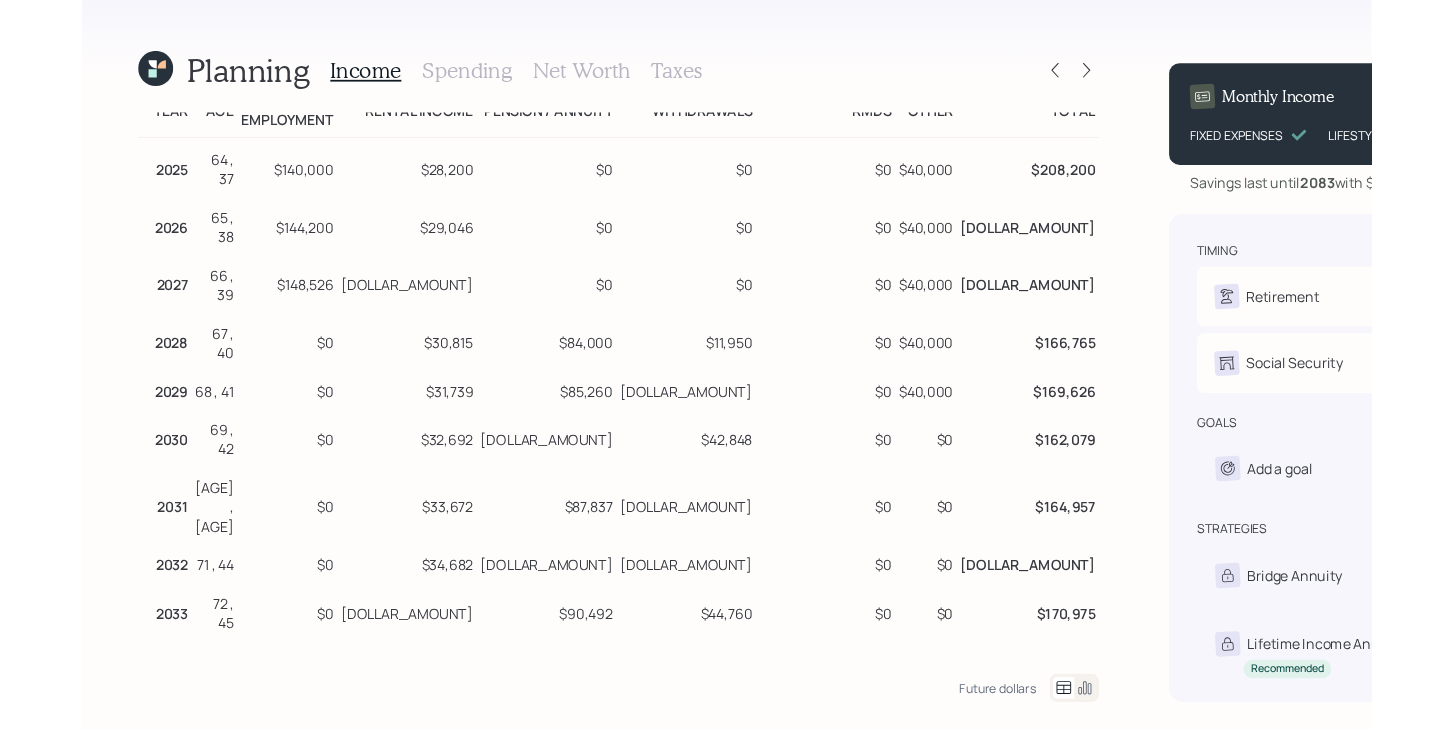 scroll, scrollTop: 0, scrollLeft: 0, axis: both 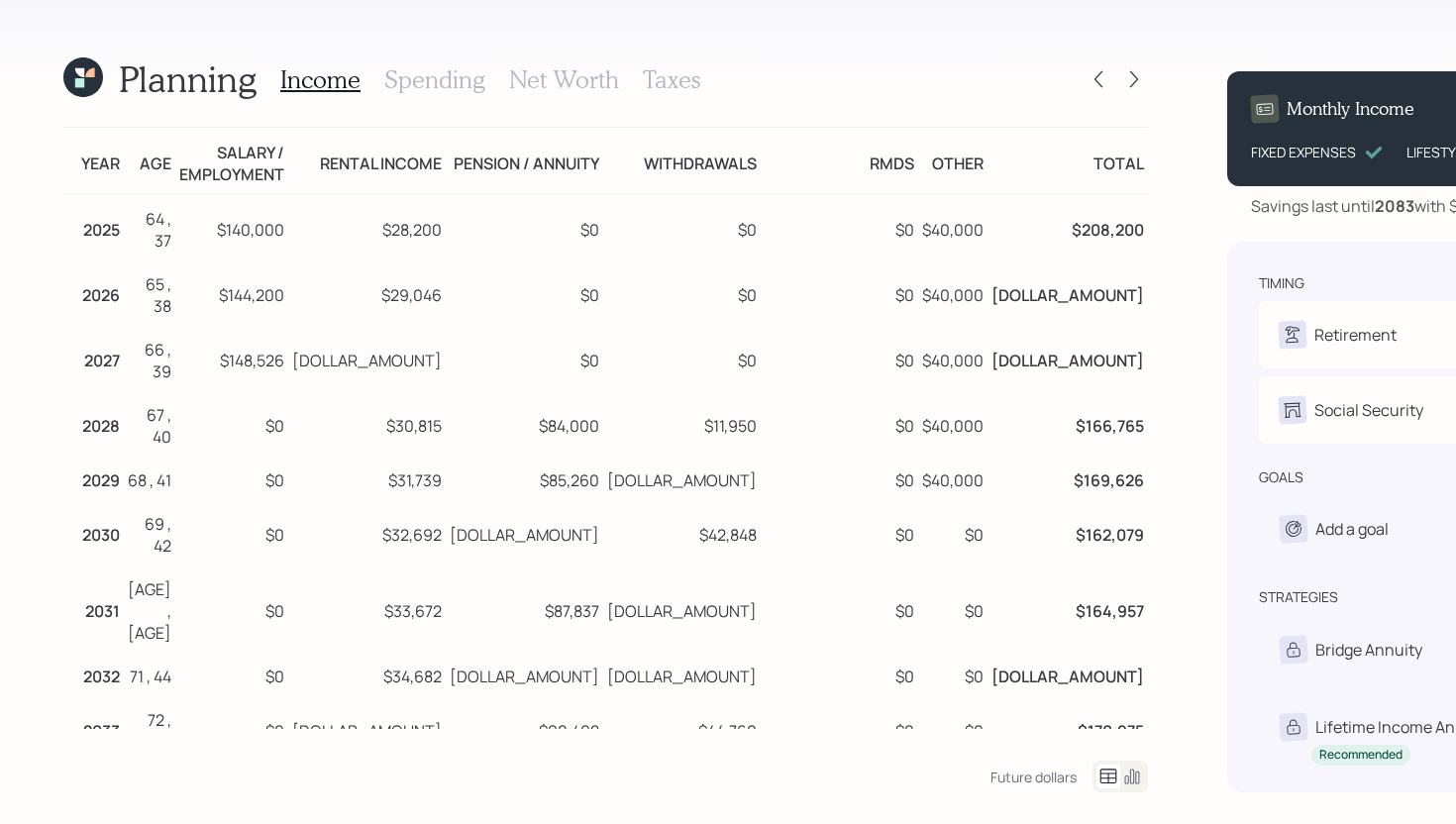 click 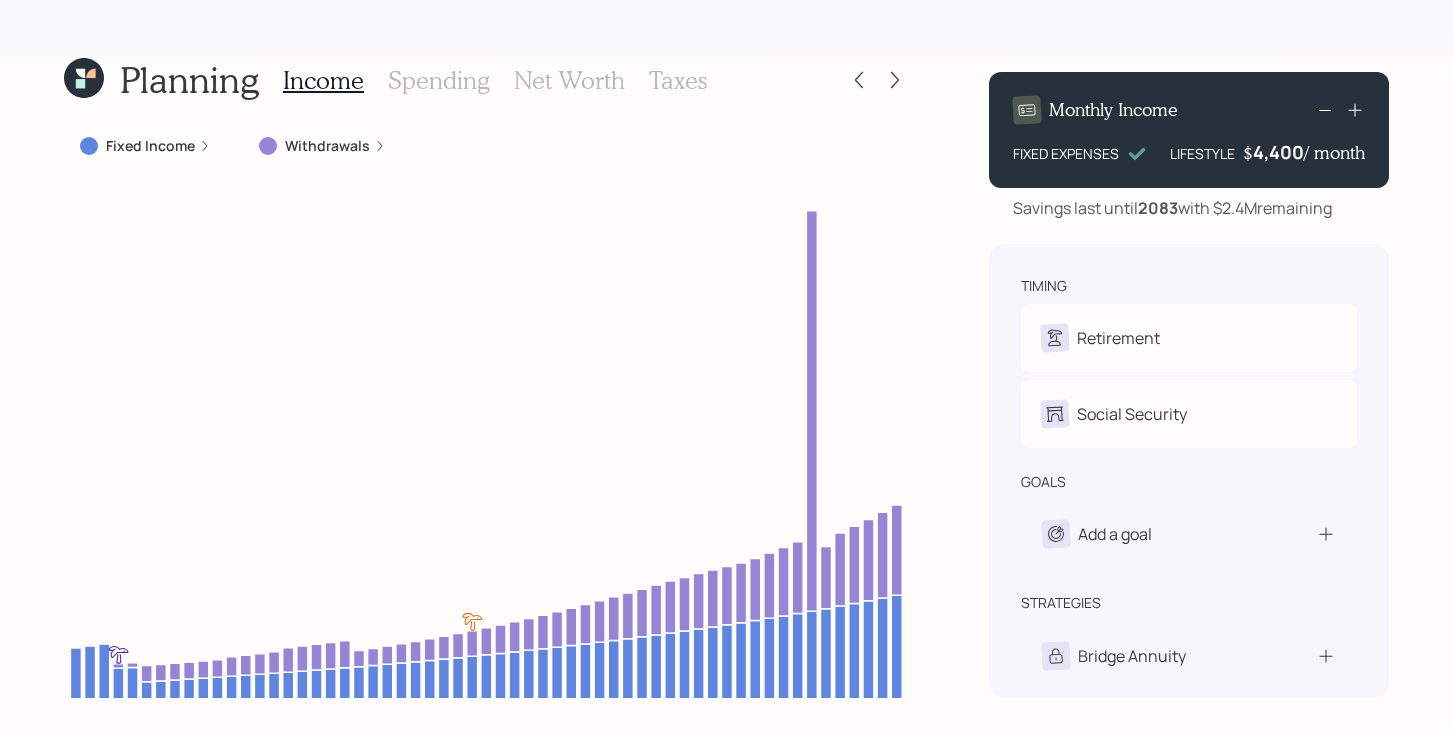 click 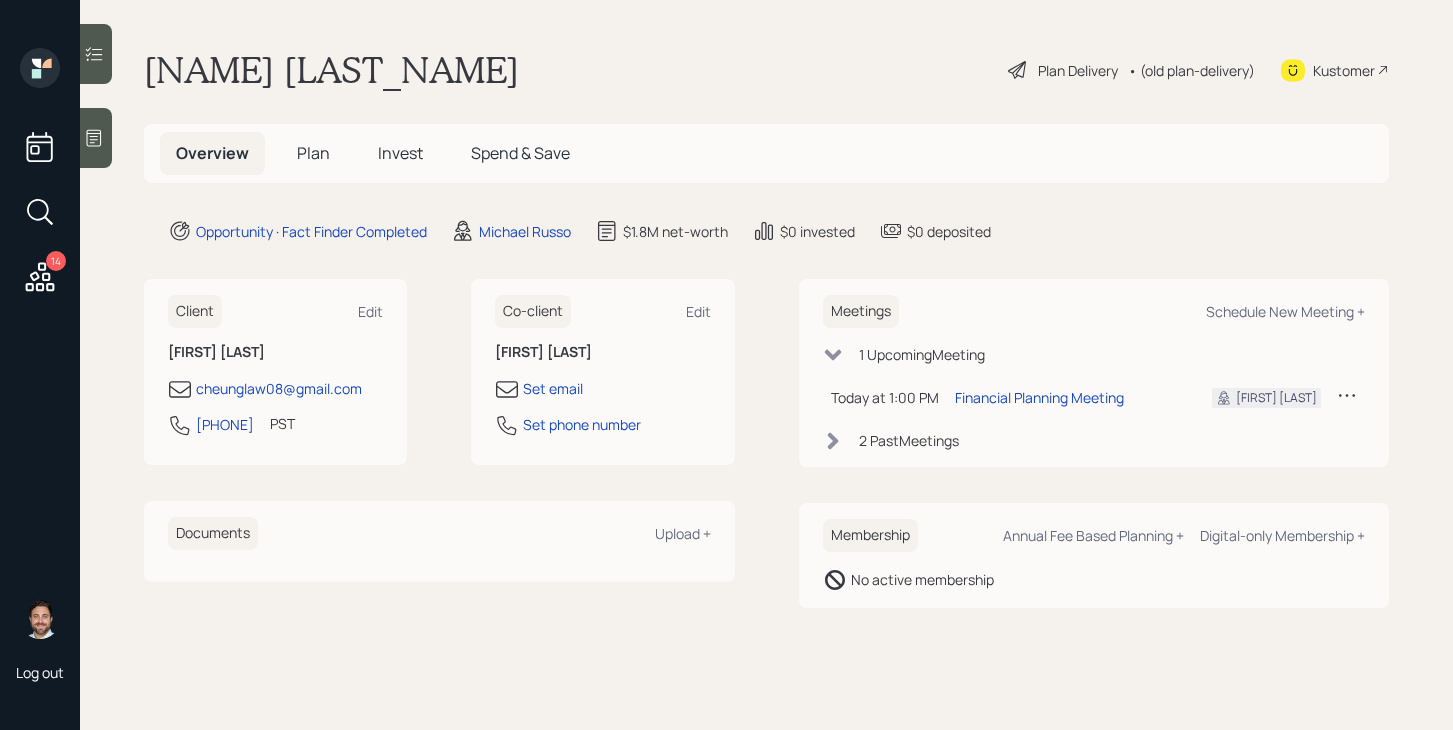 click on "Plan" at bounding box center (313, 153) 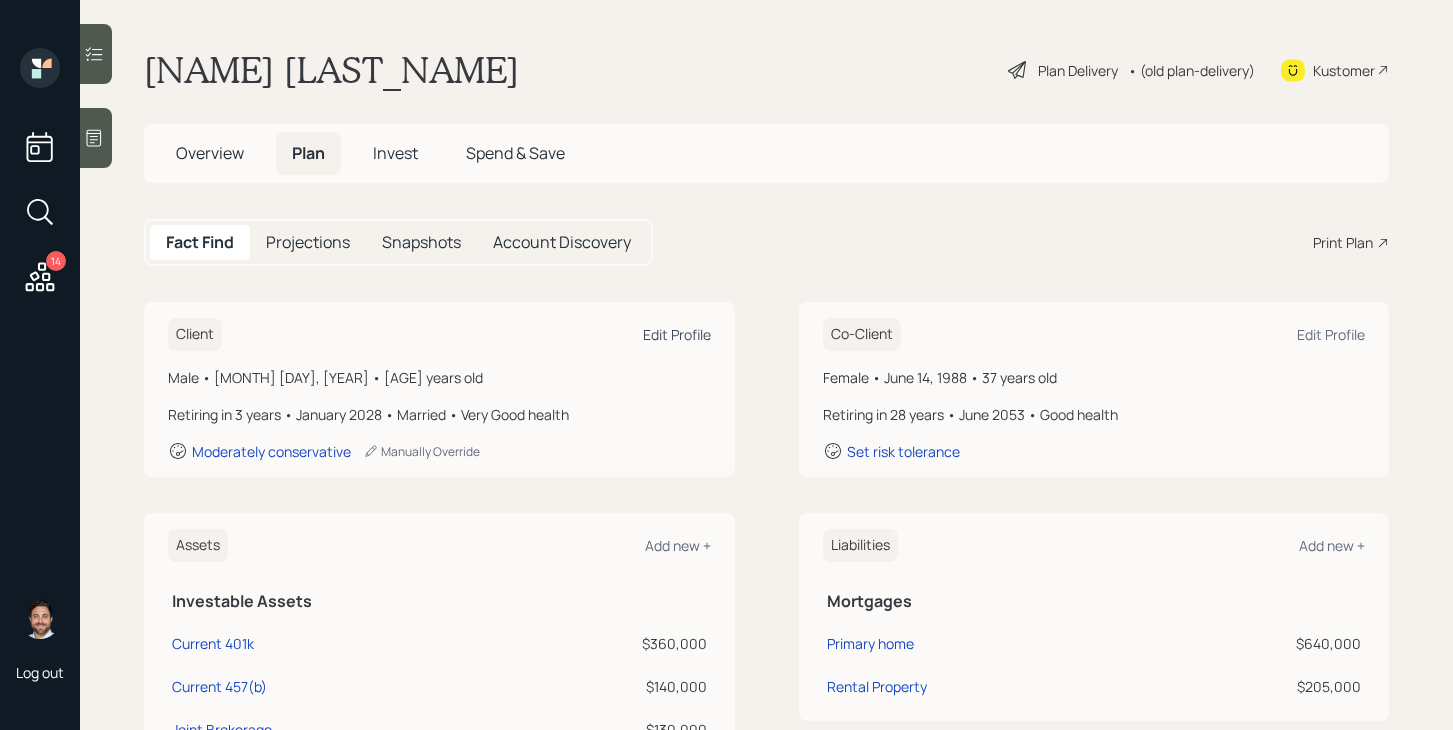 click on "Edit Profile" at bounding box center [677, 334] 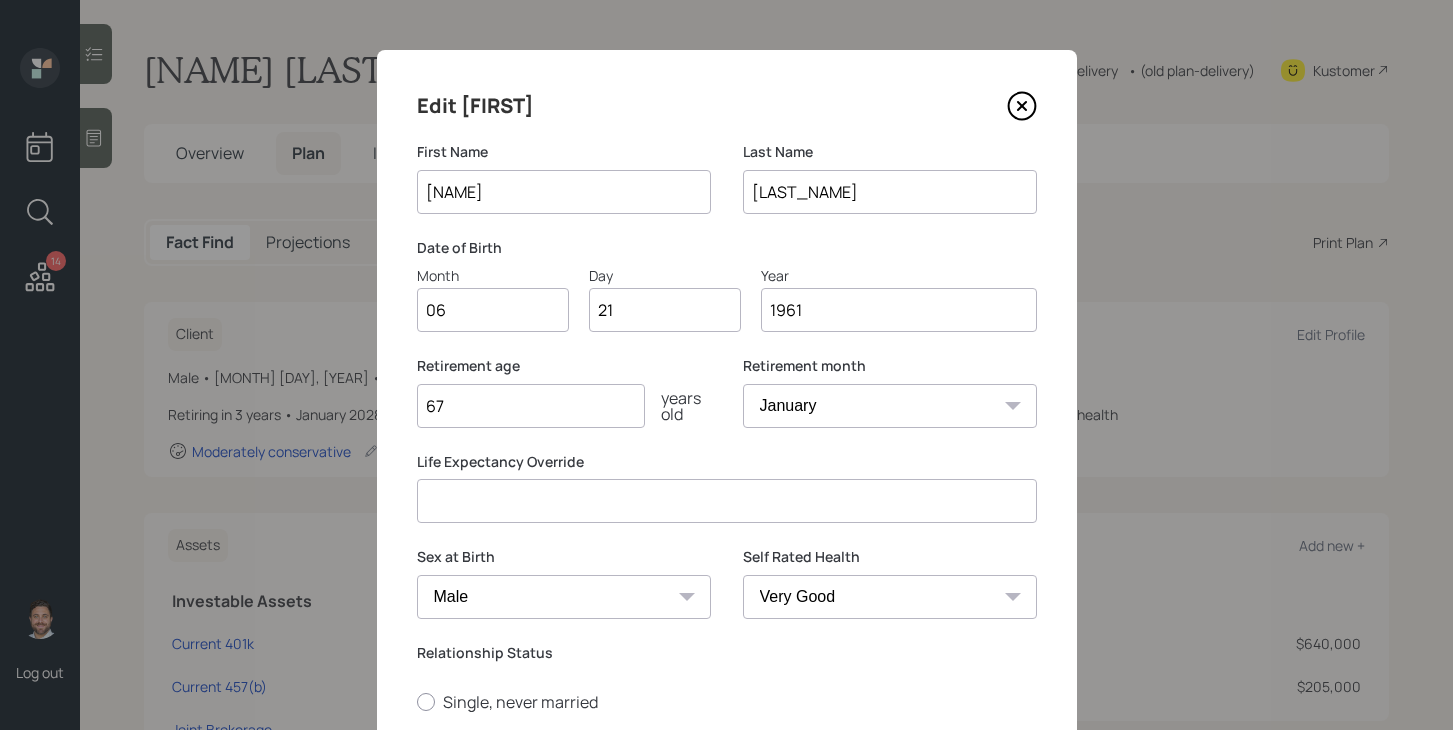 click at bounding box center [727, 501] 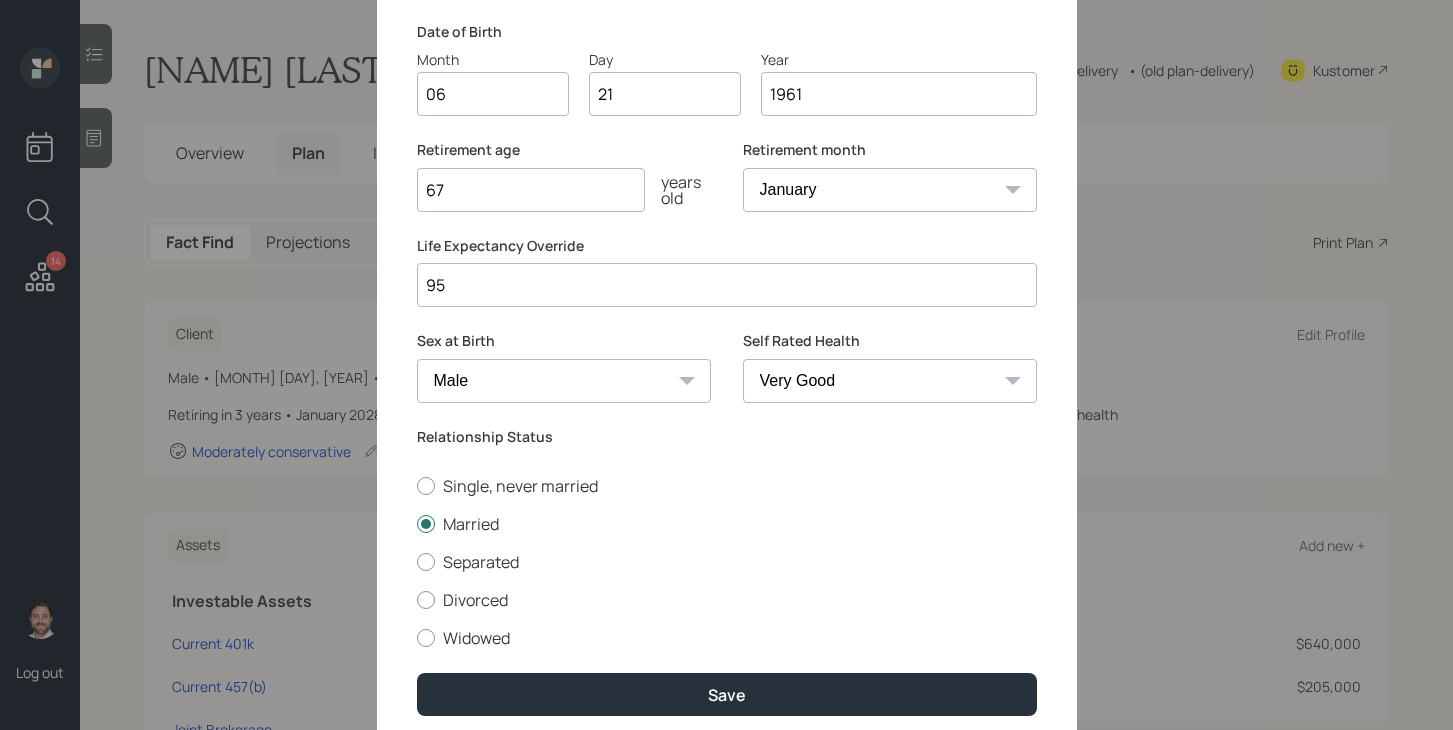 scroll, scrollTop: 238, scrollLeft: 0, axis: vertical 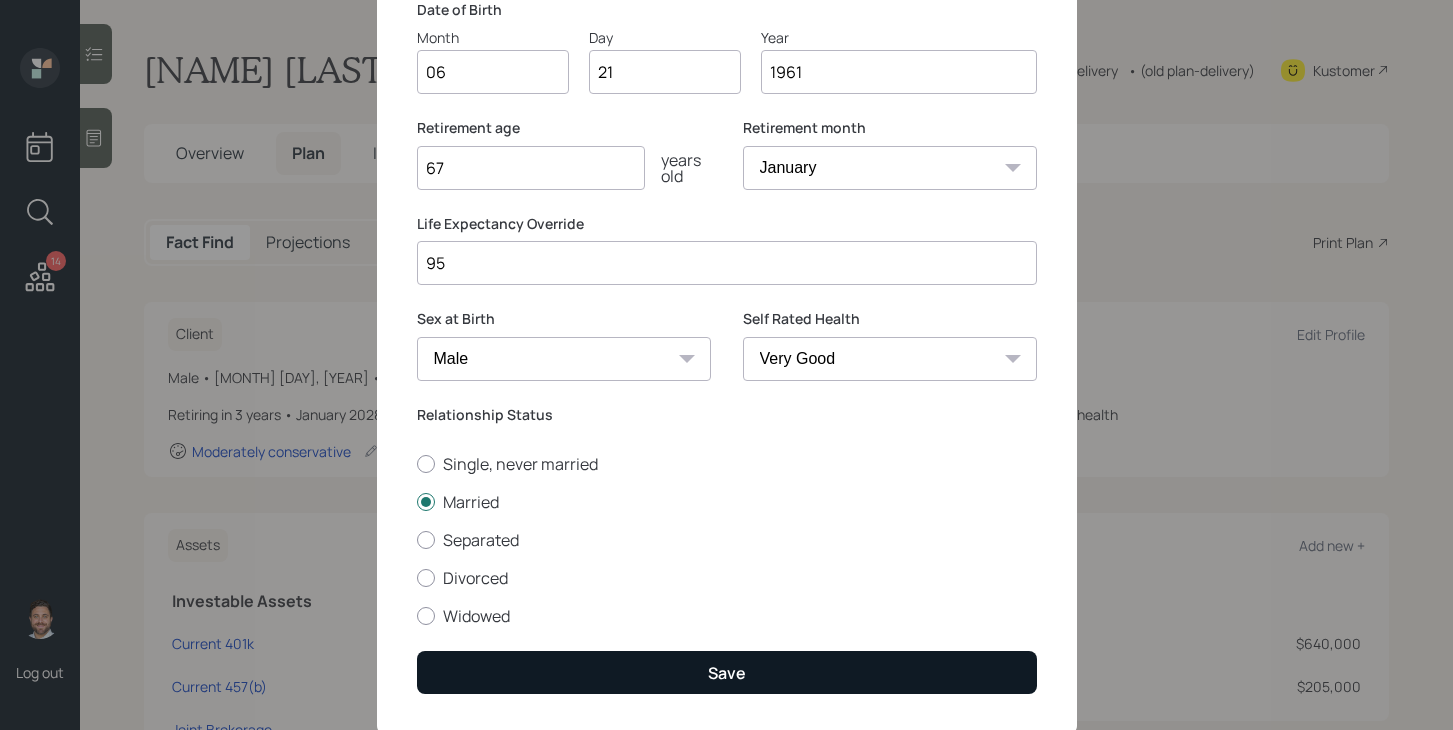 type on "95" 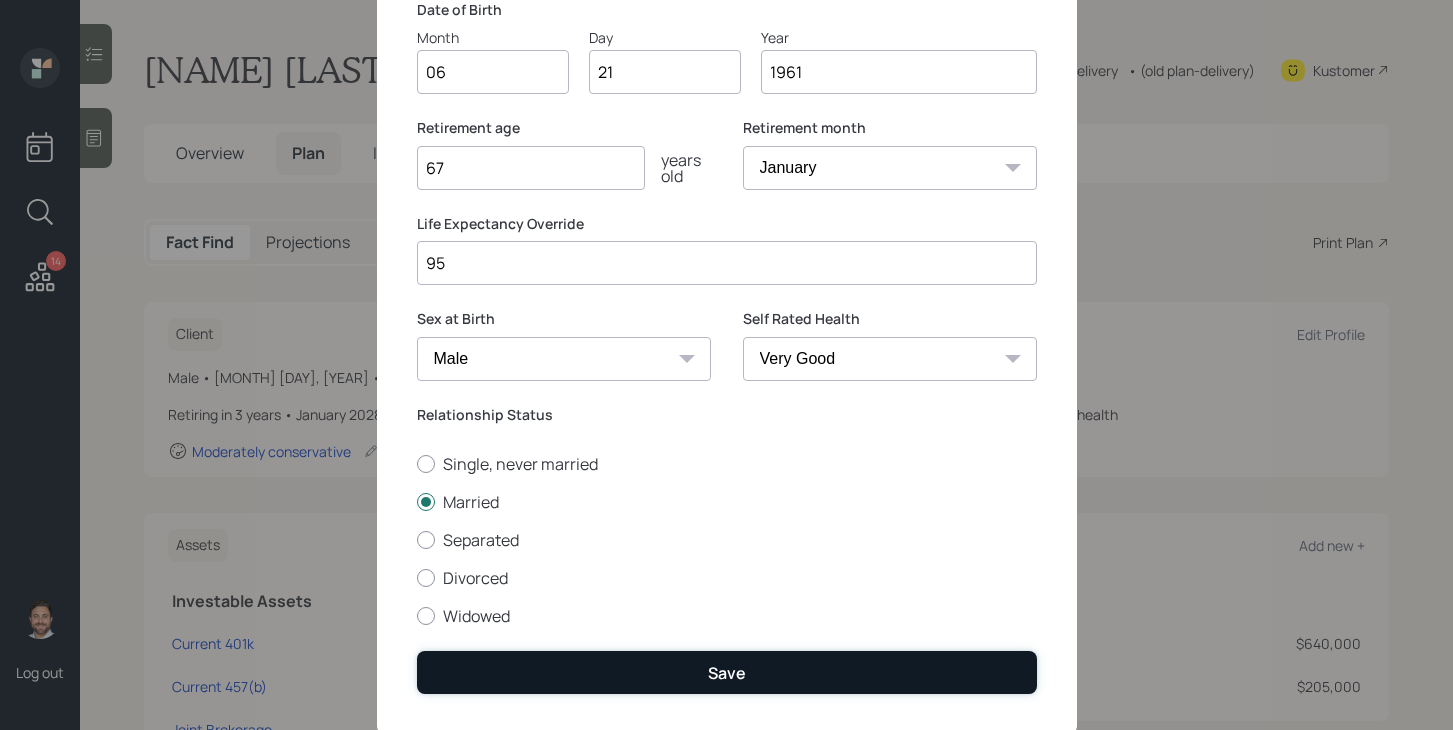 click on "Save" at bounding box center [727, 672] 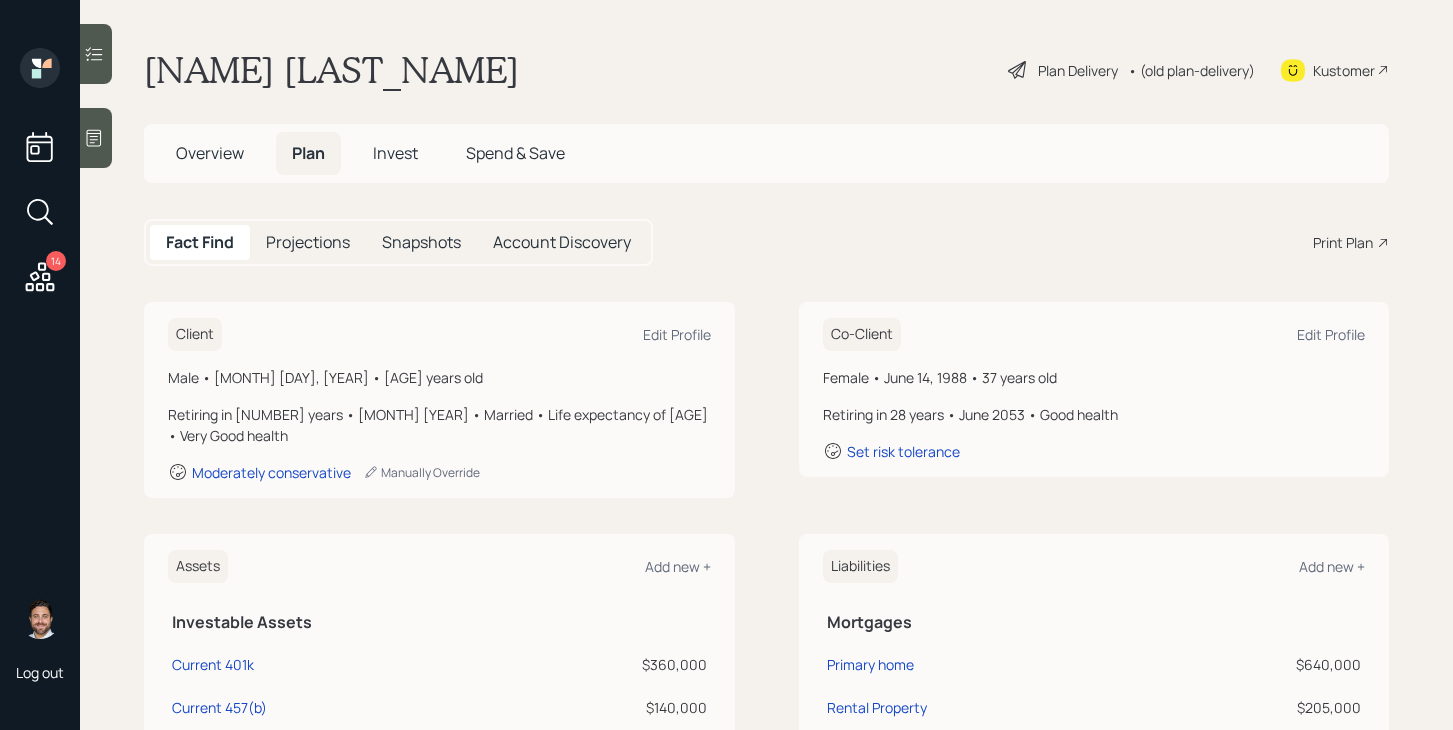 click on "Plan Delivery" at bounding box center (1078, 70) 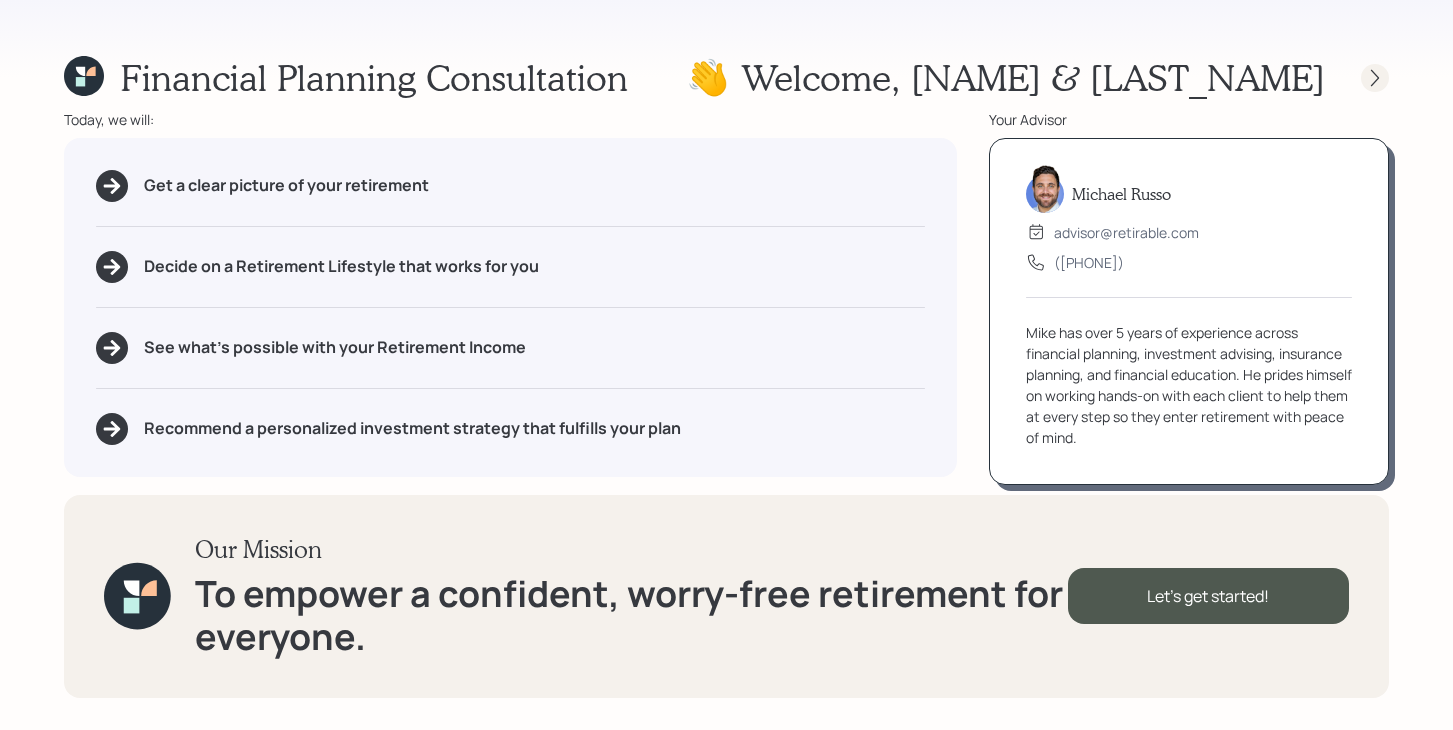 click 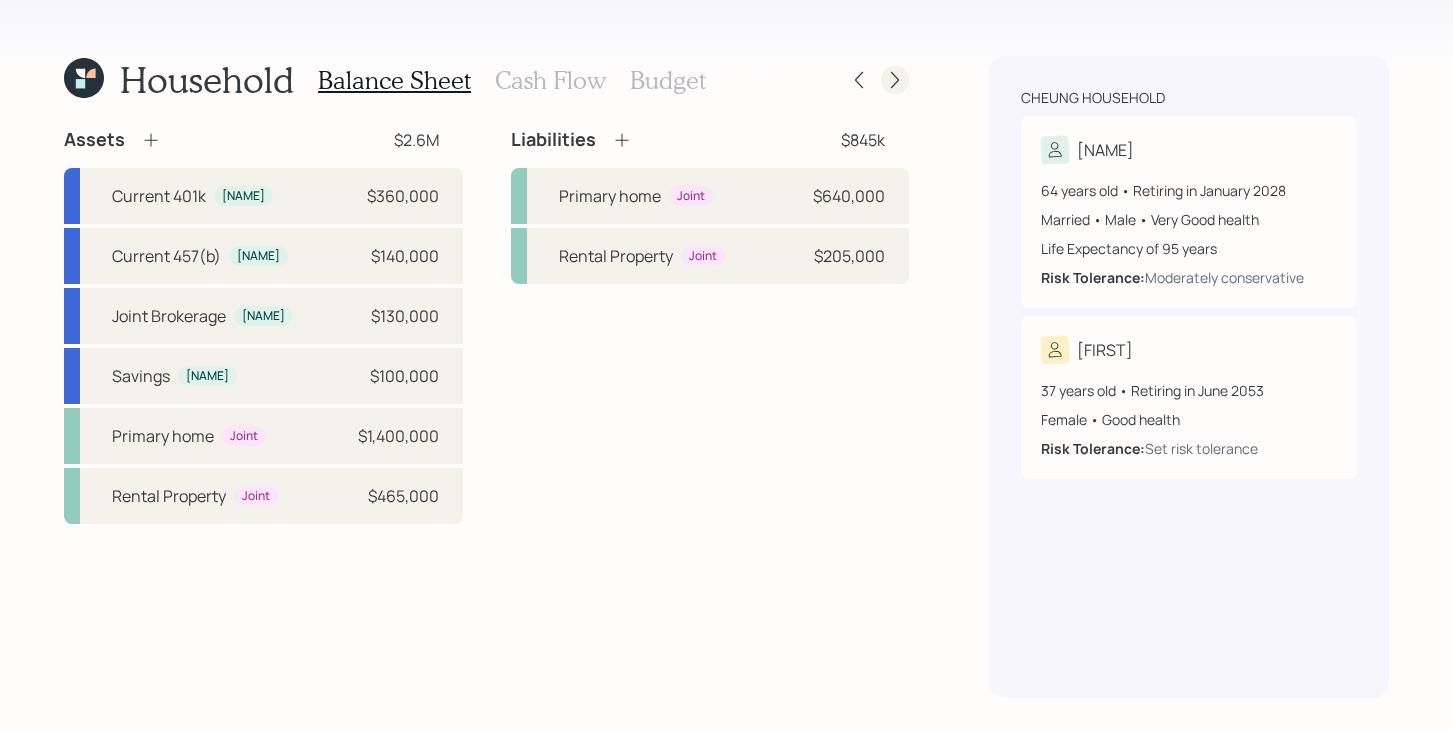 click 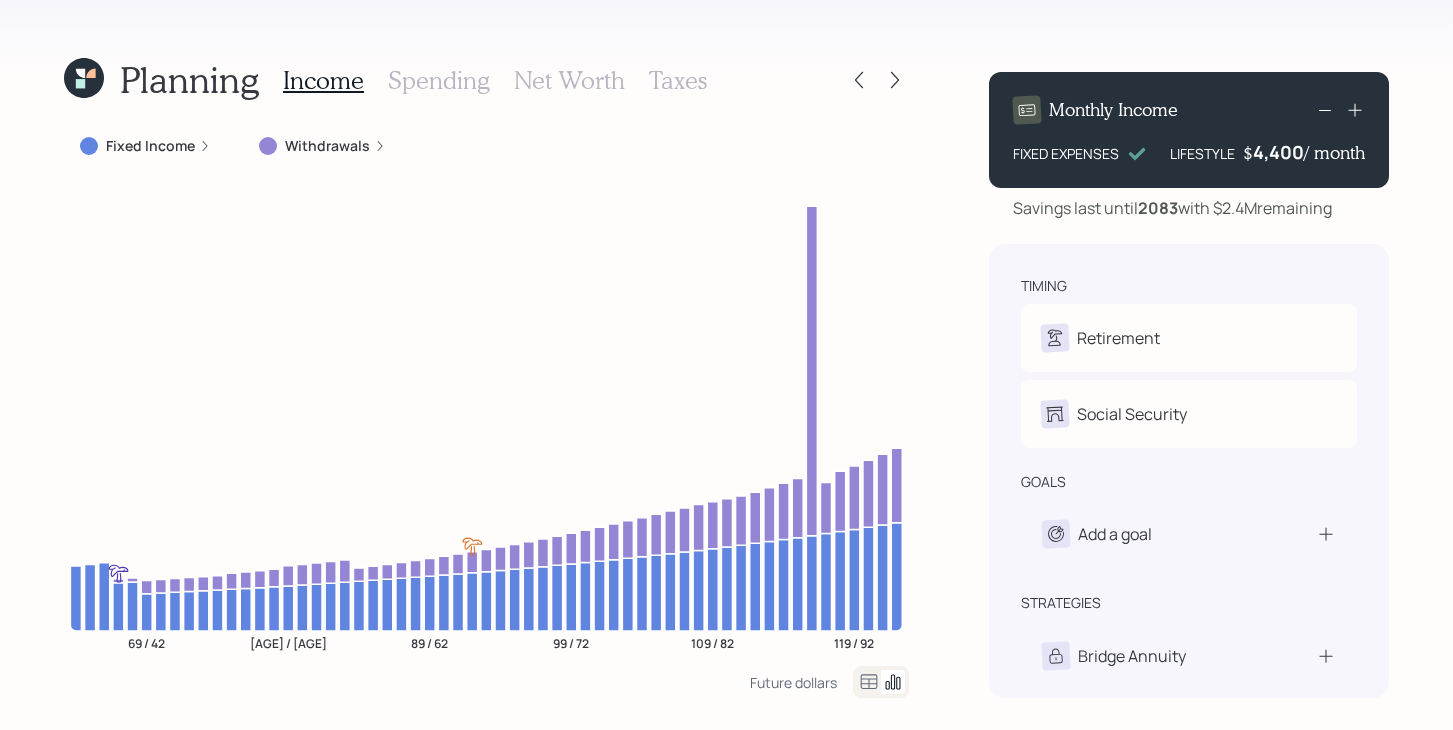 click 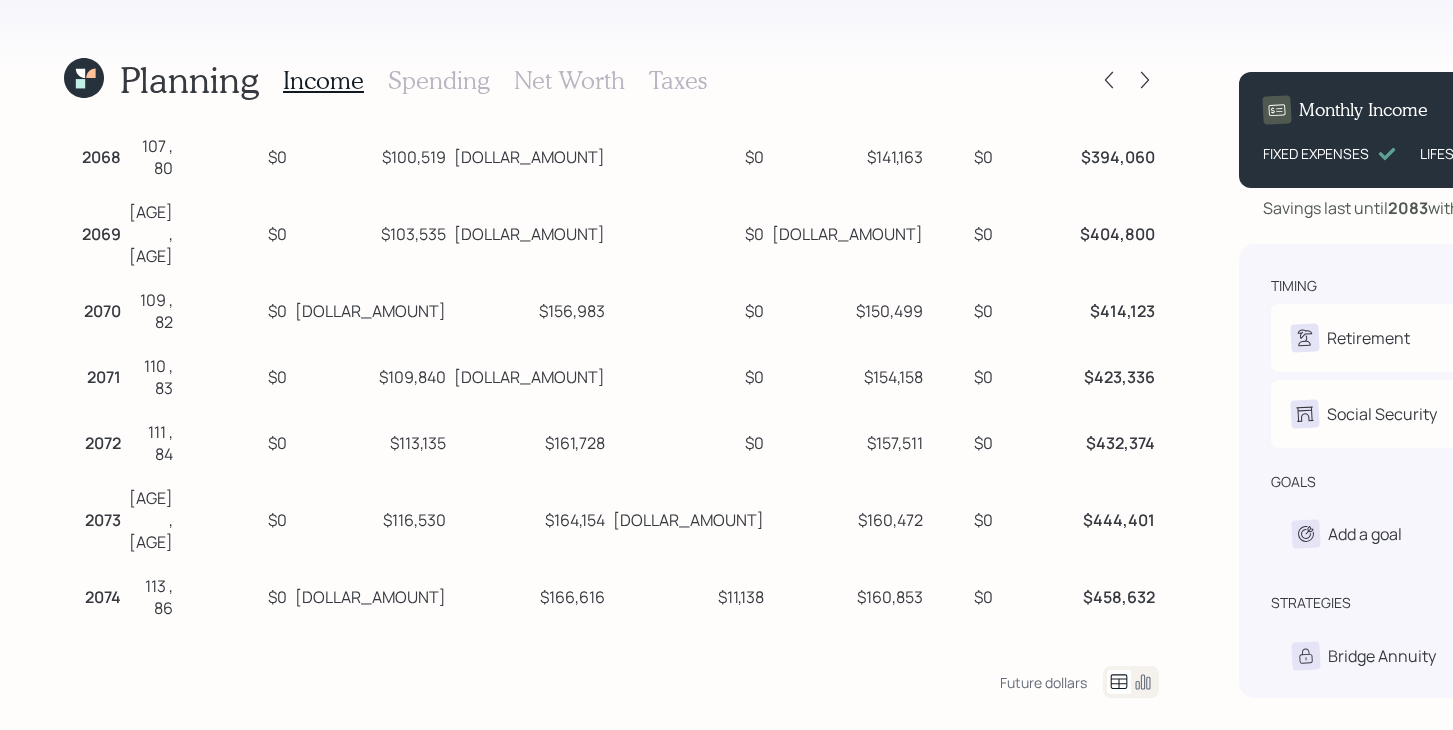 scroll, scrollTop: 3136, scrollLeft: 0, axis: vertical 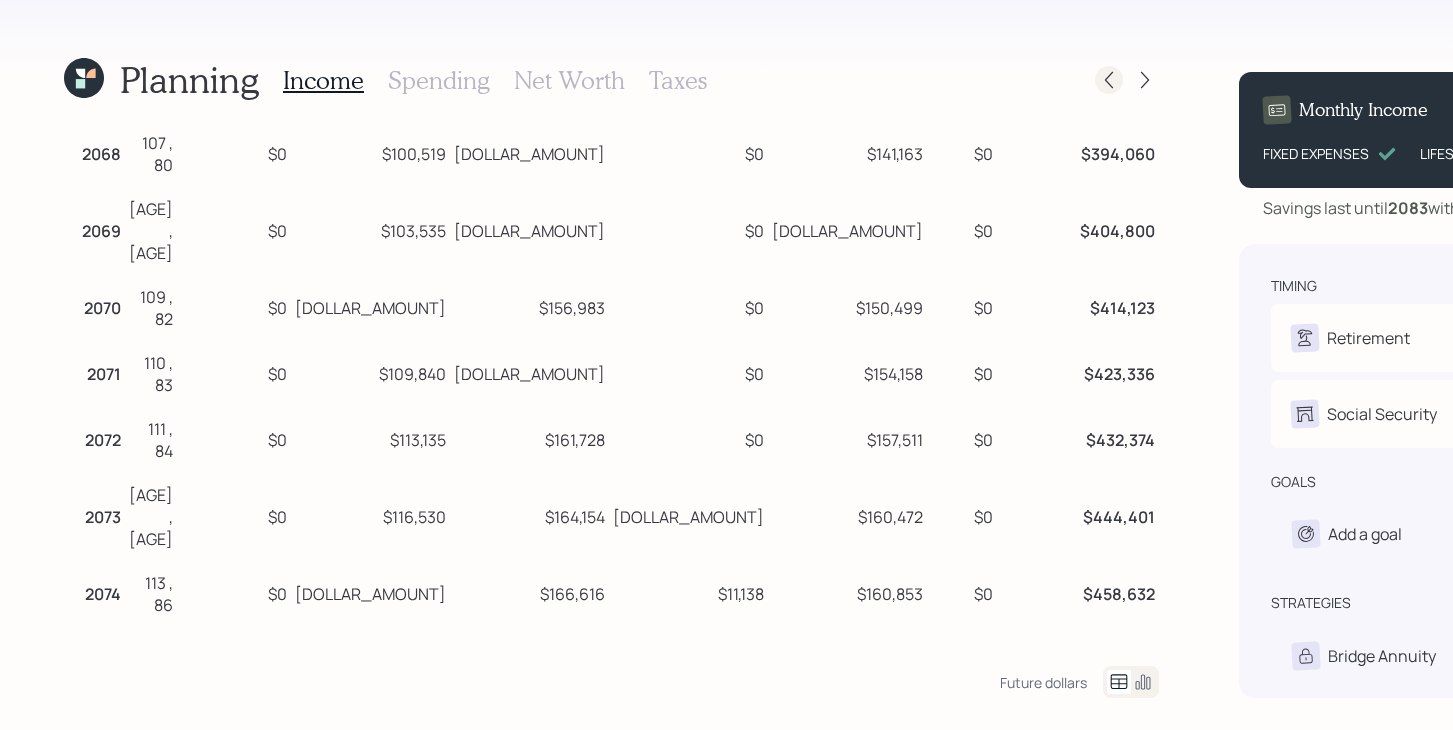 click 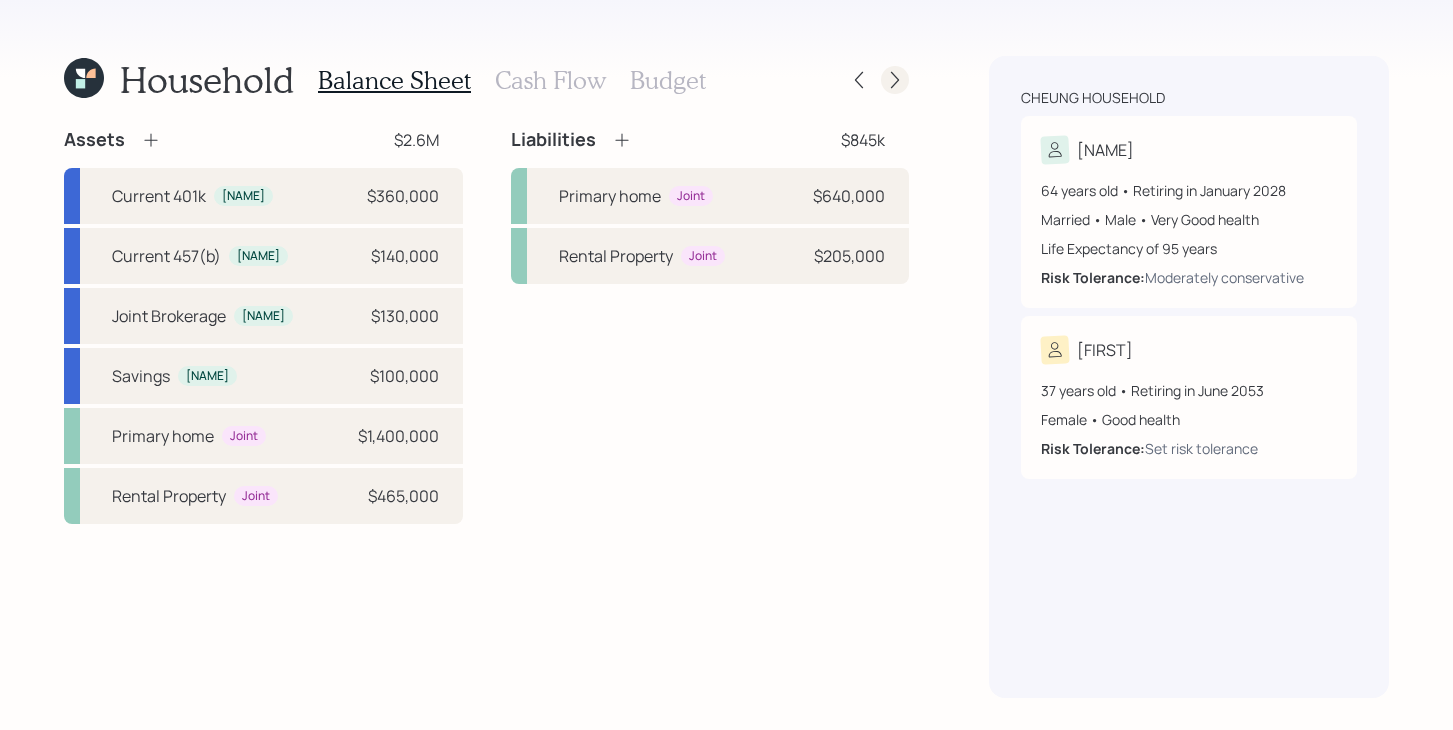 click 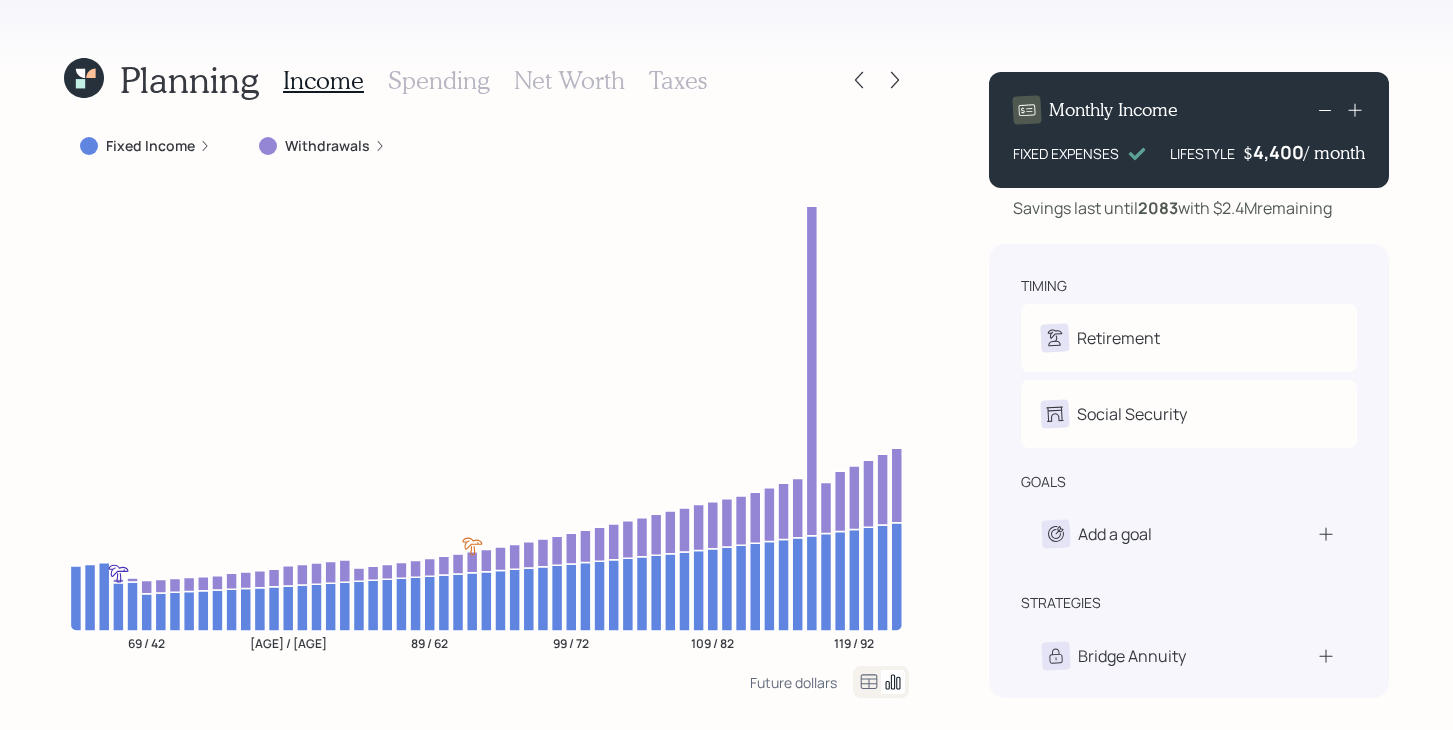 click on "Withdrawals" at bounding box center [327, 146] 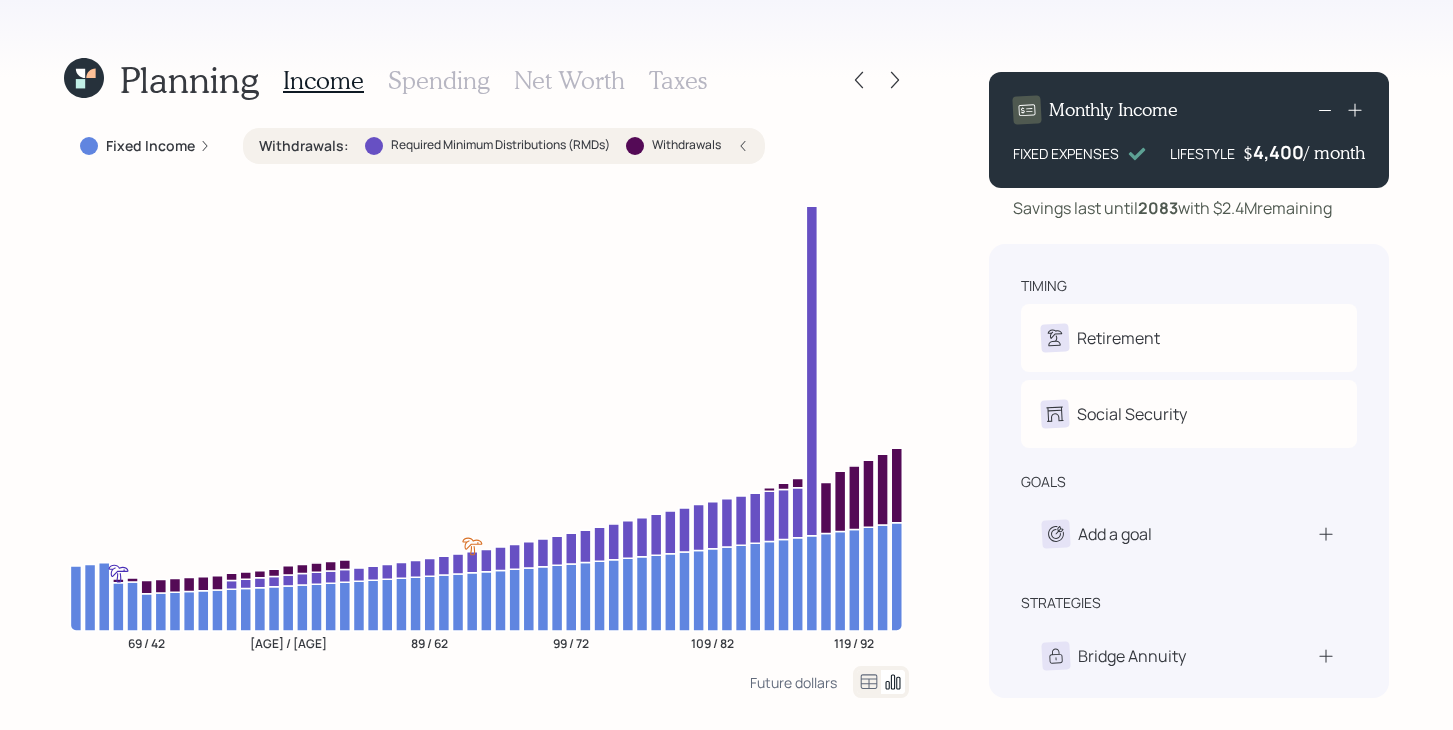 click on "Required Minimum Distributions (RMDs)" at bounding box center [500, 145] 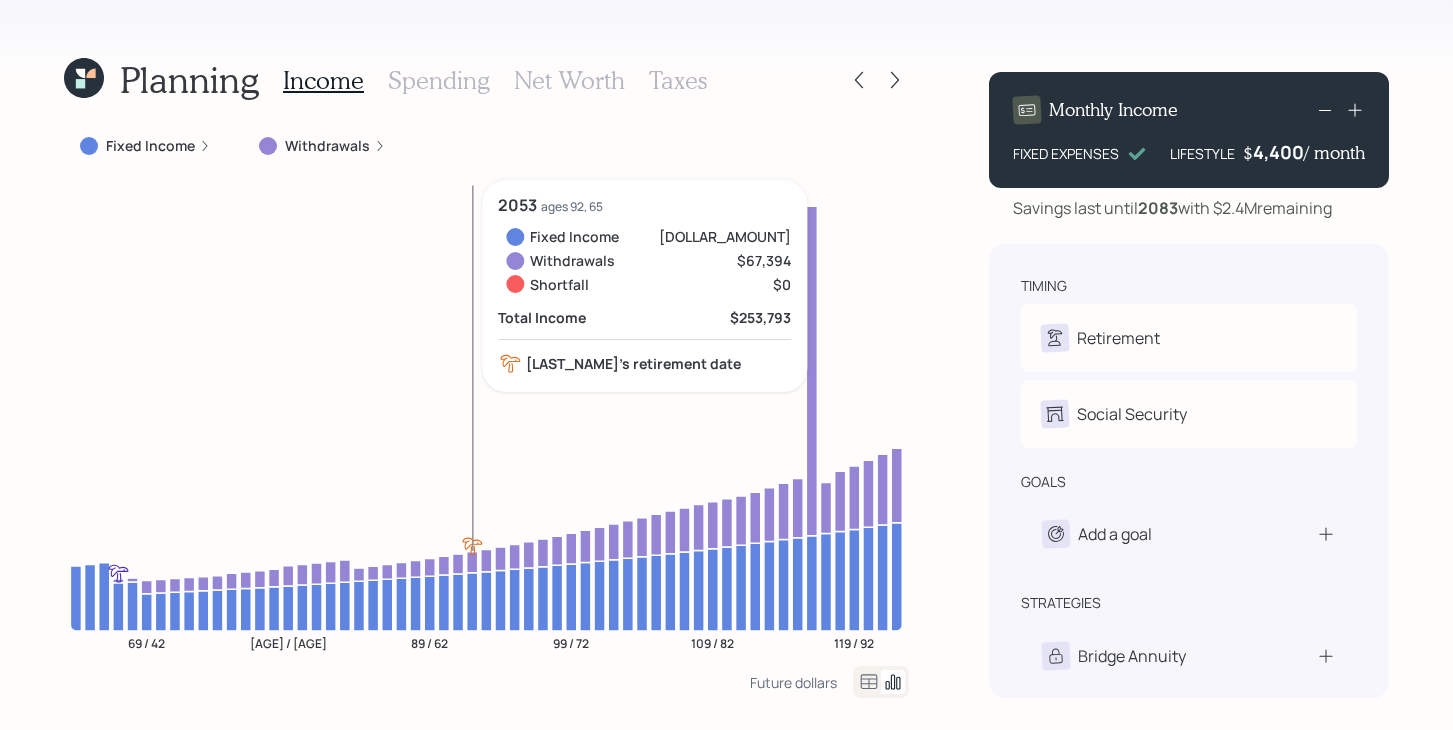 drag, startPoint x: 262, startPoint y: 504, endPoint x: 629, endPoint y: 478, distance: 367.91983 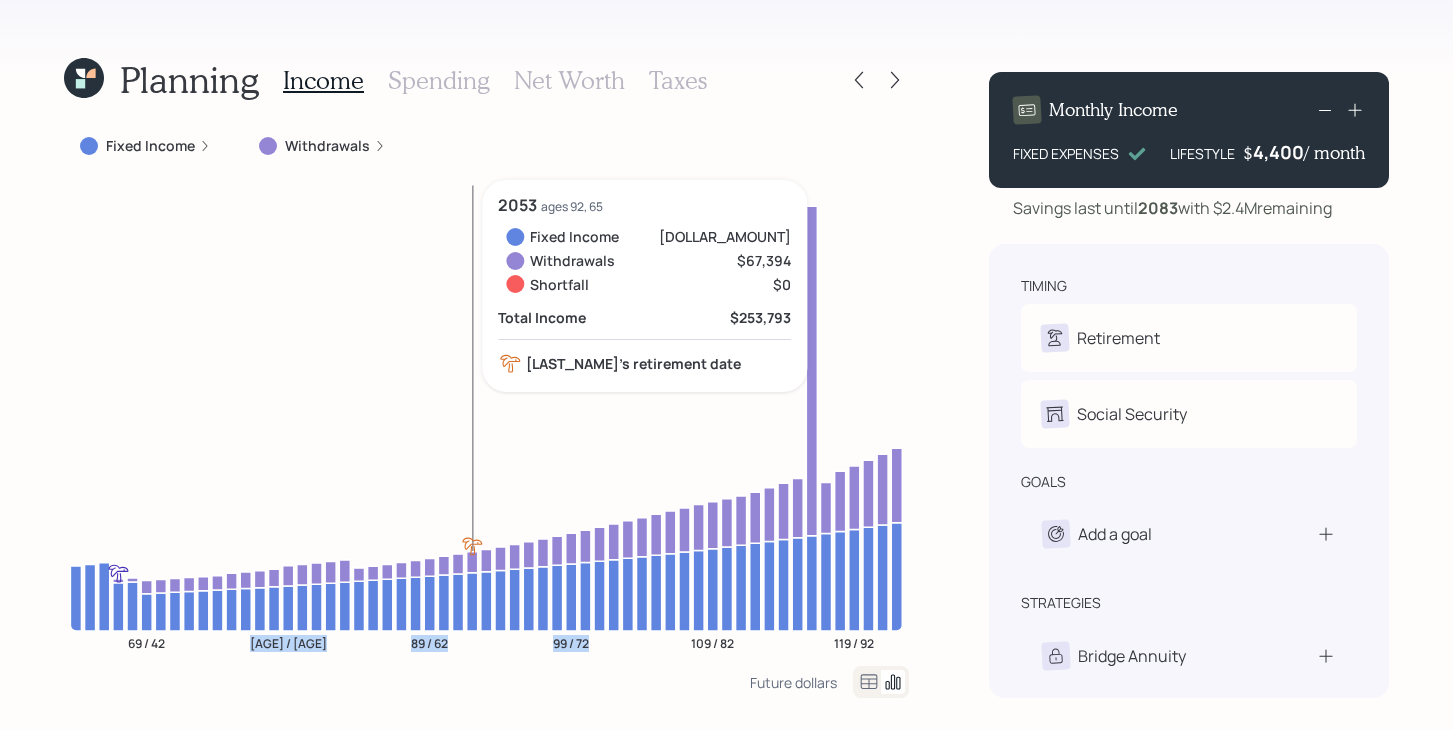 click on "69 / 42 79 / 52 89 / 62 99 / 72 109 / 82 119 / 92" 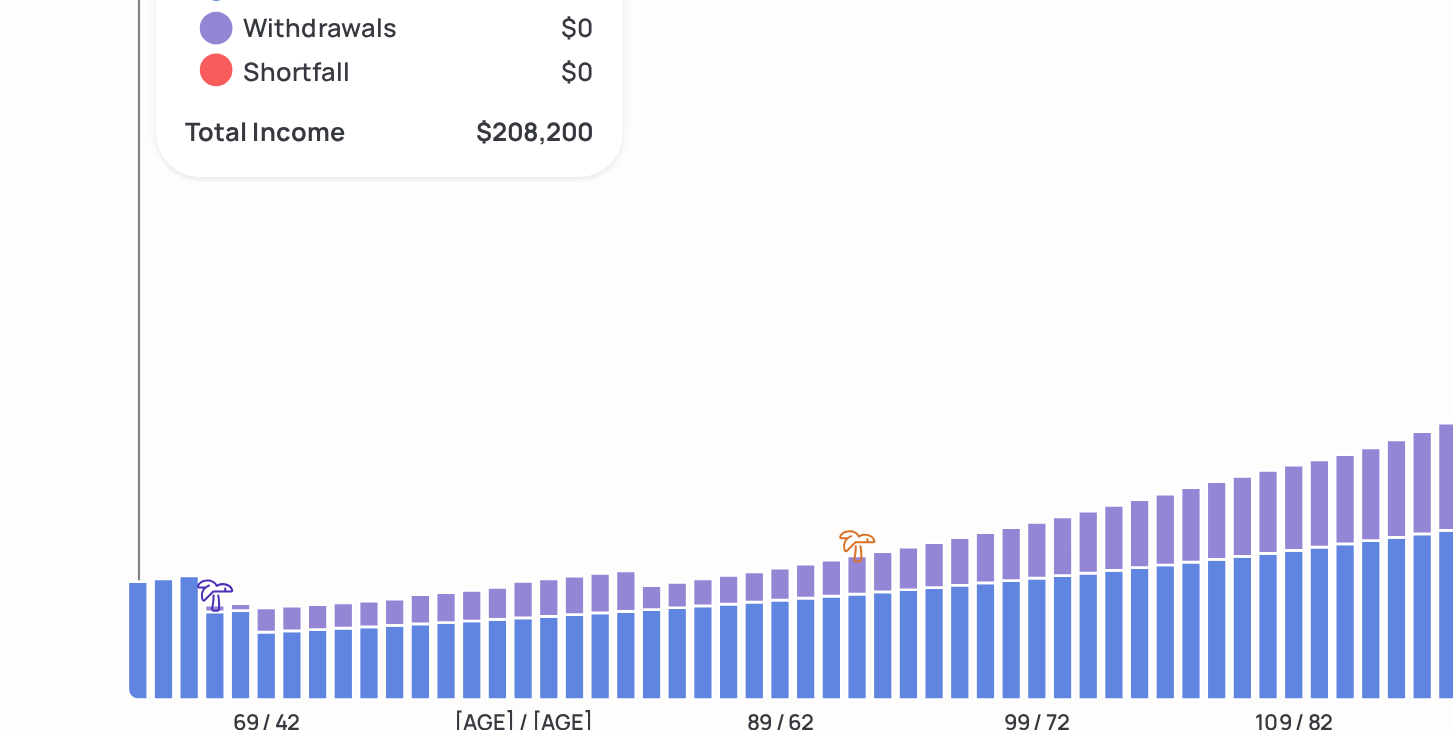 click 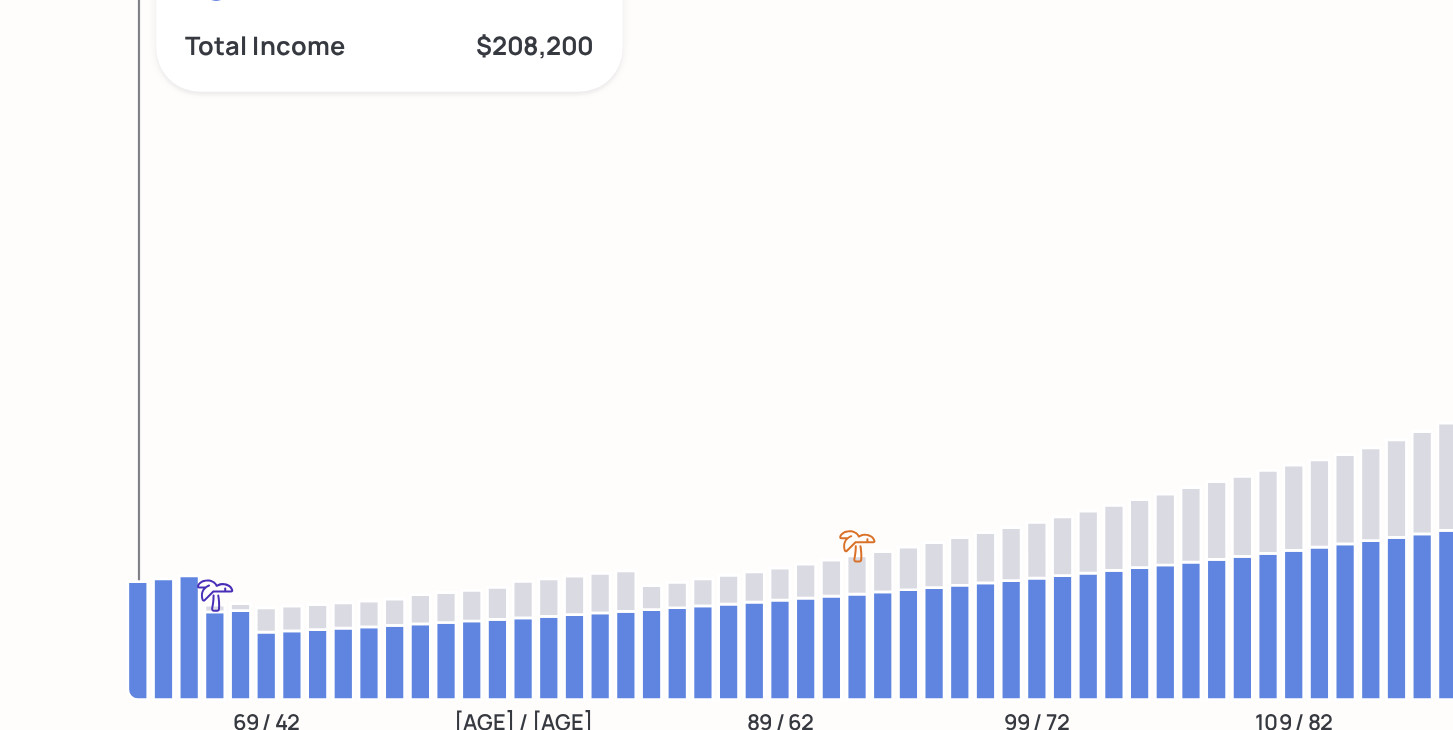 click 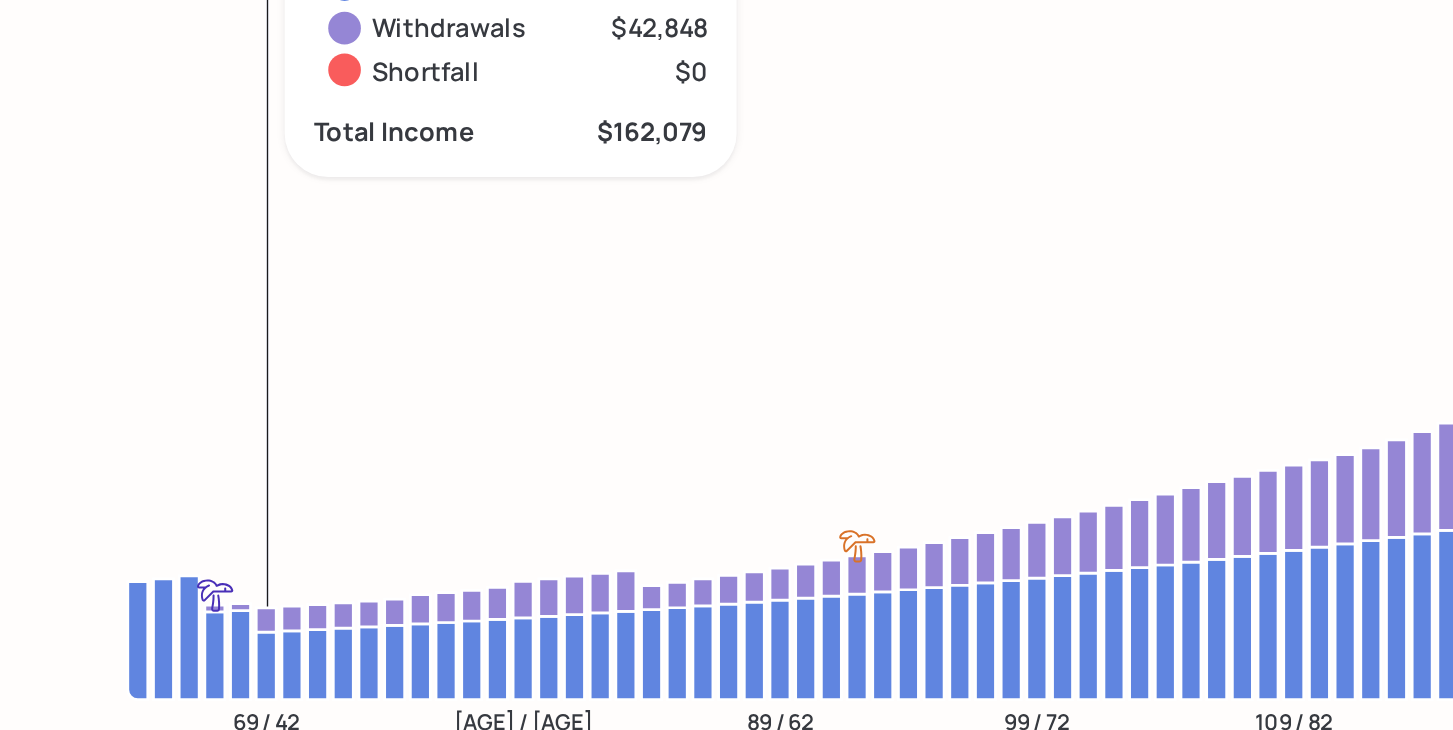 click 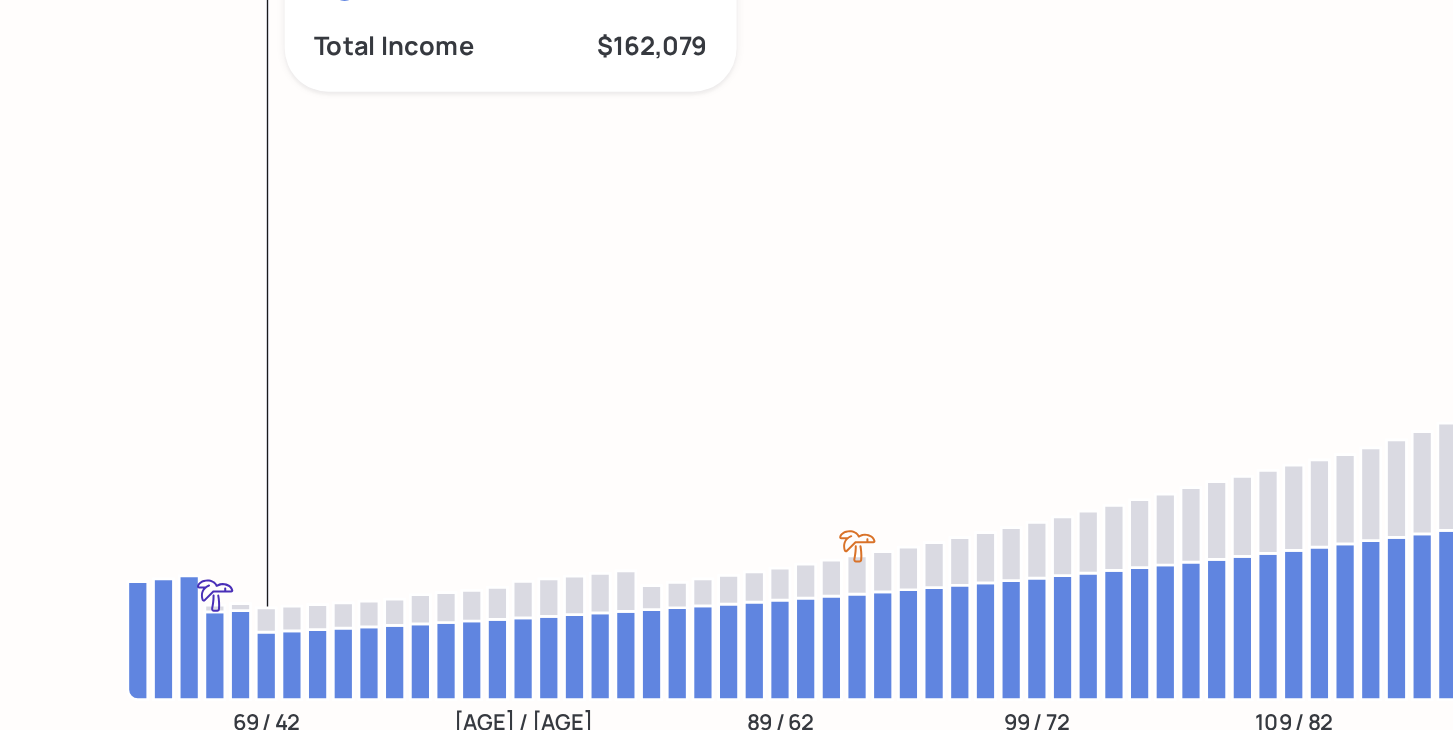 click 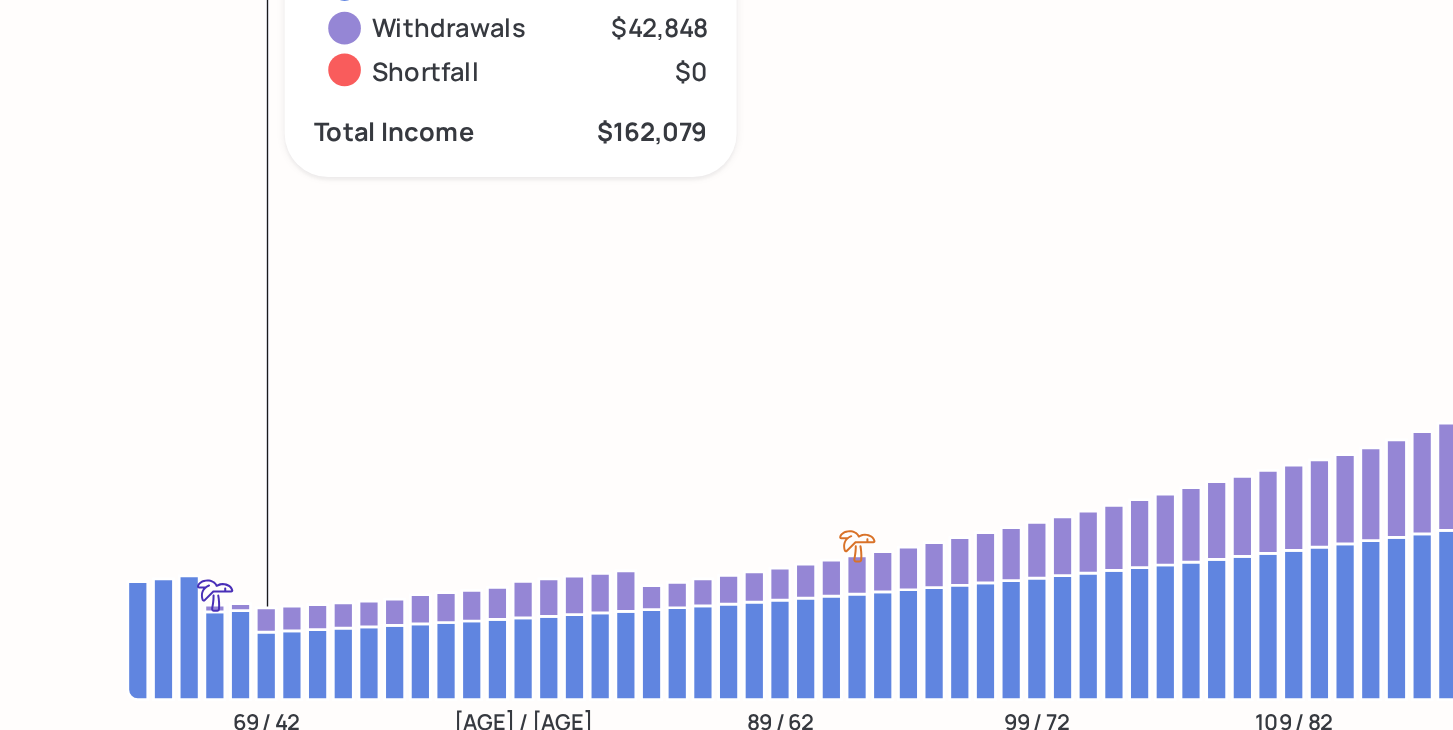 click 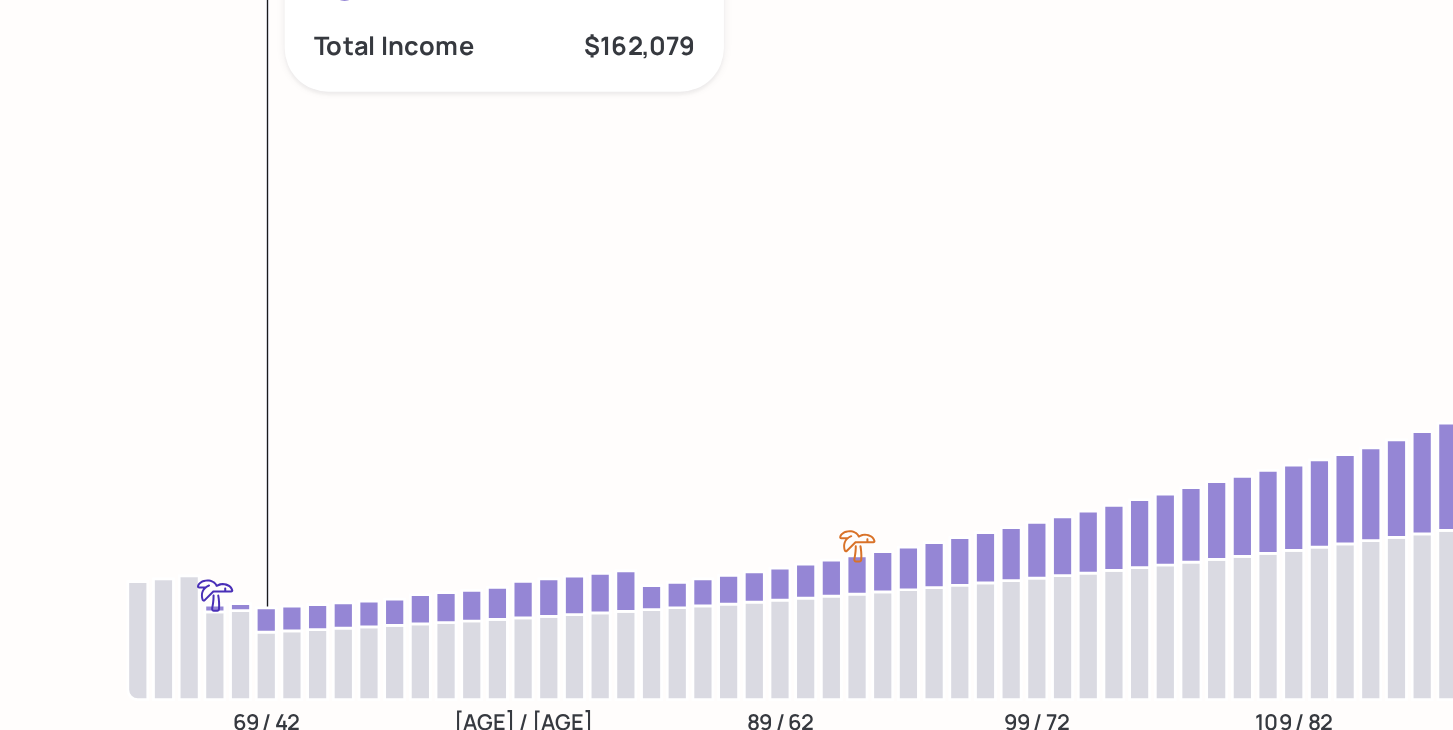 click 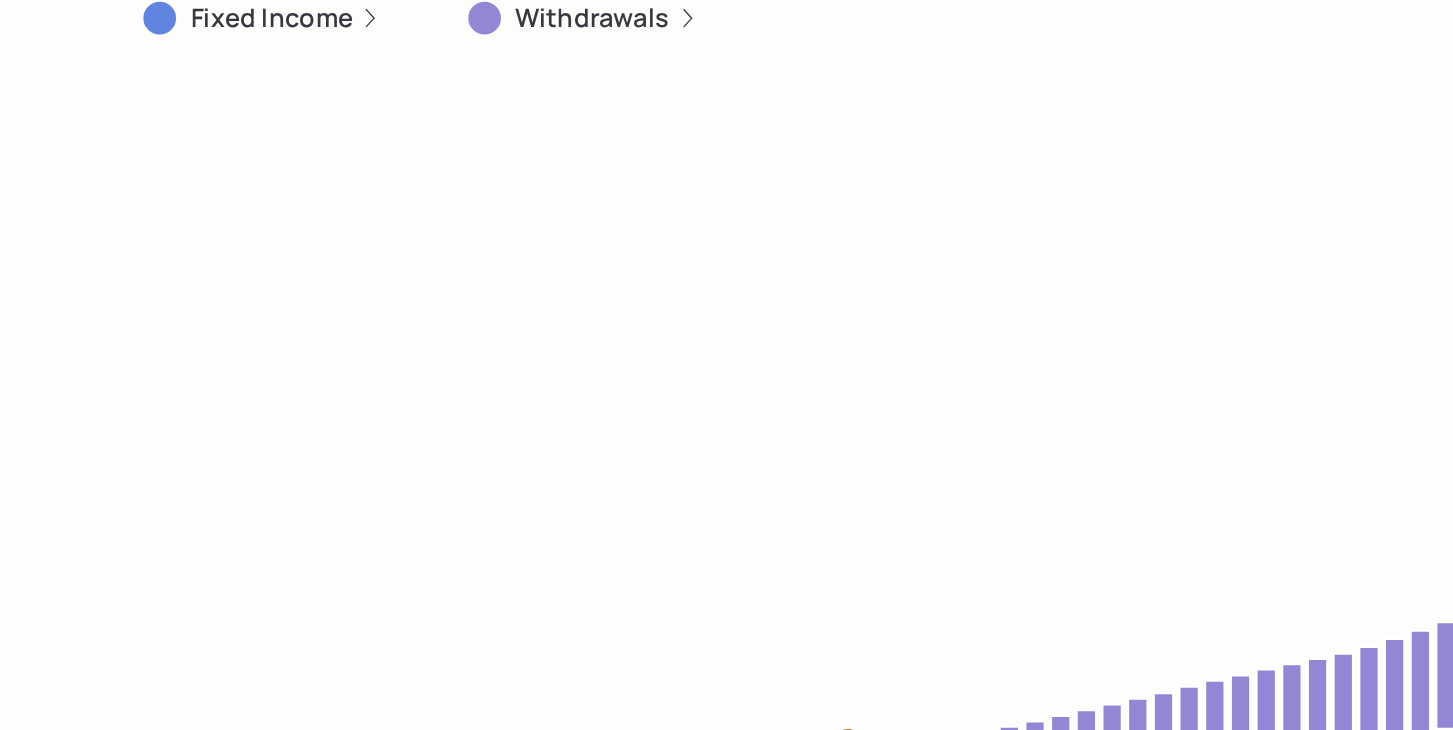 click on "Fixed Income" at bounding box center (150, 146) 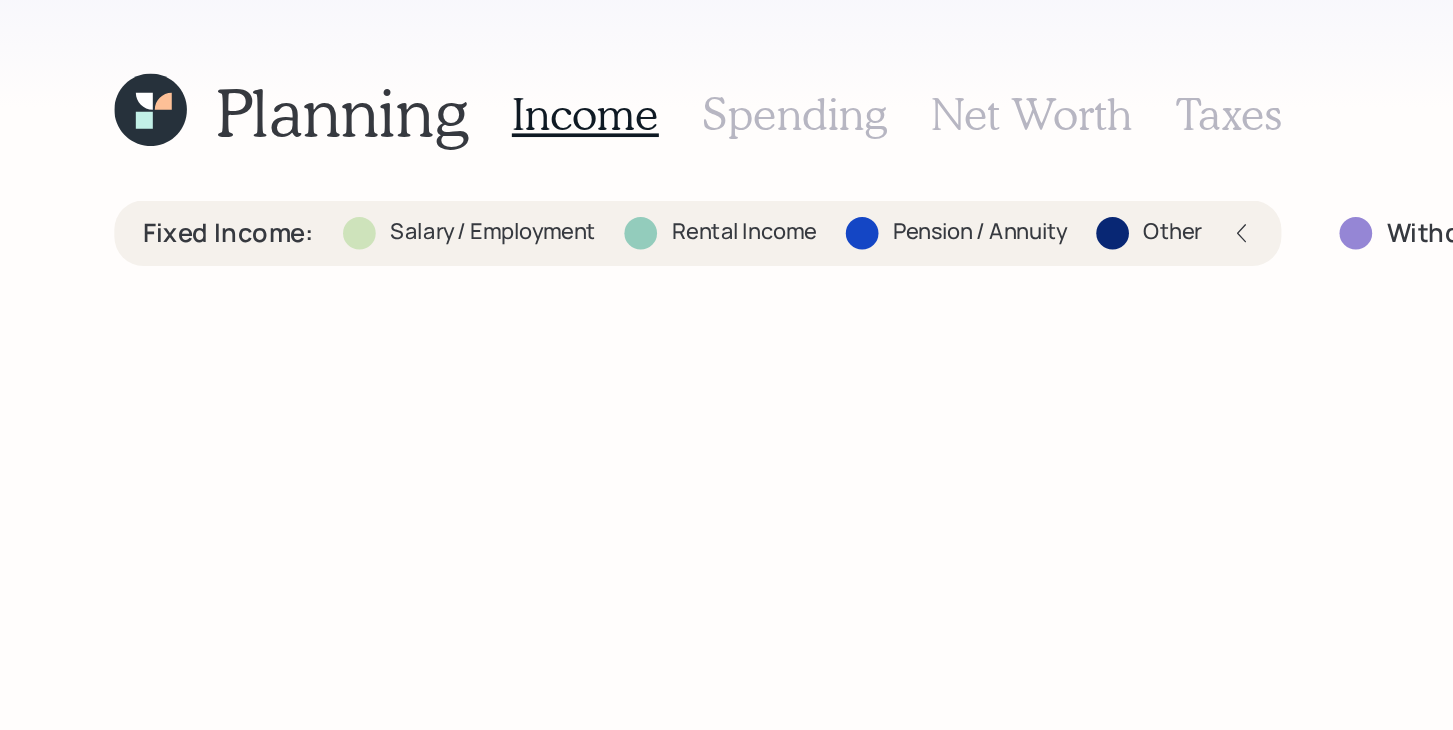 click on "Salary / Employment" at bounding box center (272, 145) 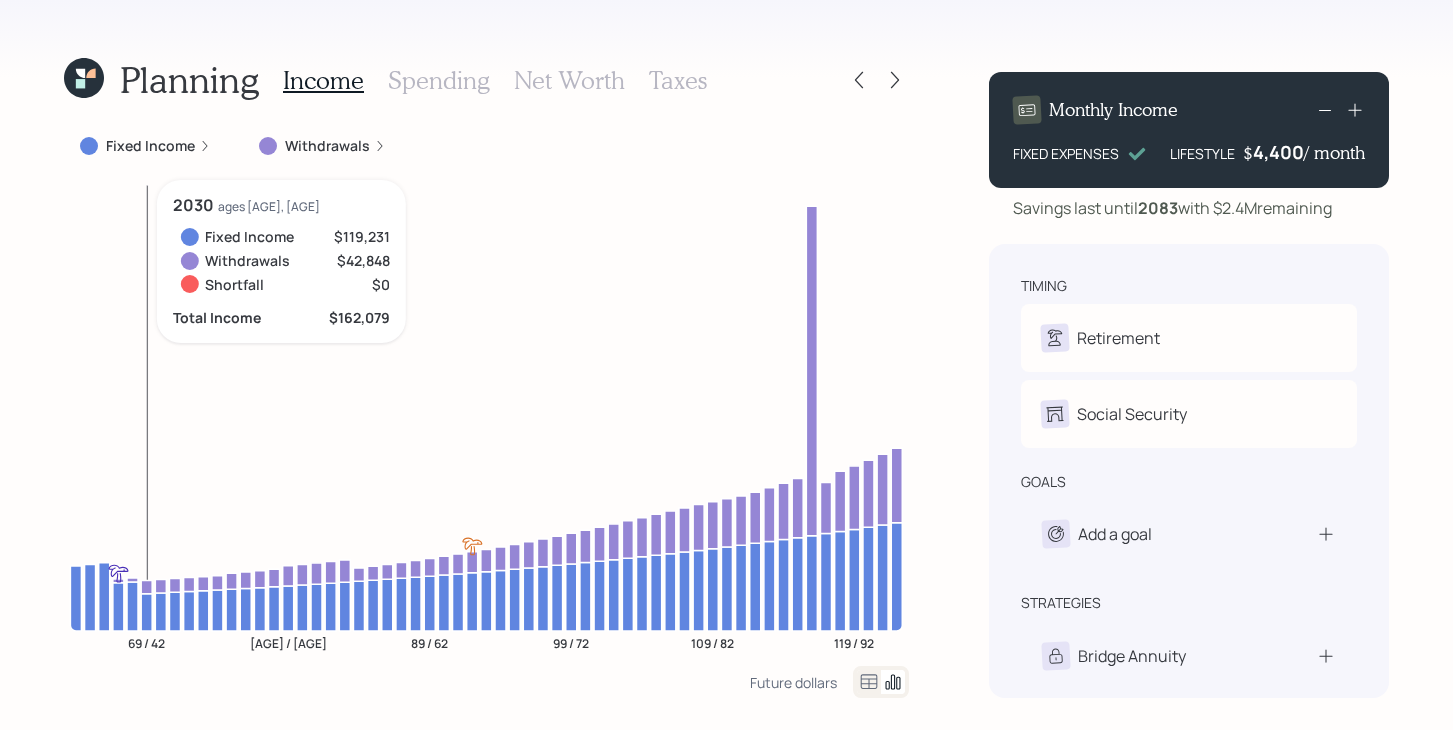 click 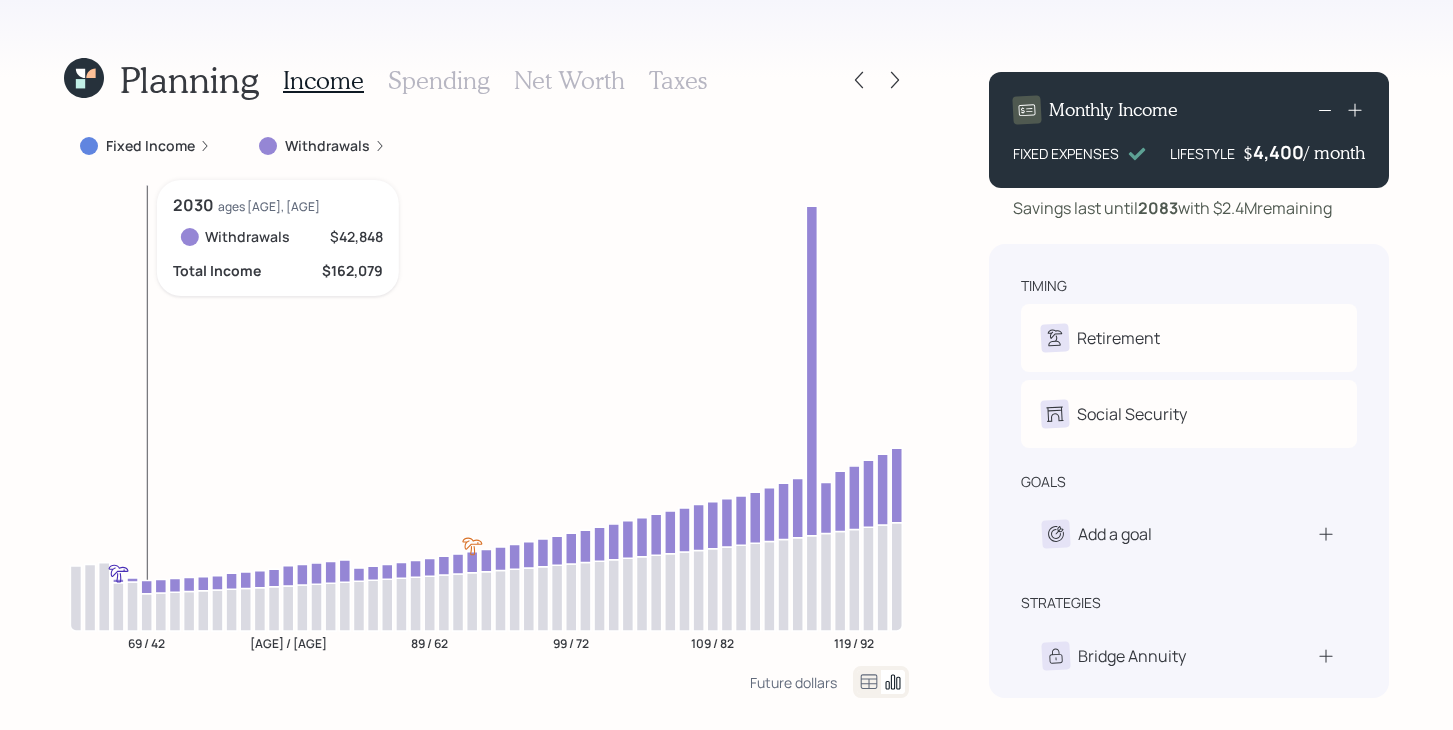 click 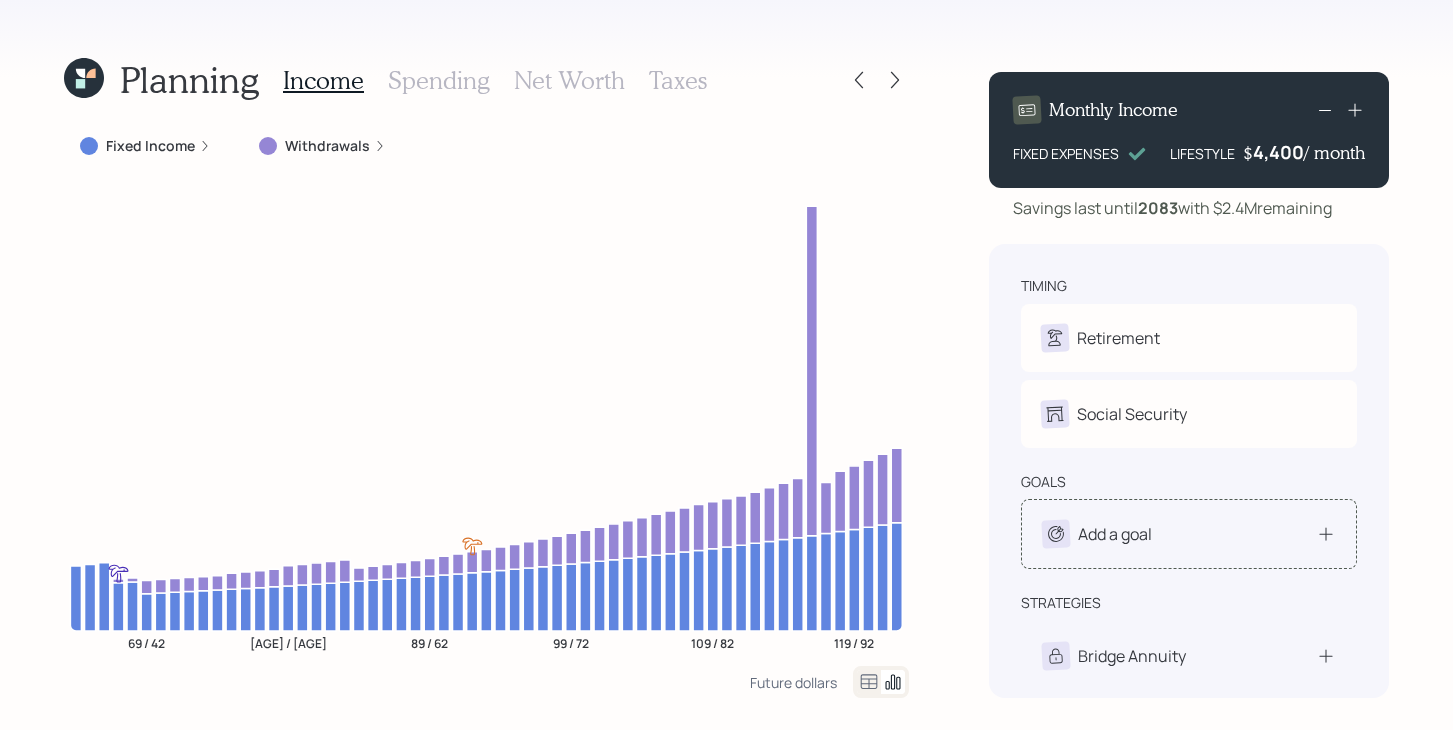 click on "Add a goal" at bounding box center [1189, 534] 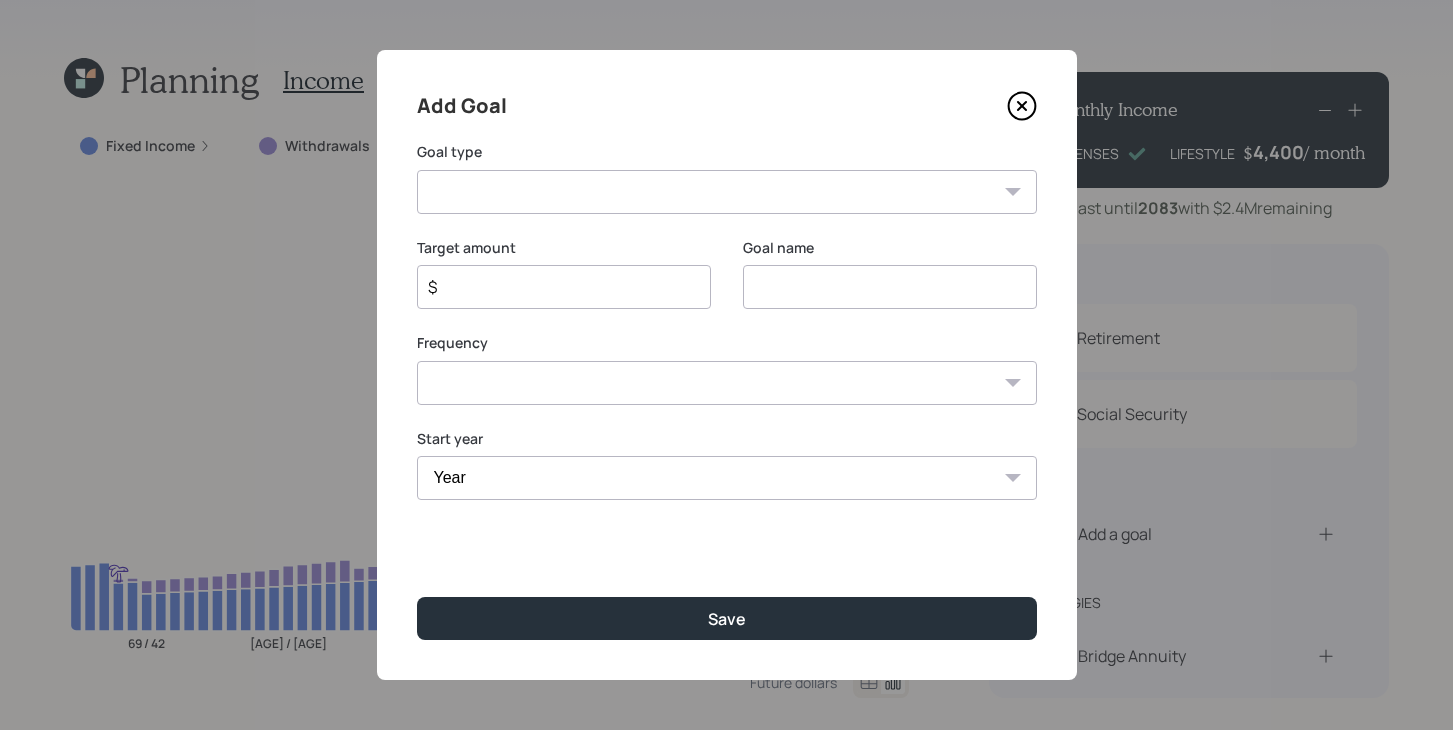 click on "Create an emergency fund Donate to charity Purchase a home Make a purchase Support a dependent Plan for travel Purchase a car Leave an inheritance Other" at bounding box center (727, 192) 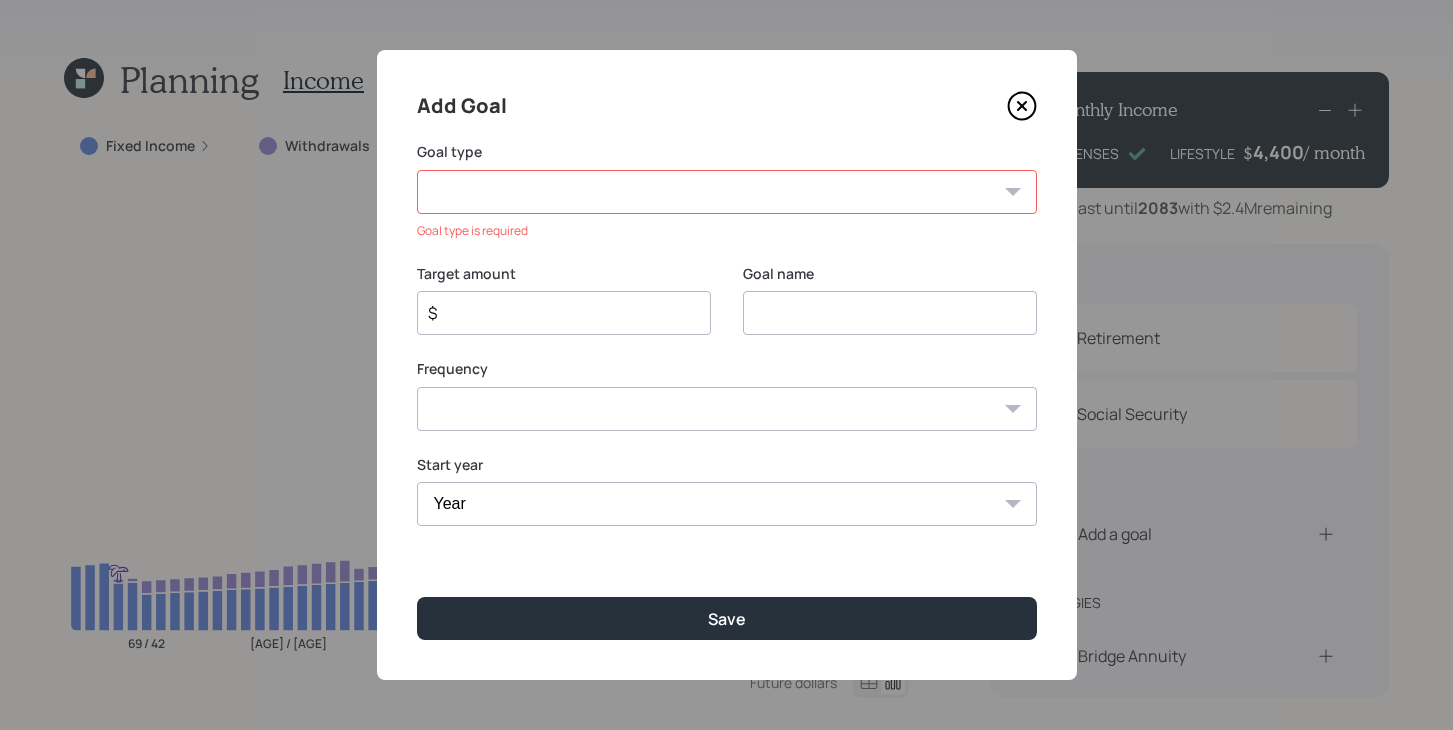 click 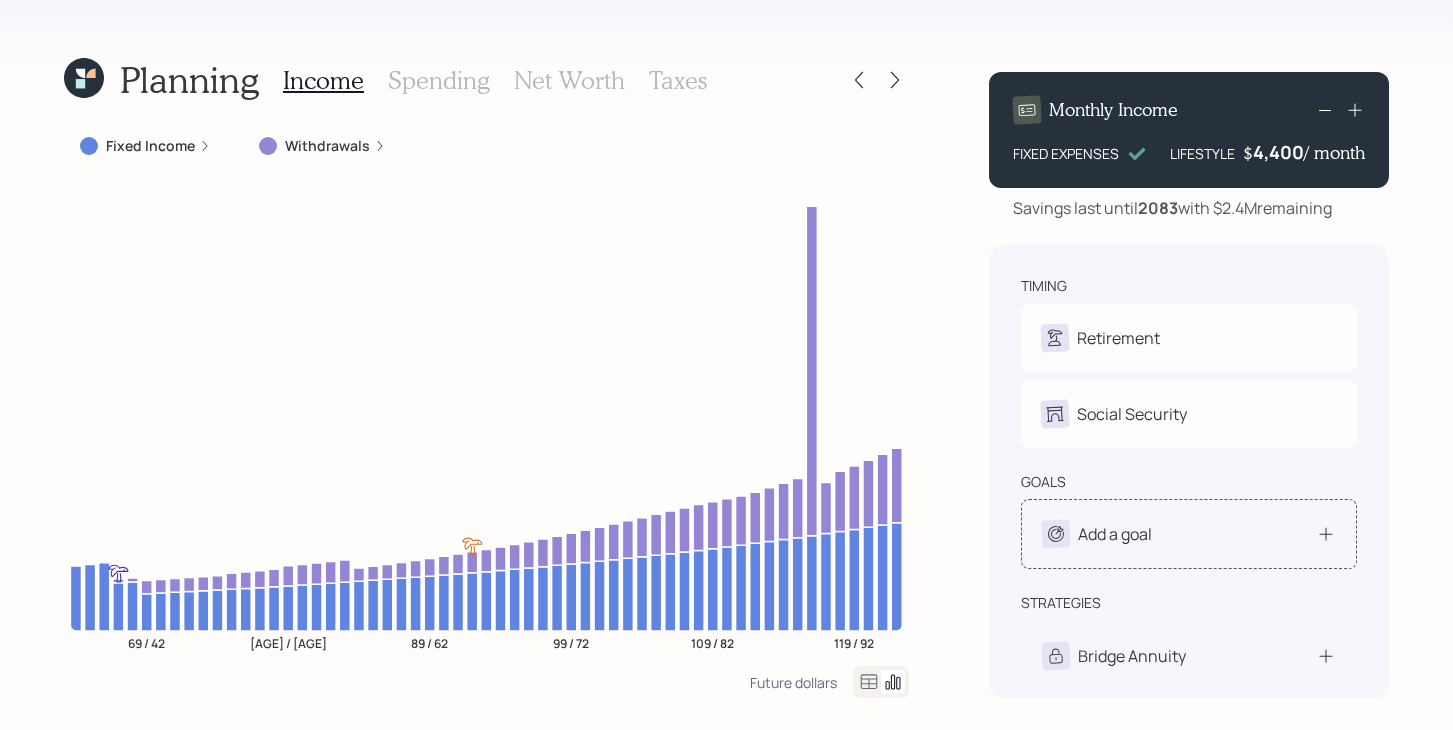click on "Add a goal" at bounding box center (1189, 534) 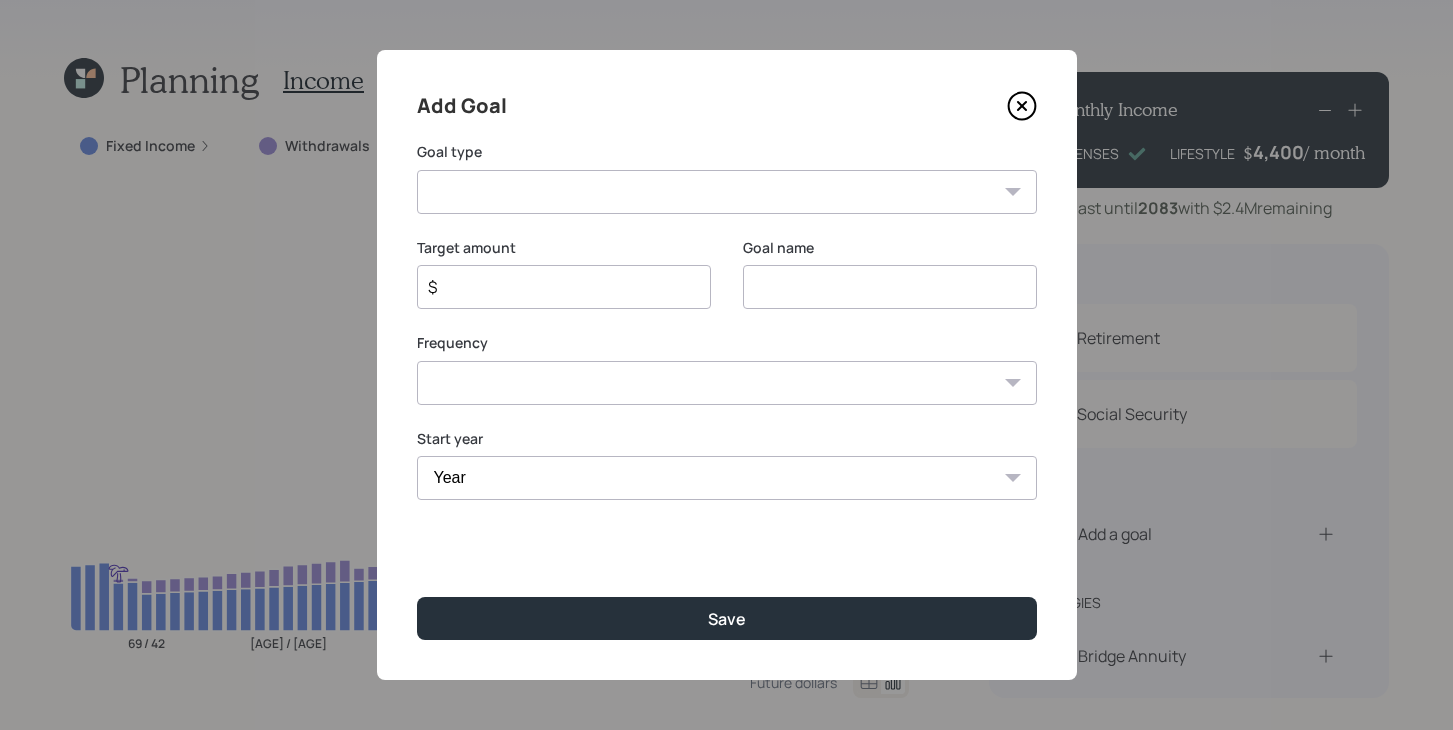 click on "Create an emergency fund Donate to charity Purchase a home Make a purchase Support a dependent Plan for travel Purchase a car Leave an inheritance Other" at bounding box center [727, 192] 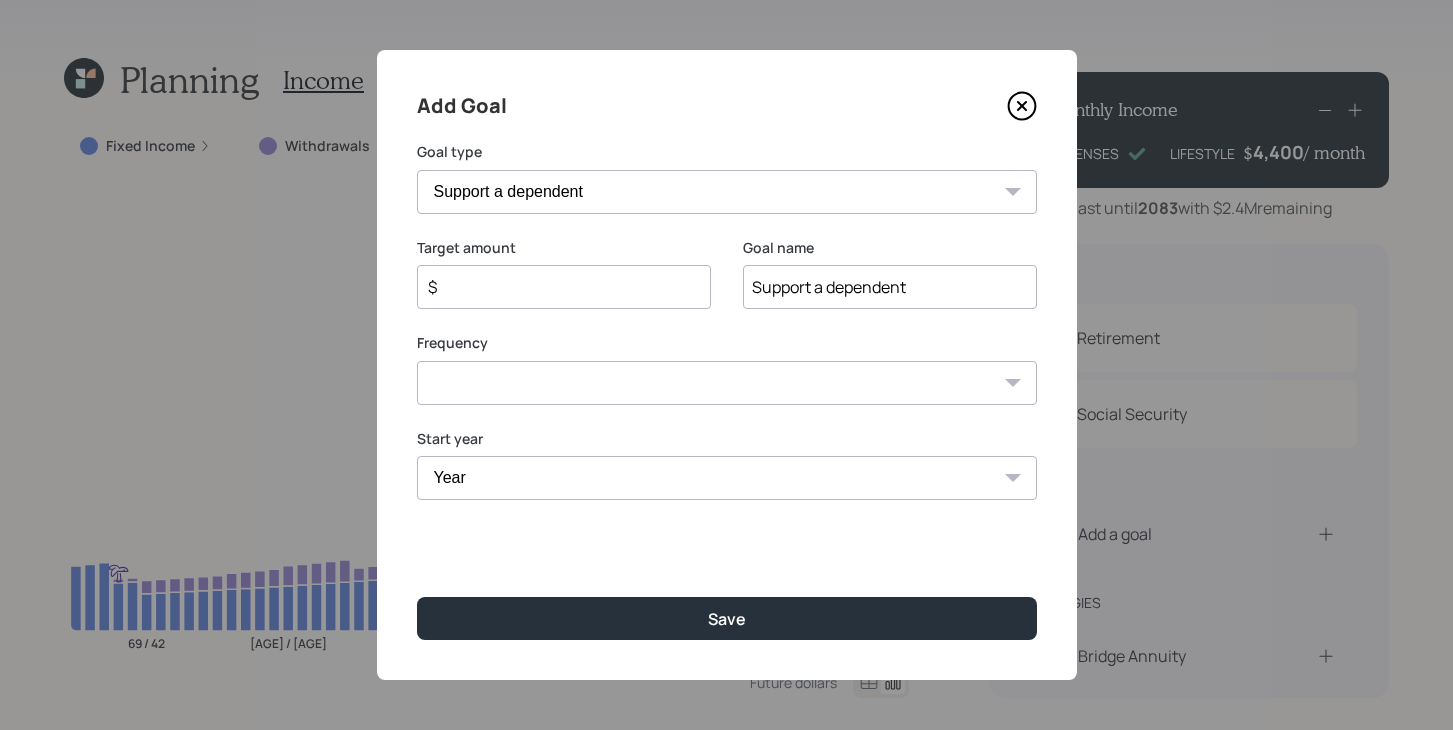 click on "Support a dependent" at bounding box center [890, 287] 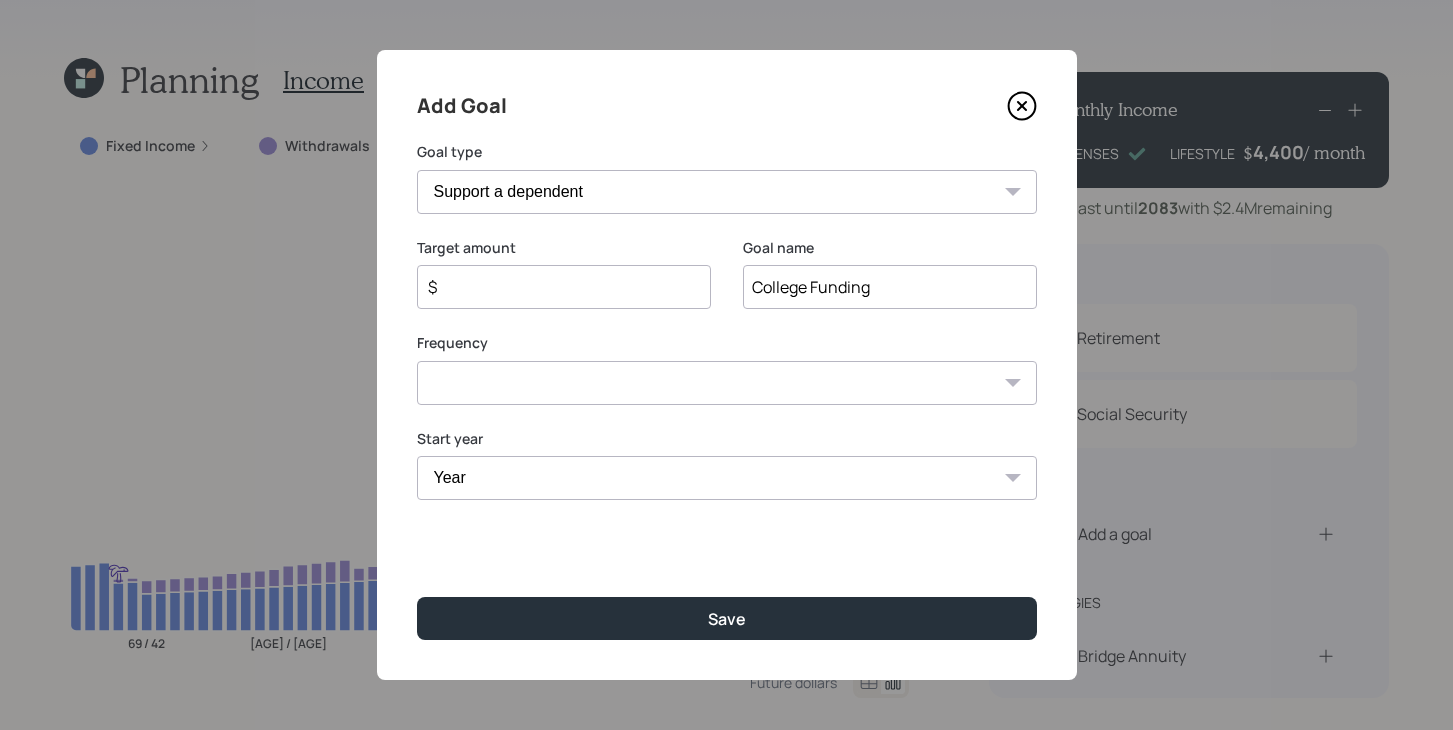 type on "College Funding" 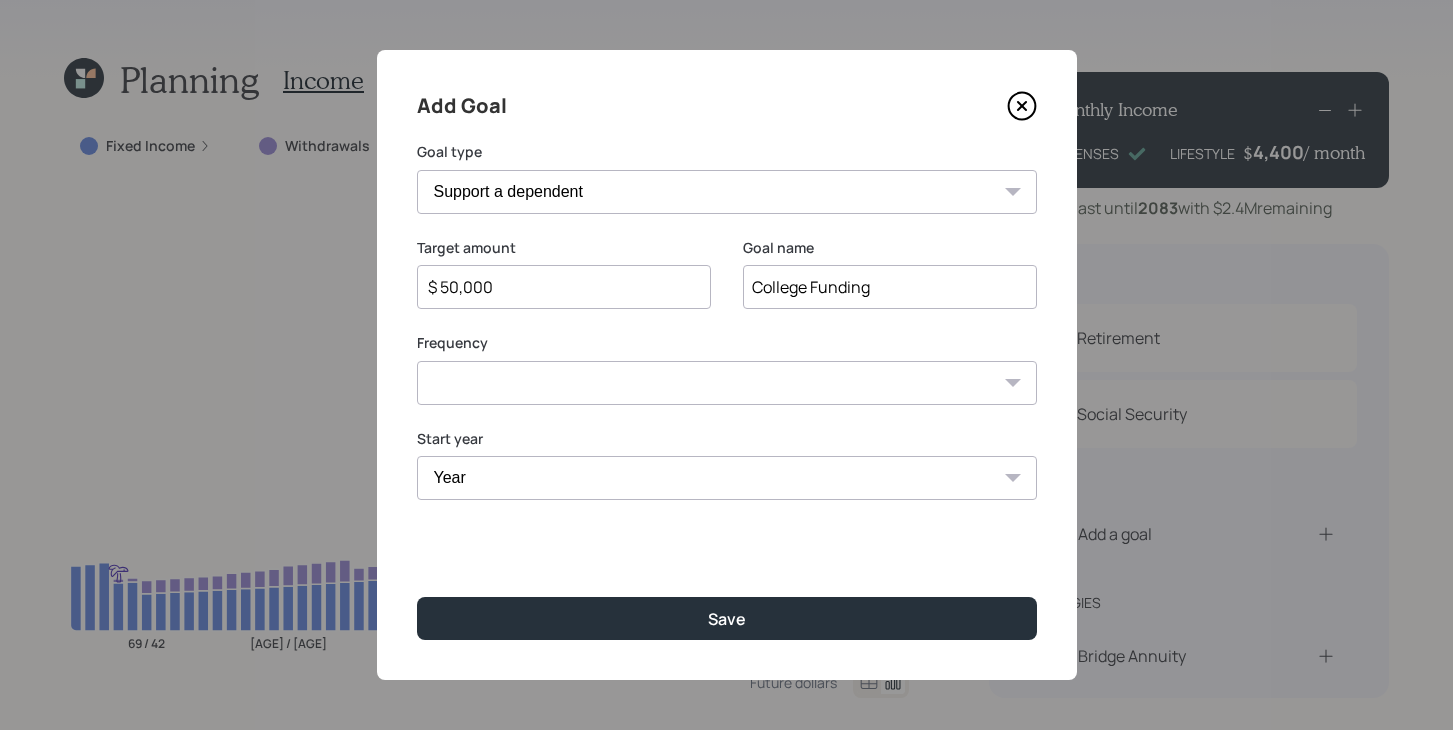 type on "$ 50,000" 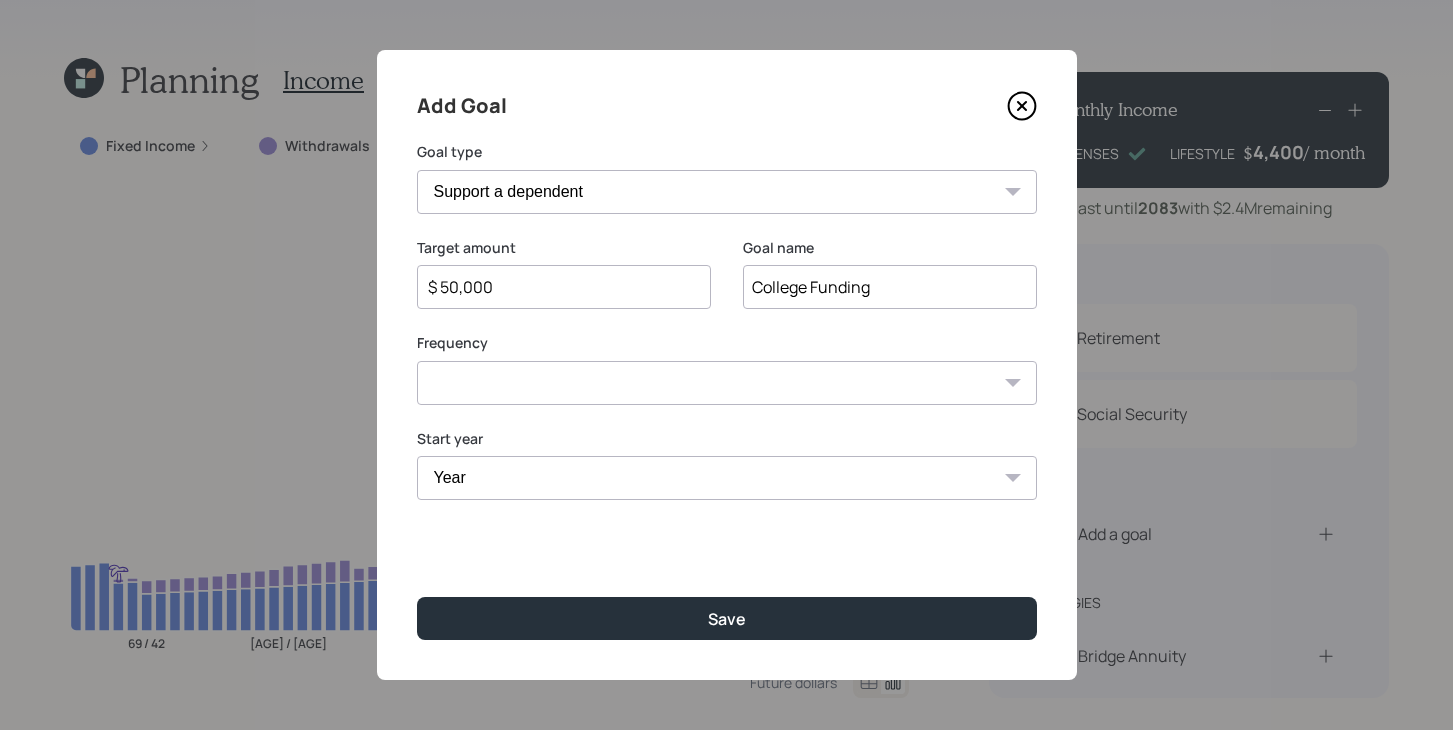 click on "One time Every 1 year Every 2 years Every 3 years Every 4 years Every 5 years Every 6 years Every 7 years Every 8 years Every 9 years" at bounding box center [727, 383] 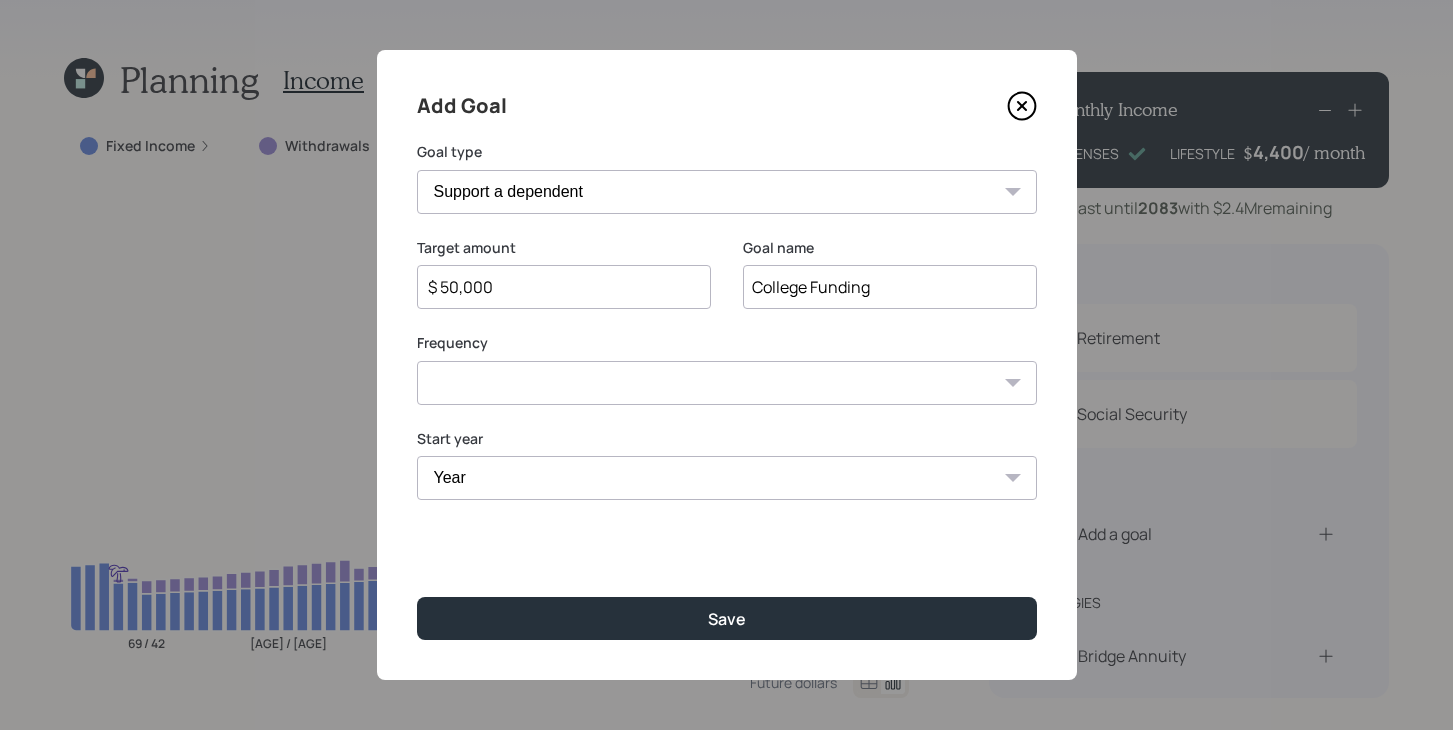 select on "1" 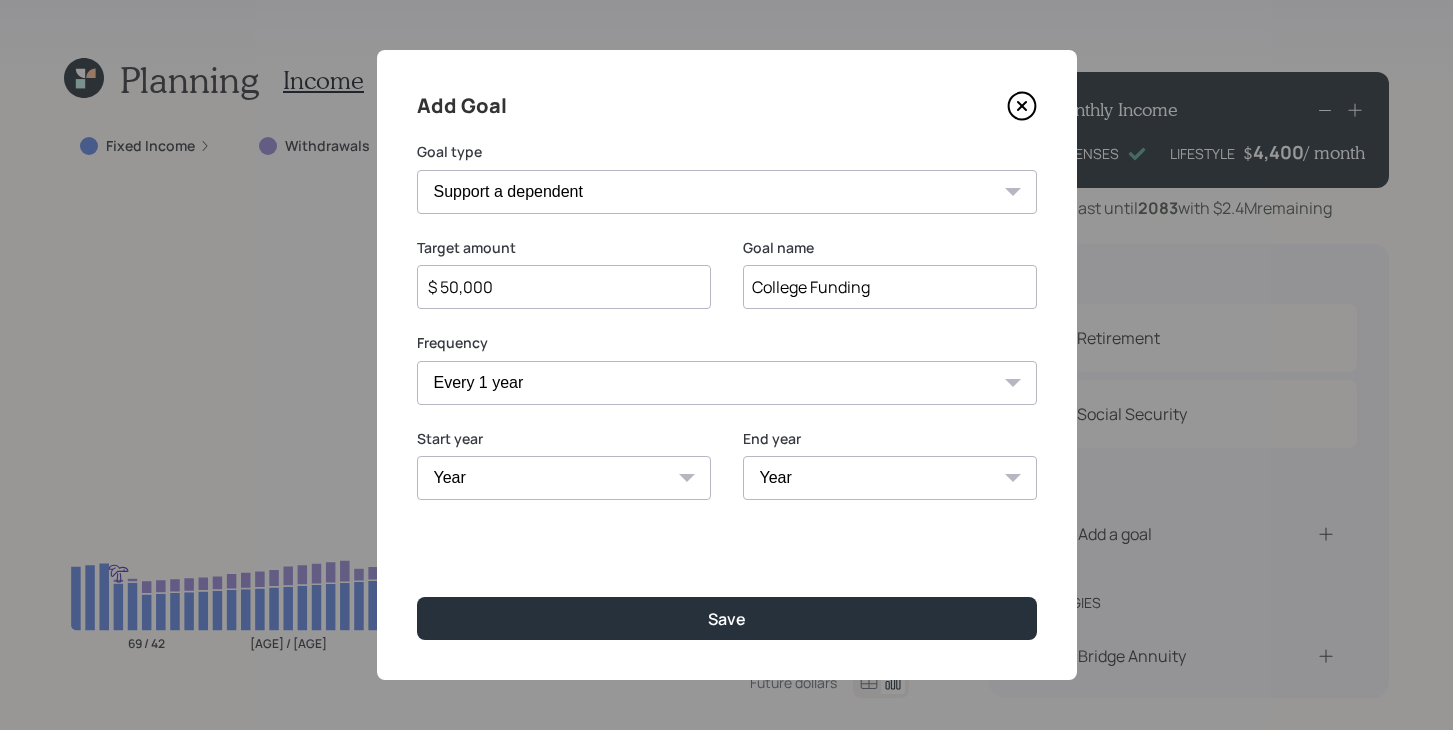 click on "Year 2025 2026 2027 2028 2029 2030 2031 2032 2033 2034 2035 2036 2037 2038 2039 2040 2041 2042 2043 2044 2045 2046 2047 2048 2049 2050 2051 2052 2053 2054 2055" at bounding box center (564, 478) 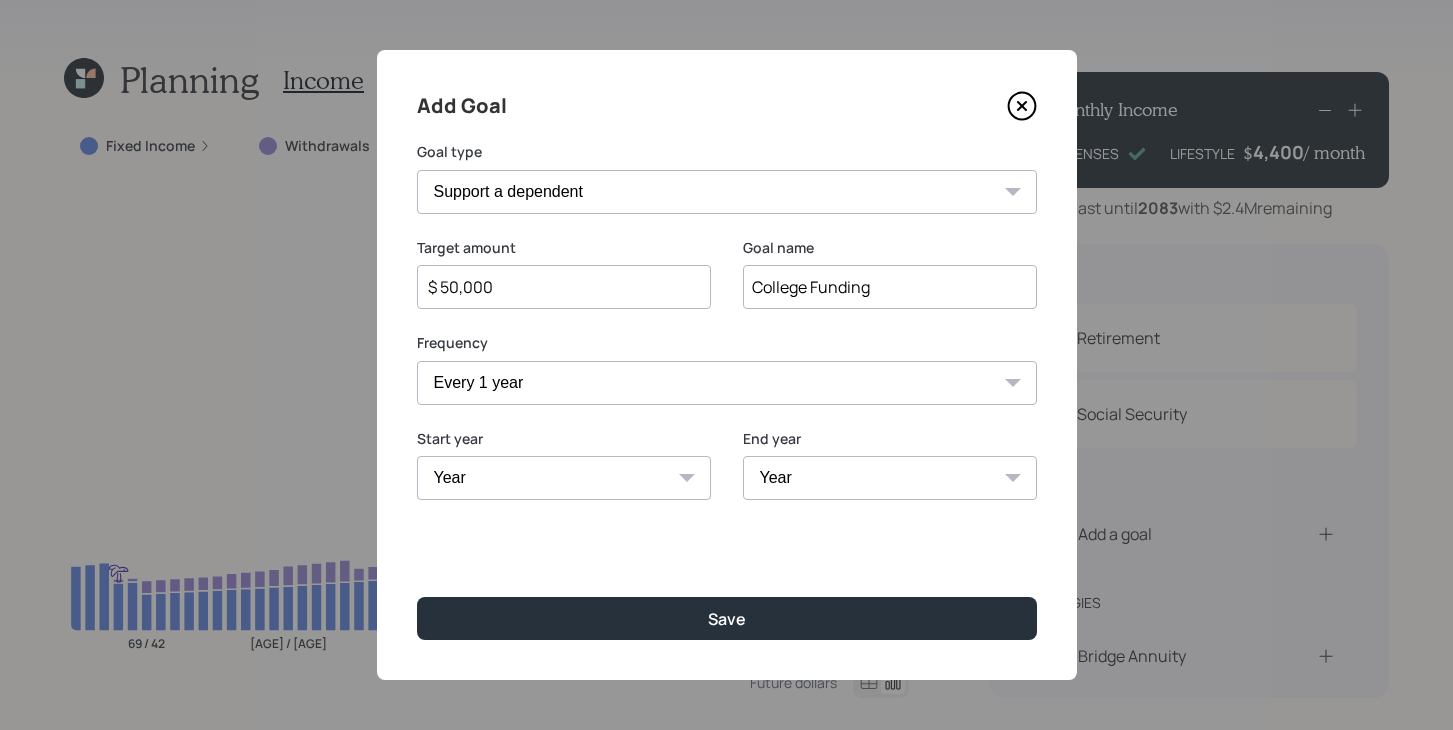 select on "2036" 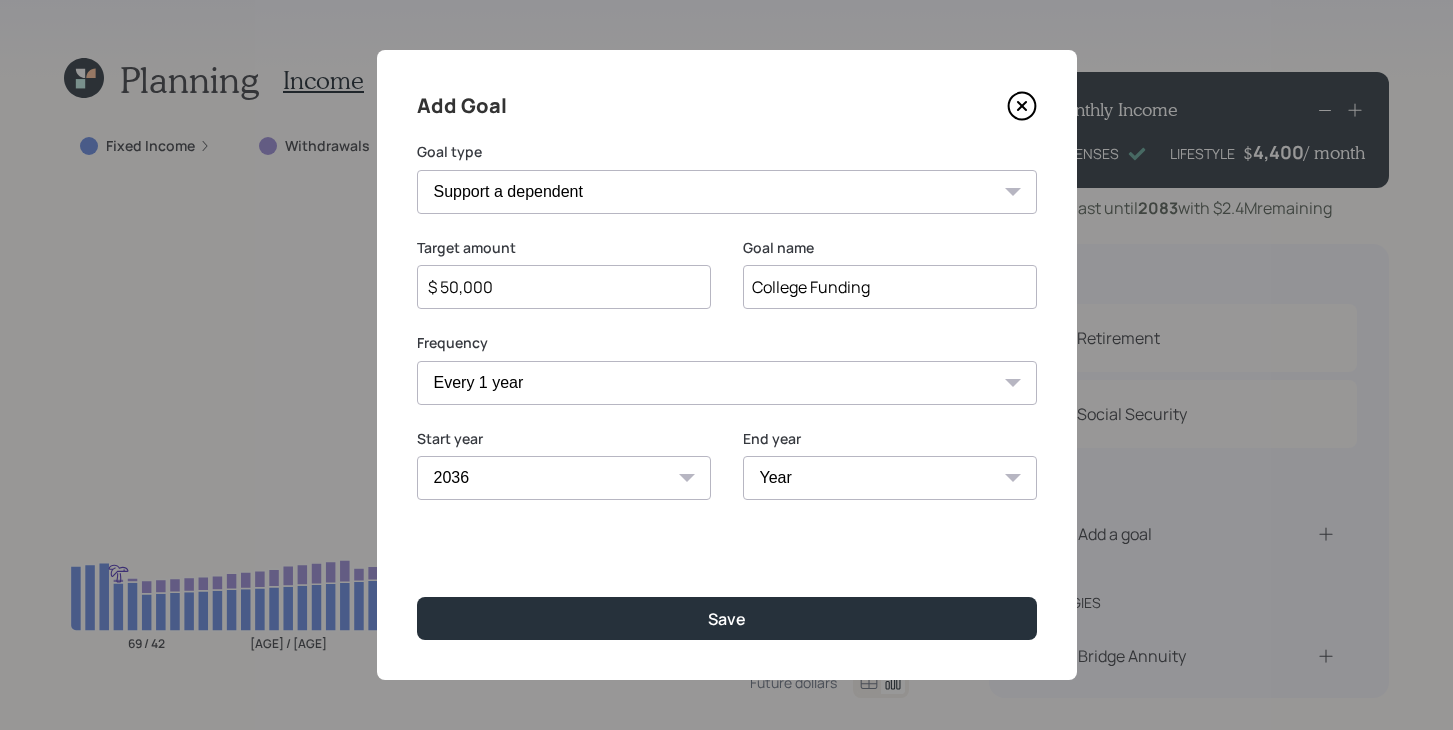 click on "Year 2036 2037 2038 2039 2040 2041 2042 2043 2044 2045 2046 2047 2048 2049 2050 2051 2052 2053 2054 2055" at bounding box center (890, 478) 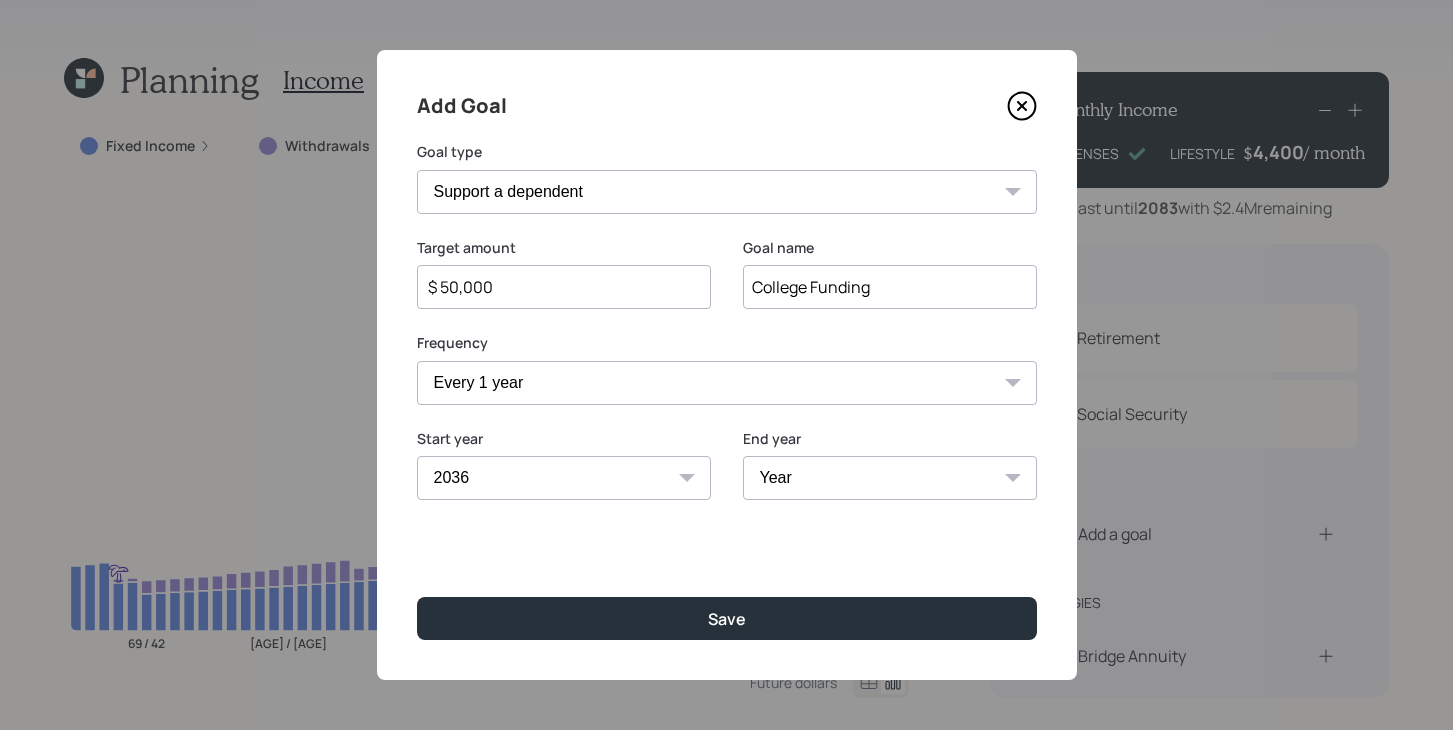 select on "2040" 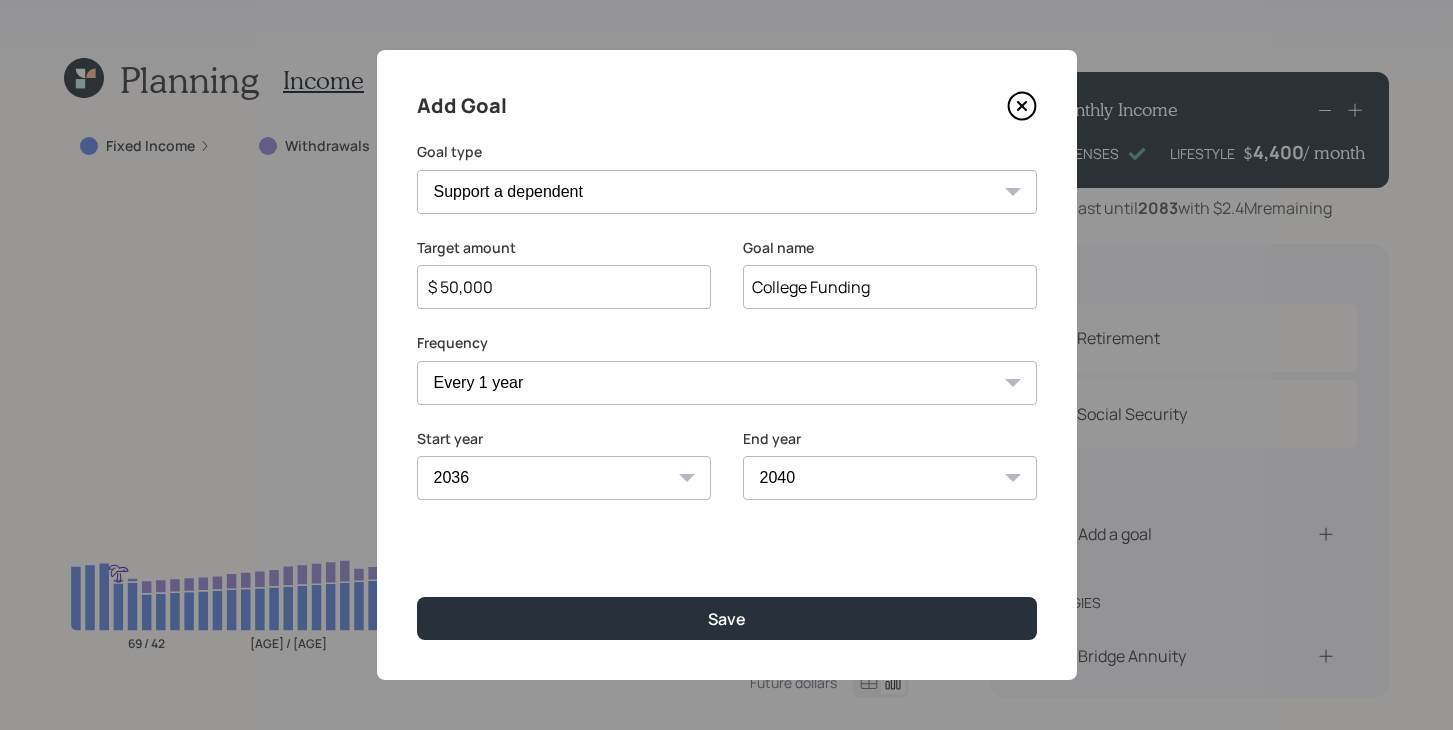click on "$ 50,000" at bounding box center [564, 287] 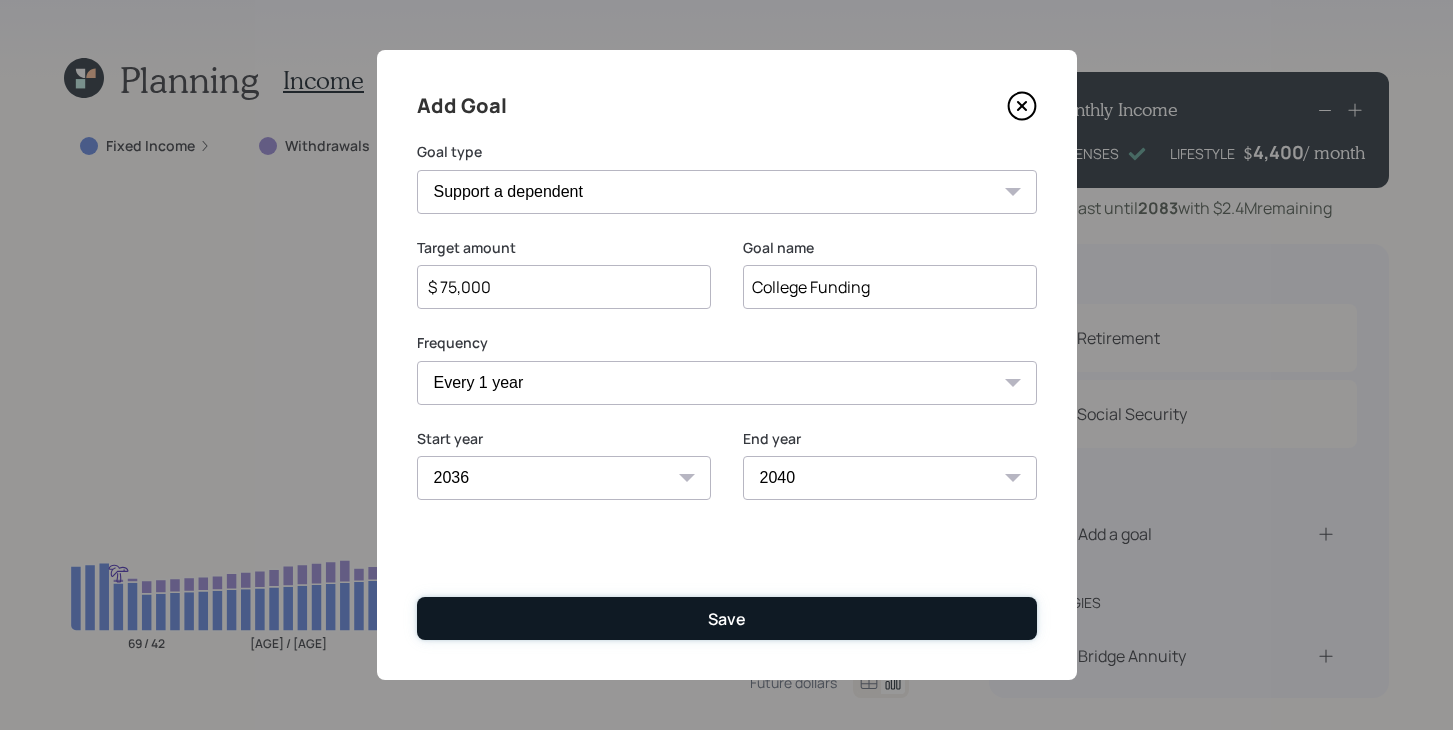 click on "Save" at bounding box center [727, 618] 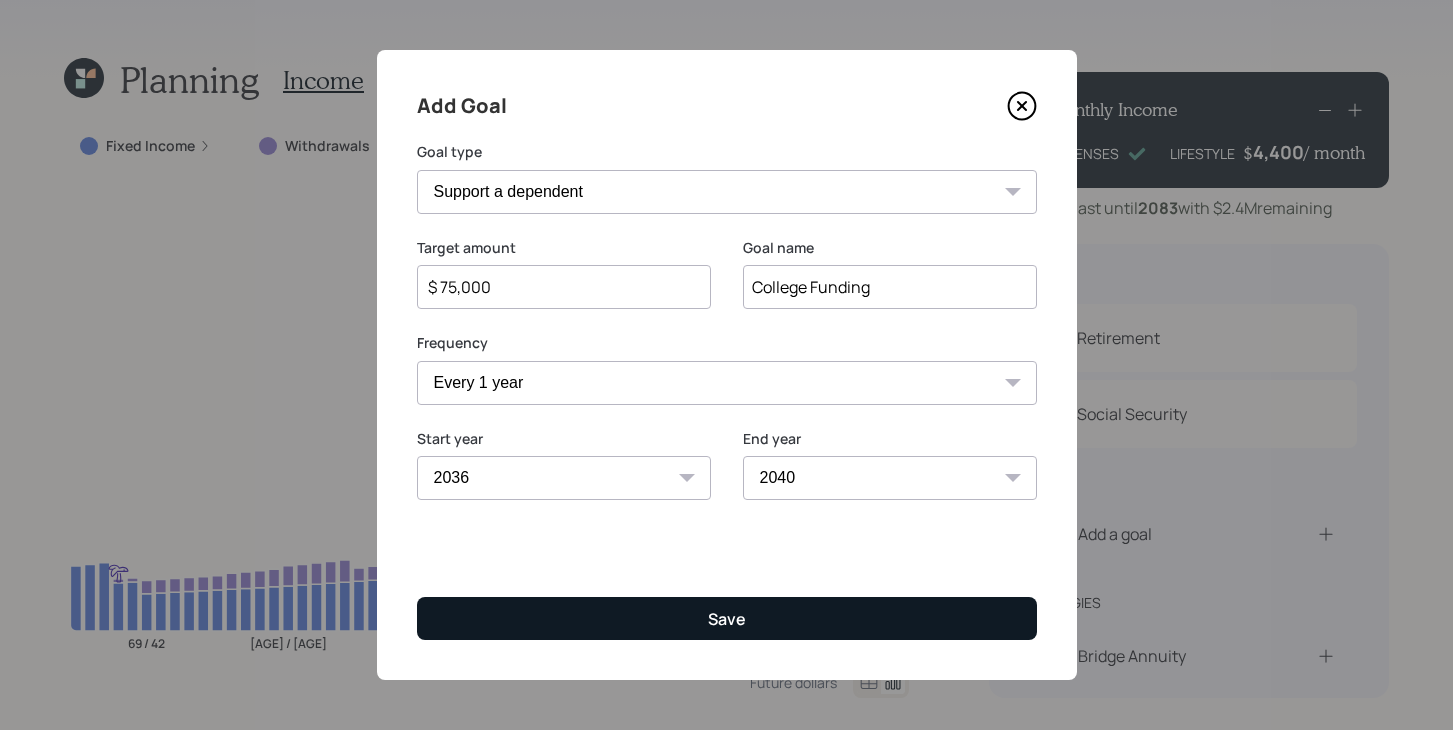 type on "$" 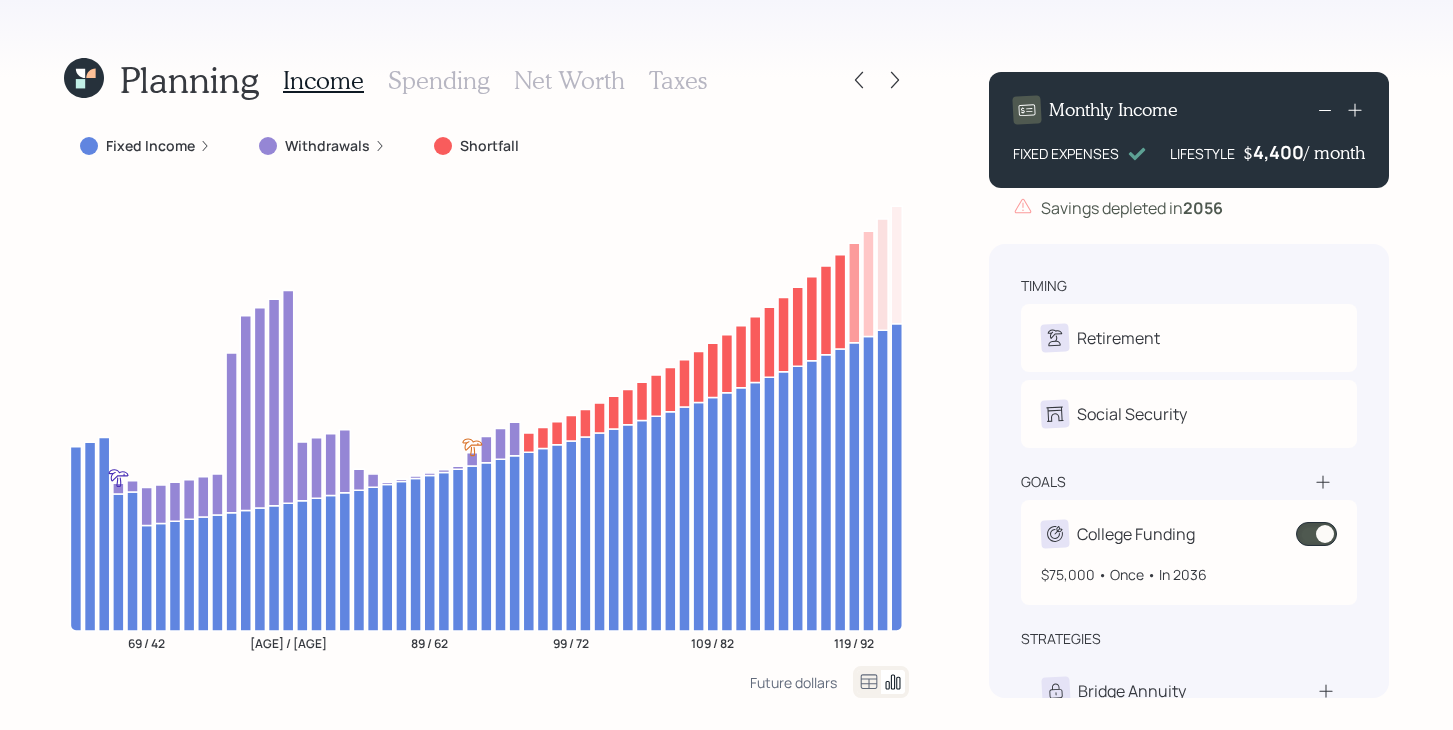 click on "College Funding" at bounding box center [1189, 534] 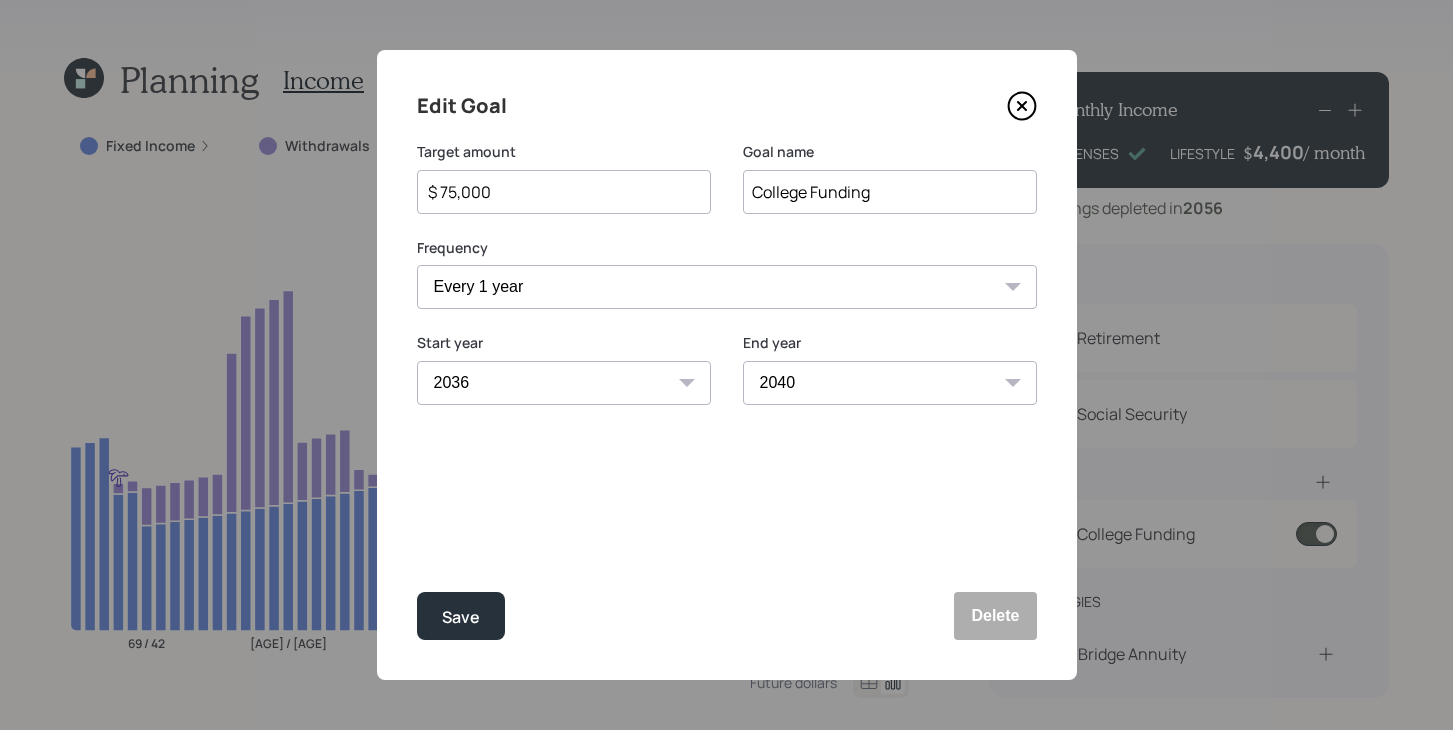 click on "2036 2037 2038 2039 2040 2041 2042 2043 2044 2045 2046 2047 2048 2049 2050 2051 2052 2053 2054 2055" at bounding box center (890, 383) 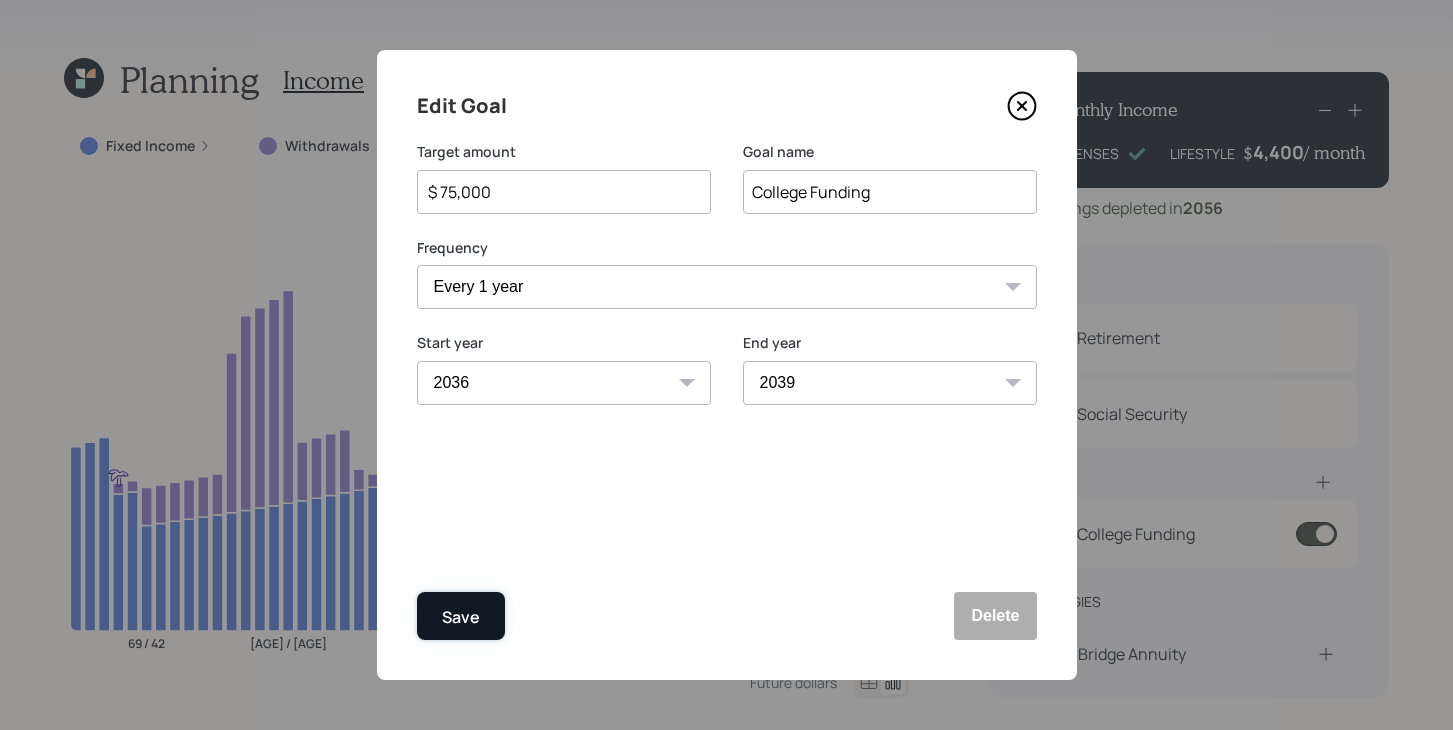 click on "Save" at bounding box center (461, 616) 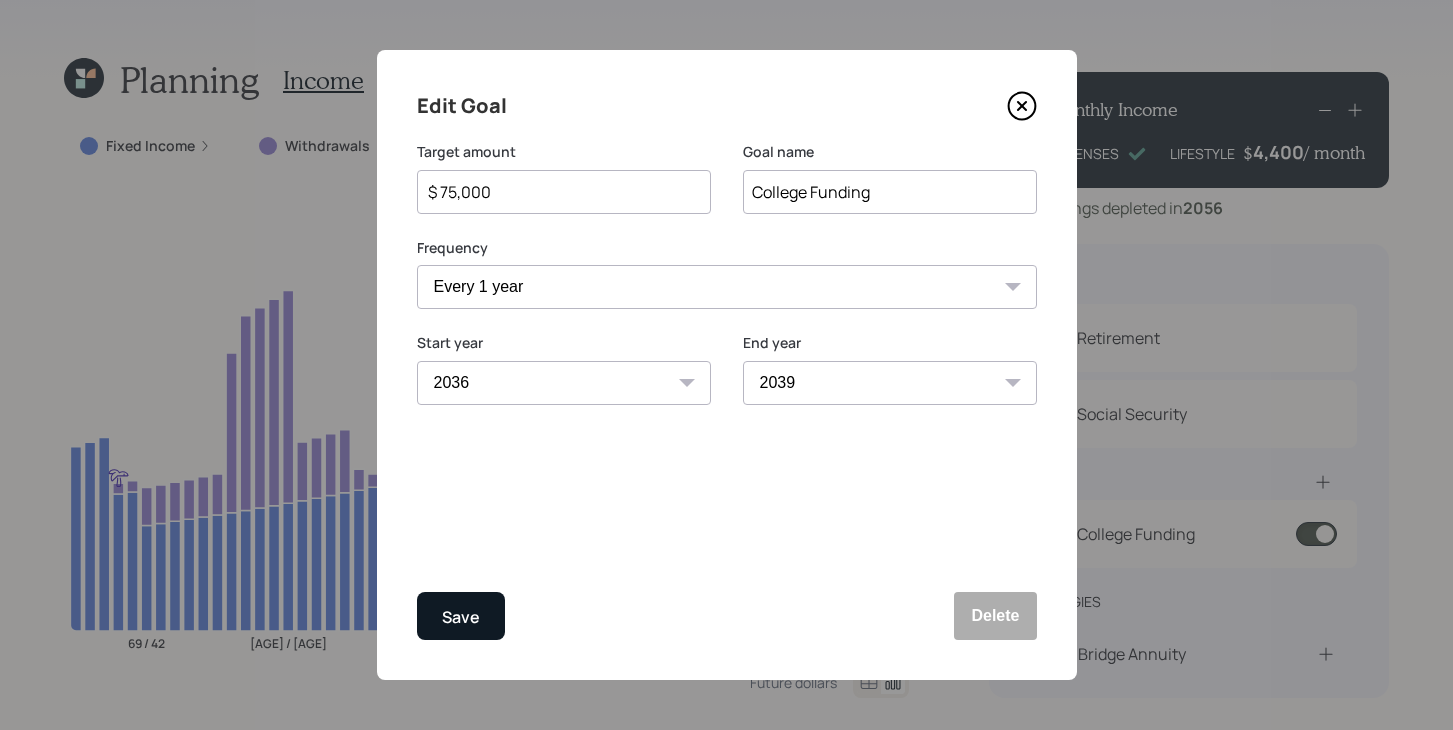 select on "2040" 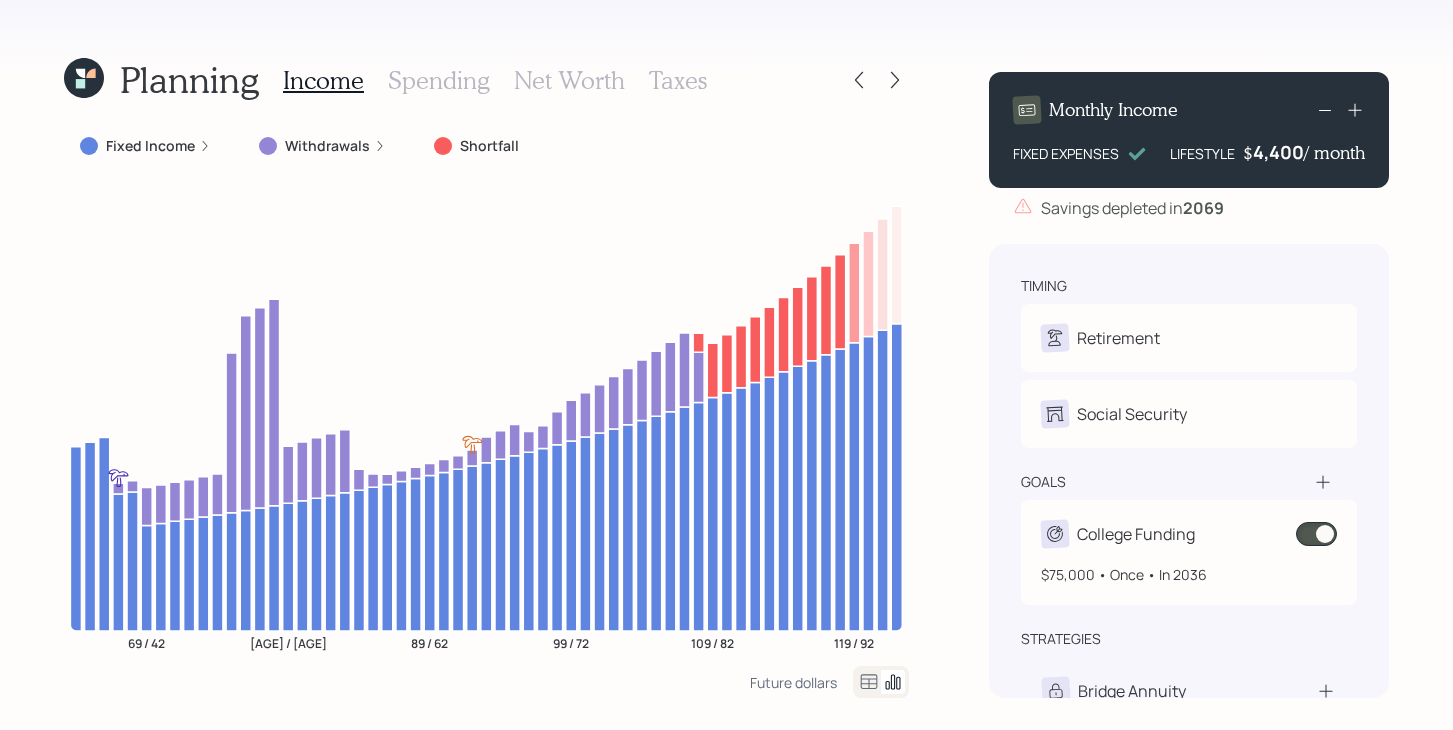 click at bounding box center [1316, 534] 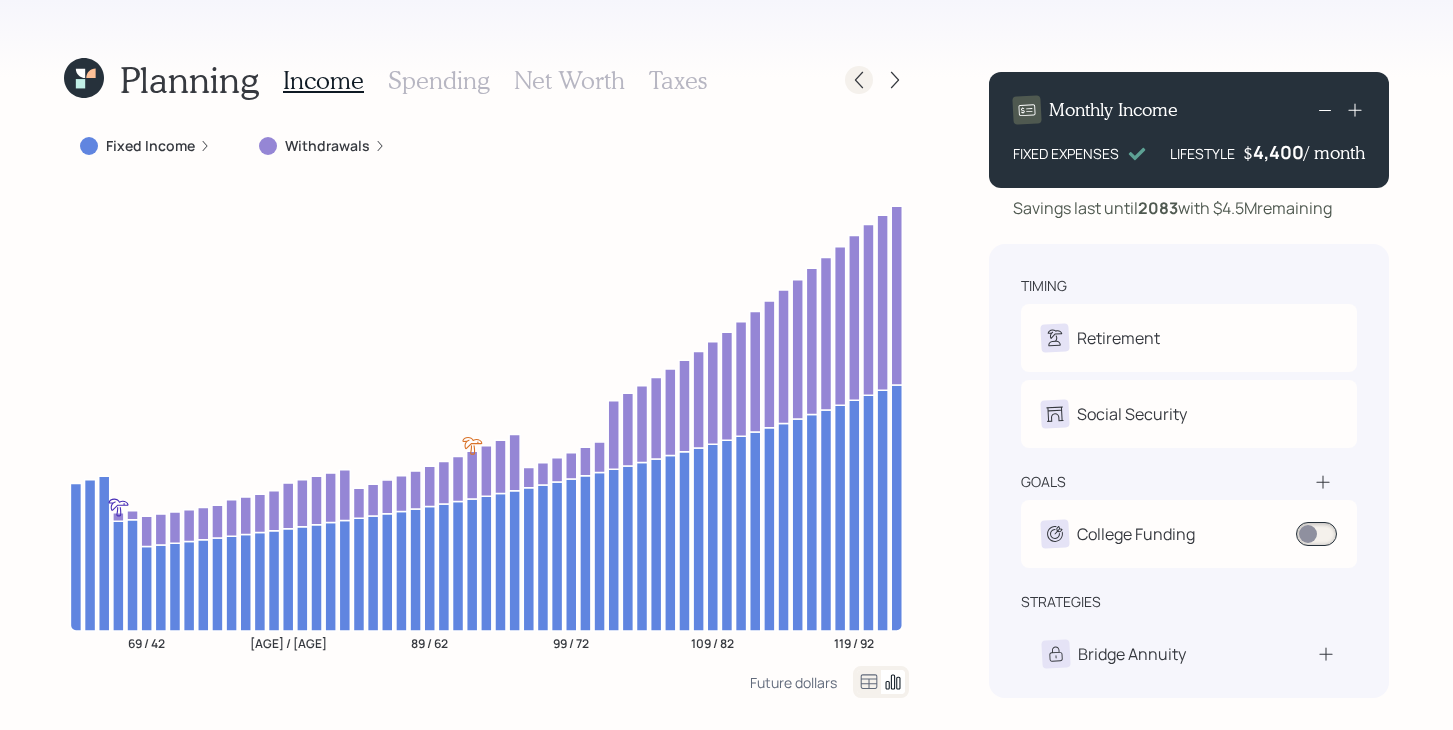 click 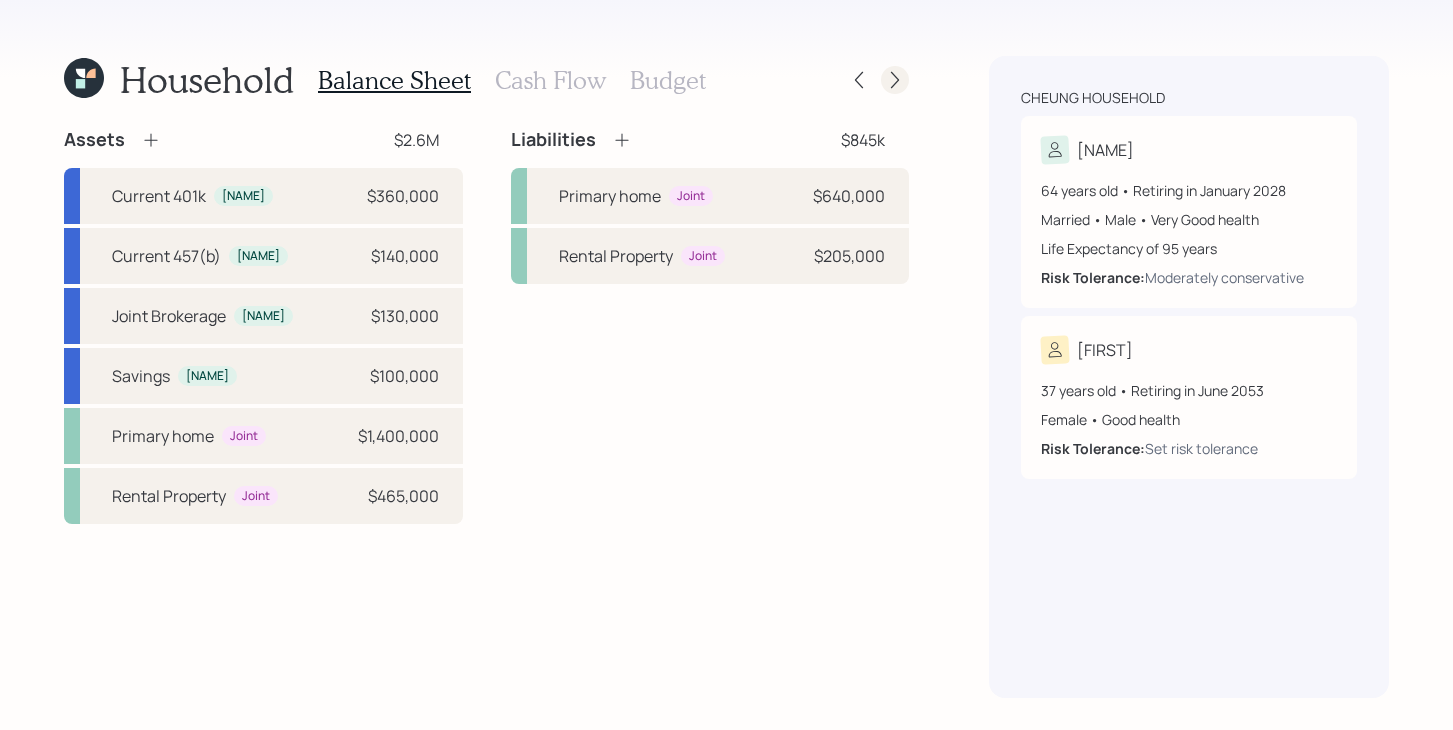 click 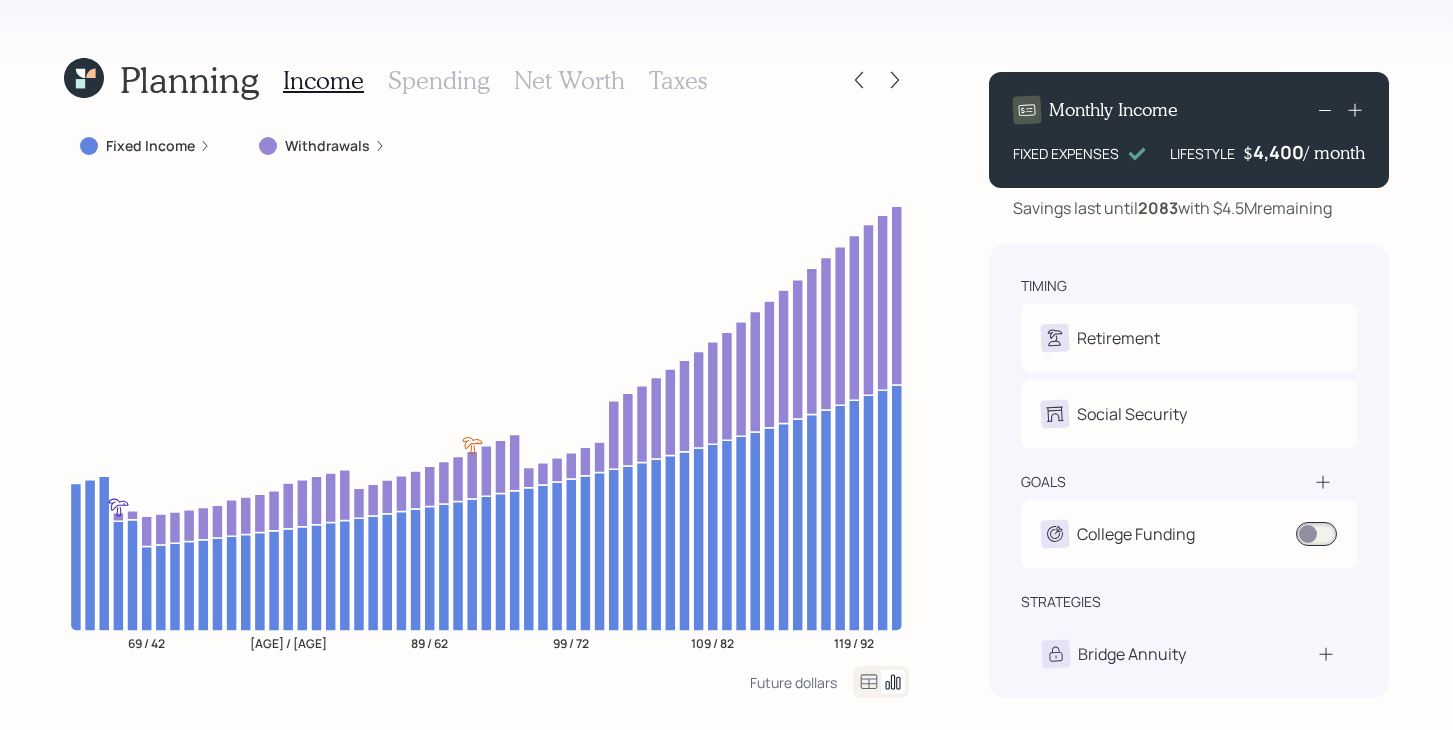 click on "Spending" at bounding box center [439, 80] 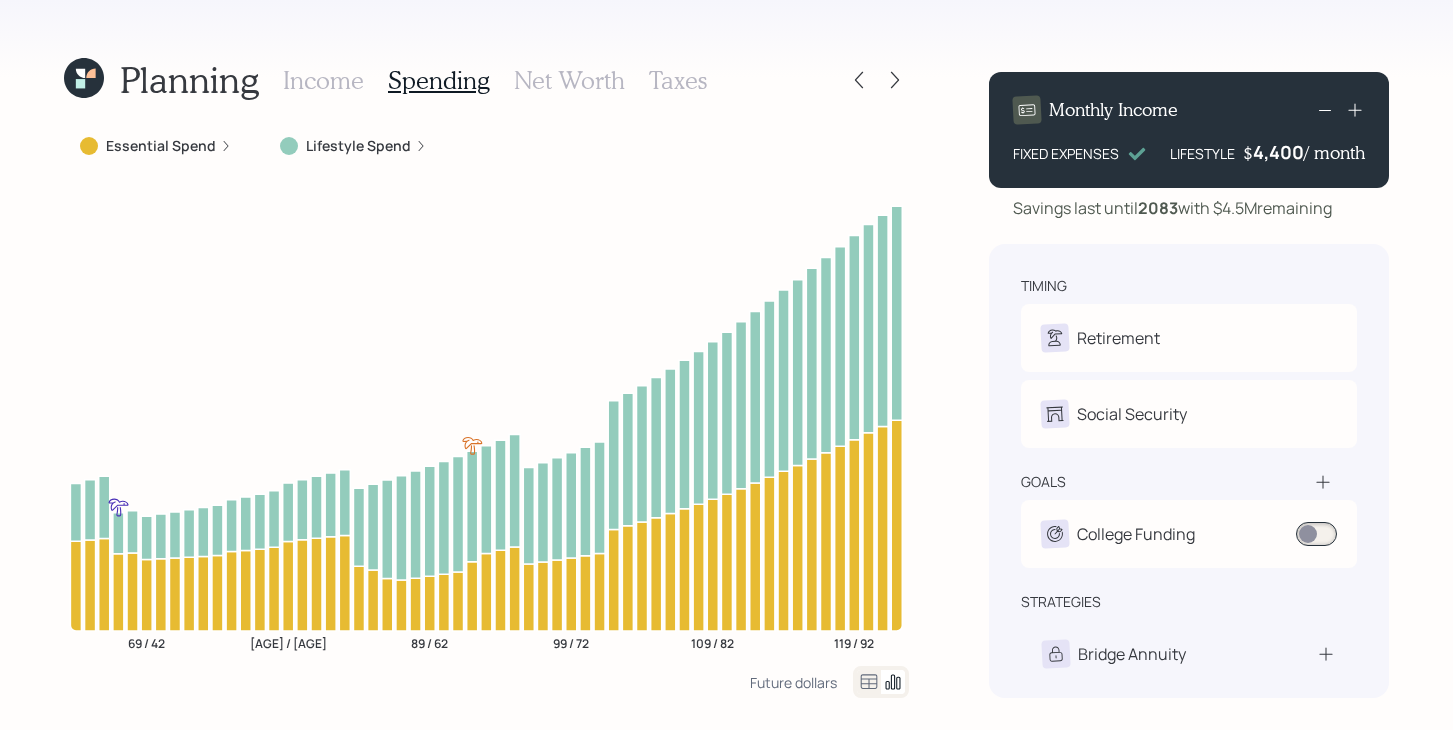 click at bounding box center (881, 682) 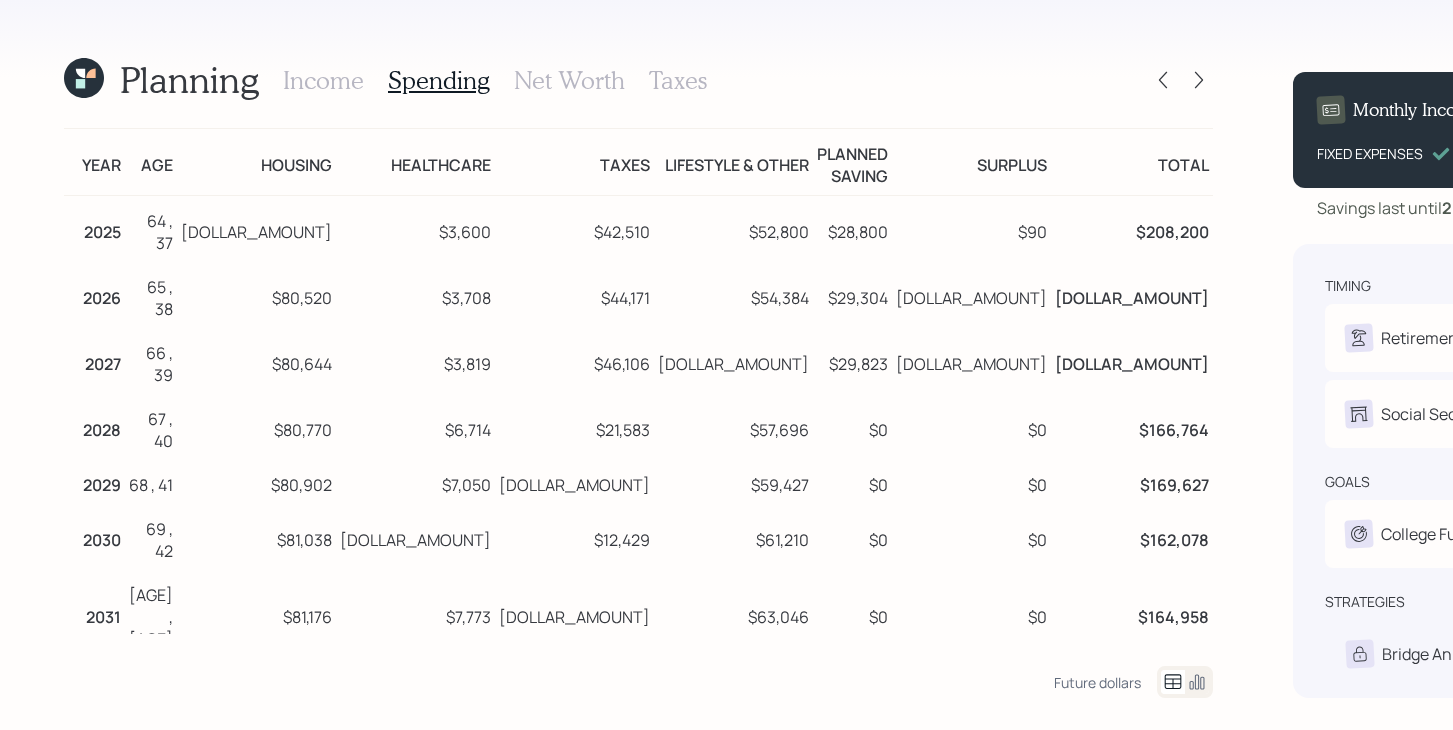click on "Income" at bounding box center [323, 80] 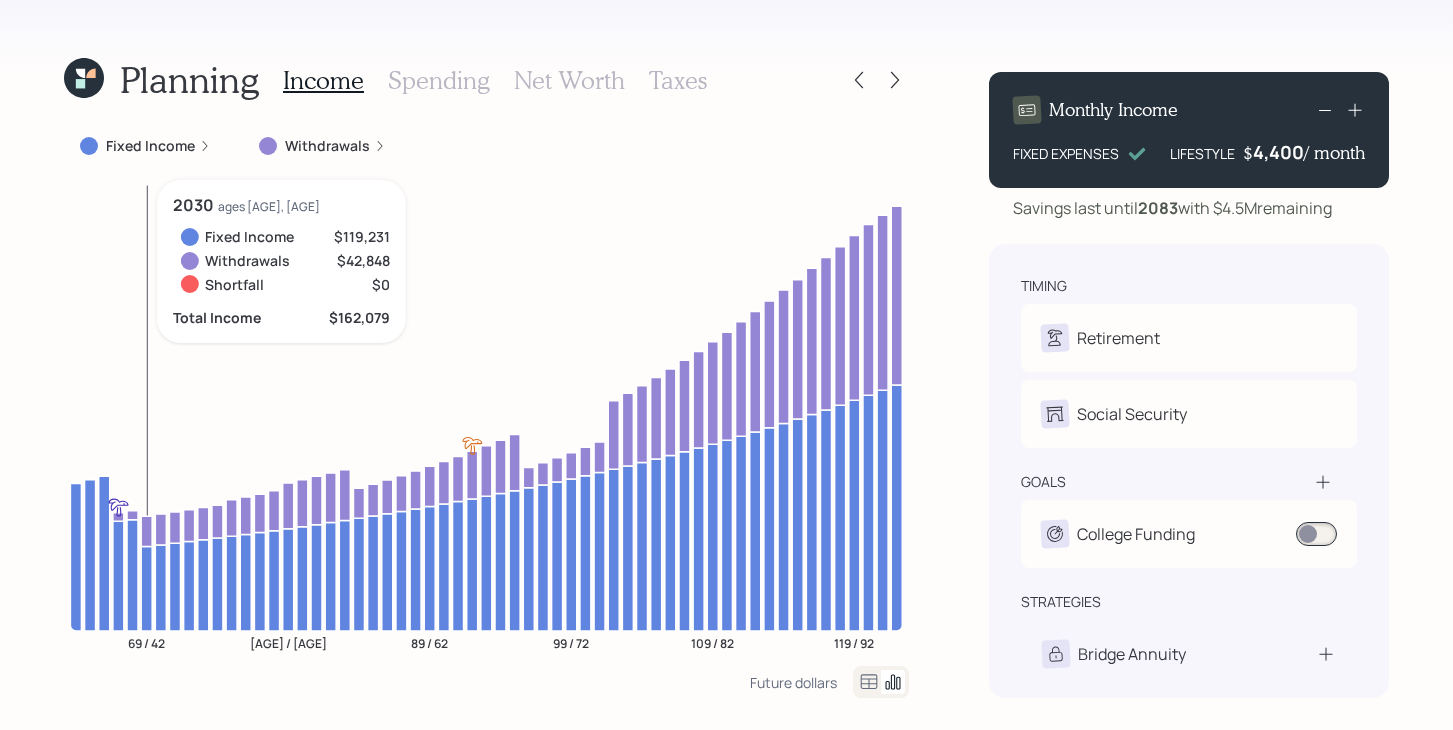 click 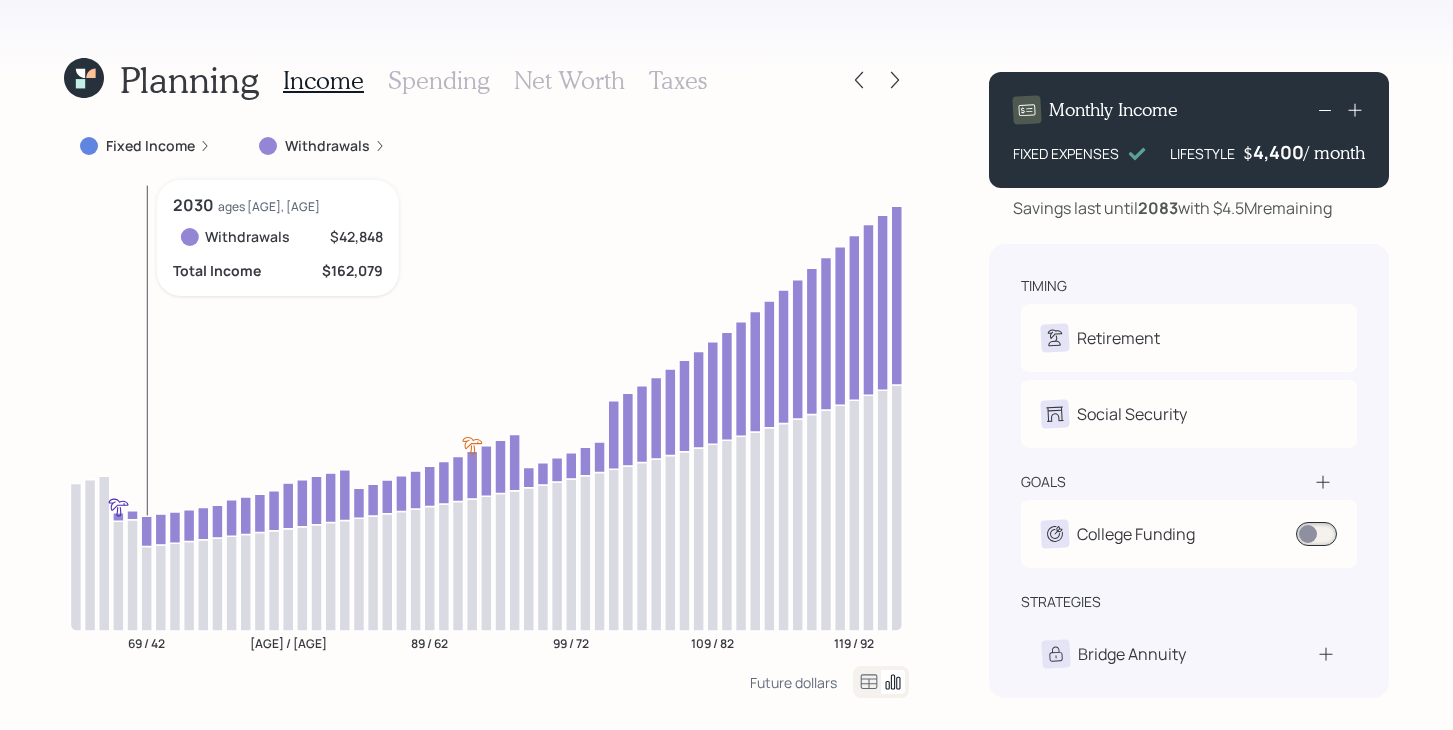 click 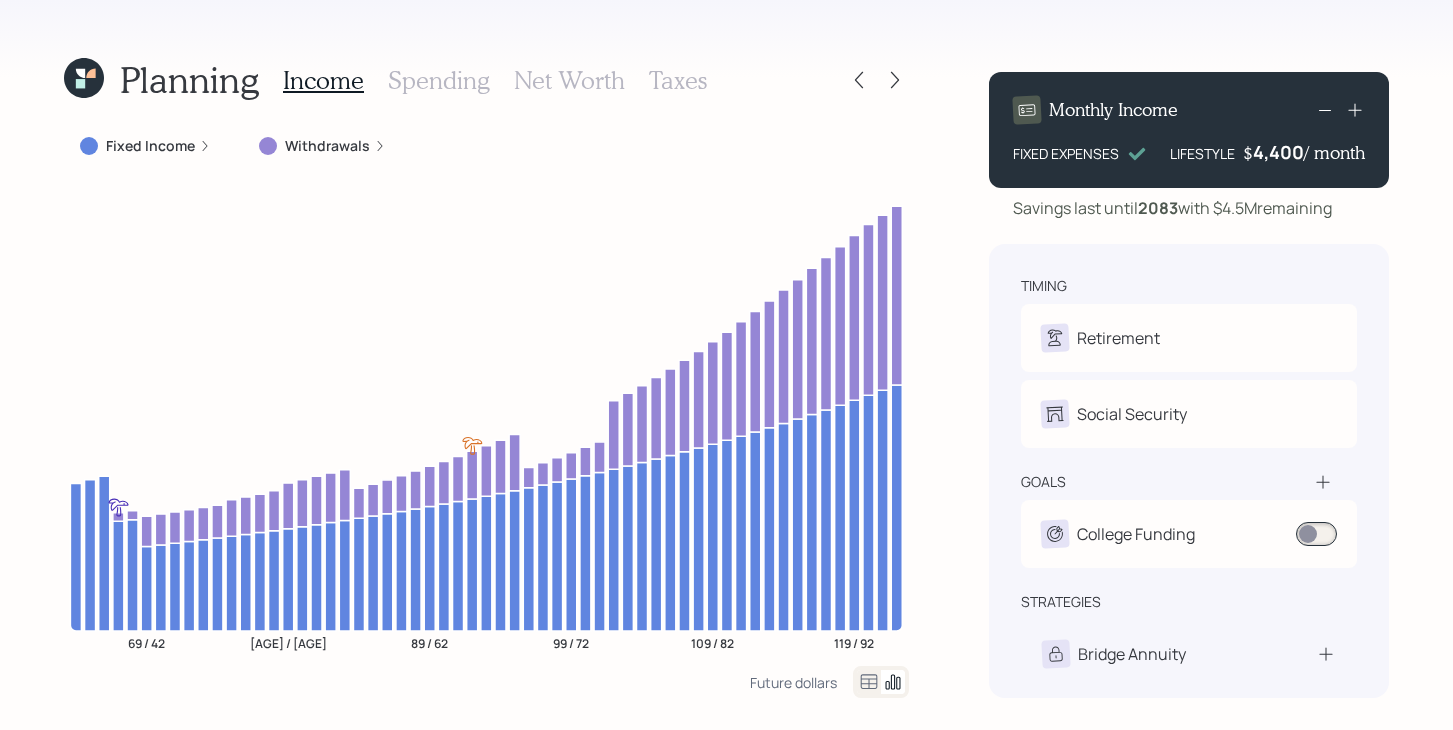 click on "Spending" at bounding box center (439, 80) 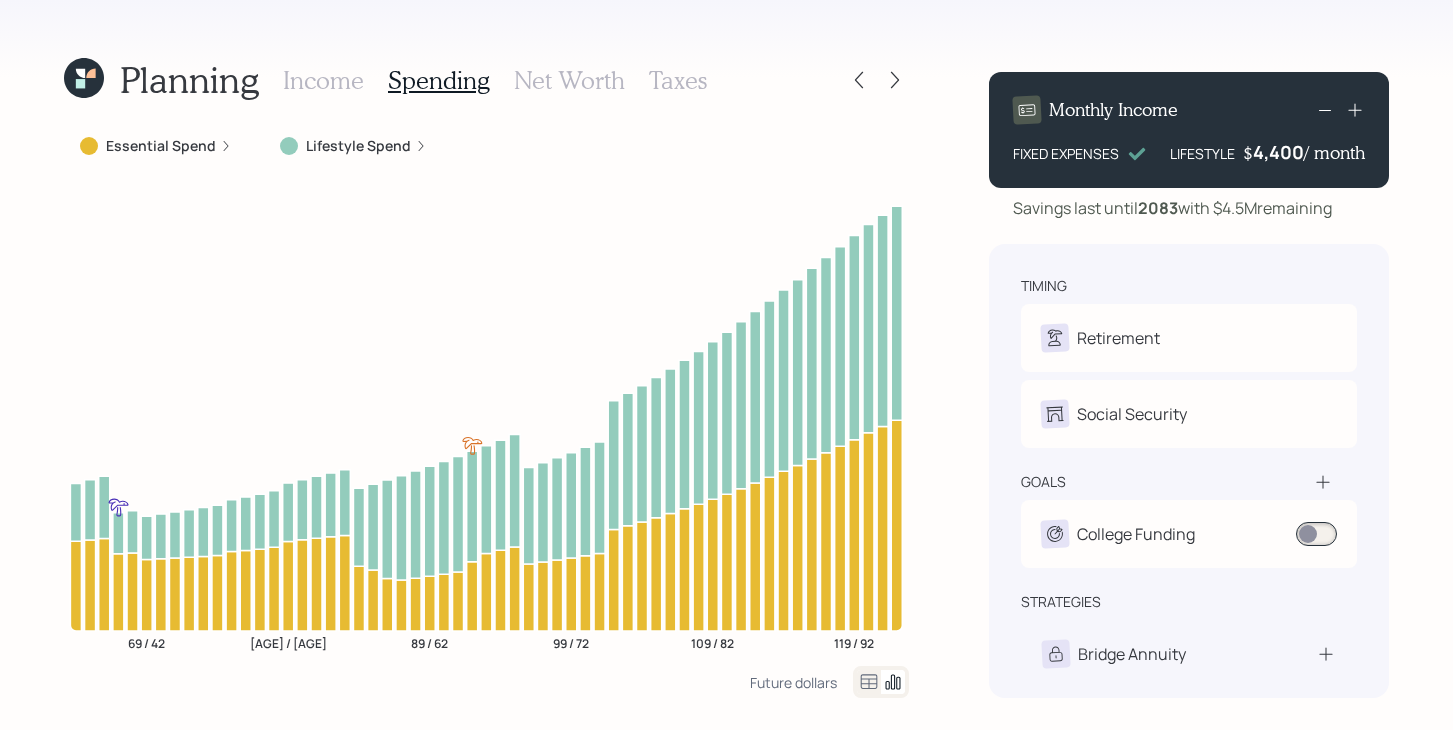 click on "Taxes" at bounding box center [678, 80] 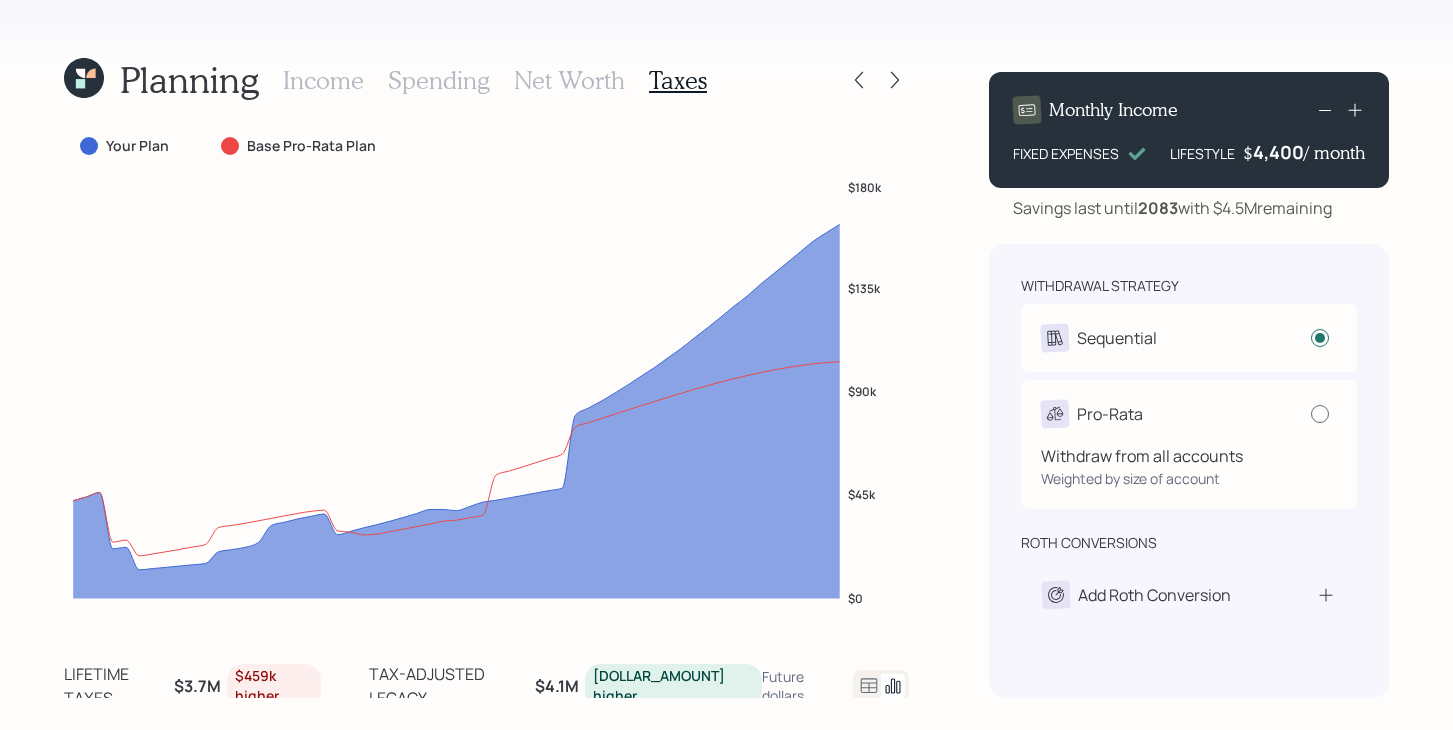 click at bounding box center (1324, 414) 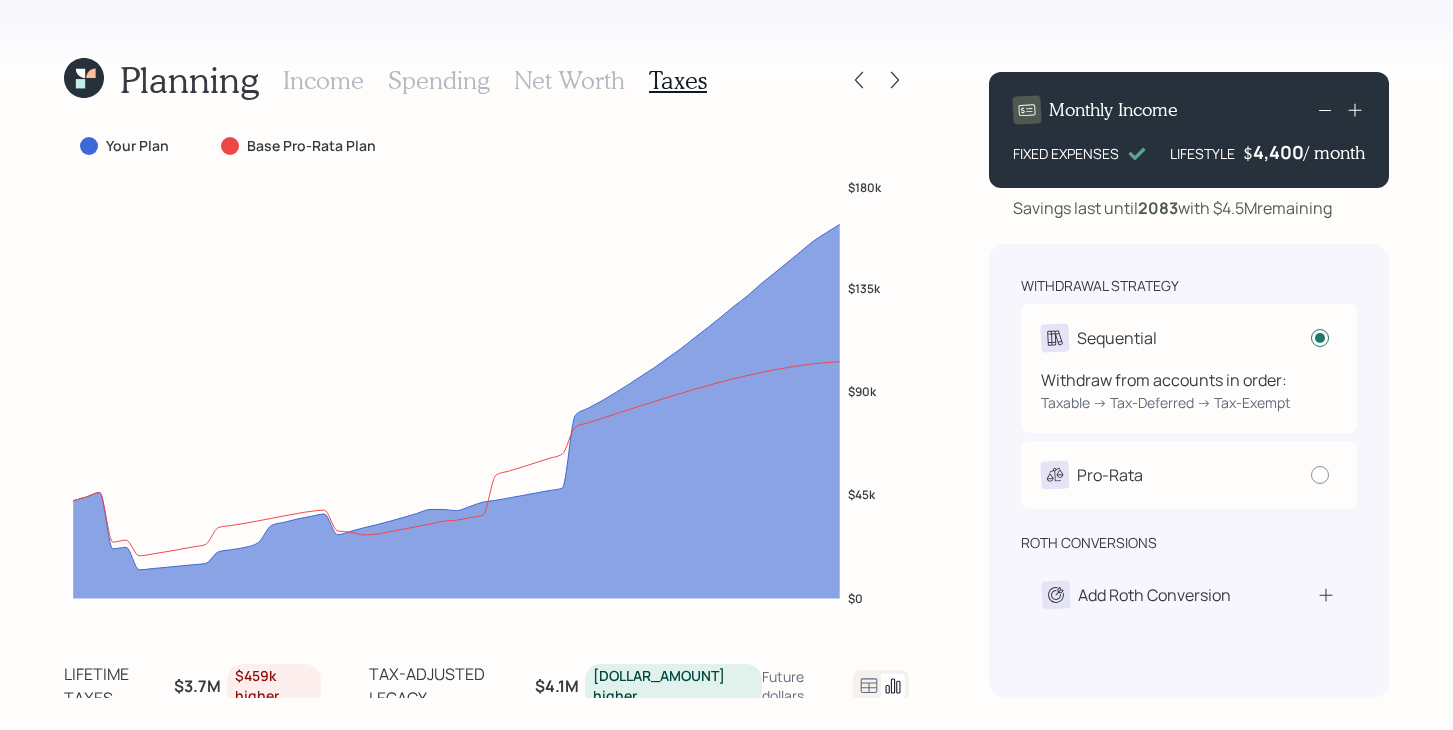 radio on "false" 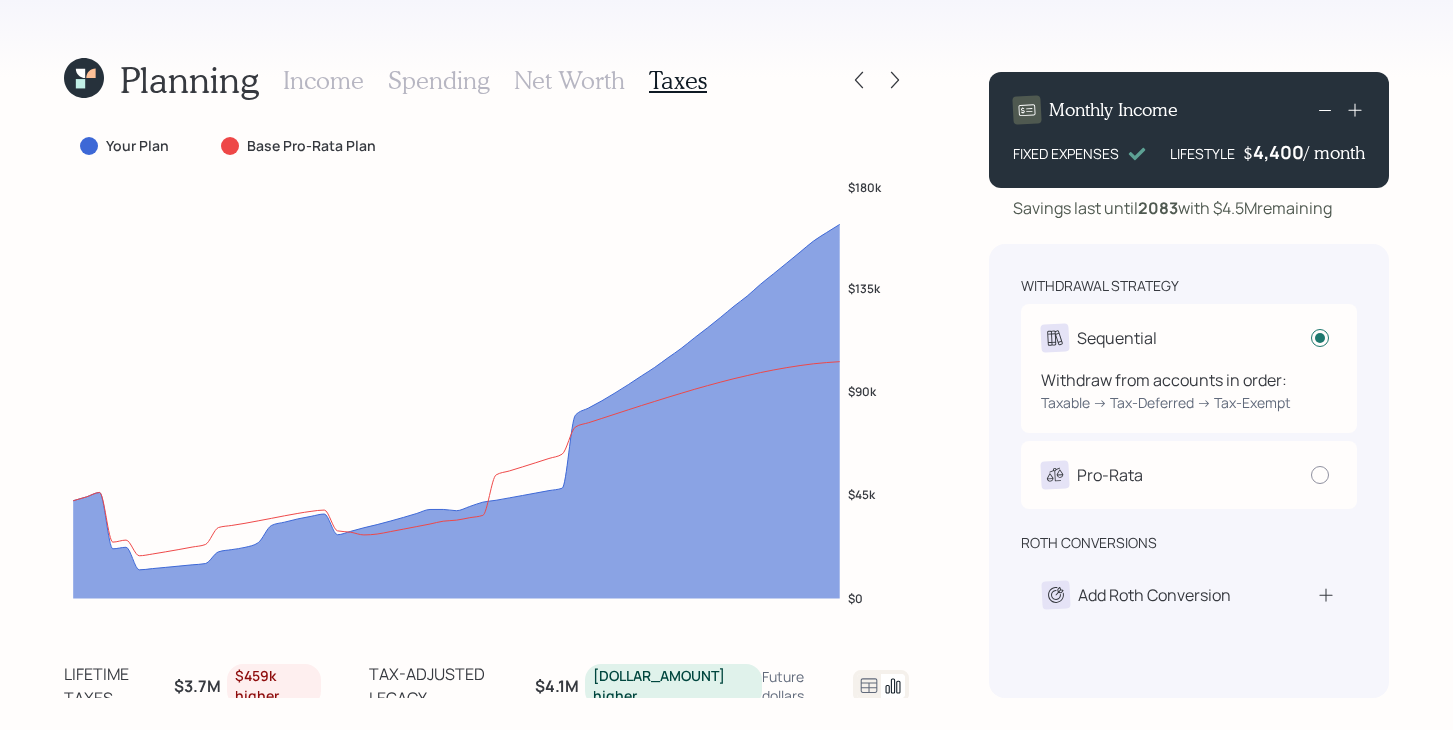radio on "true" 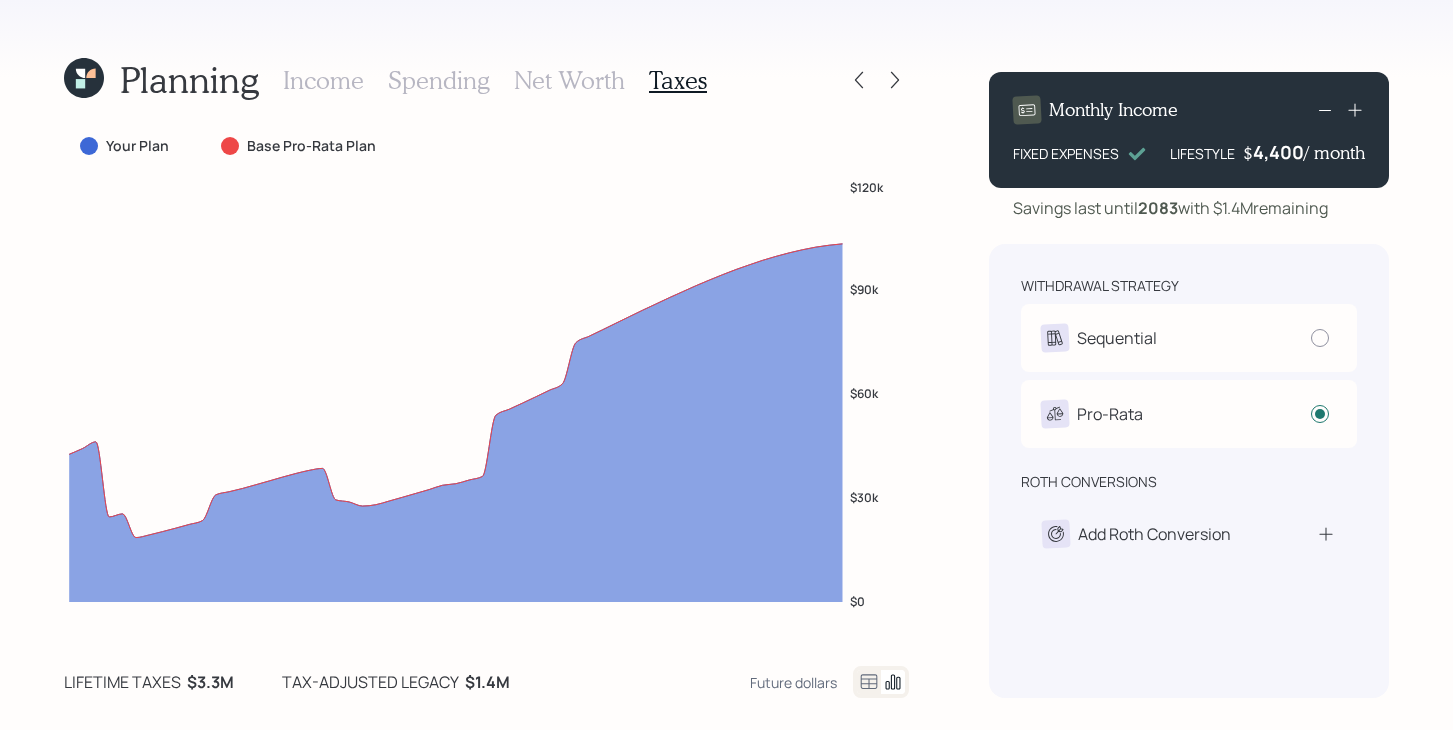 click 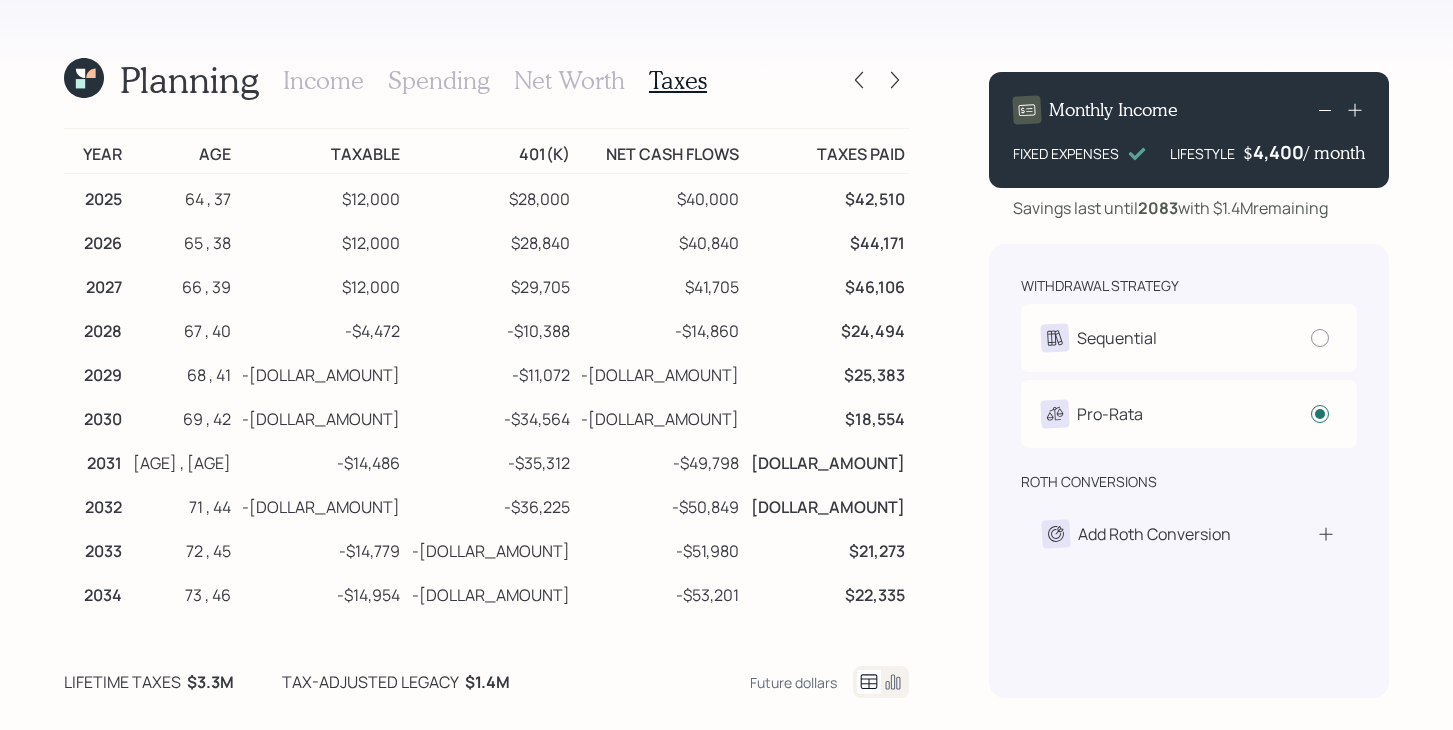 click 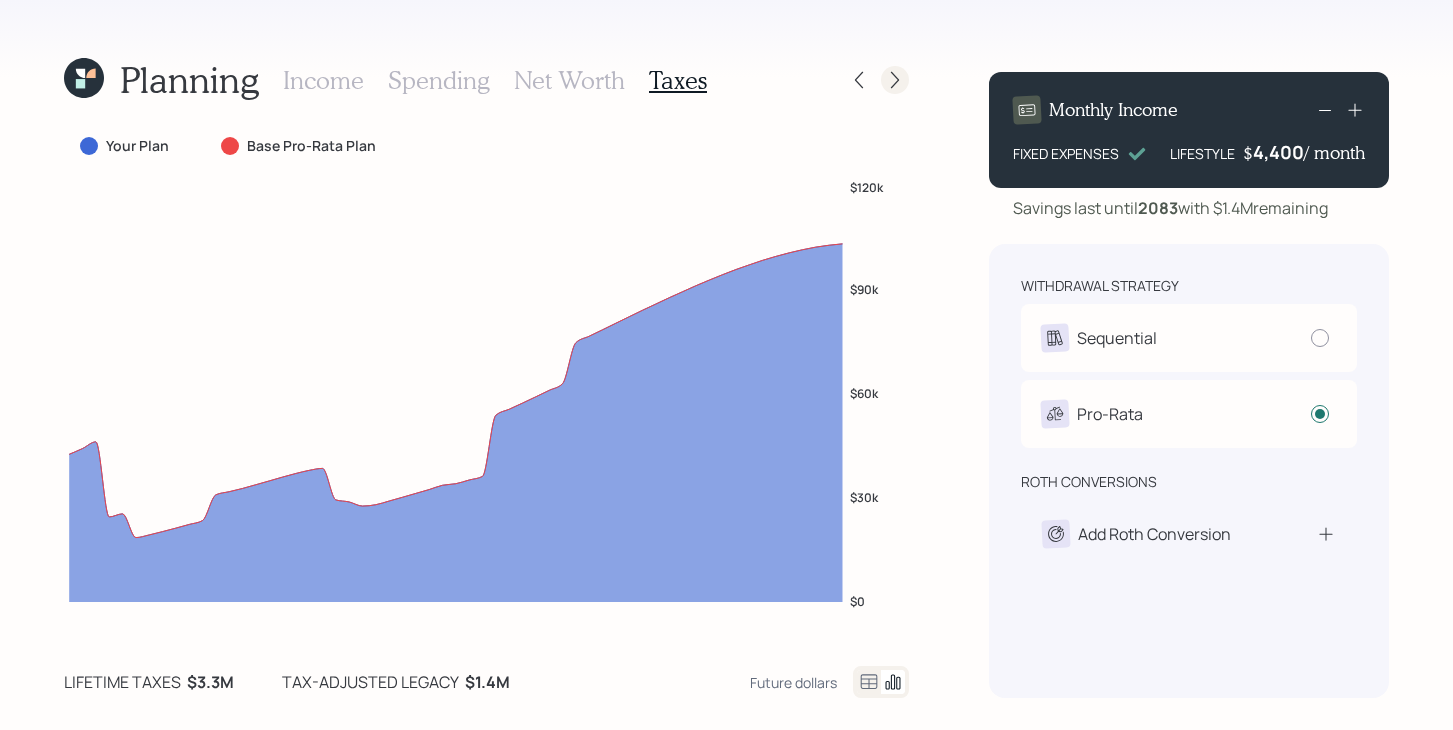 click 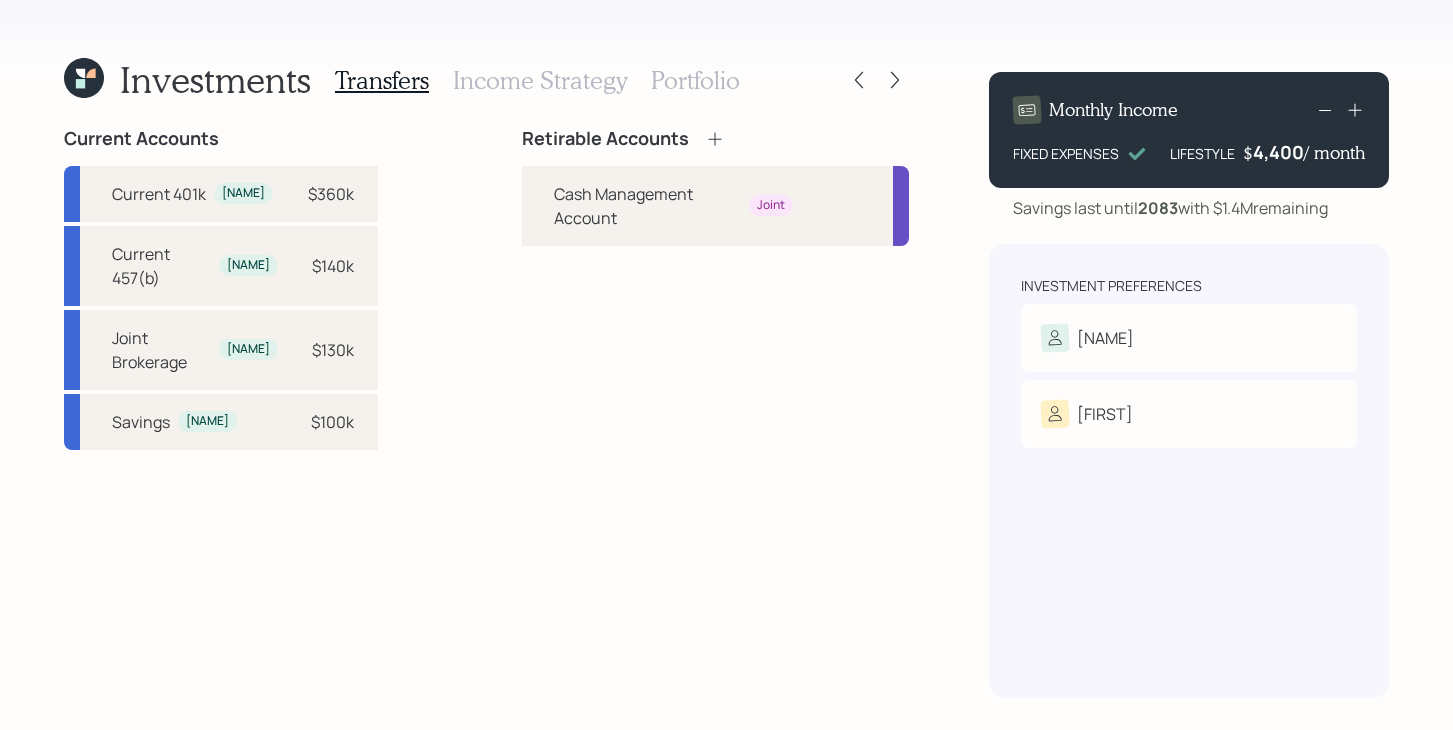 click 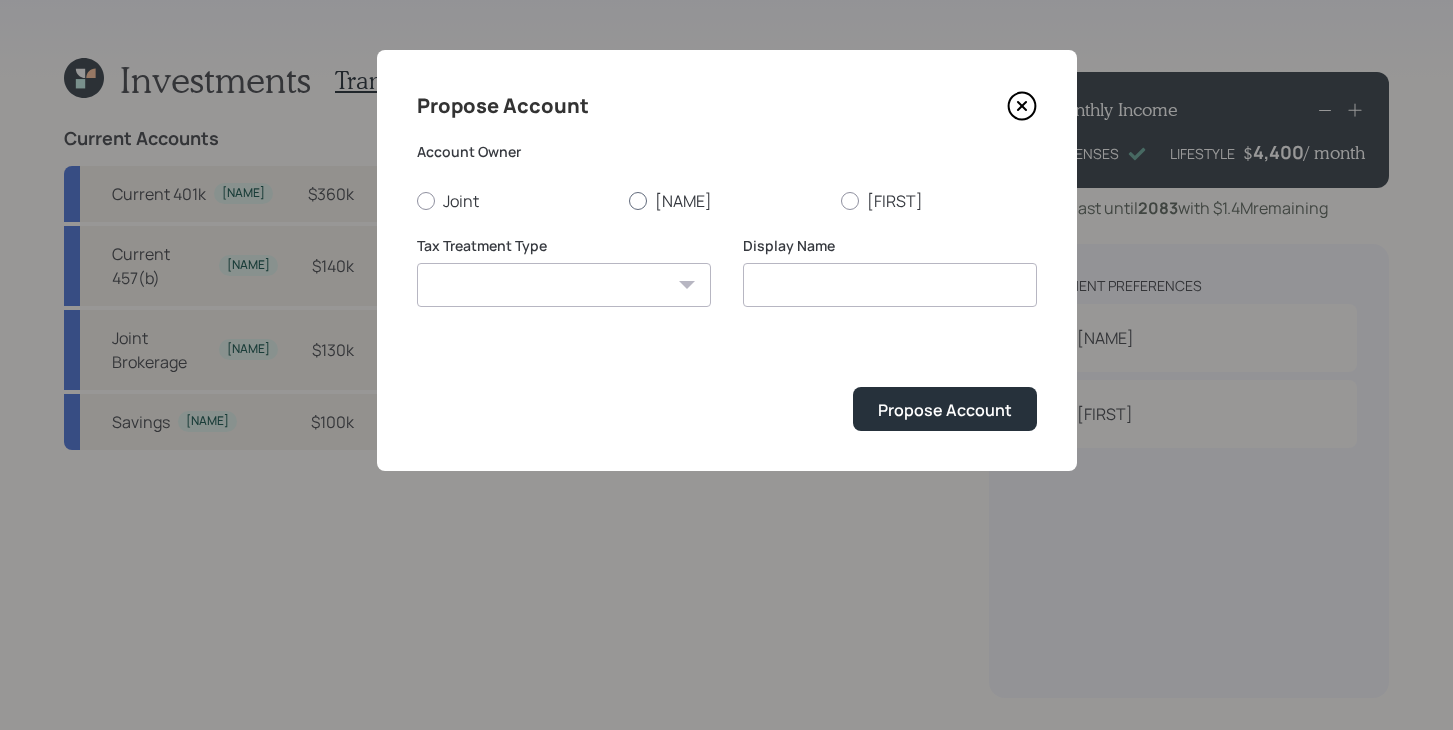 click at bounding box center [638, 201] 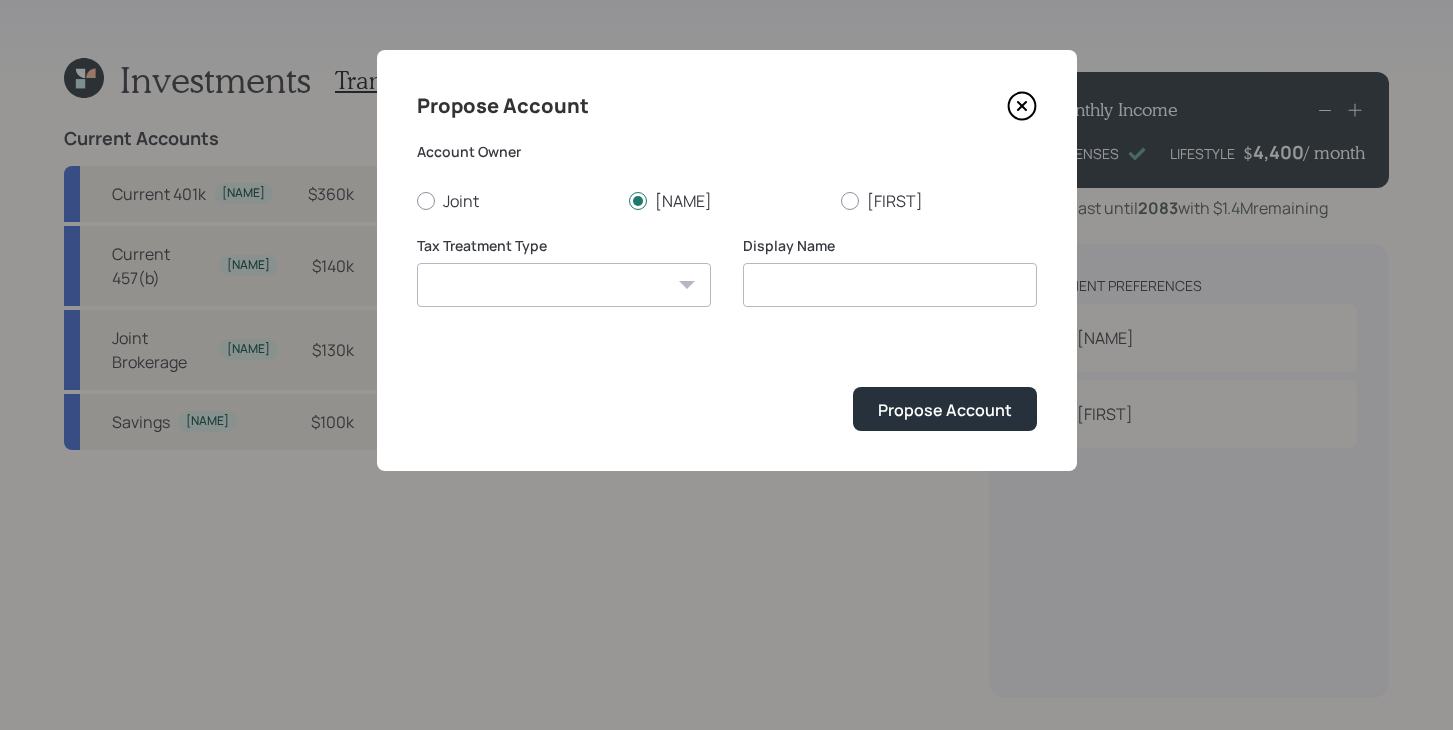 click on "Roth Taxable Traditional" at bounding box center [564, 285] 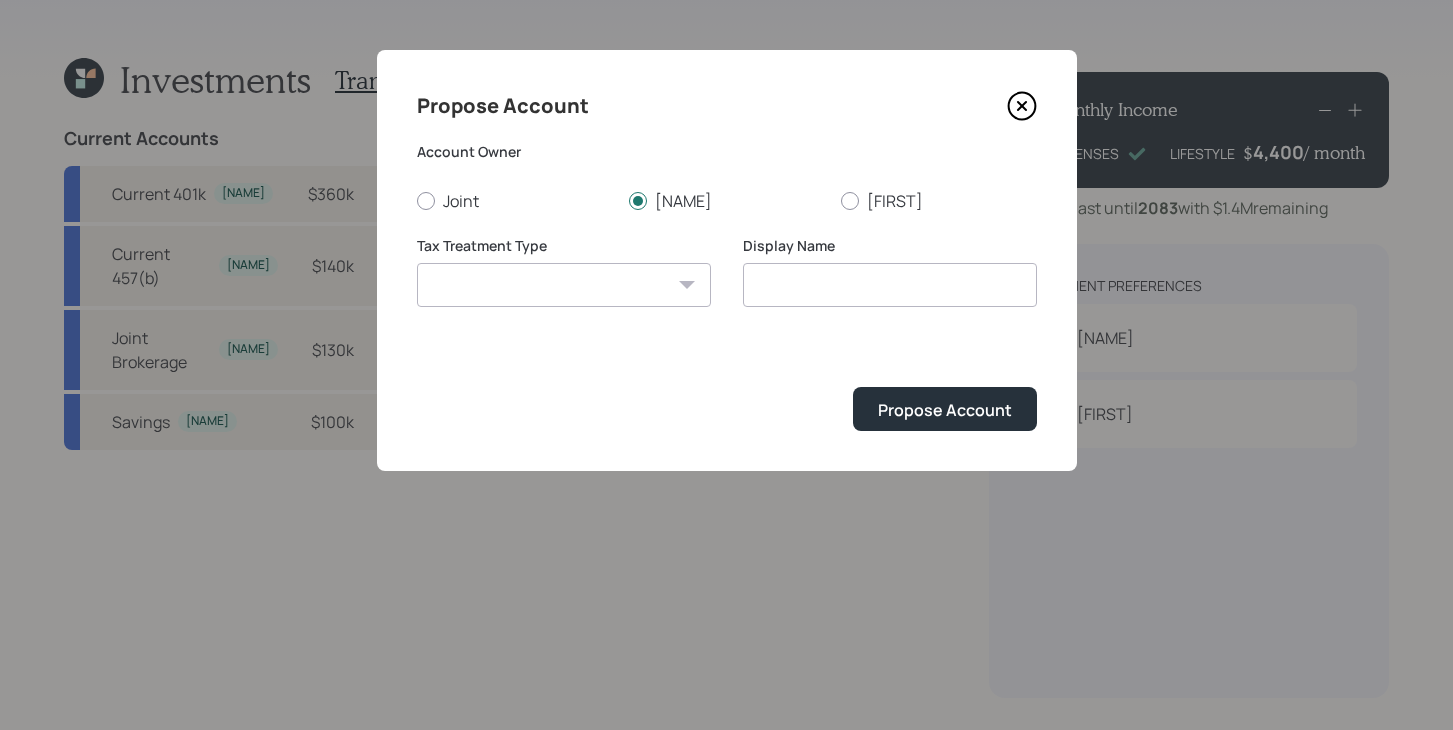 select on "traditional" 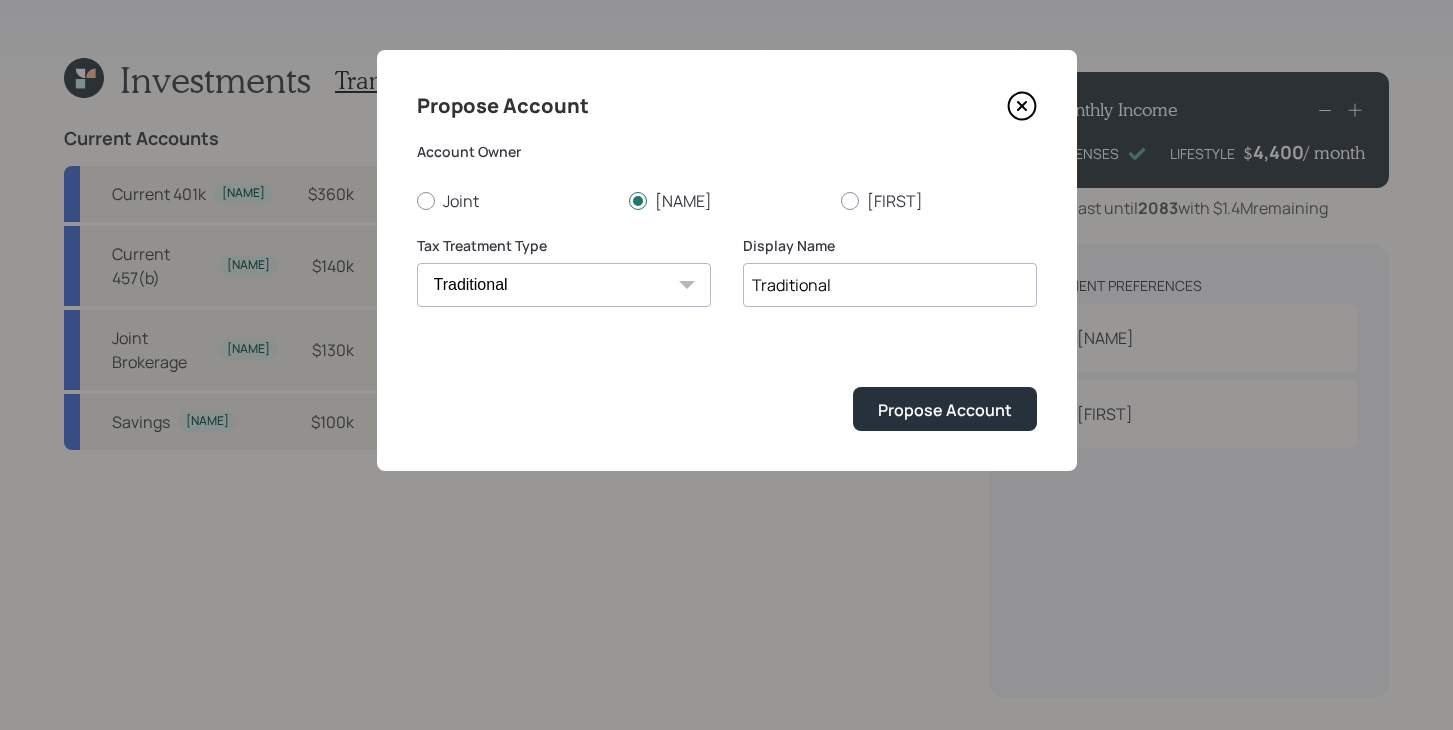 click on "Traditional" at bounding box center (890, 285) 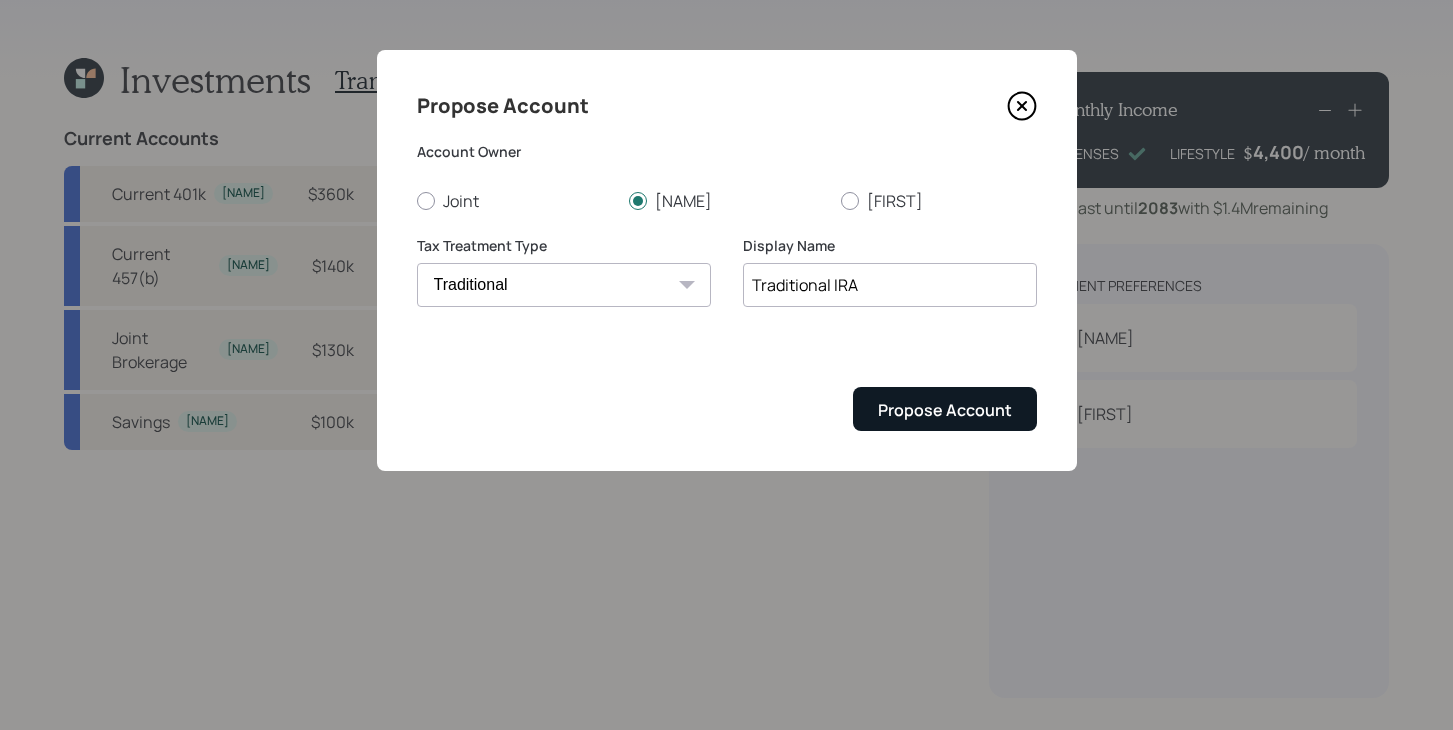 type on "Traditional IRA" 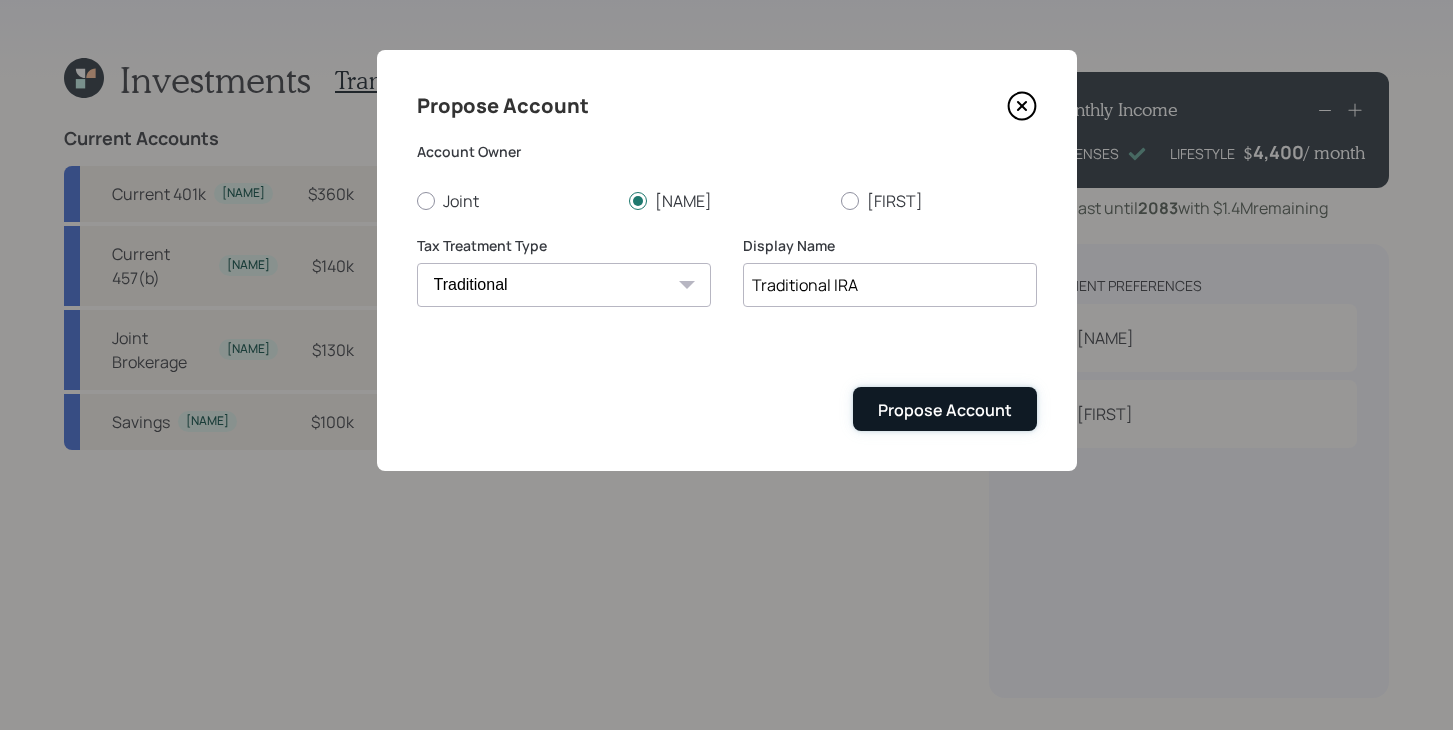 click on "Propose Account" at bounding box center [945, 410] 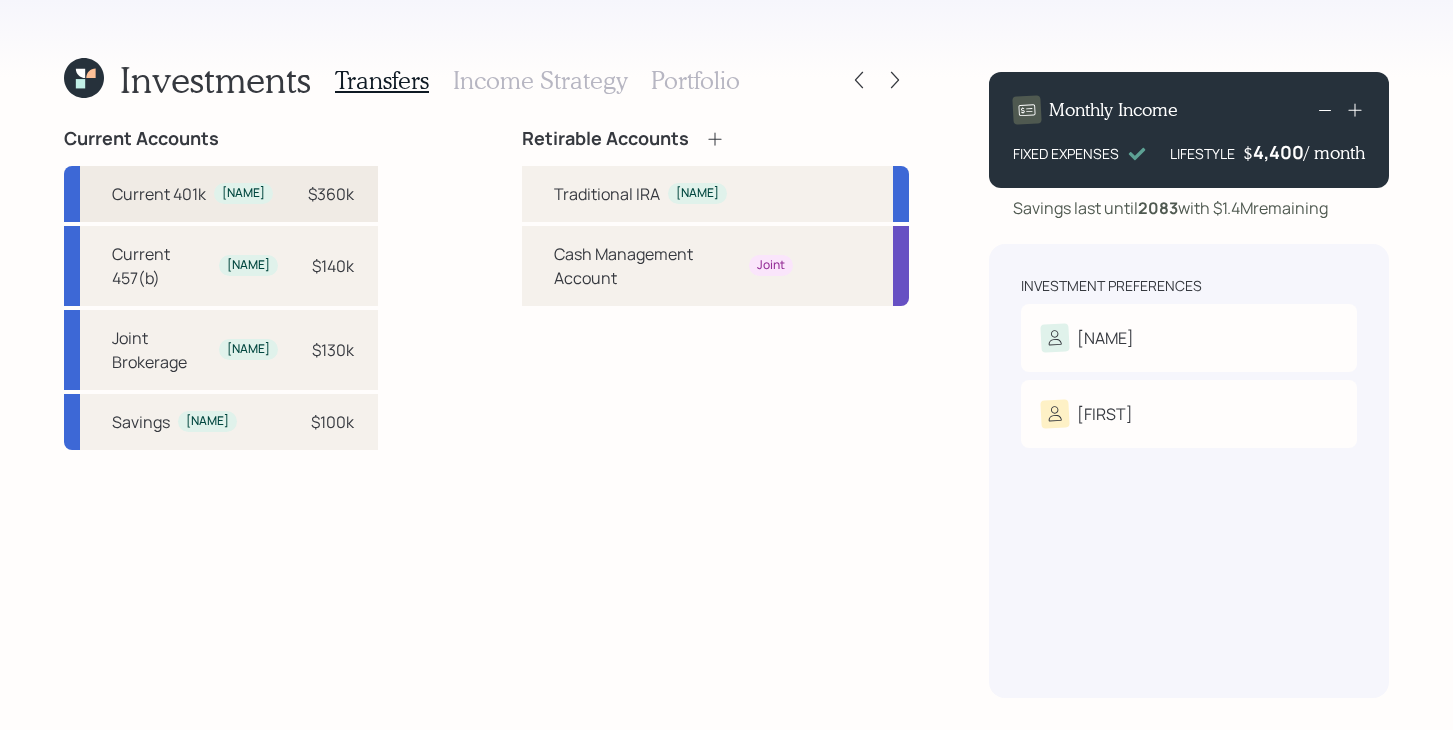 click on "Current 401k David  $360k" at bounding box center (221, 194) 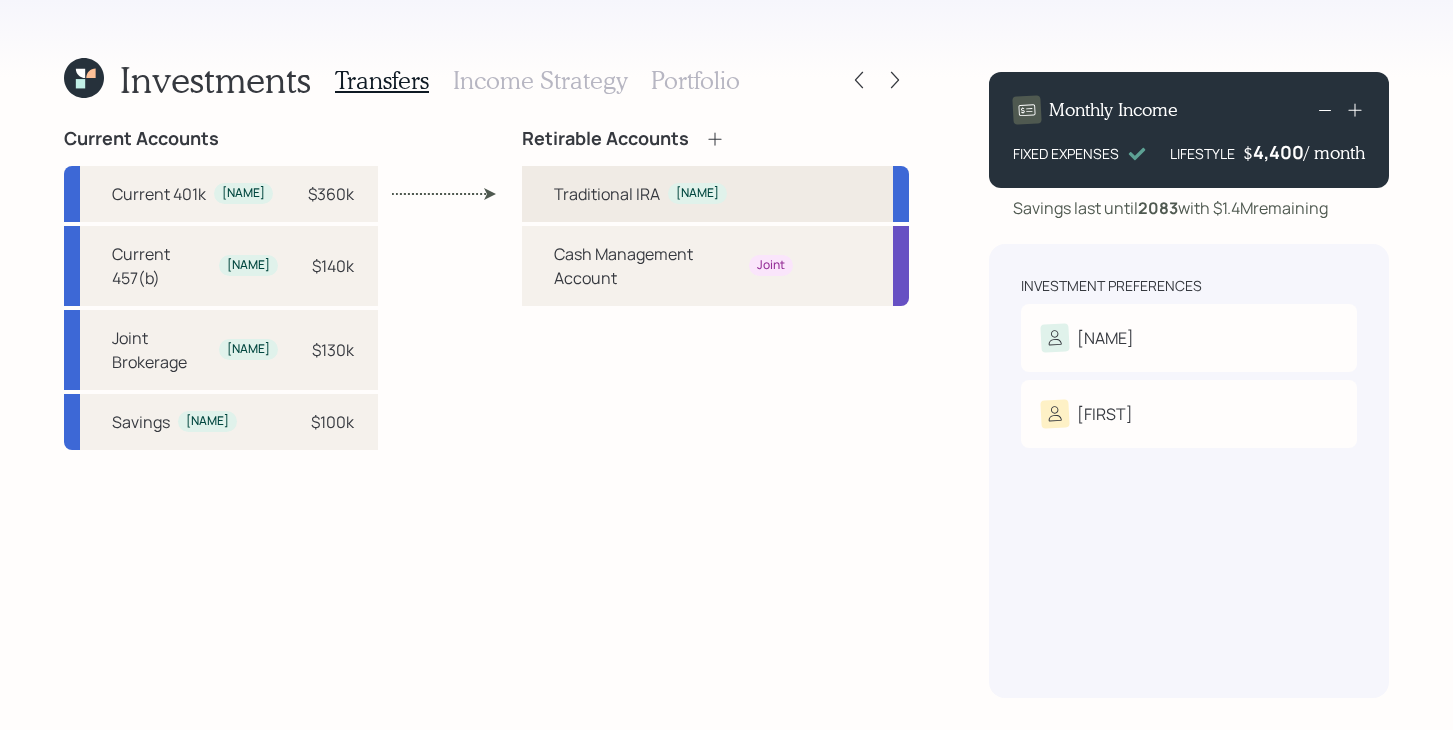 click on "Traditional IRA" at bounding box center [607, 194] 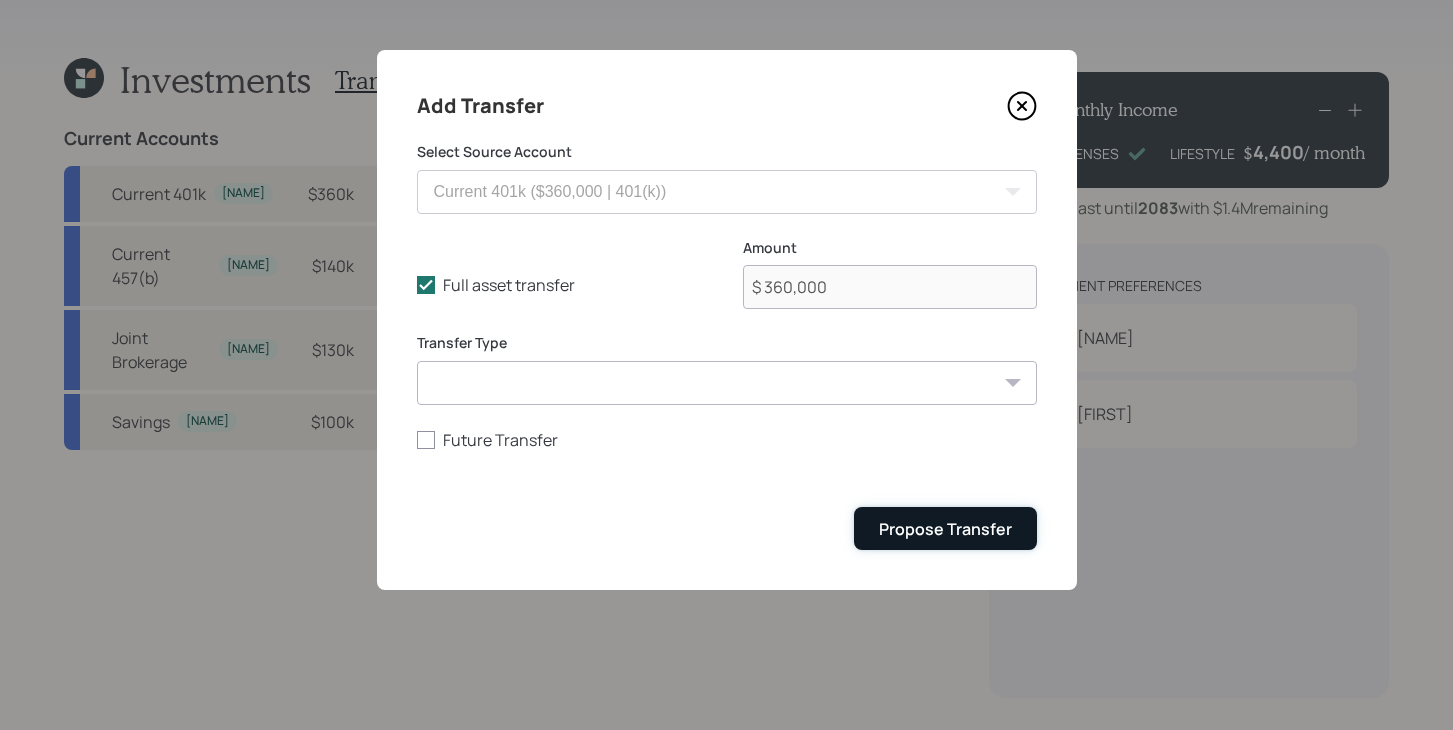 click on "Propose Transfer" at bounding box center [945, 529] 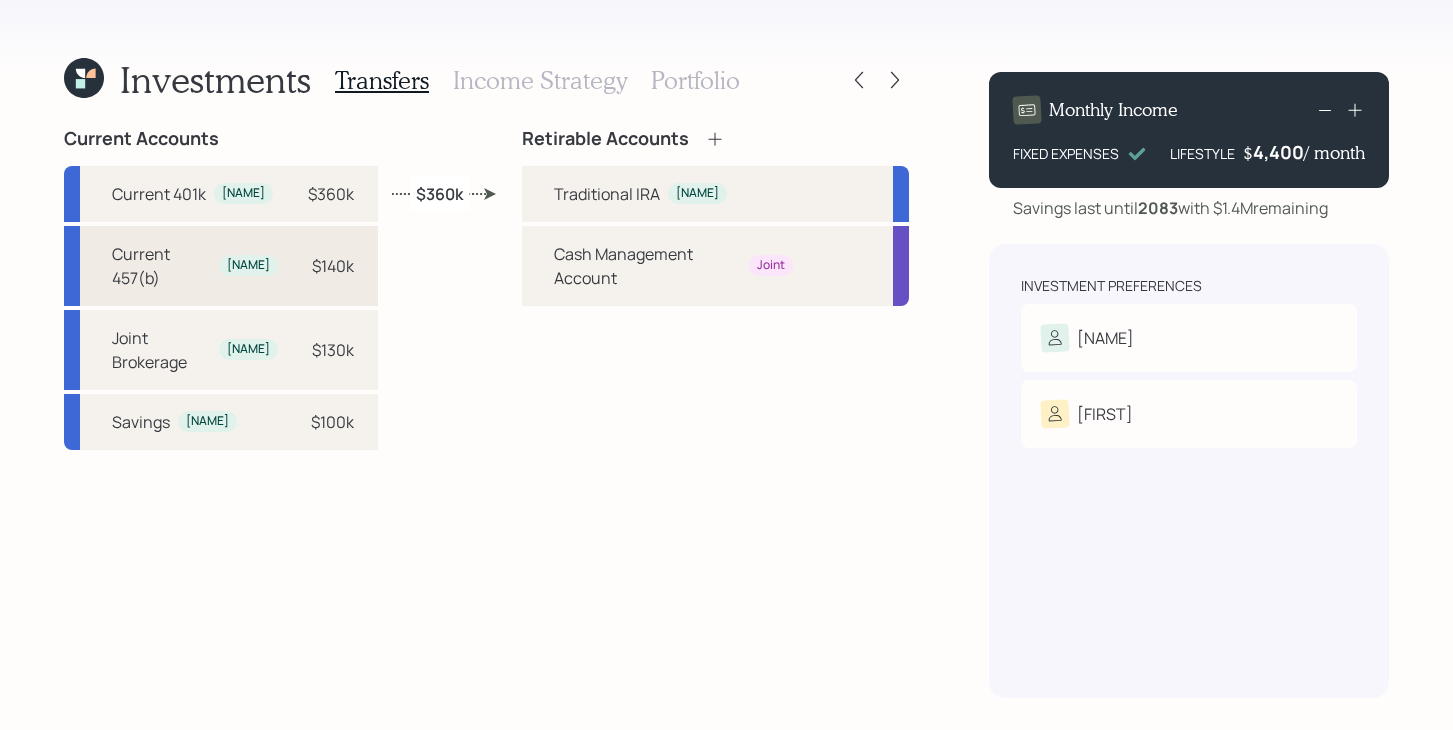 click on "Current 457(b) David  $140k" at bounding box center (221, 266) 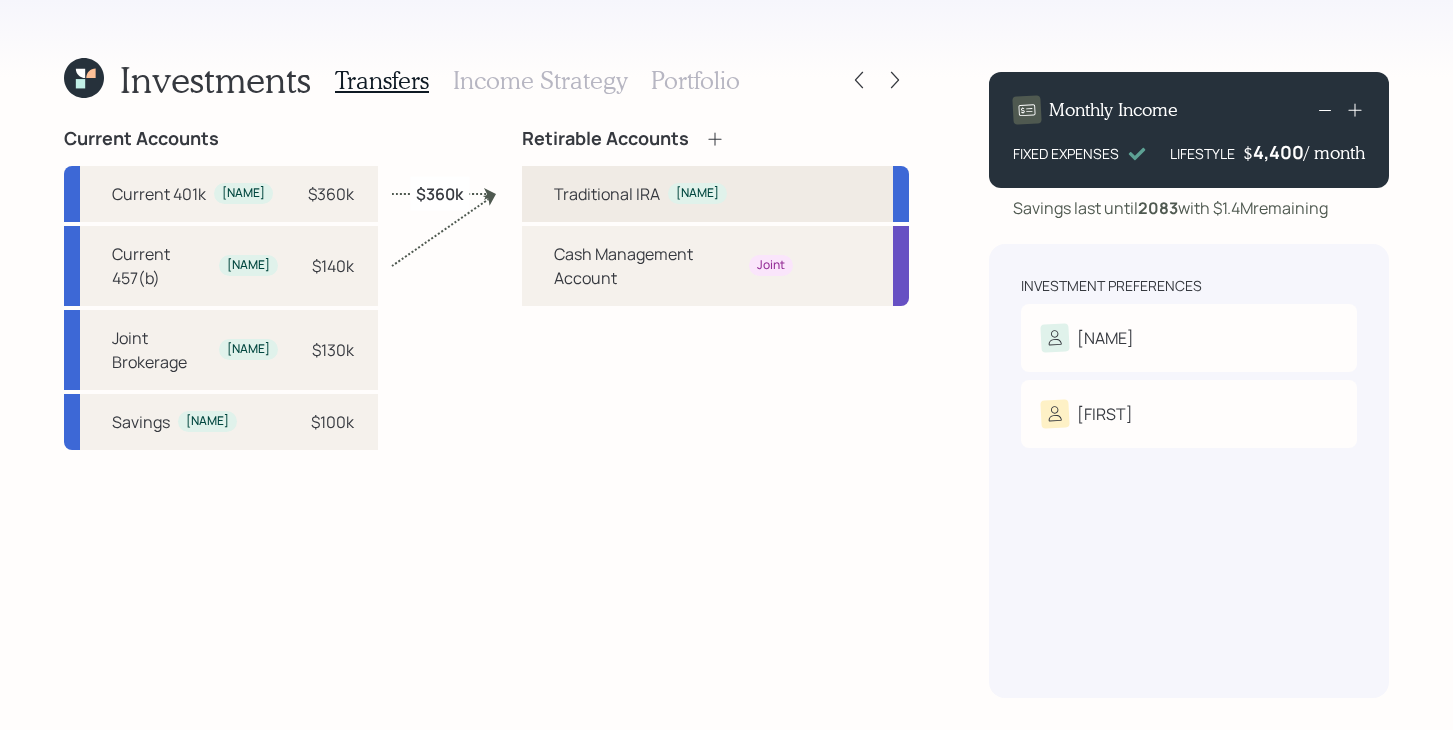 click on "Traditional IRA David" at bounding box center (715, 194) 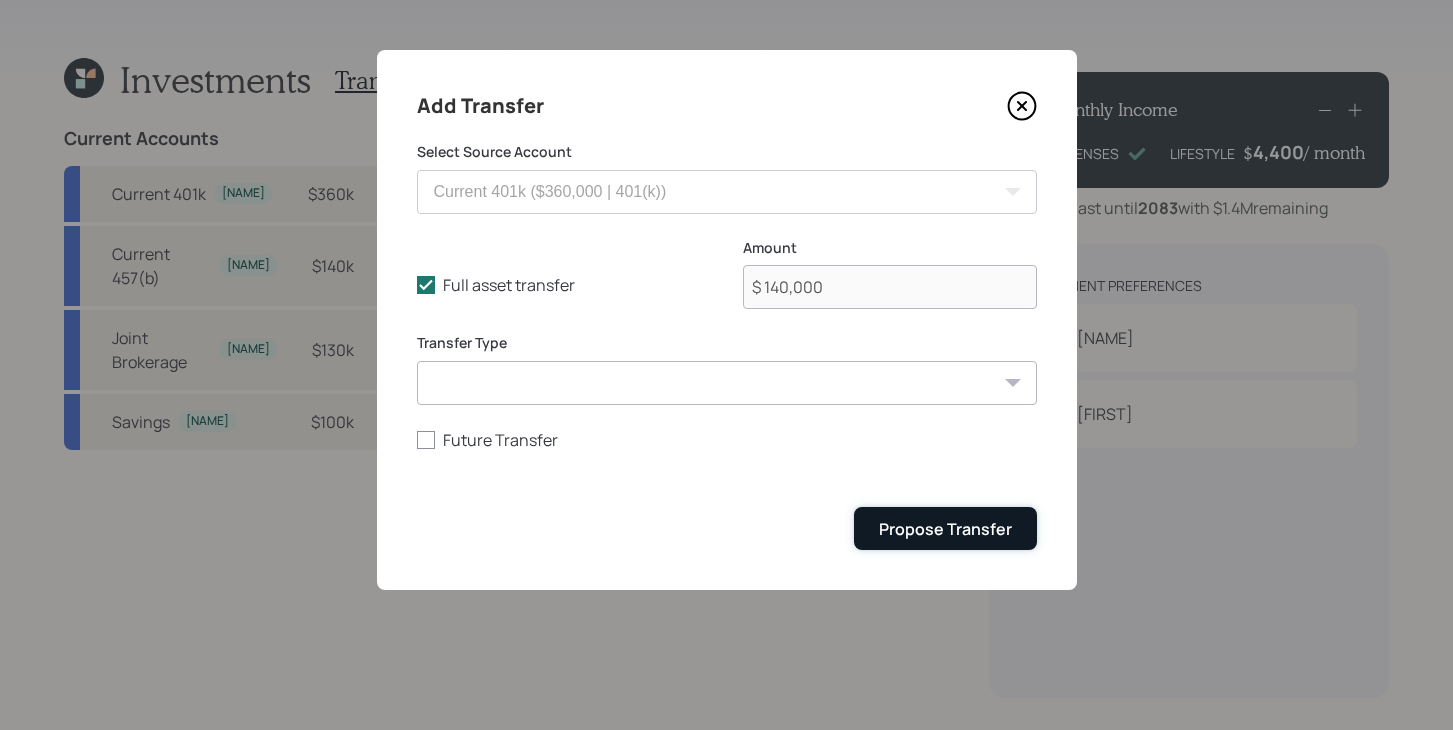 click on "Propose Transfer" at bounding box center (945, 529) 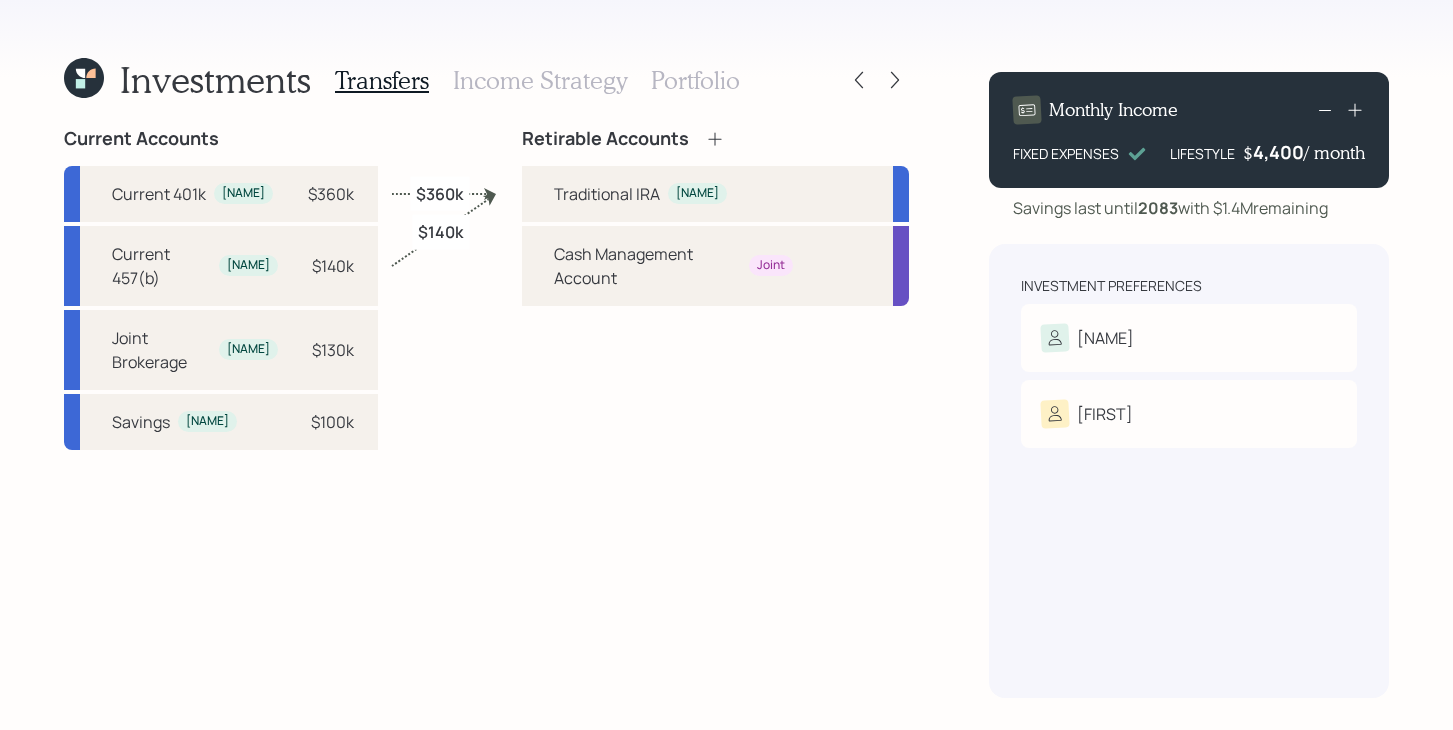 click 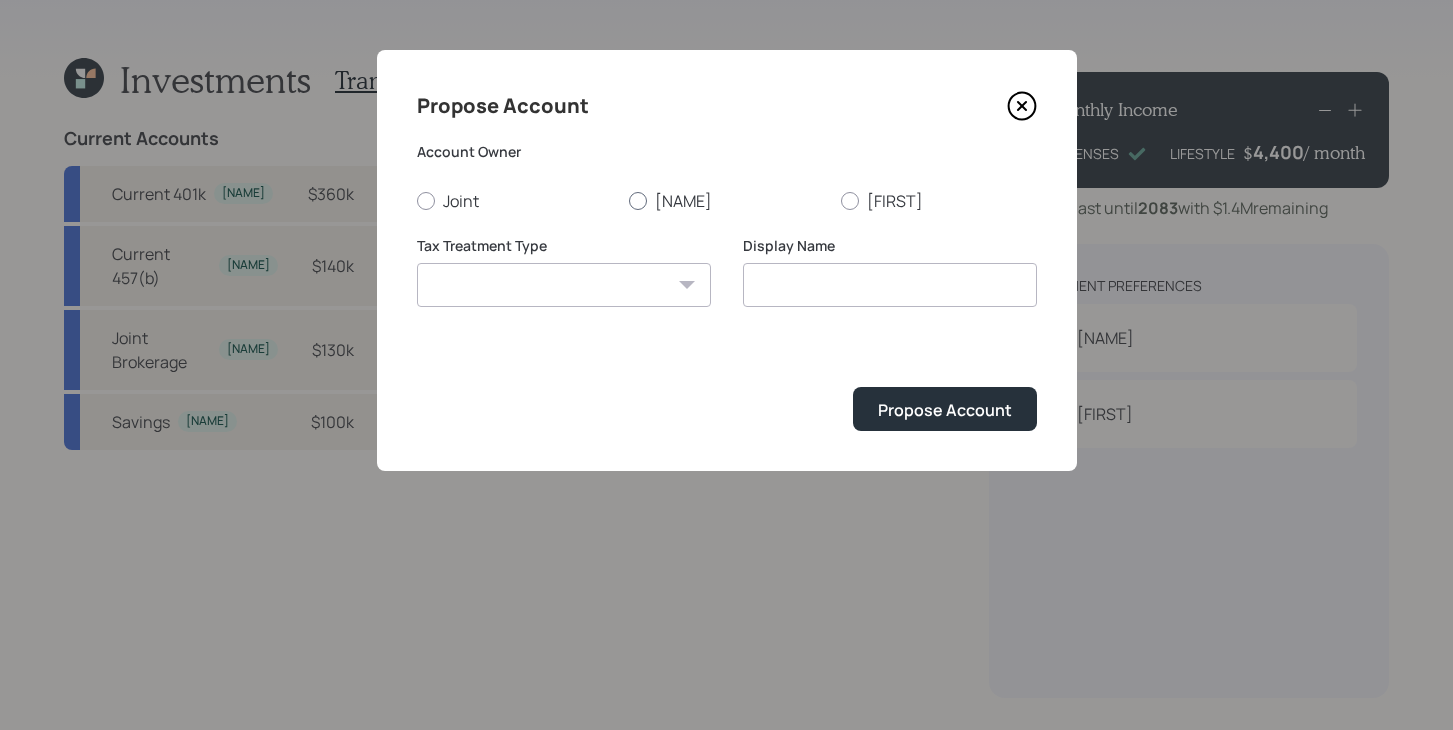 click at bounding box center [638, 201] 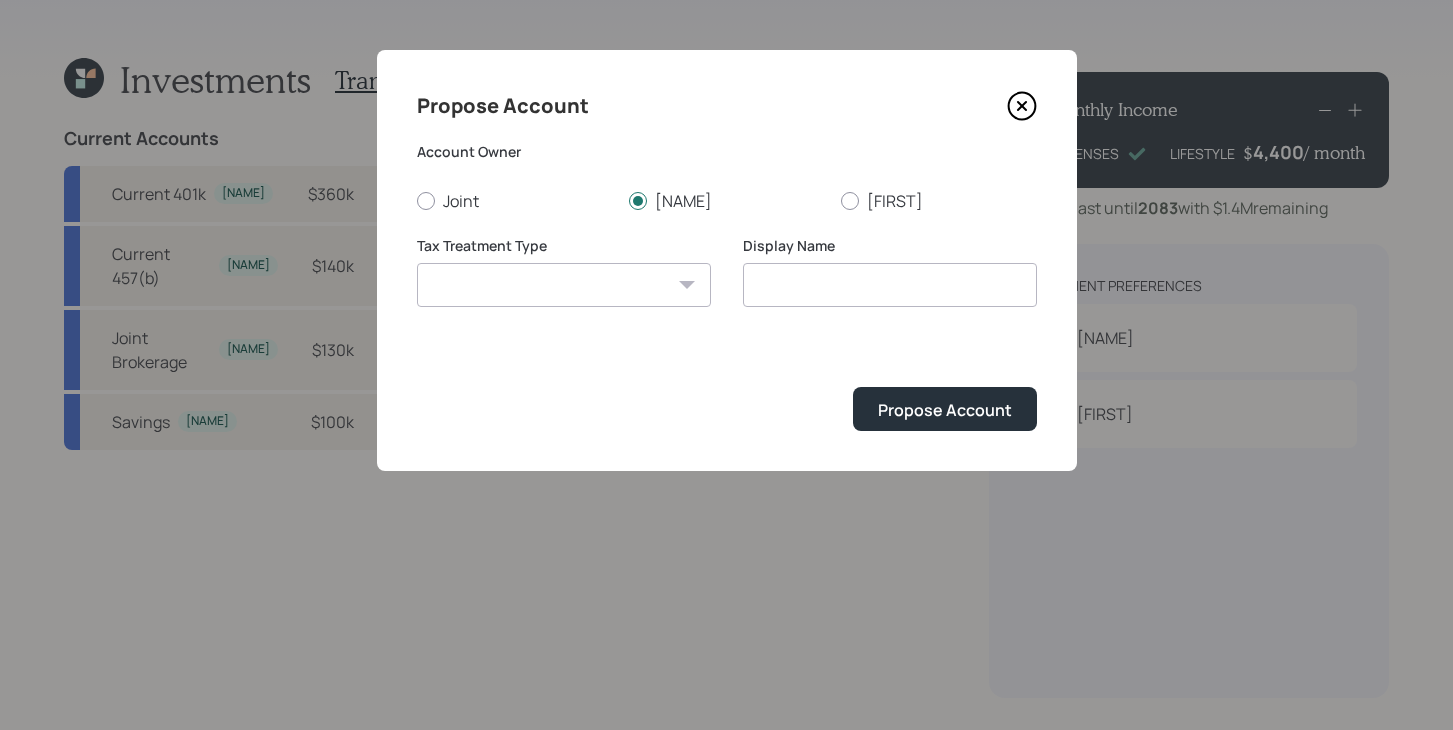 click on "Roth Taxable Traditional" at bounding box center (564, 285) 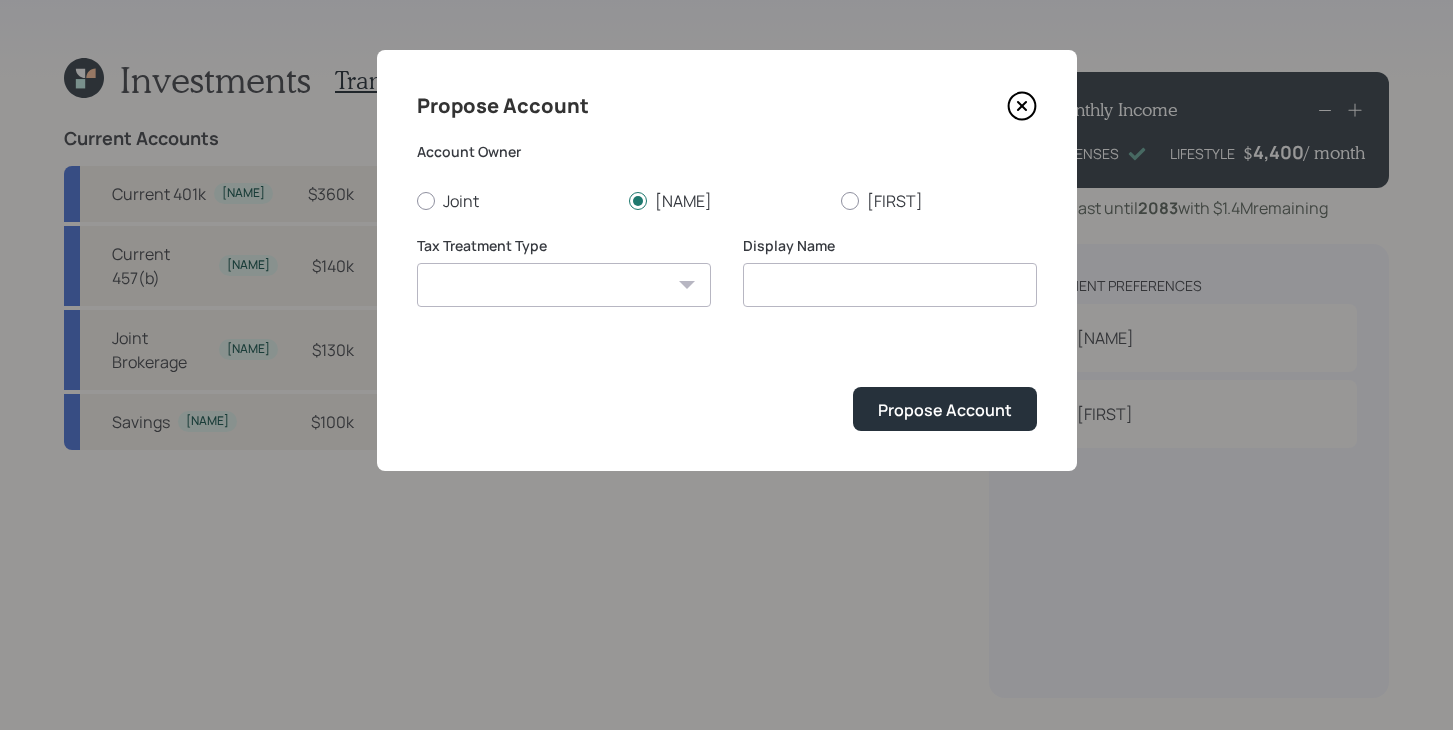 select on "taxable" 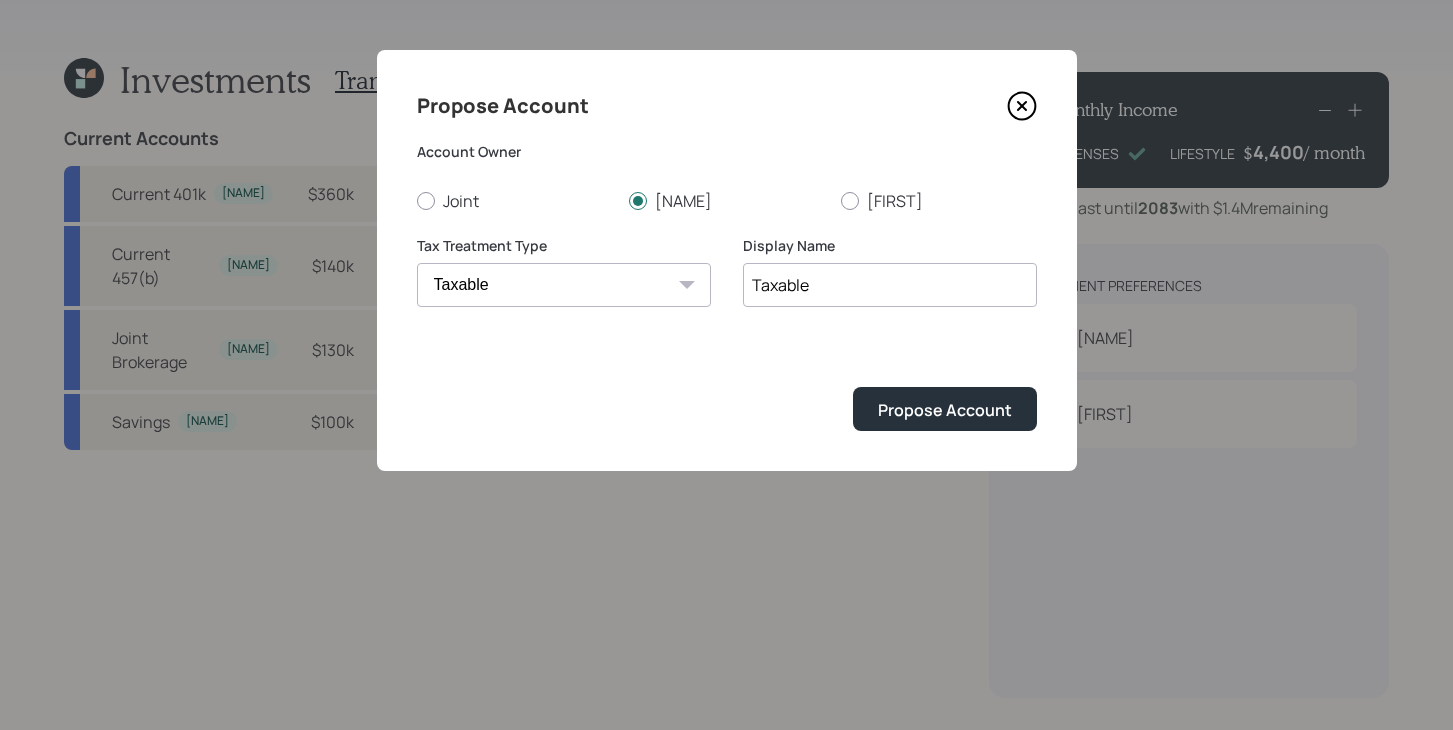 click on "Taxable" at bounding box center (890, 285) 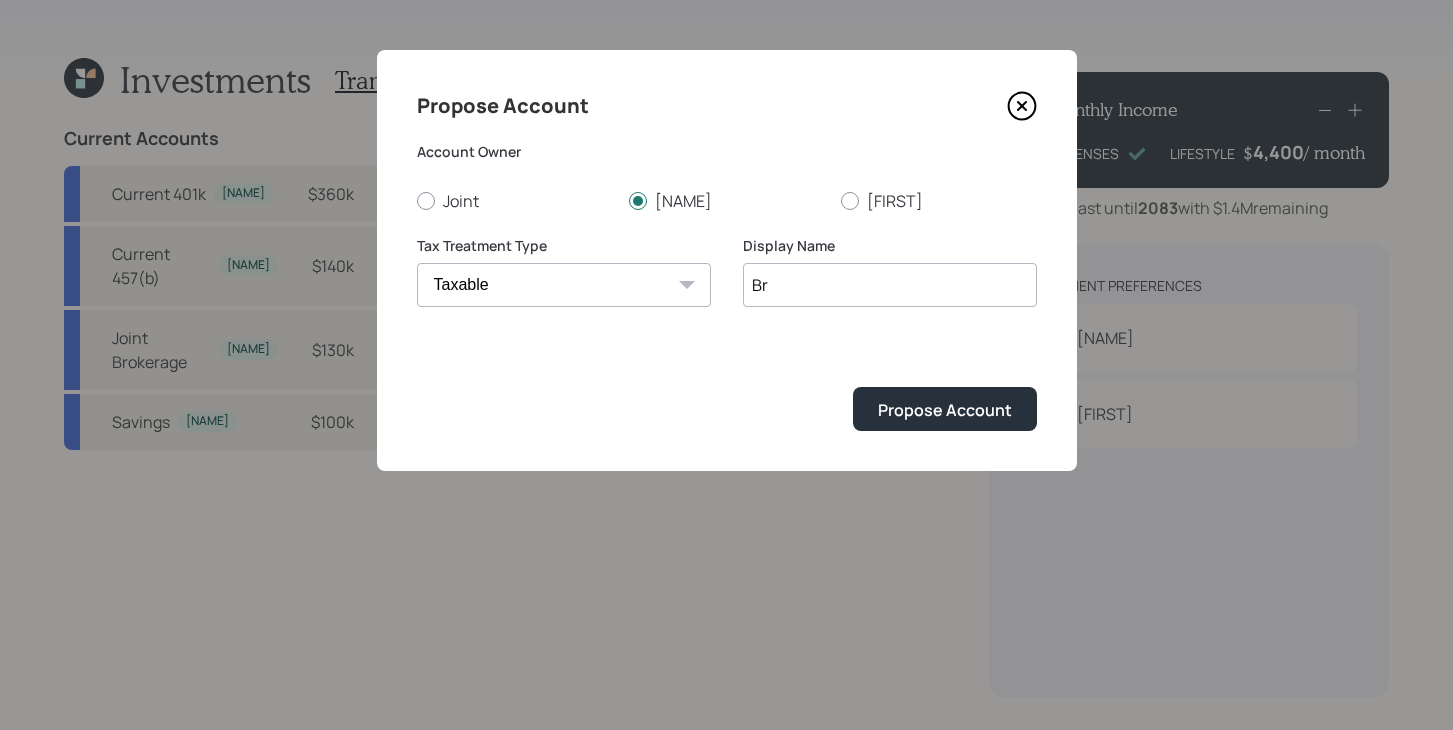 type on "B" 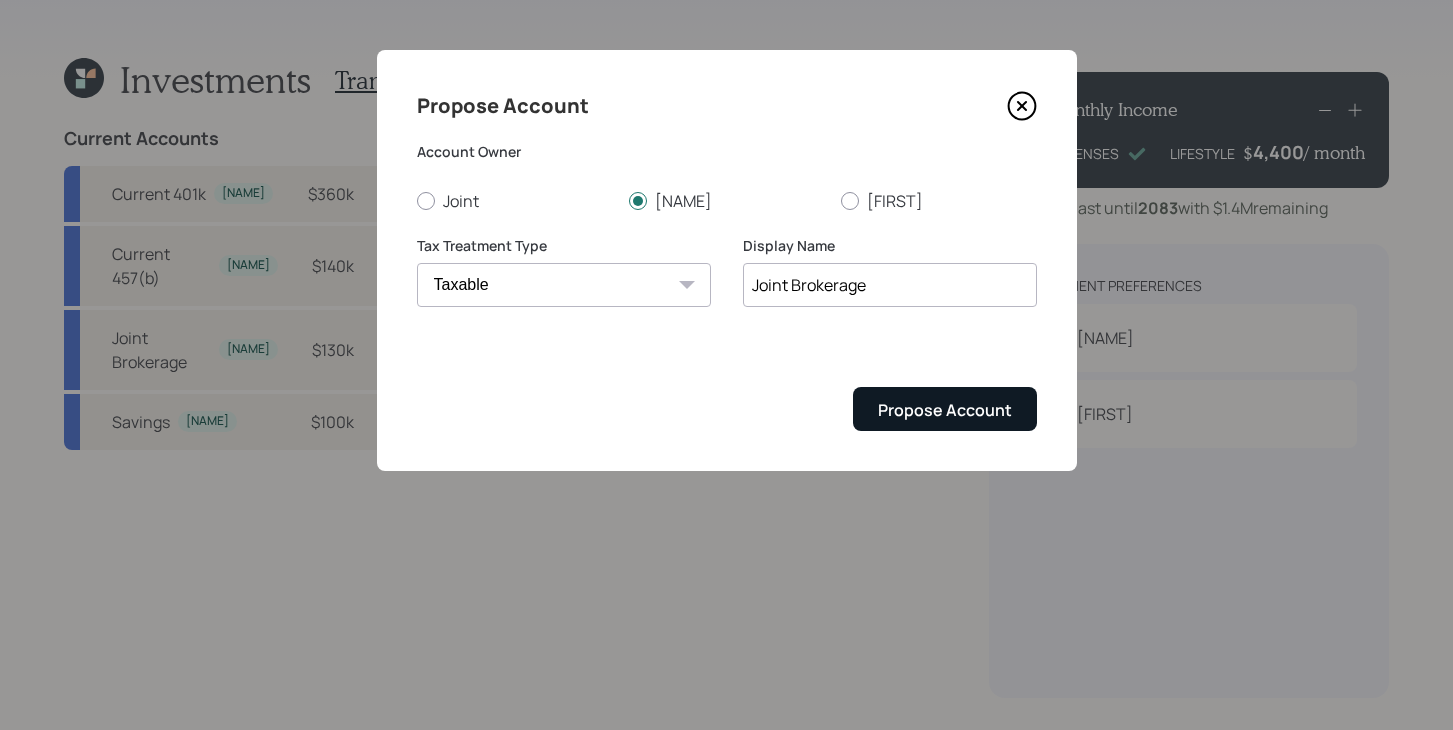 type on "Joint Brokerage" 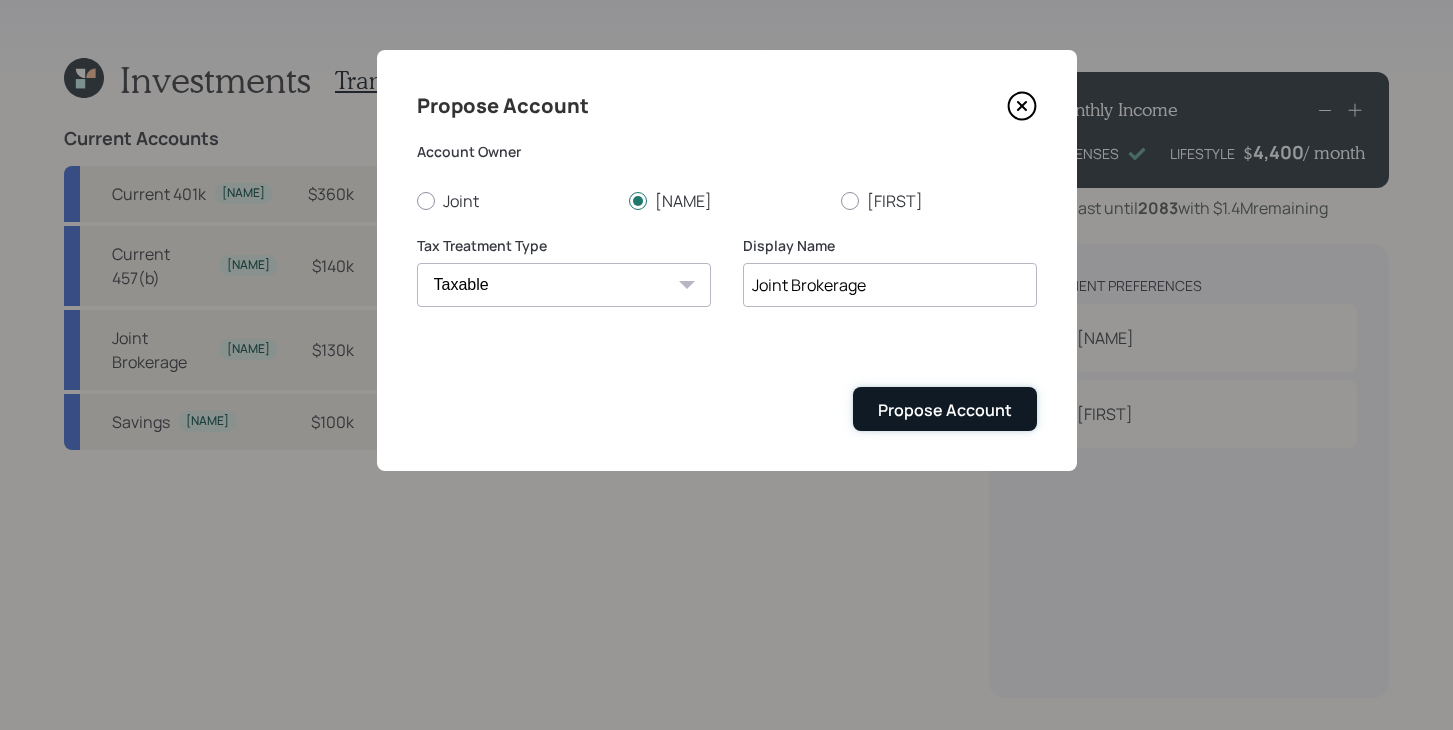 click on "Propose Account" at bounding box center [945, 410] 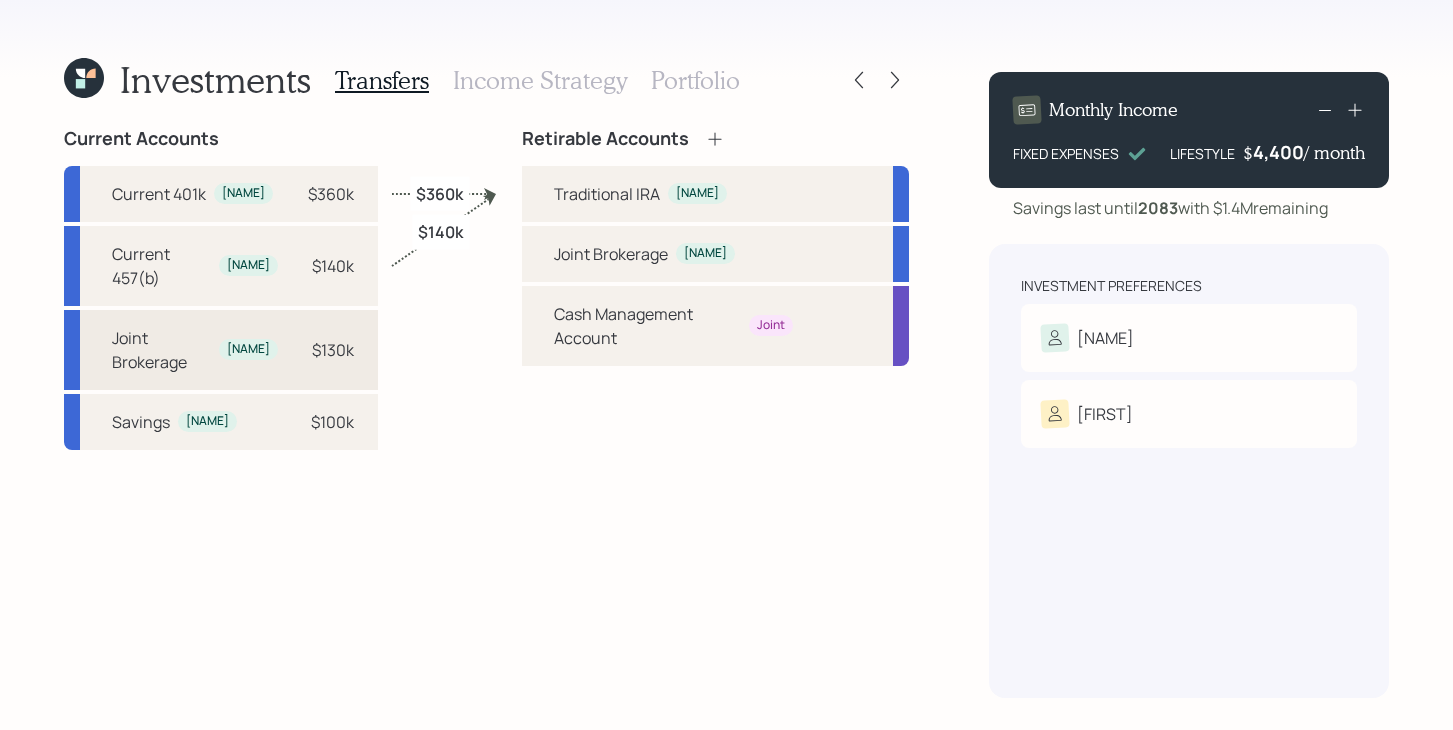 click on "Joint Brokerage David  $130k" at bounding box center (221, 350) 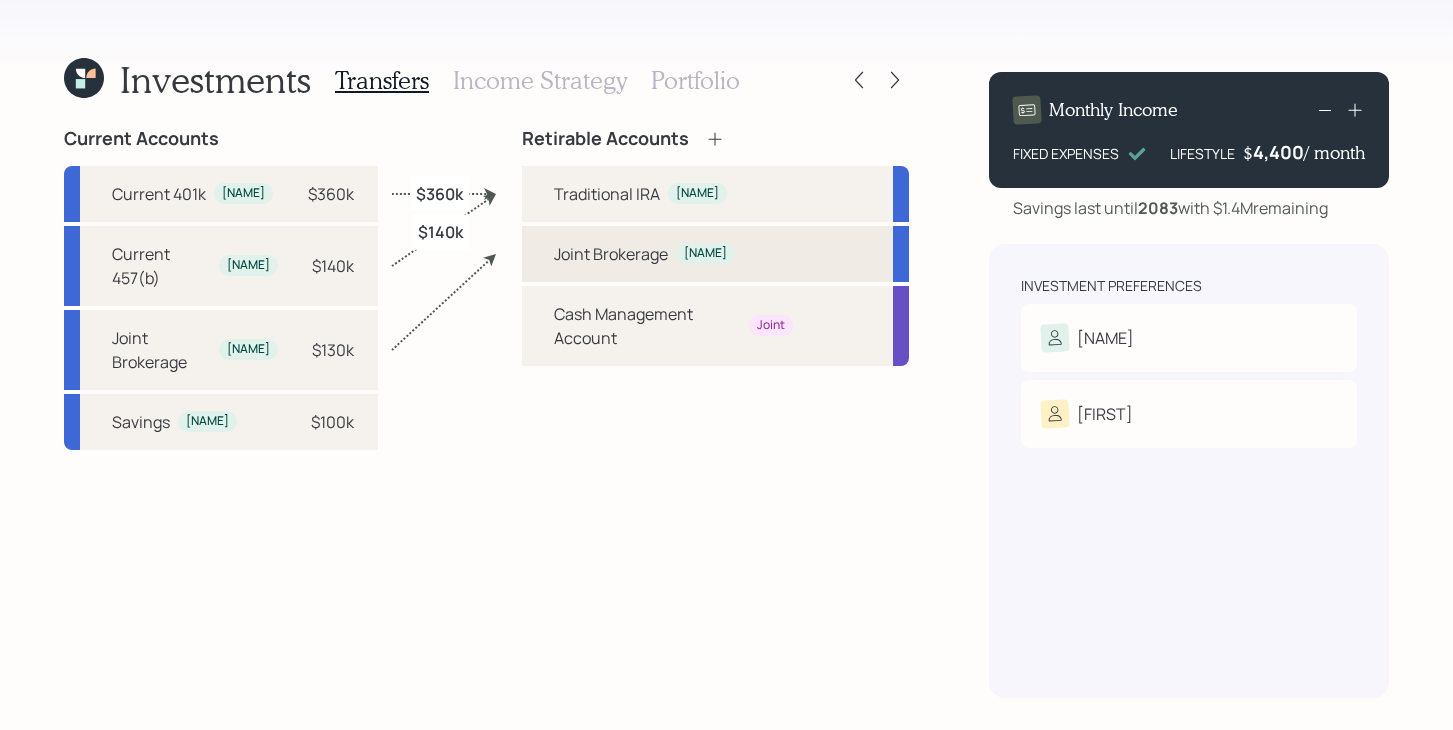 click on "Joint Brokerage David" at bounding box center [715, 254] 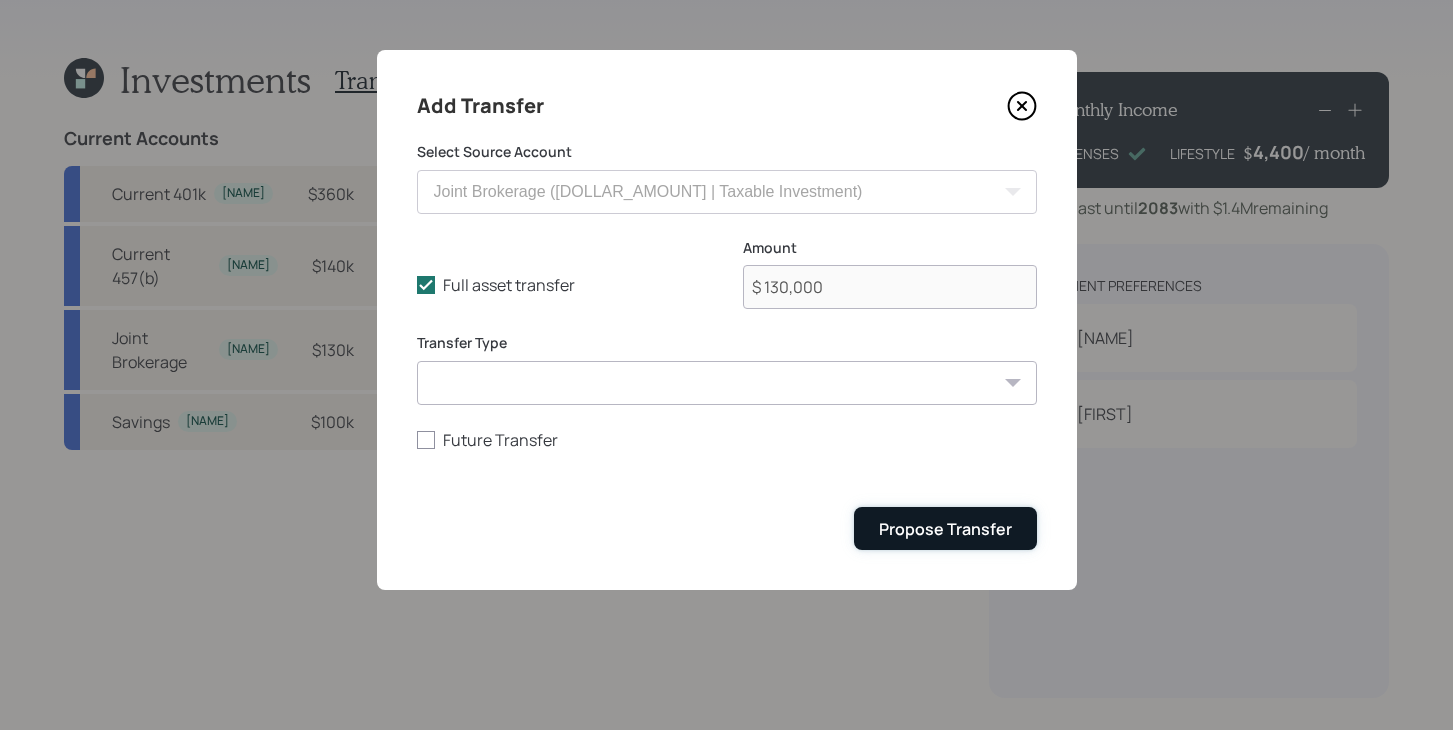 click on "Propose Transfer" at bounding box center (945, 528) 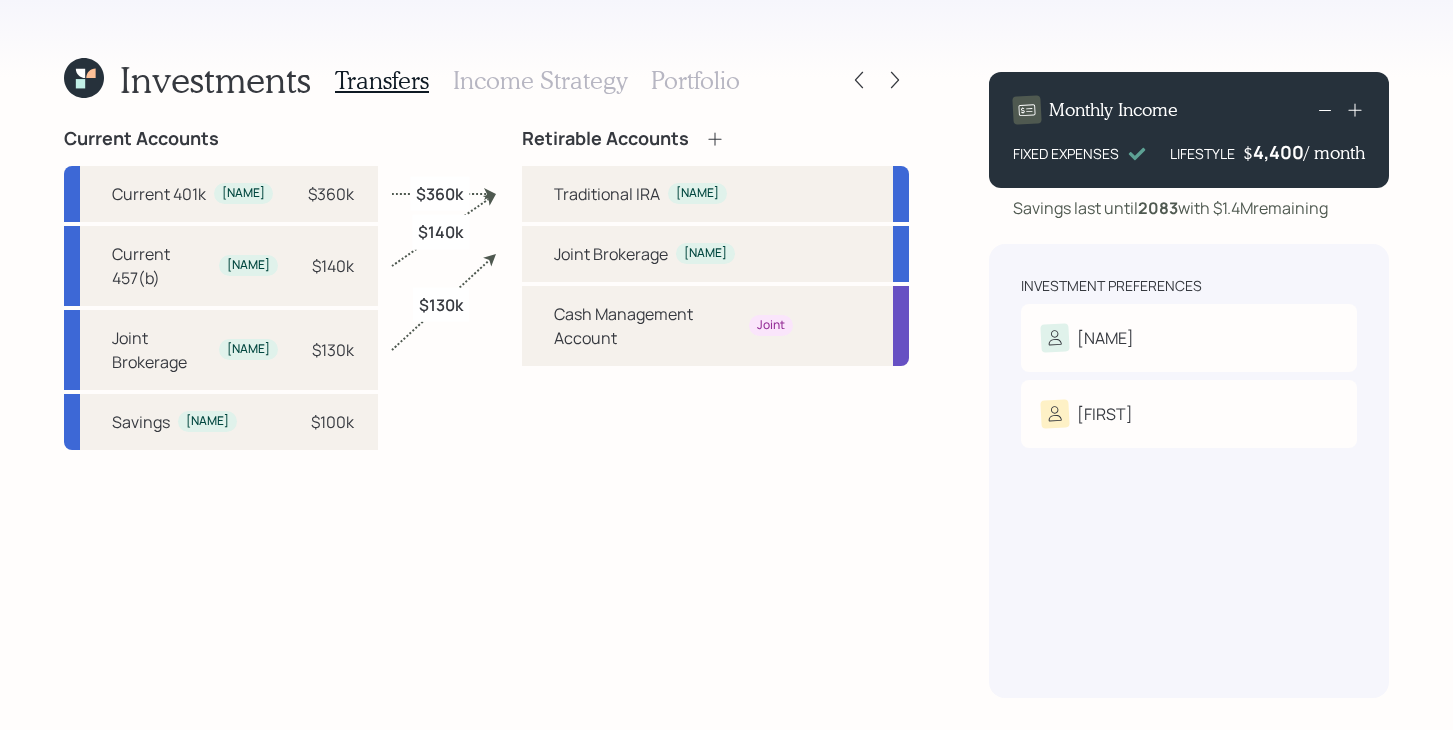 click on "Income Strategy" at bounding box center (540, 80) 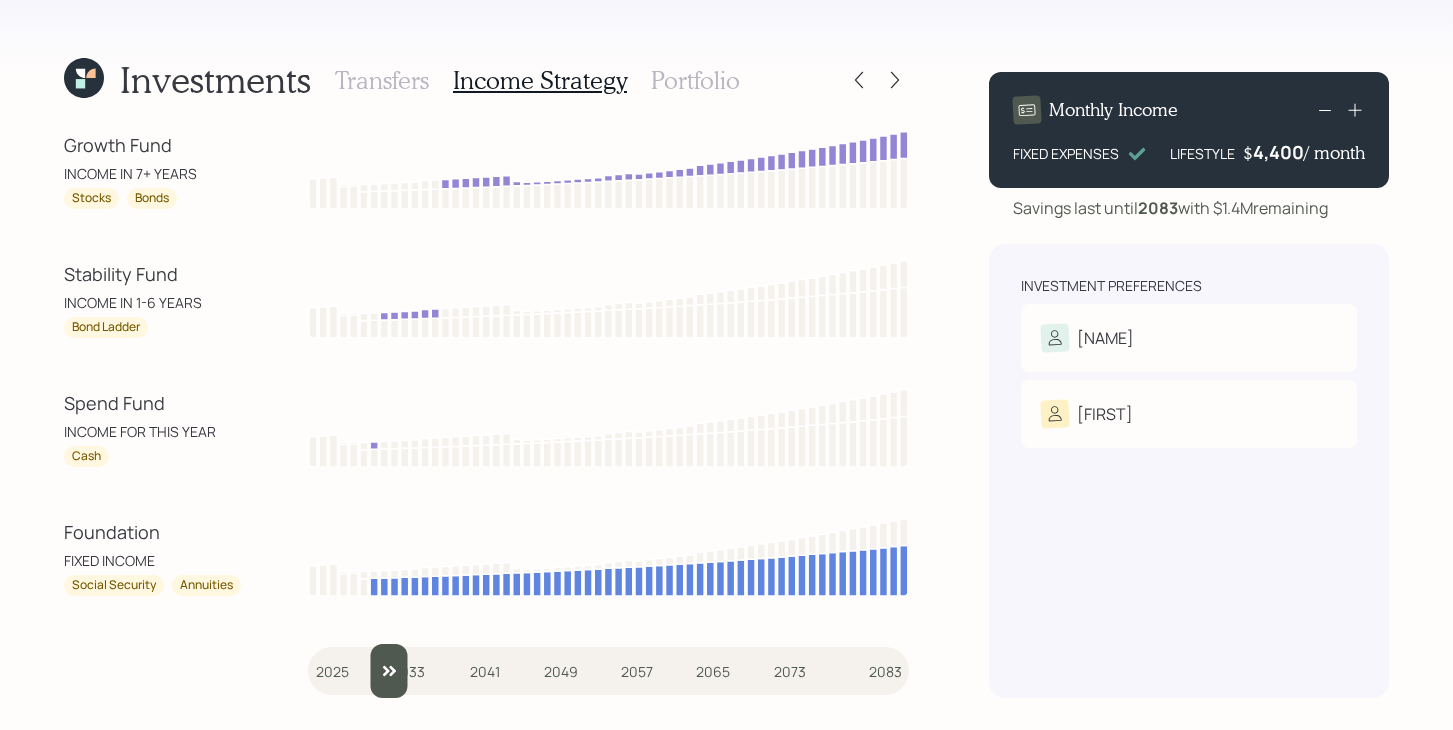 drag, startPoint x: 340, startPoint y: 658, endPoint x: 372, endPoint y: 656, distance: 32.06244 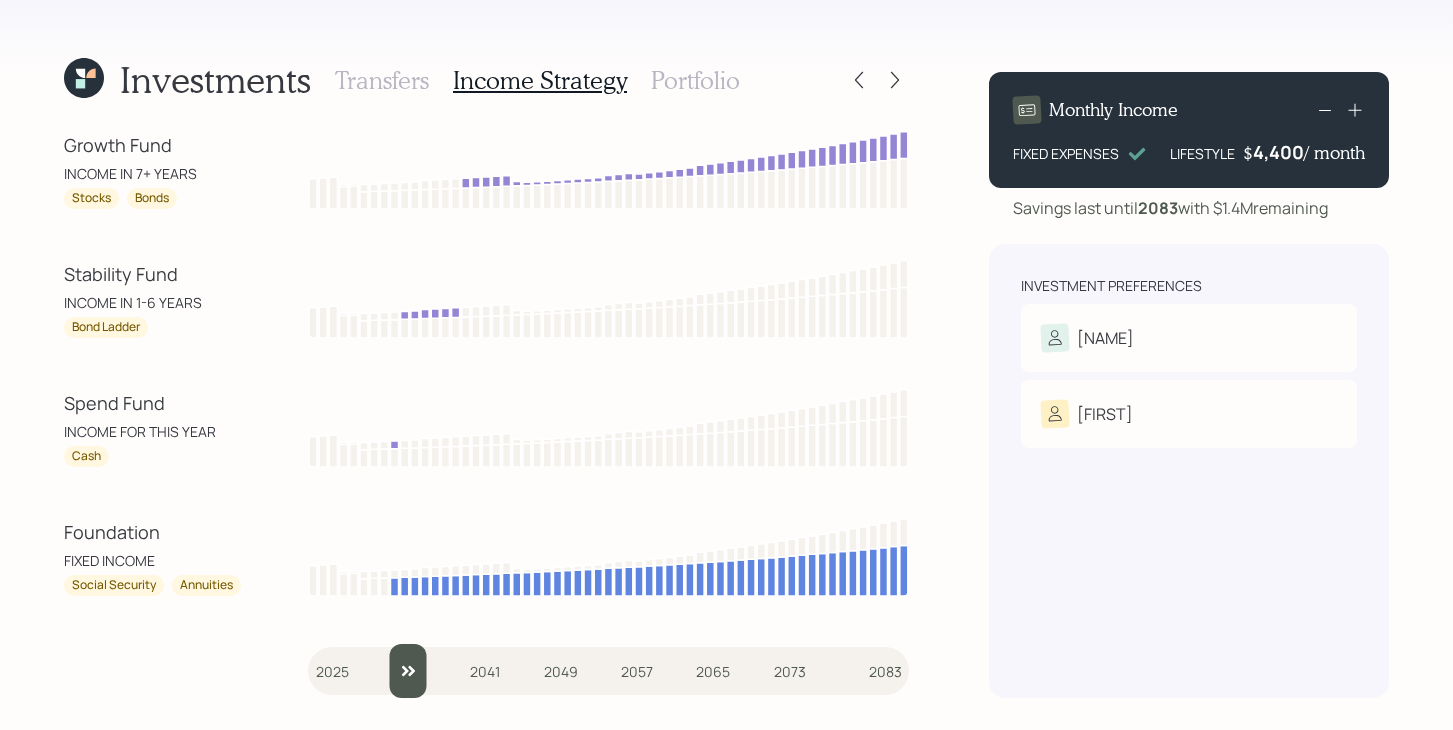 click at bounding box center (608, 671) 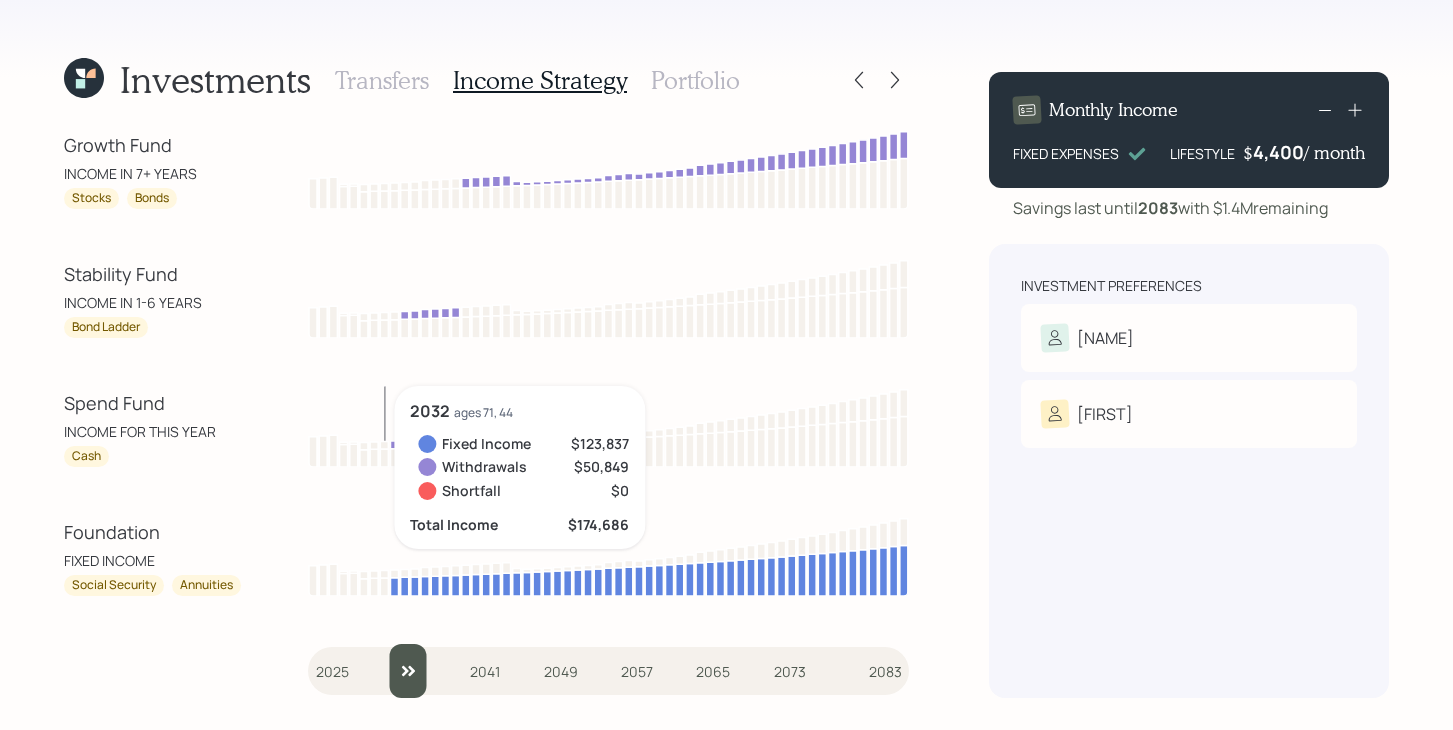 click 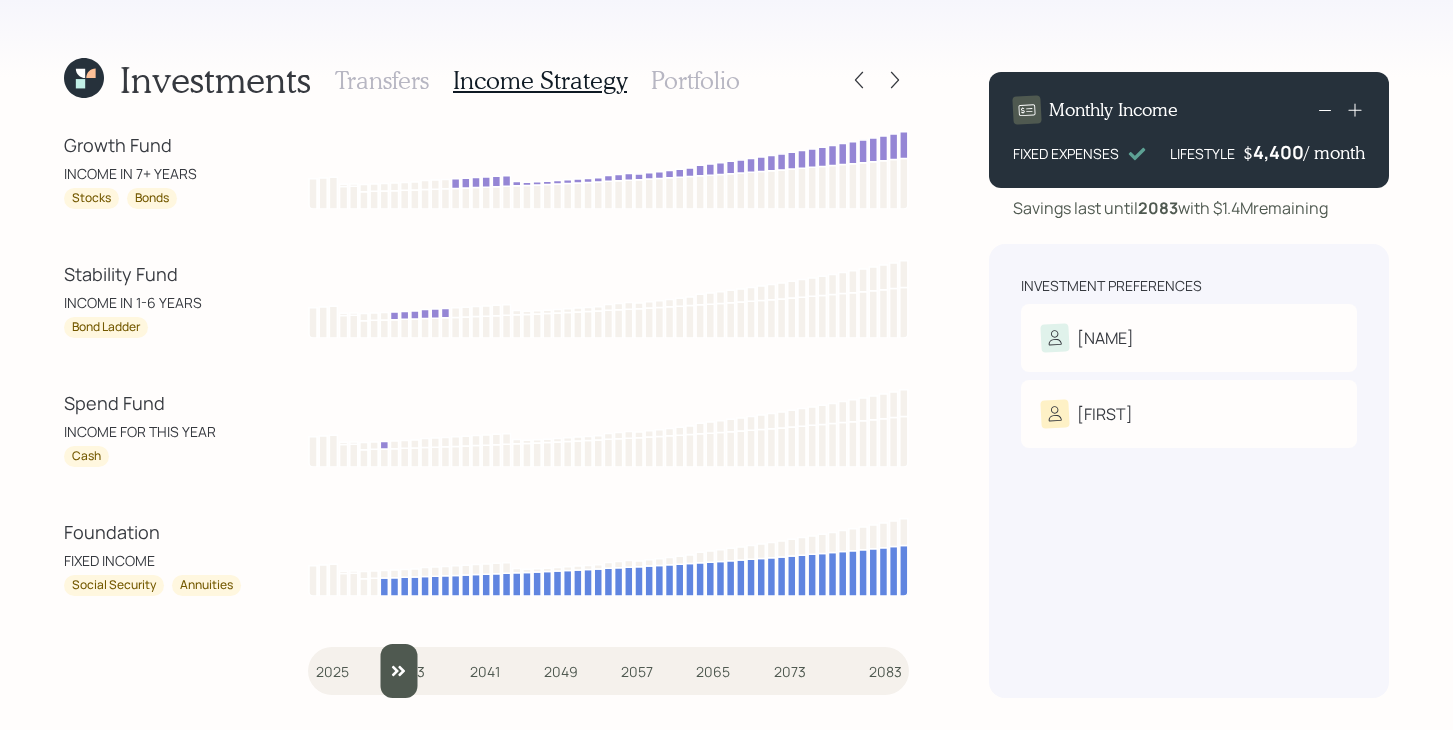 drag, startPoint x: 406, startPoint y: 660, endPoint x: 387, endPoint y: 656, distance: 19.416489 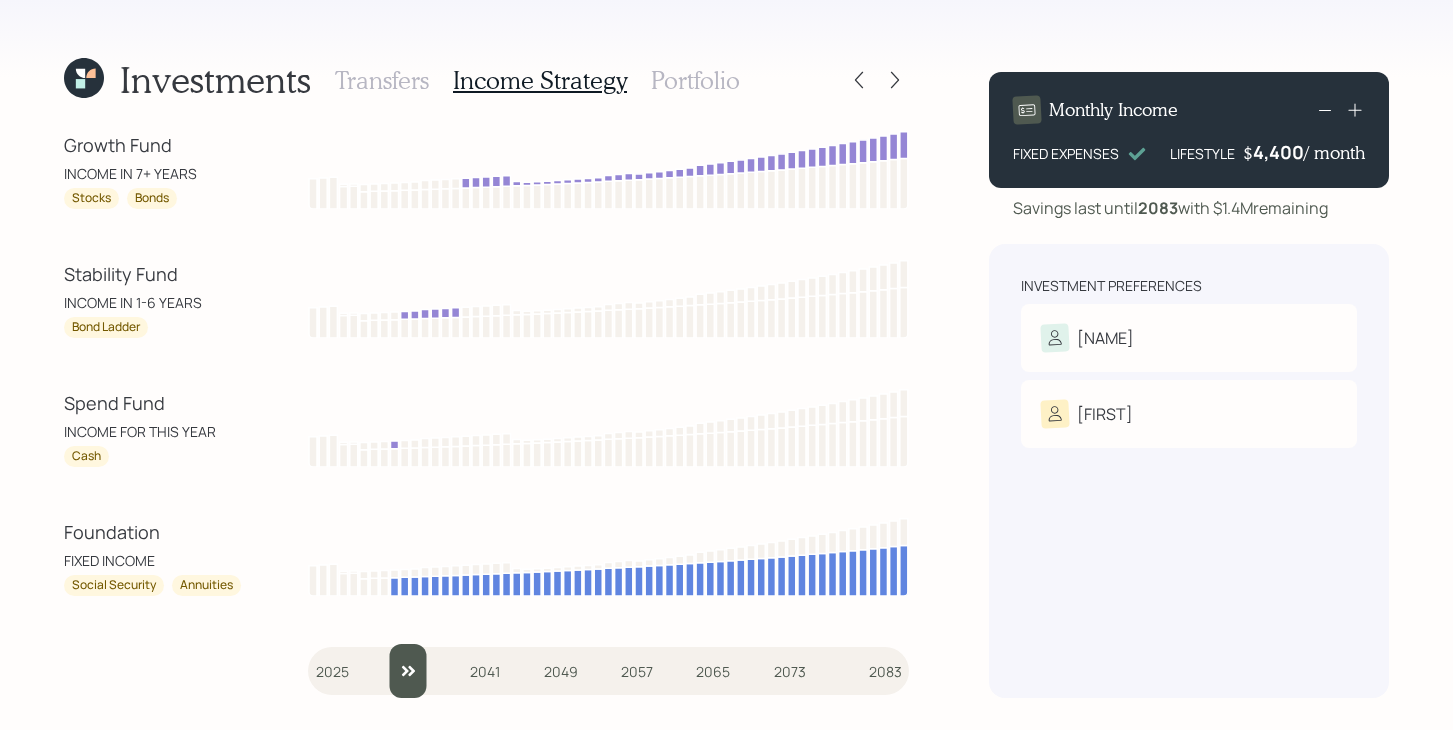 type on "2033" 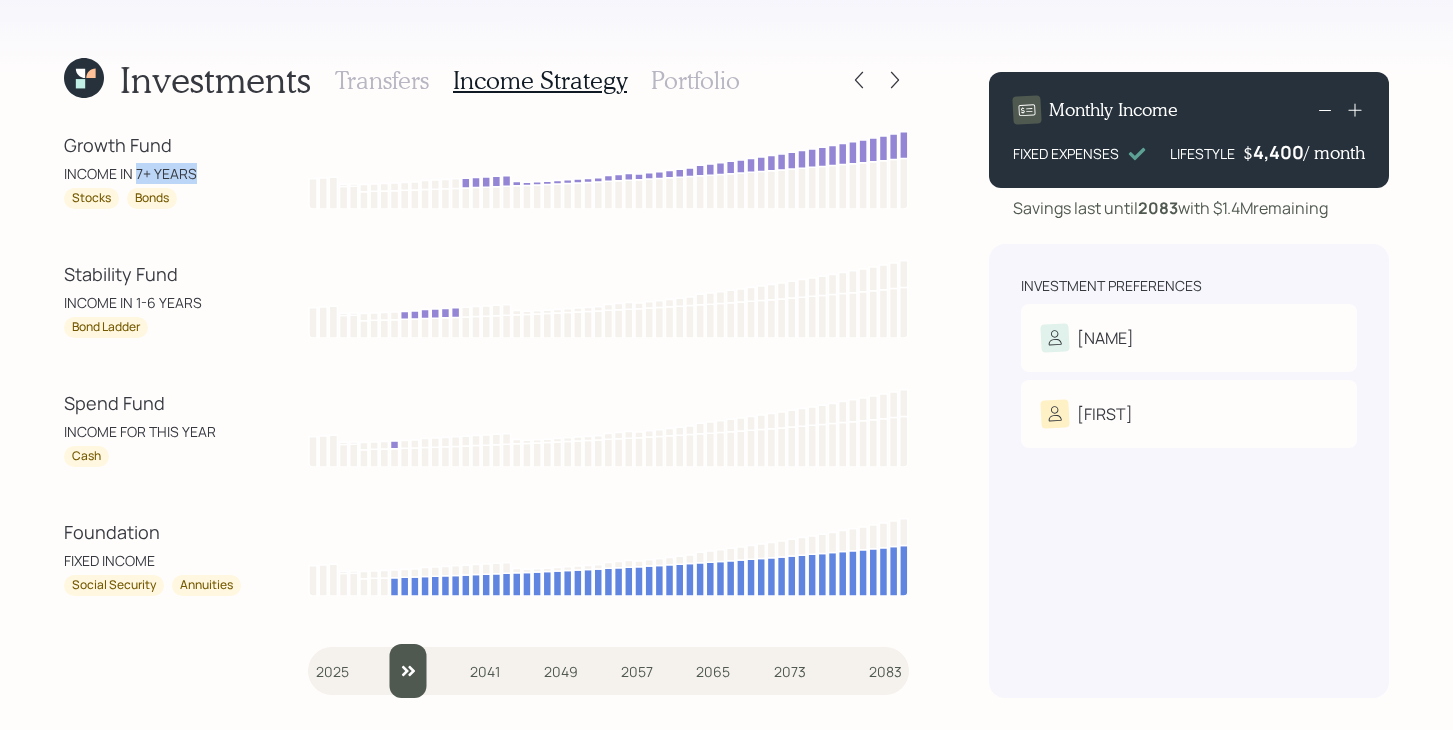 drag, startPoint x: 134, startPoint y: 174, endPoint x: 198, endPoint y: 169, distance: 64.195015 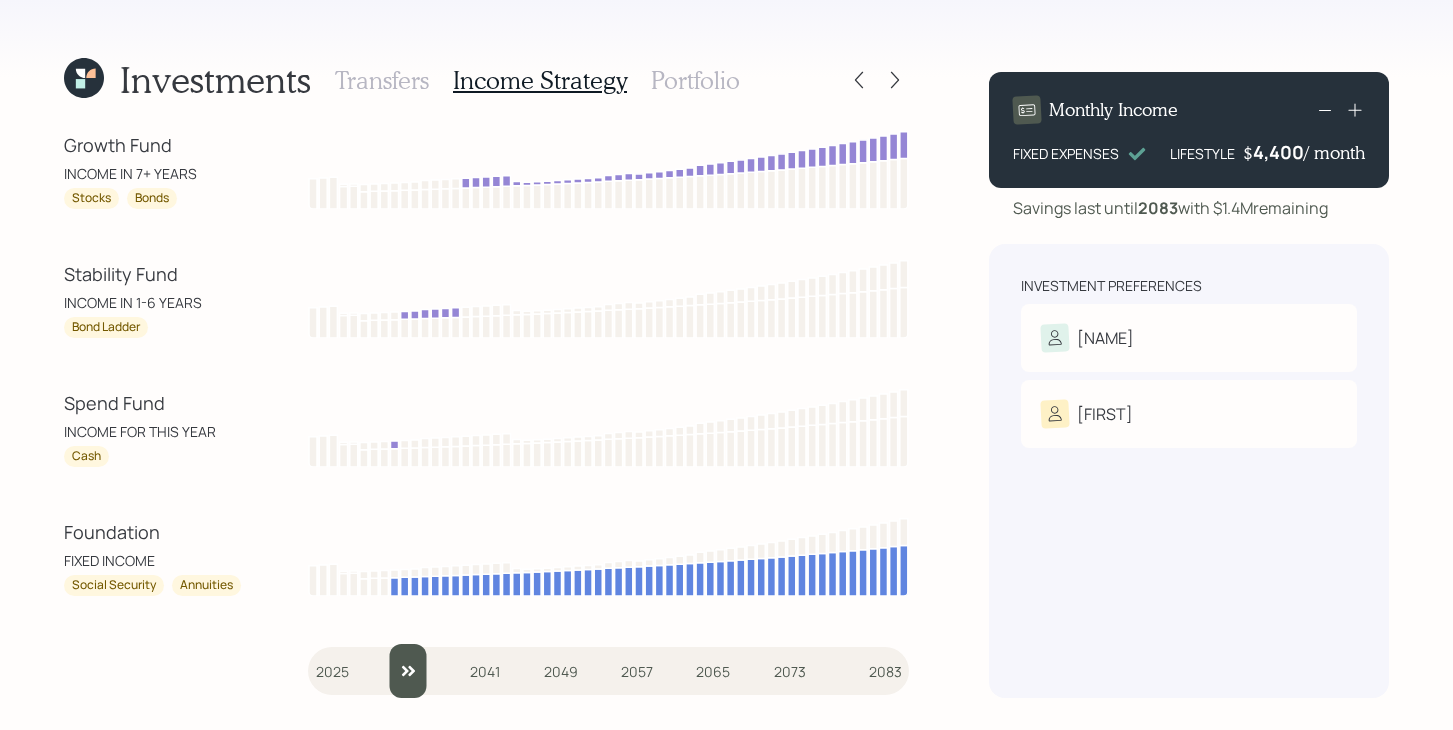 click on "Transfers" at bounding box center (382, 80) 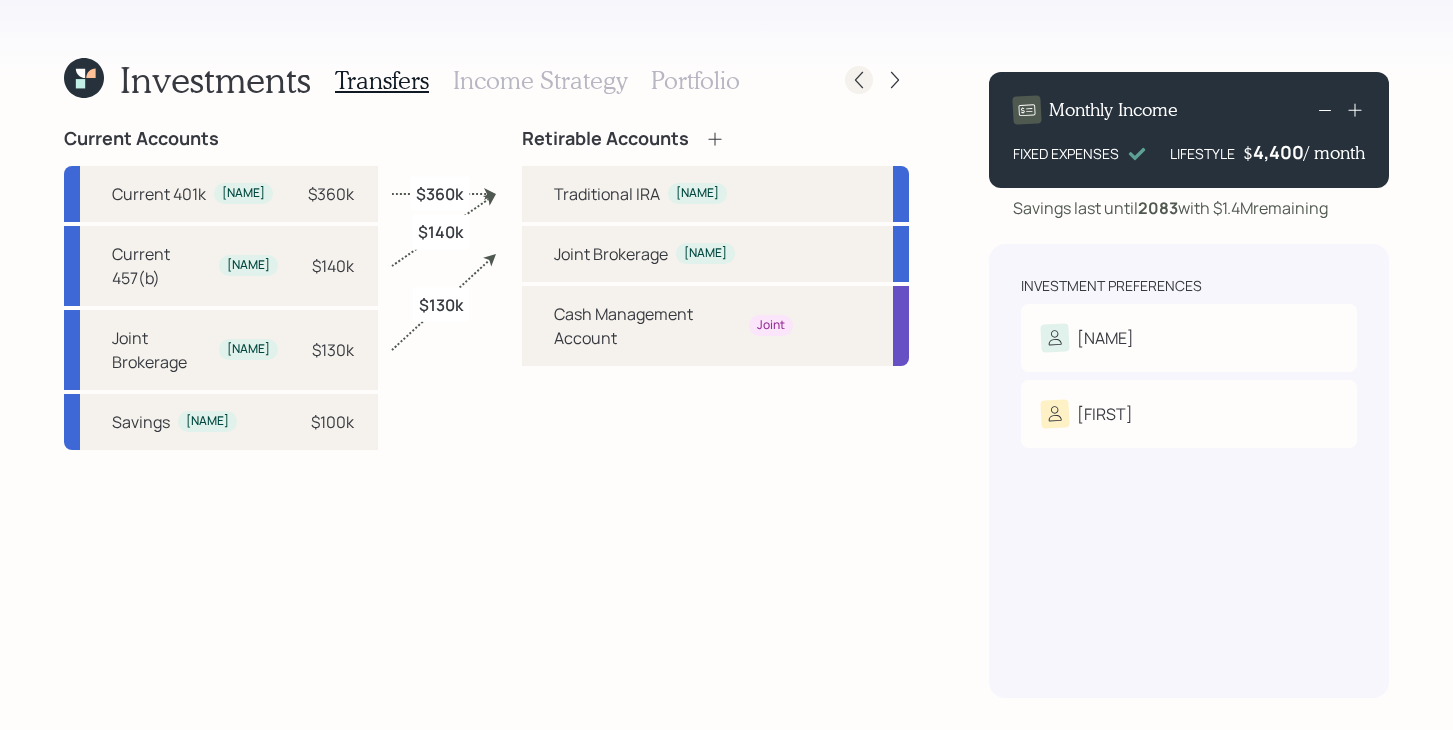 click 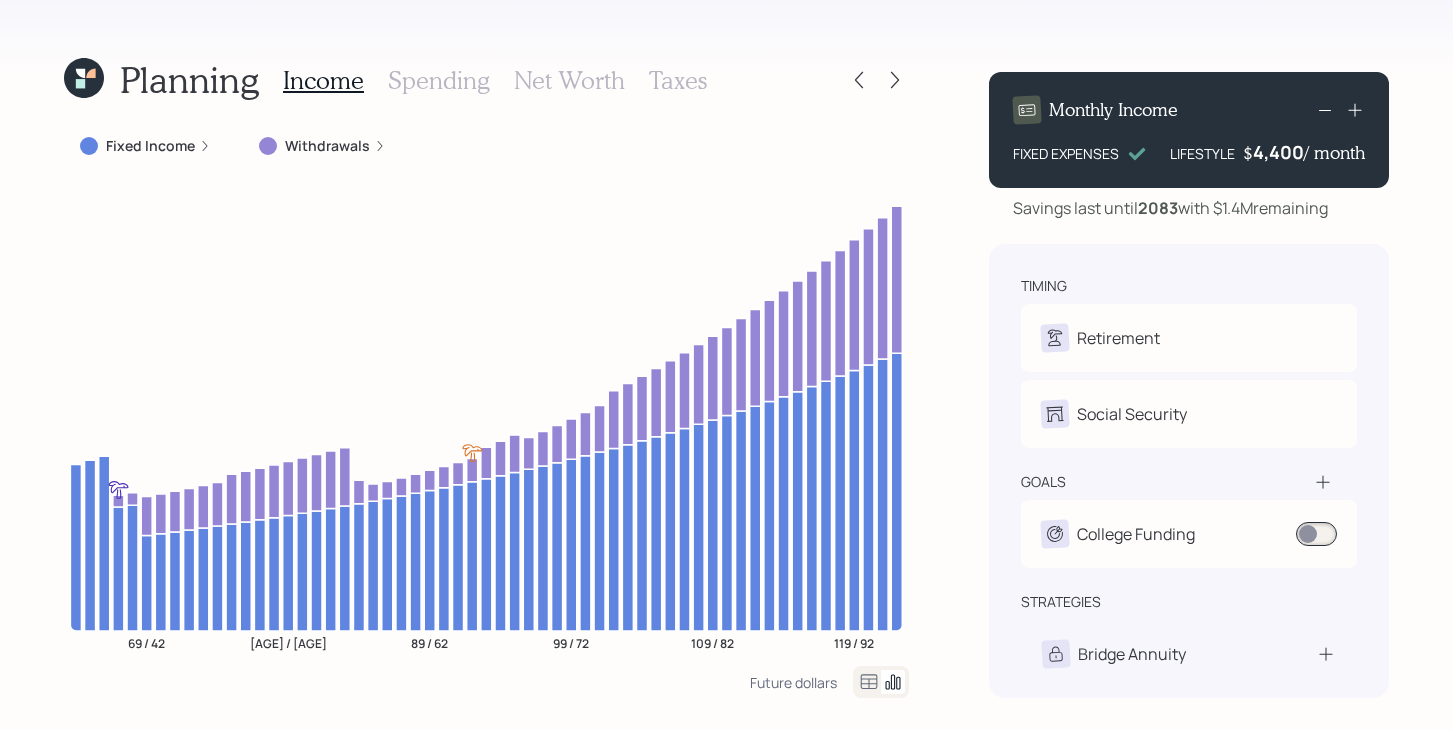 click on "Taxes" at bounding box center (678, 80) 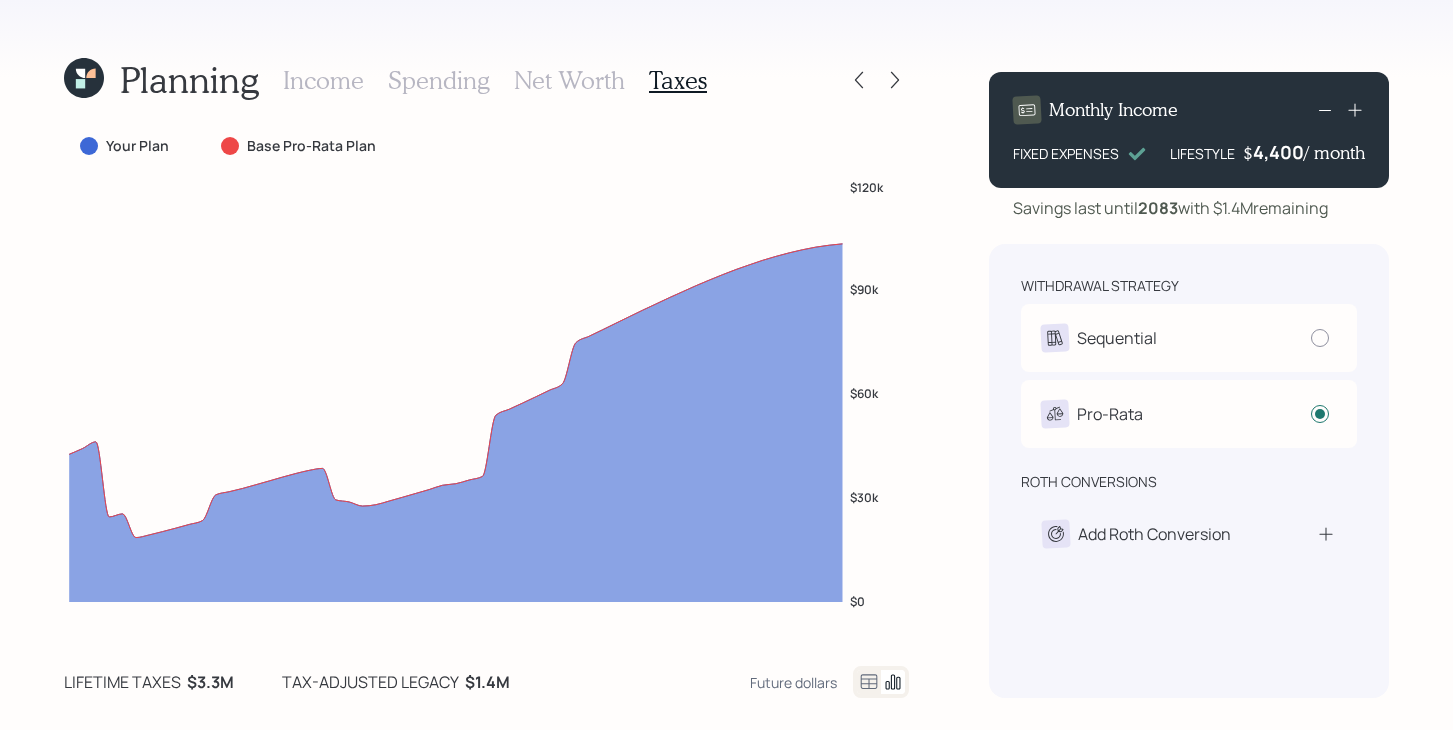 click on "Income" at bounding box center [323, 80] 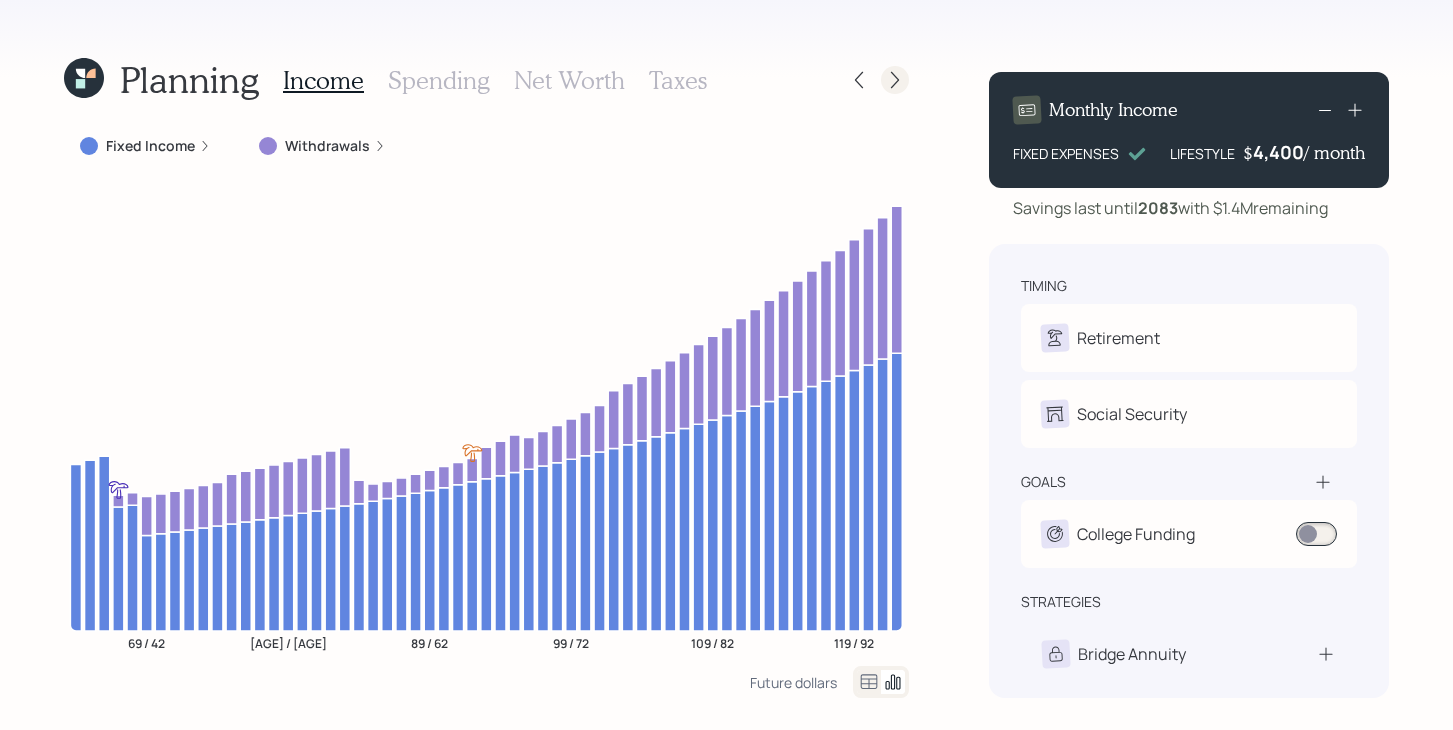click 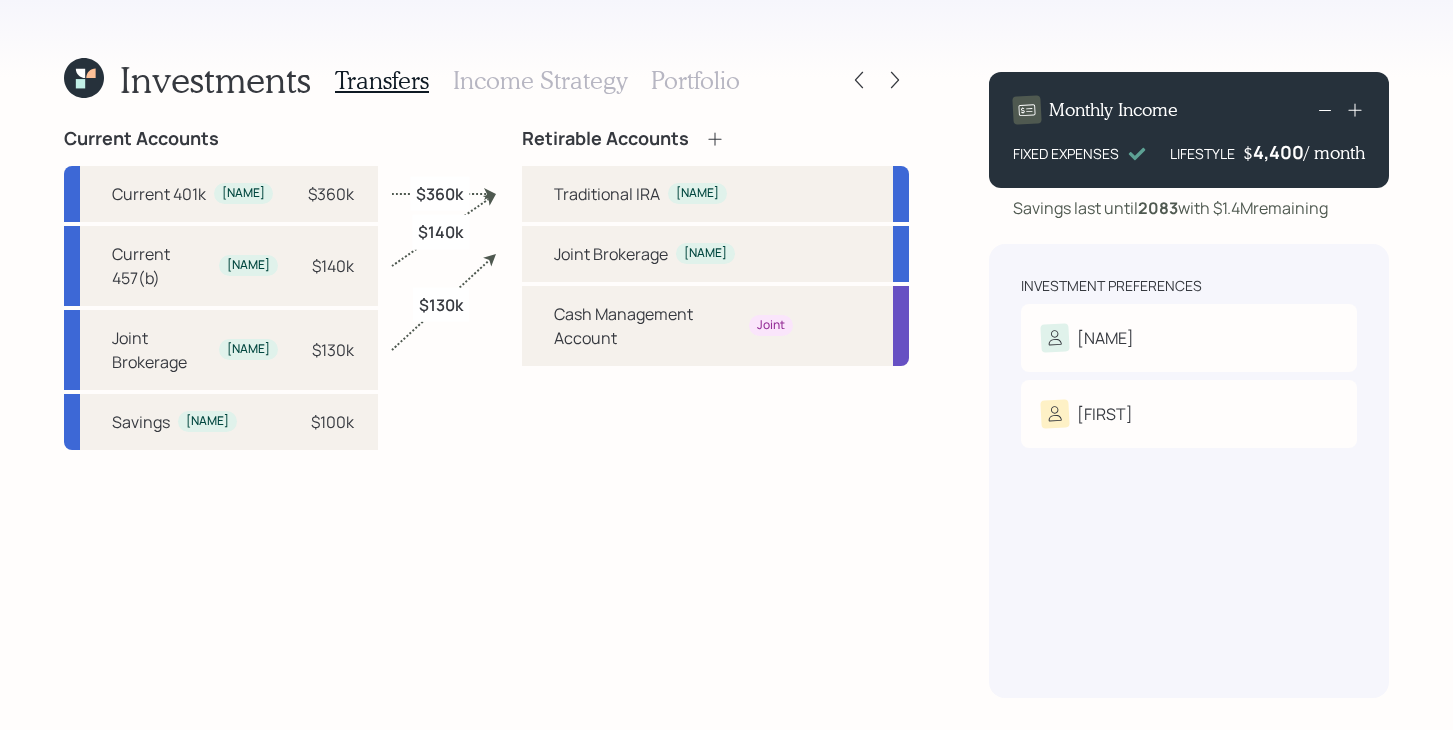 click on "Portfolio" at bounding box center (695, 80) 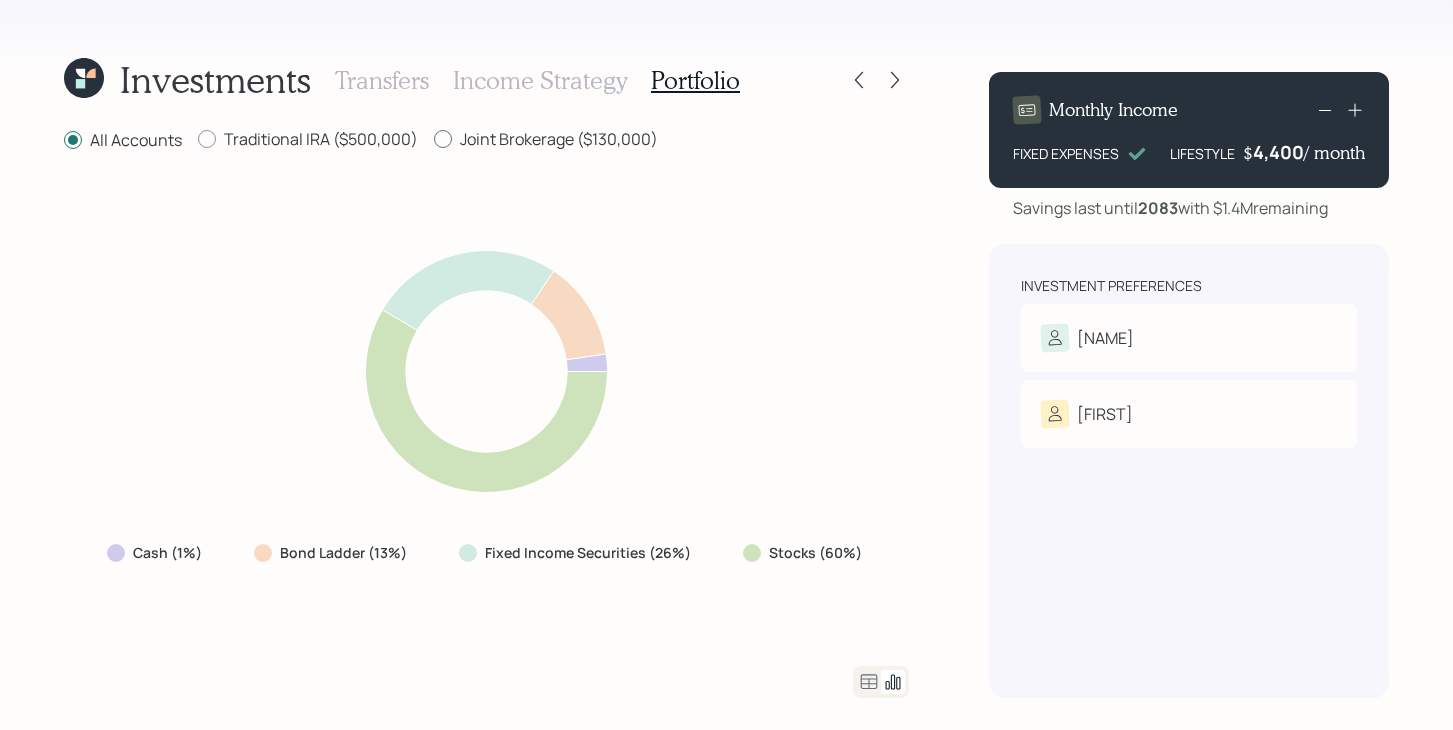 click on "Joint Brokerage ($130,000)" at bounding box center [546, 139] 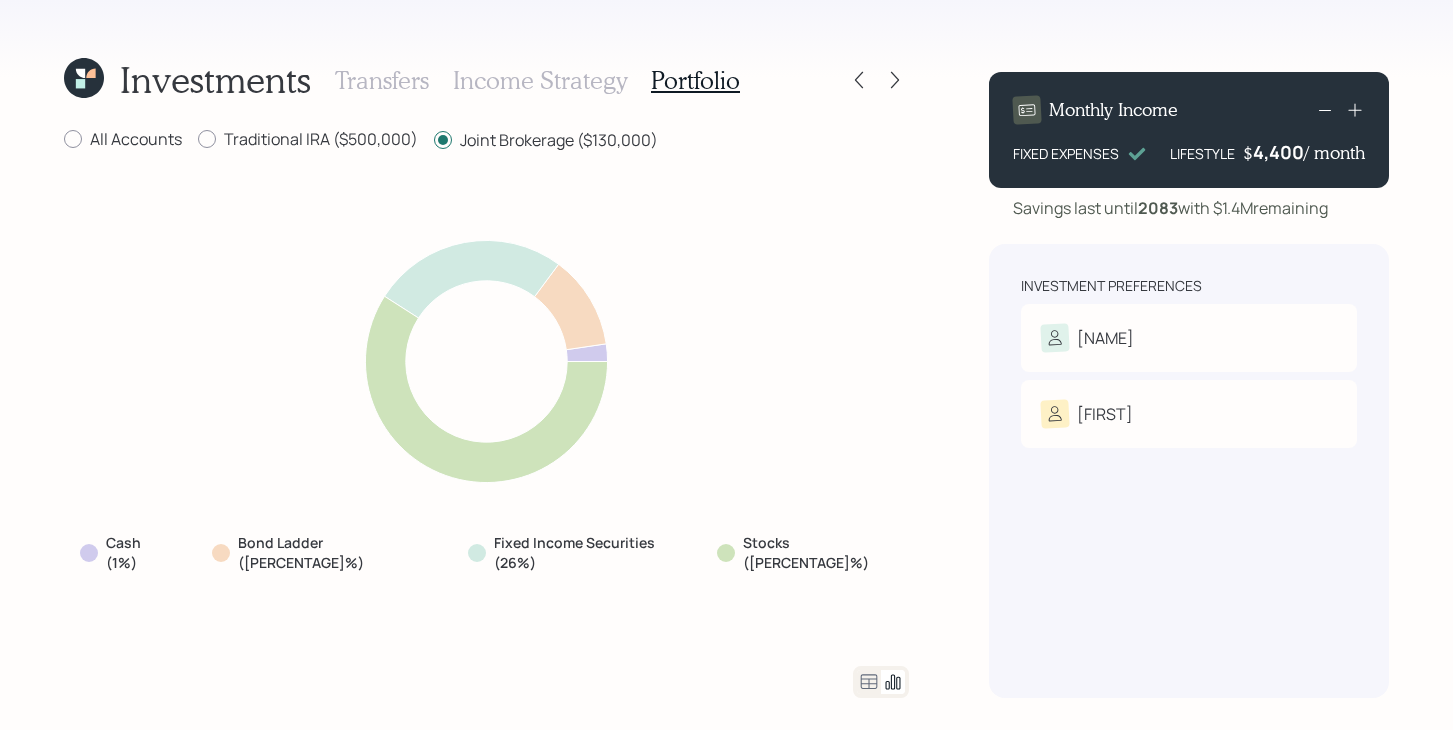 click 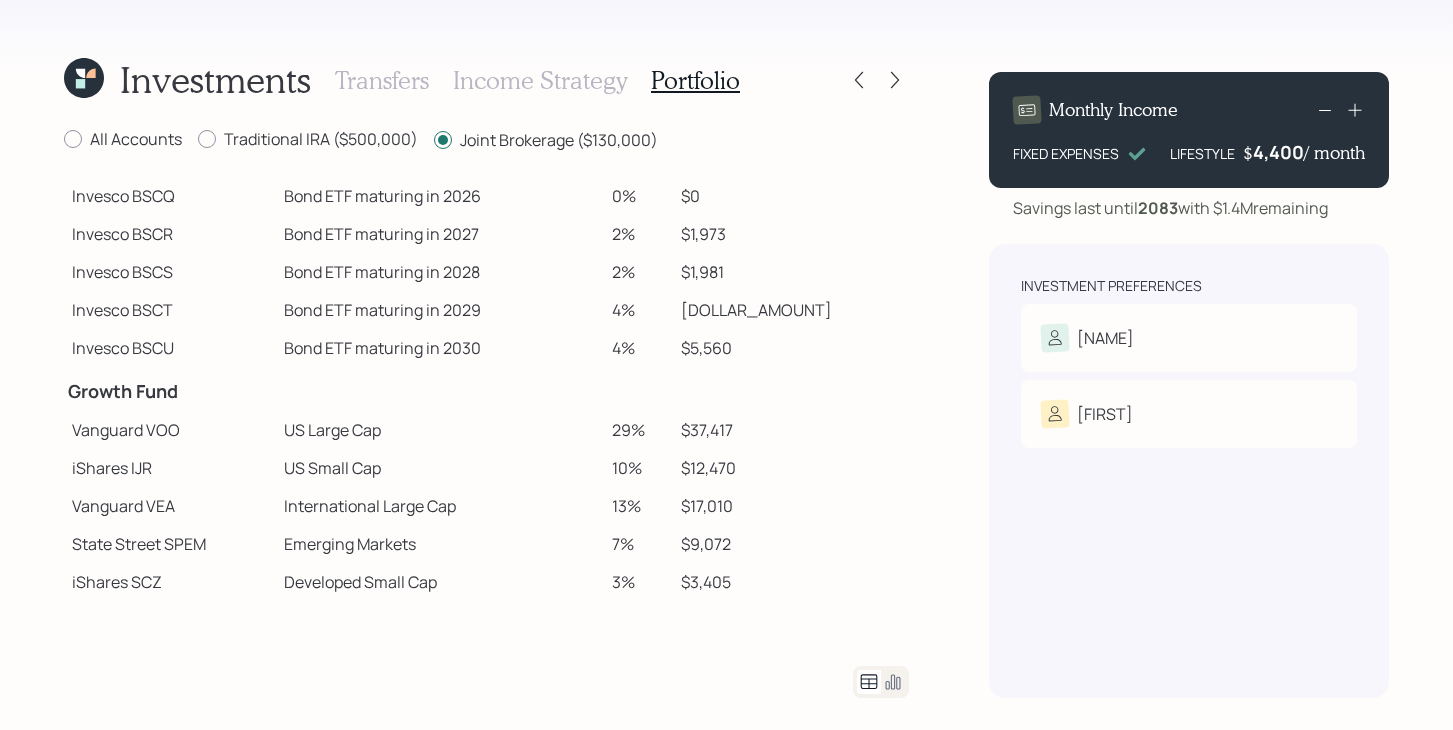 scroll, scrollTop: 0, scrollLeft: 0, axis: both 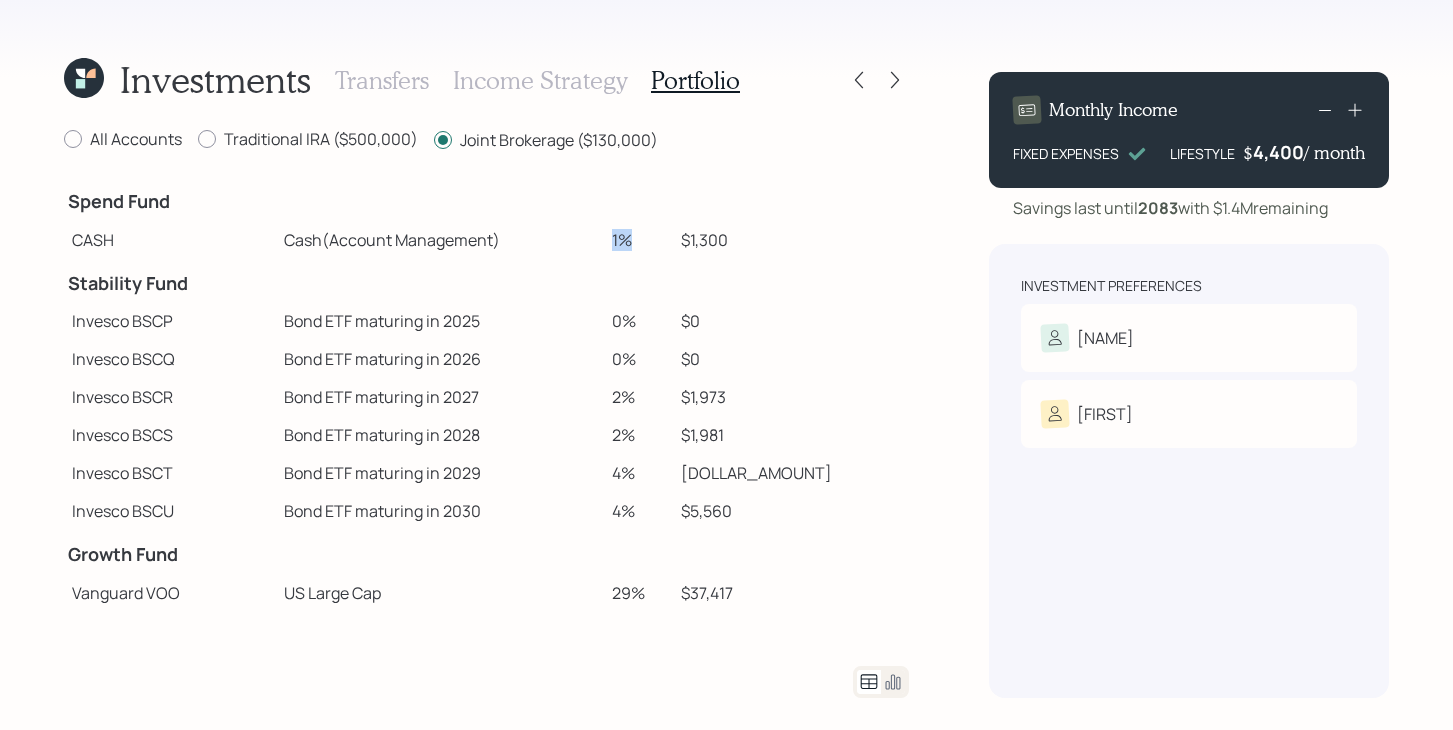 drag, startPoint x: 710, startPoint y: 239, endPoint x: 728, endPoint y: 239, distance: 18 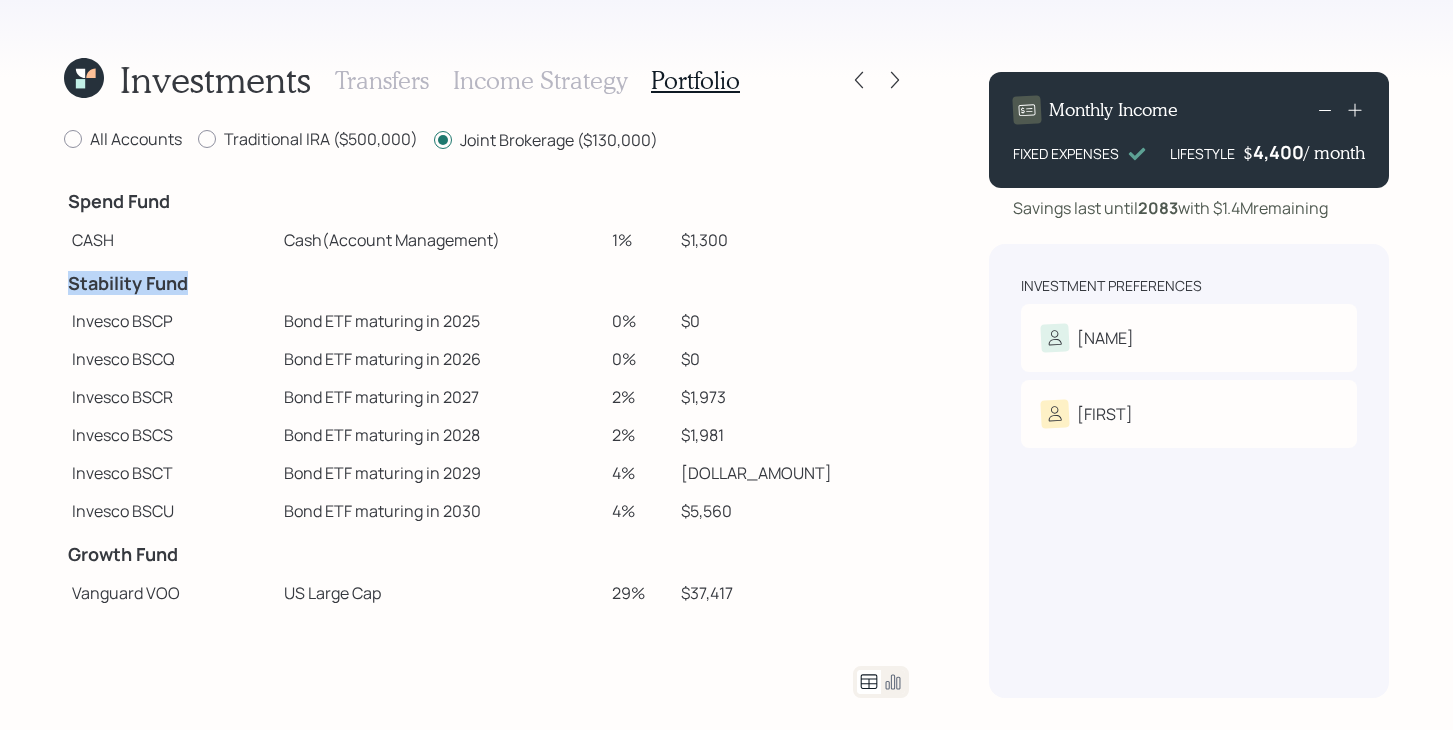 drag, startPoint x: 65, startPoint y: 281, endPoint x: 204, endPoint y: 280, distance: 139.0036 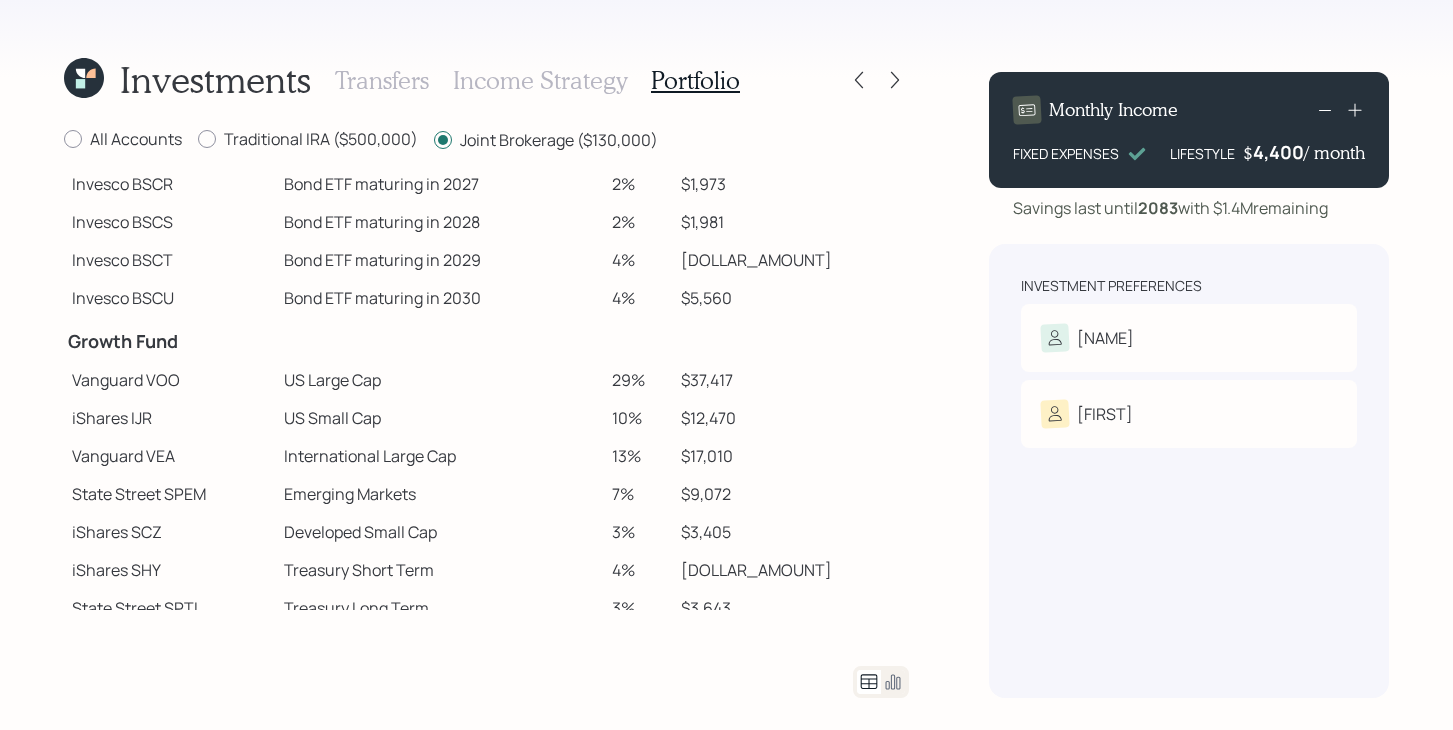 scroll, scrollTop: 207, scrollLeft: 0, axis: vertical 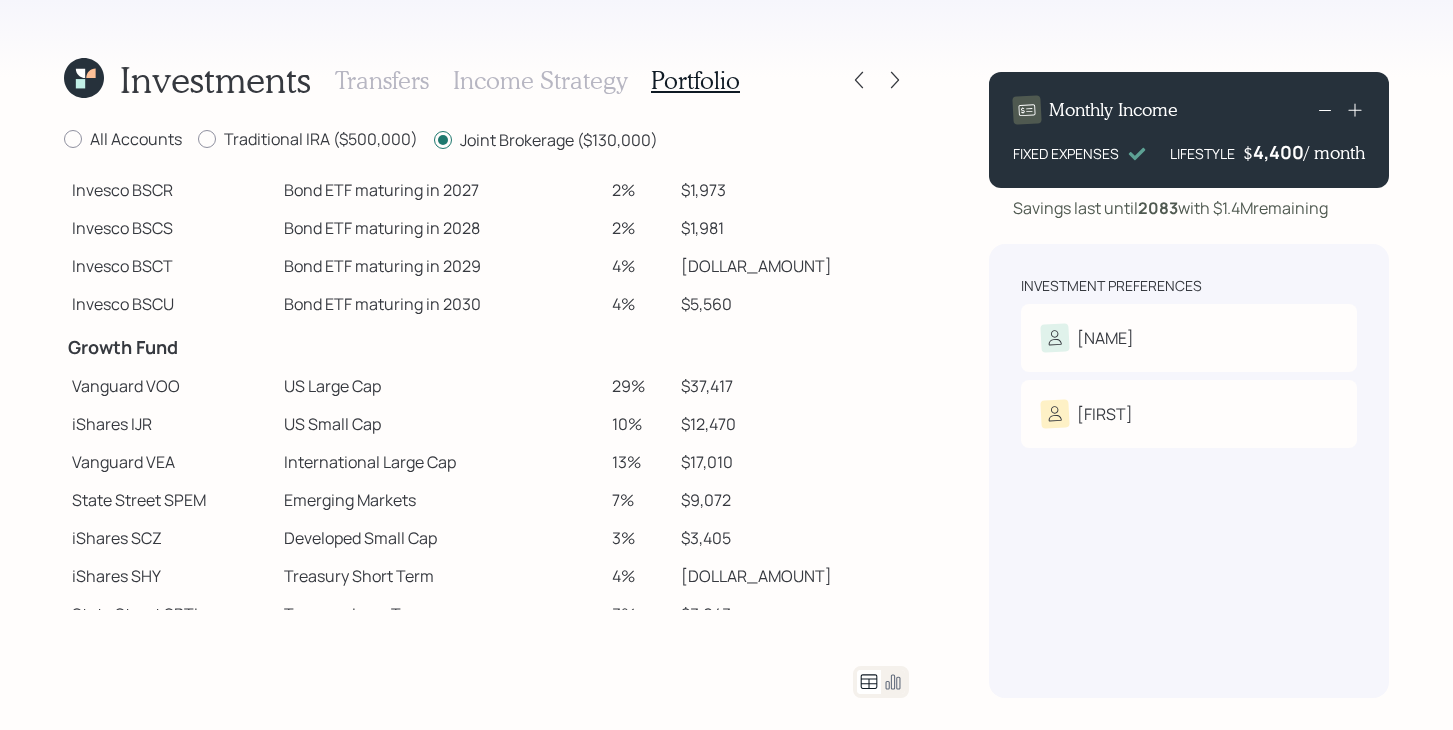 click on "Growth Fund" at bounding box center [170, 348] 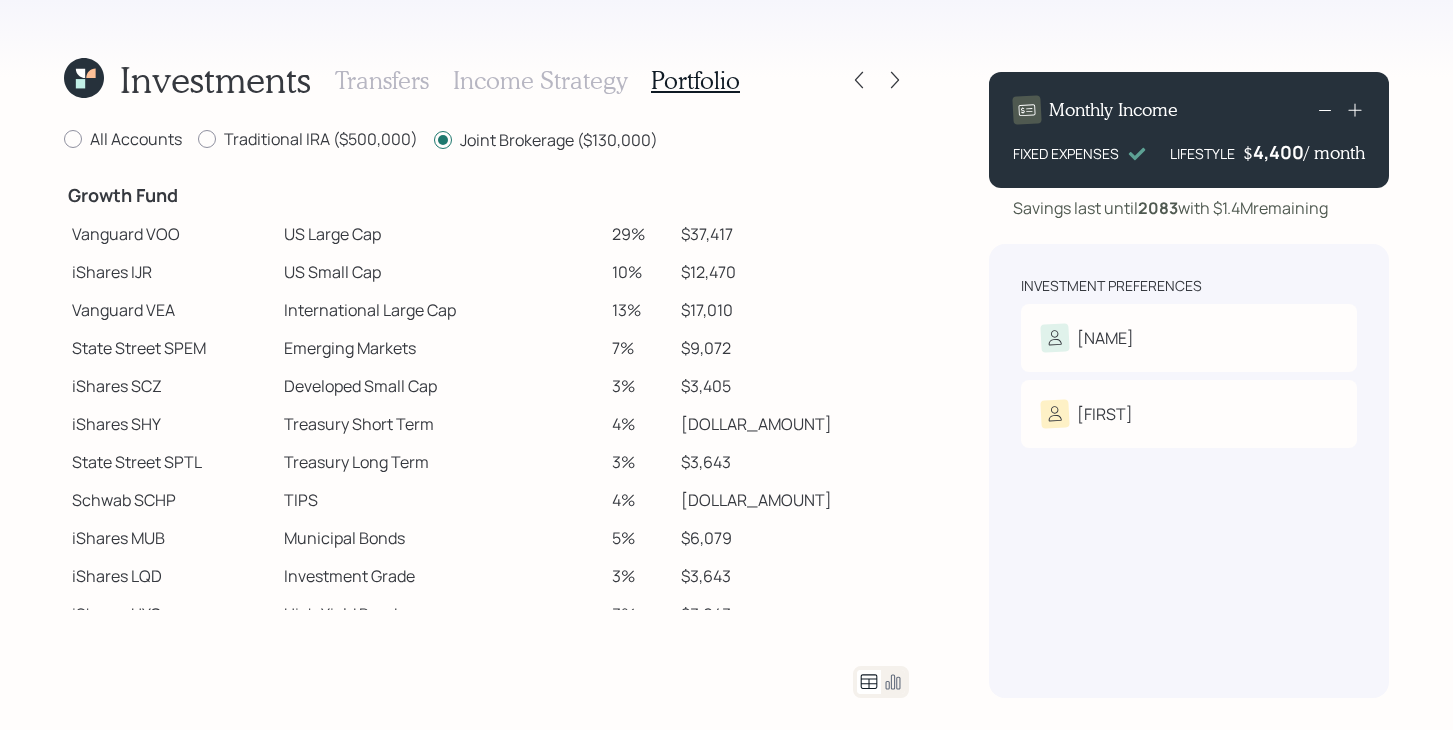 scroll, scrollTop: 325, scrollLeft: 0, axis: vertical 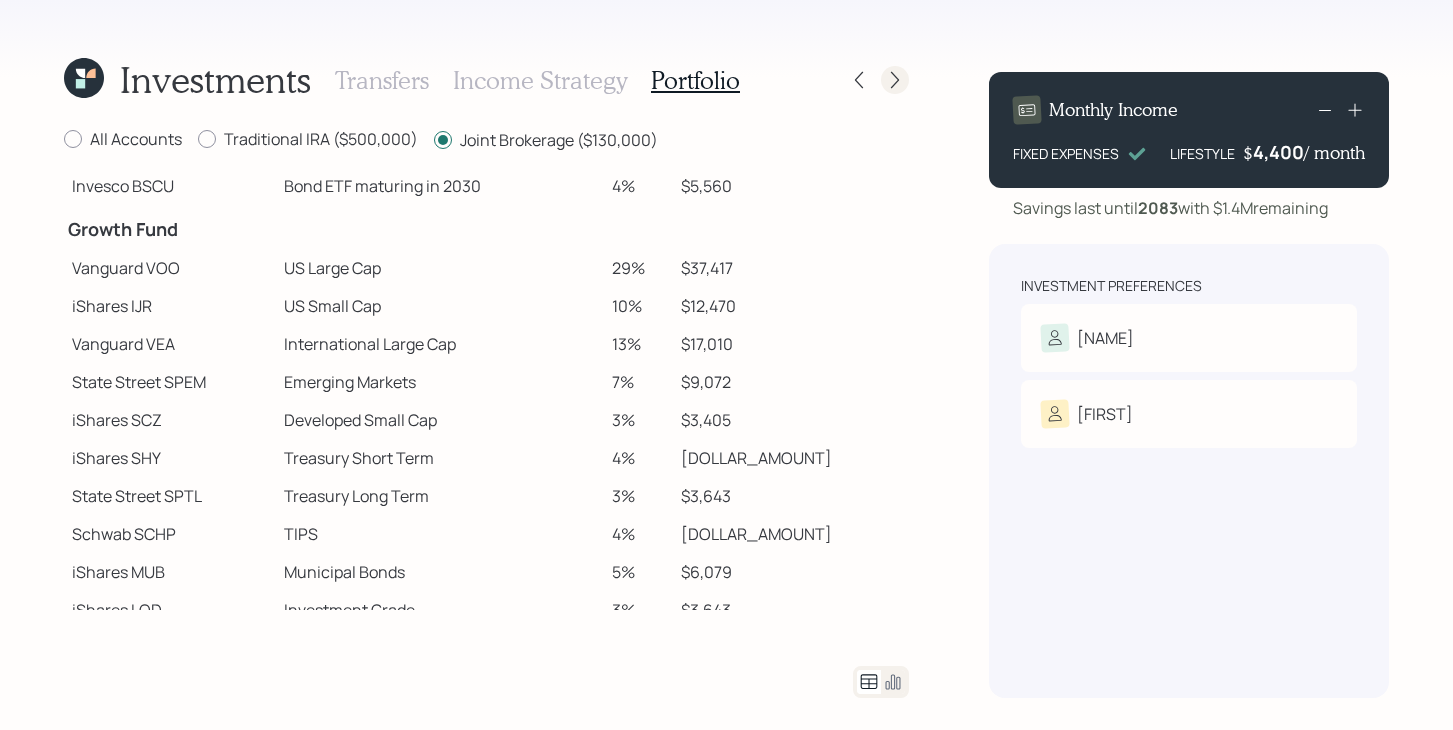 click 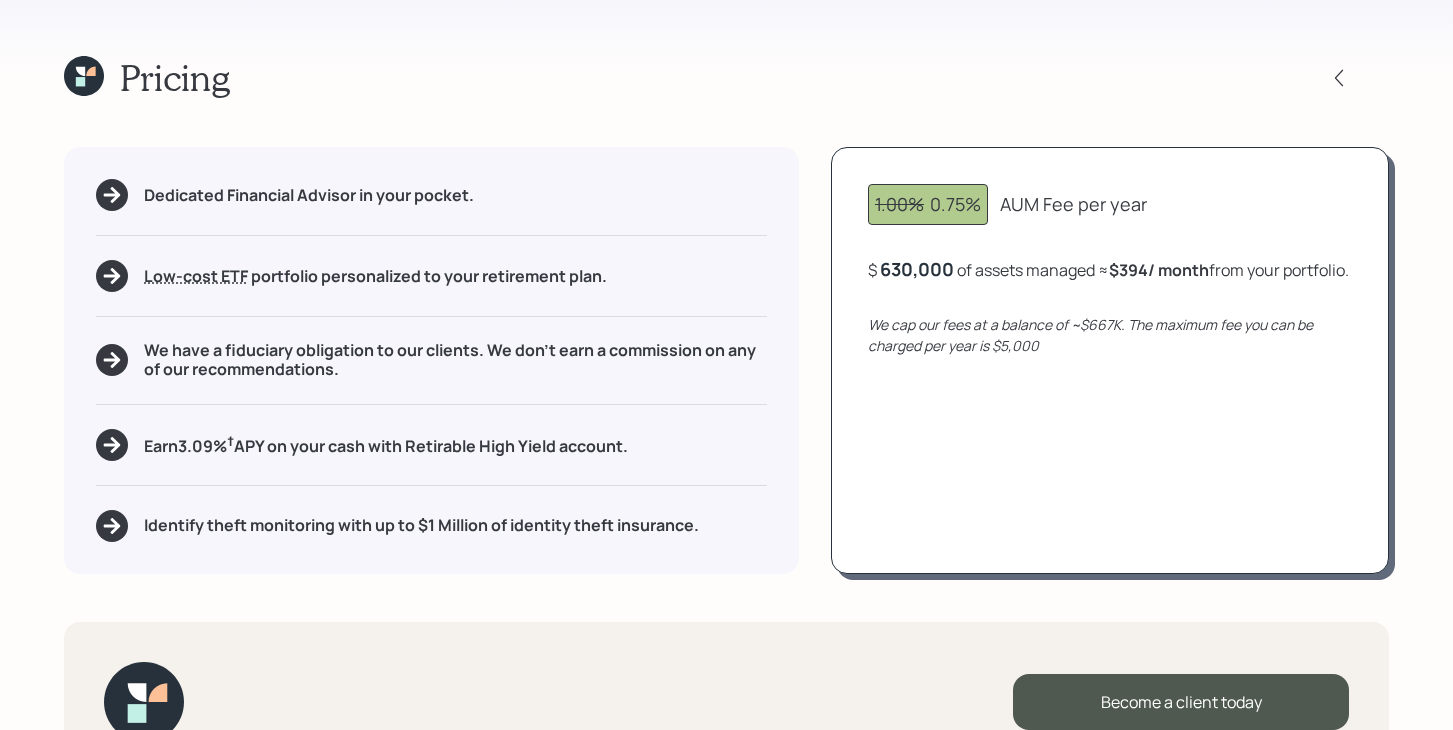 click on "630,000" at bounding box center [917, 269] 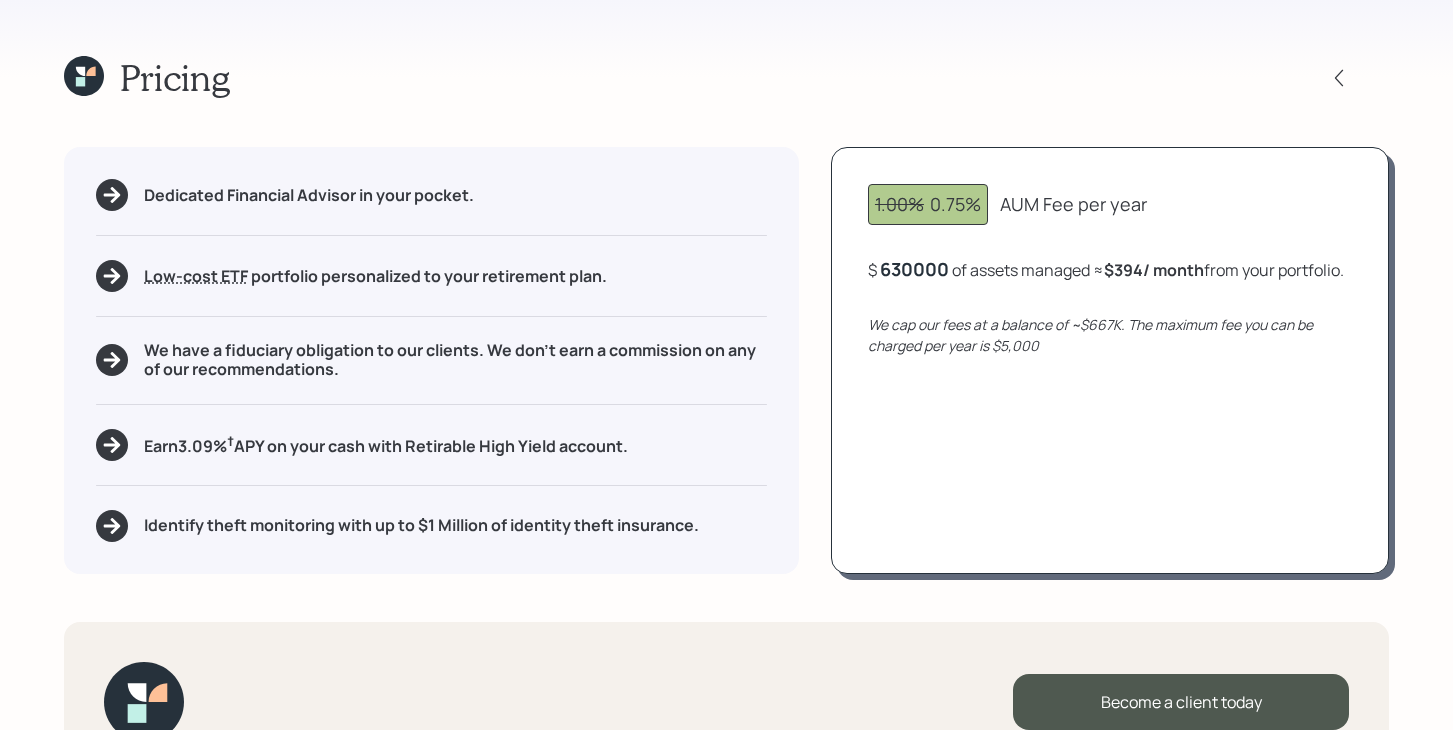 click on "630000" at bounding box center (914, 269) 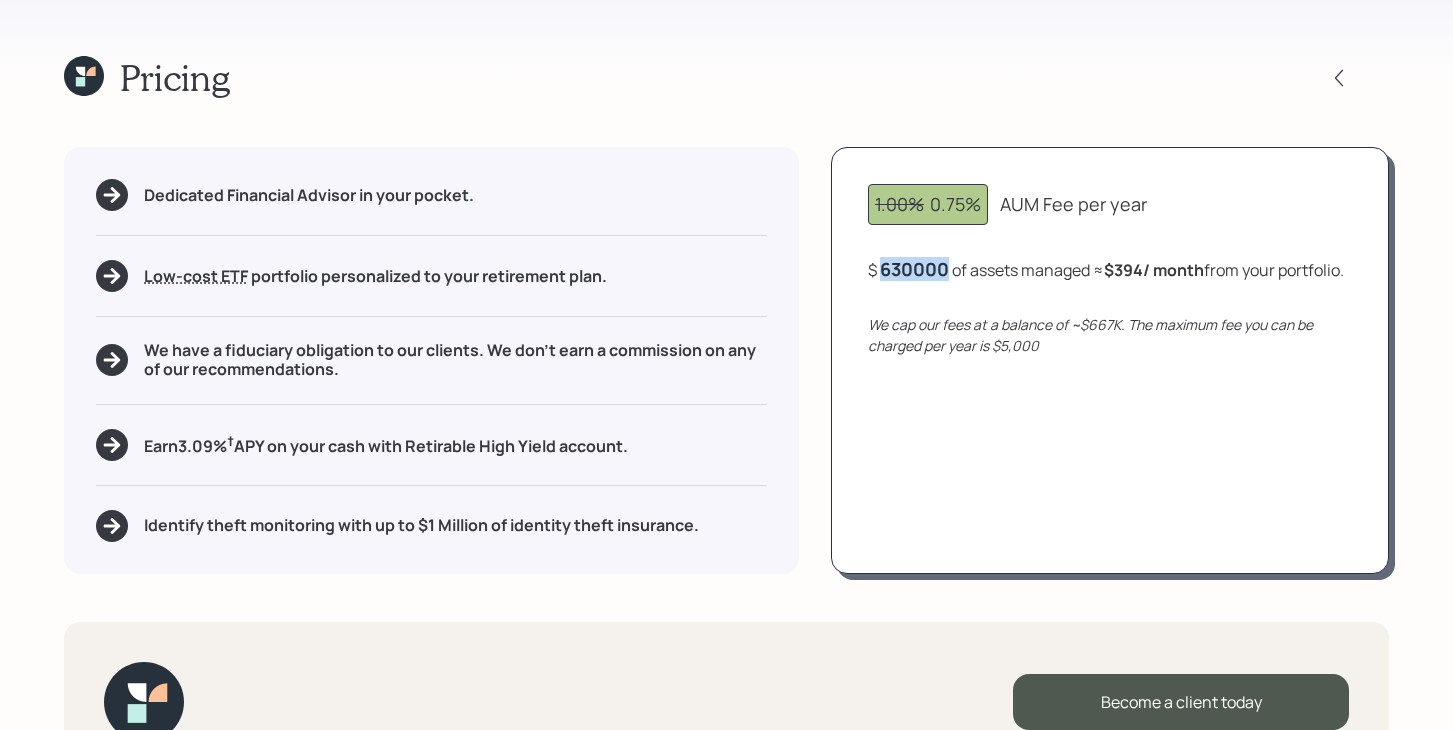 click on "630000" at bounding box center (914, 269) 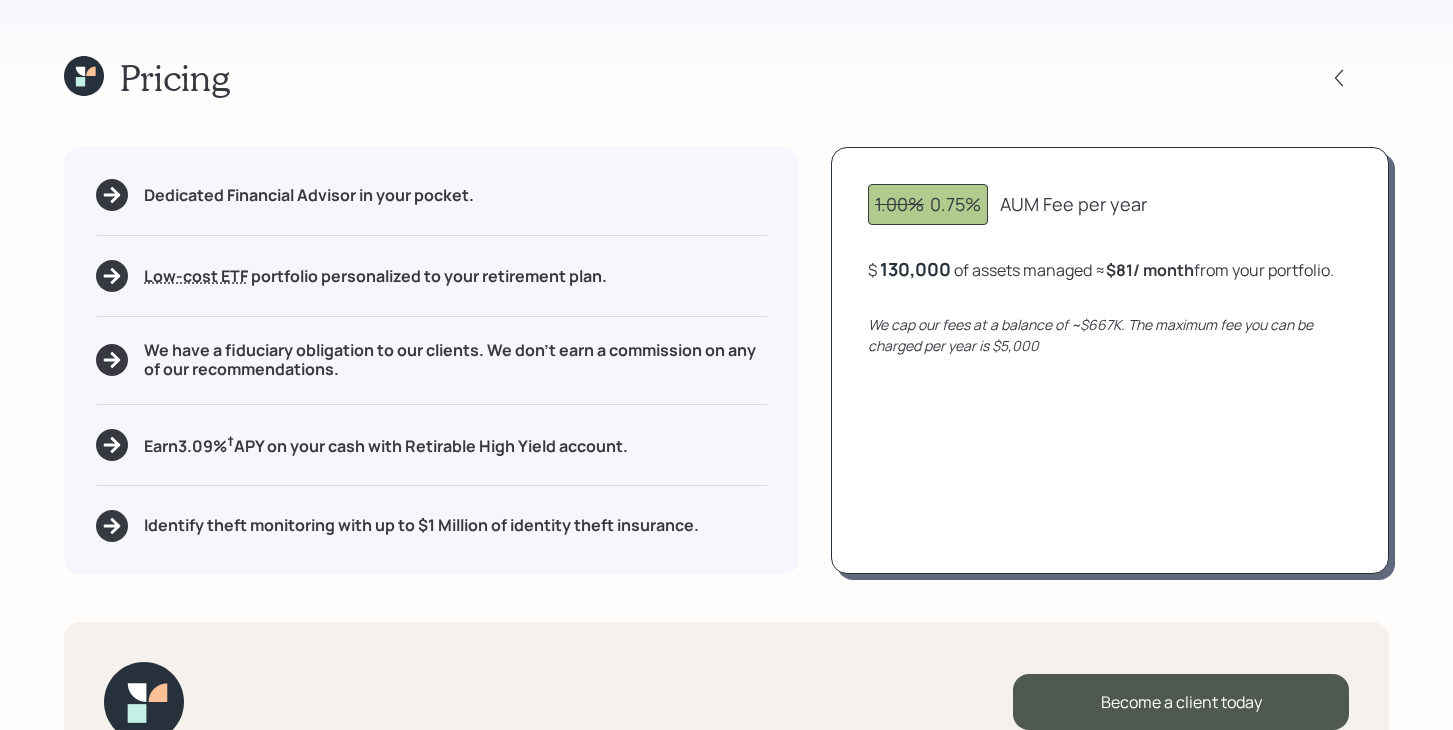 click on "Dedicated Financial Advisor in your pocket. Low-cost ETF Retirable uses diversified Exchange Traded Funds from trusted managers such as Vanguard, iShares, and Invesco. We select ETFs that have low-cost expense ratios, typically < 0.15%   portfolio personalized to your retirement plan. We have a fiduciary obligation to our clients. We don't earn a commission on any of our recommendations. Earn  3.09 % †  APY on your cash with Retirable High Yield account. Identify theft monitoring with up to $1 Million of identity theft insurance. 1.00% 0.75% AUM Fee per year $   130,000   of assets managed ≈  $81  / month  from your portfolio . We cap our fees at a balance of ~$667K. The maximum fee you can be charged per year is $5,000" at bounding box center (726, 360) 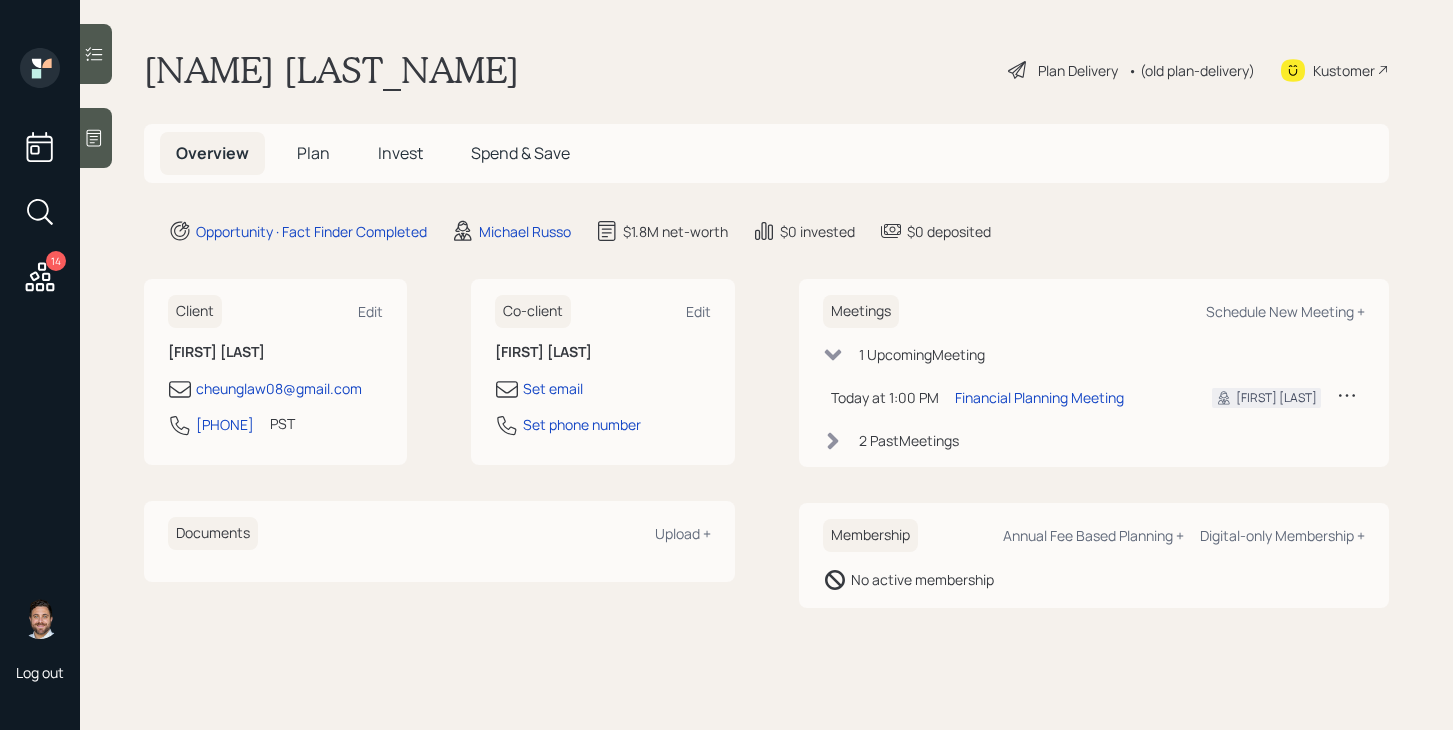 click on "Plan" at bounding box center [313, 153] 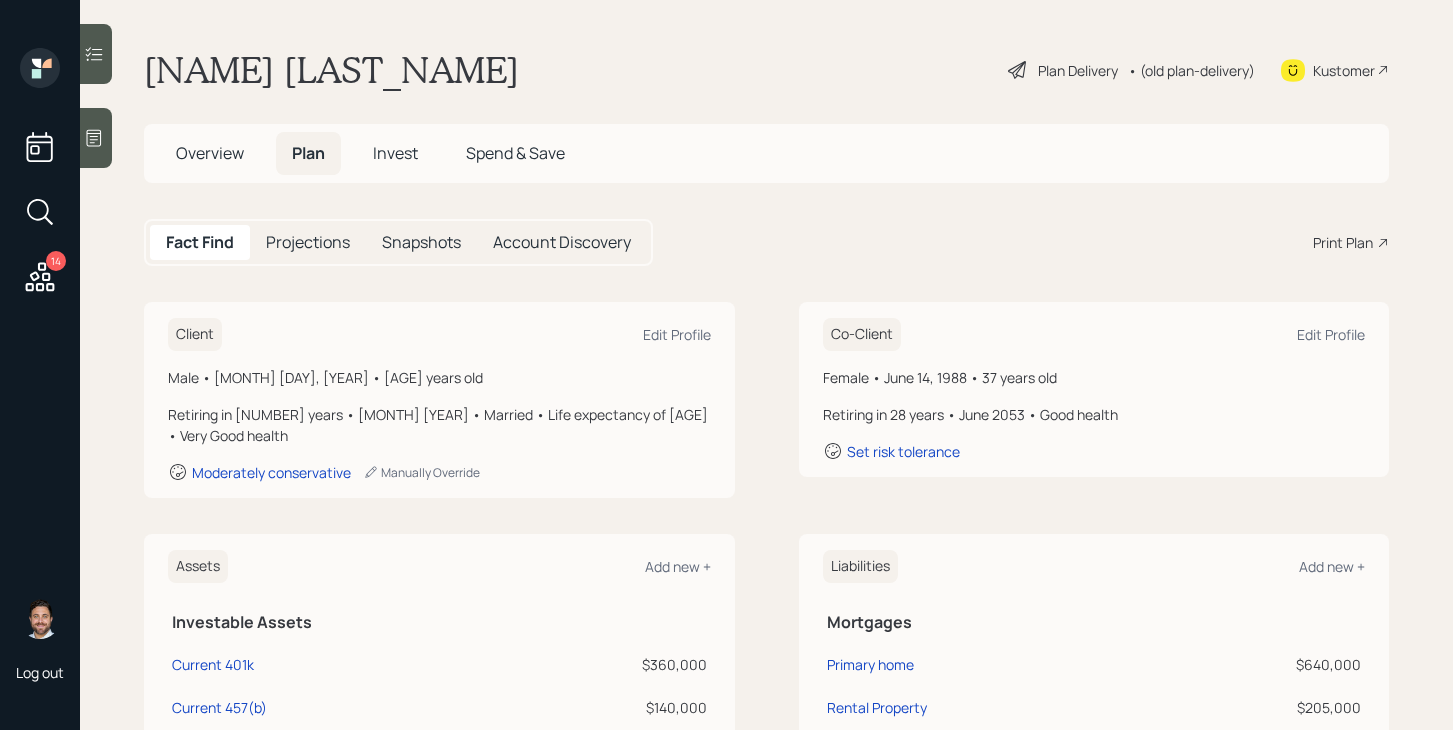 click on "Print Plan" at bounding box center [1343, 242] 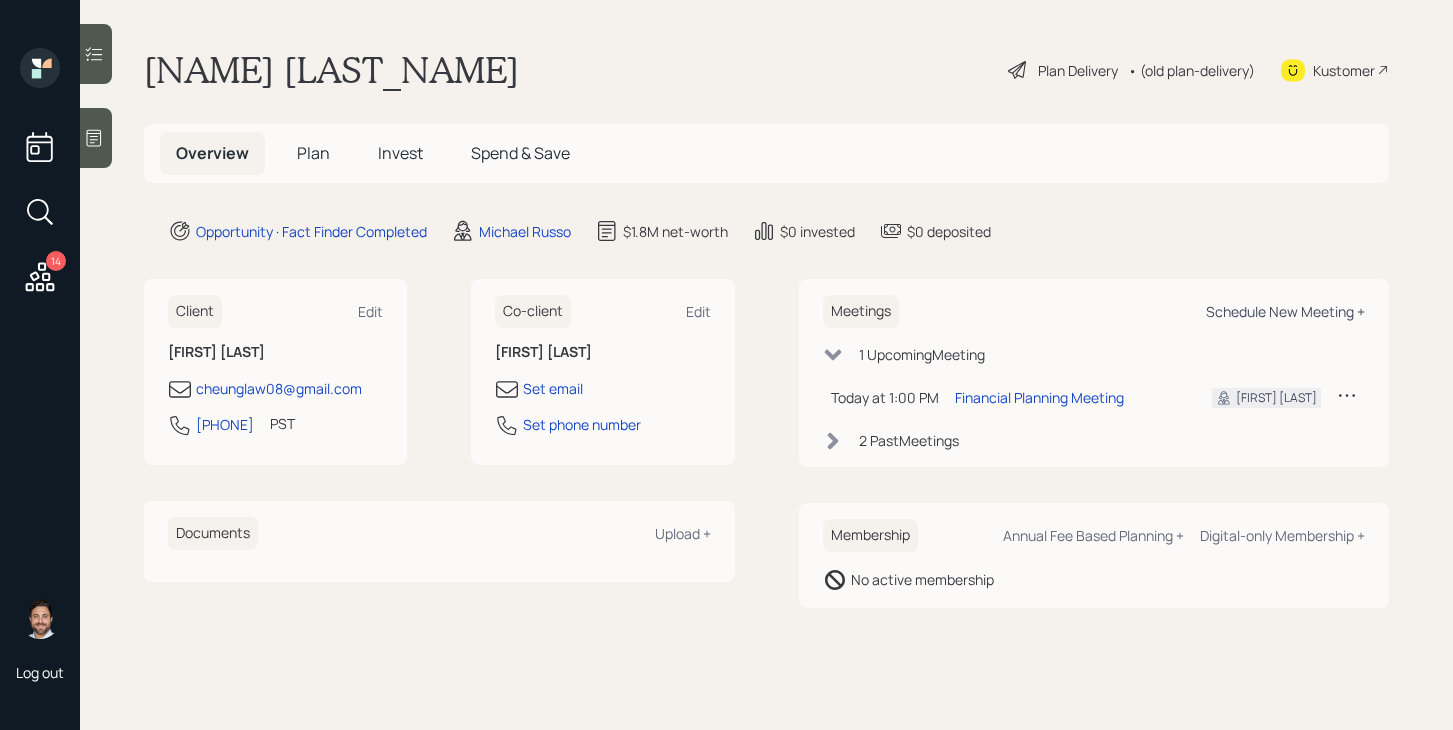 click on "Schedule New Meeting +" at bounding box center (1285, 311) 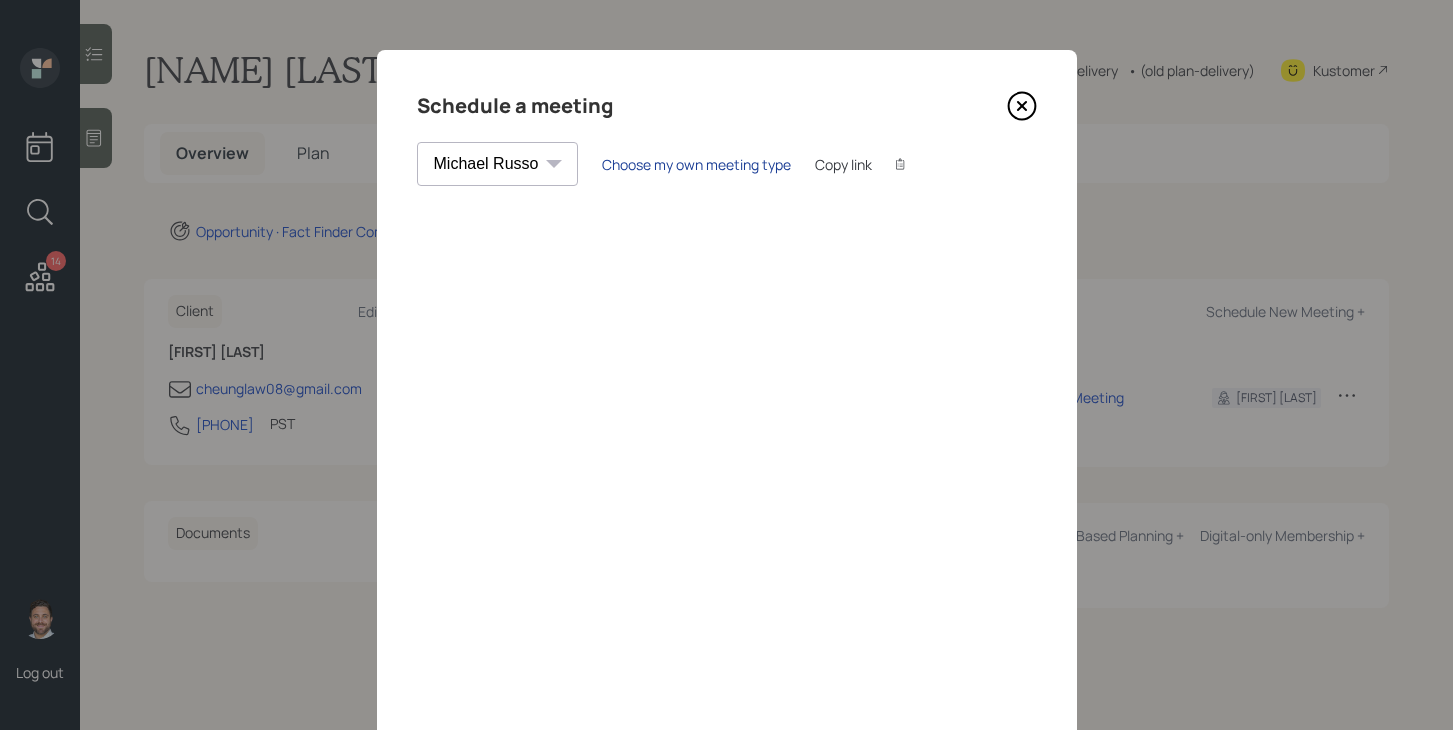click on "Choose my own meeting type" at bounding box center (696, 164) 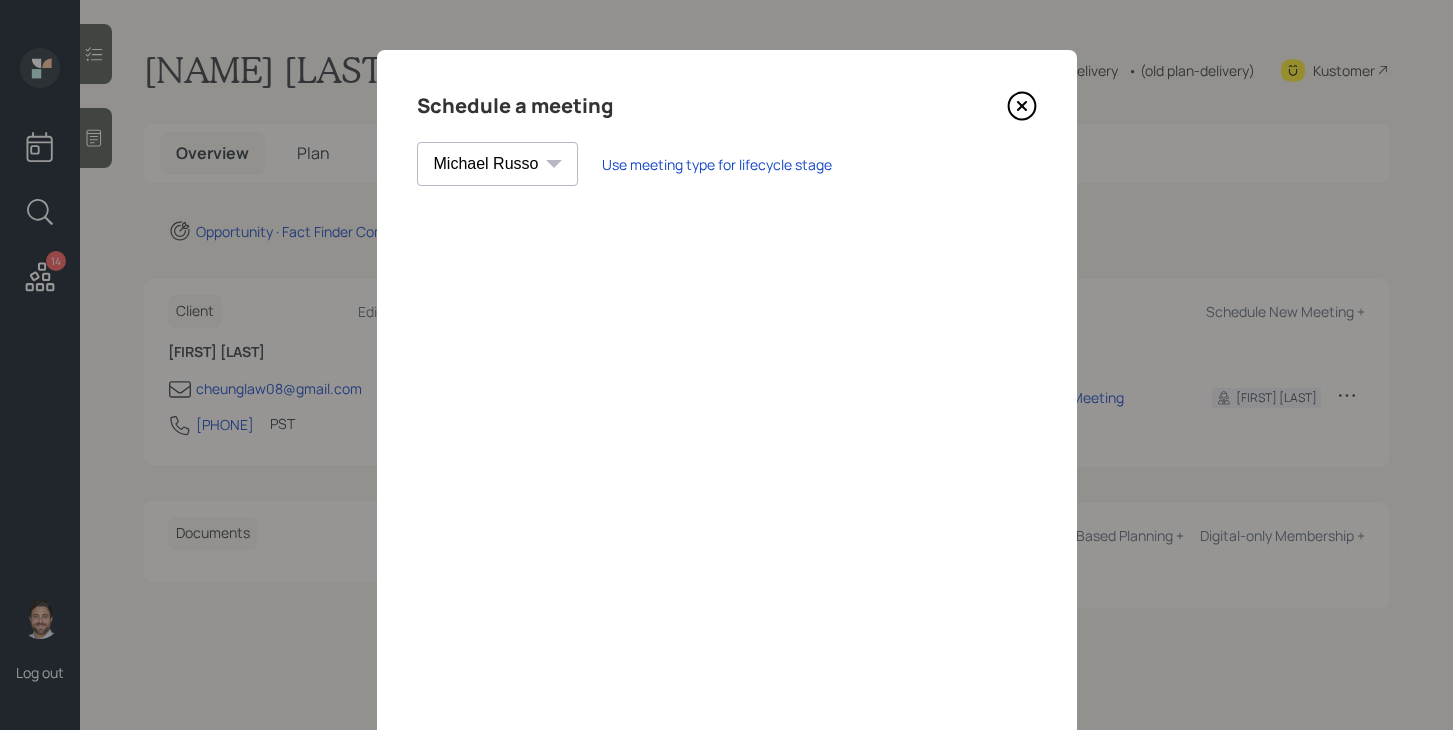 click 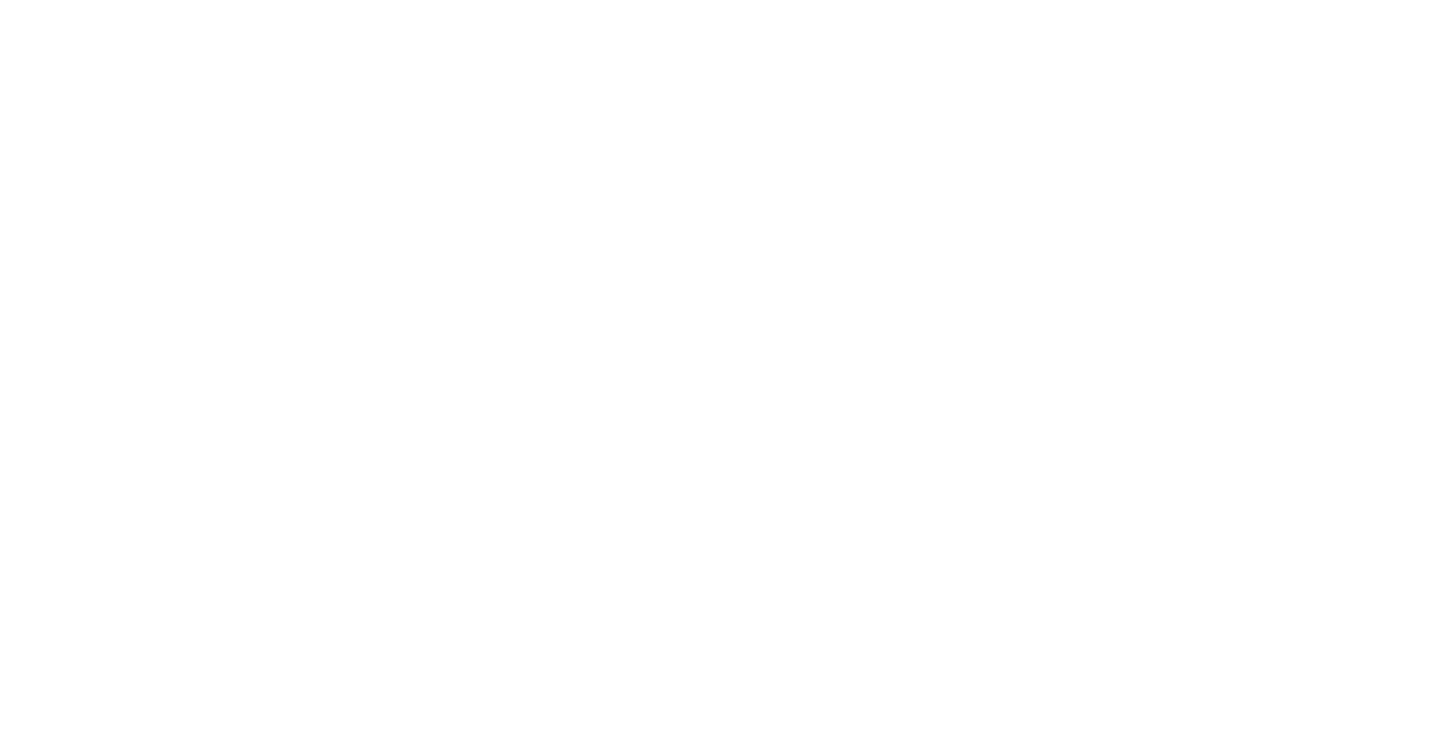 scroll, scrollTop: 0, scrollLeft: 0, axis: both 